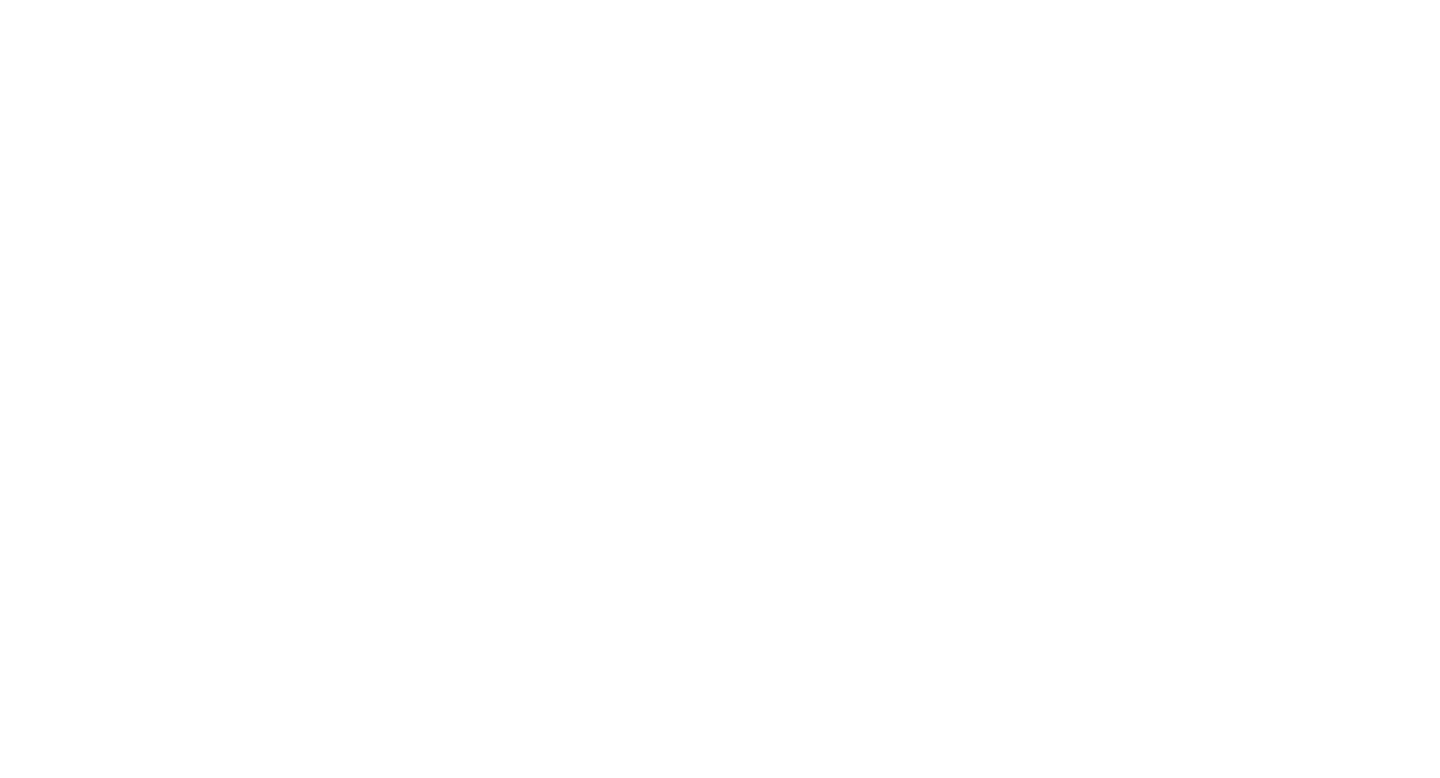 scroll, scrollTop: 0, scrollLeft: 0, axis: both 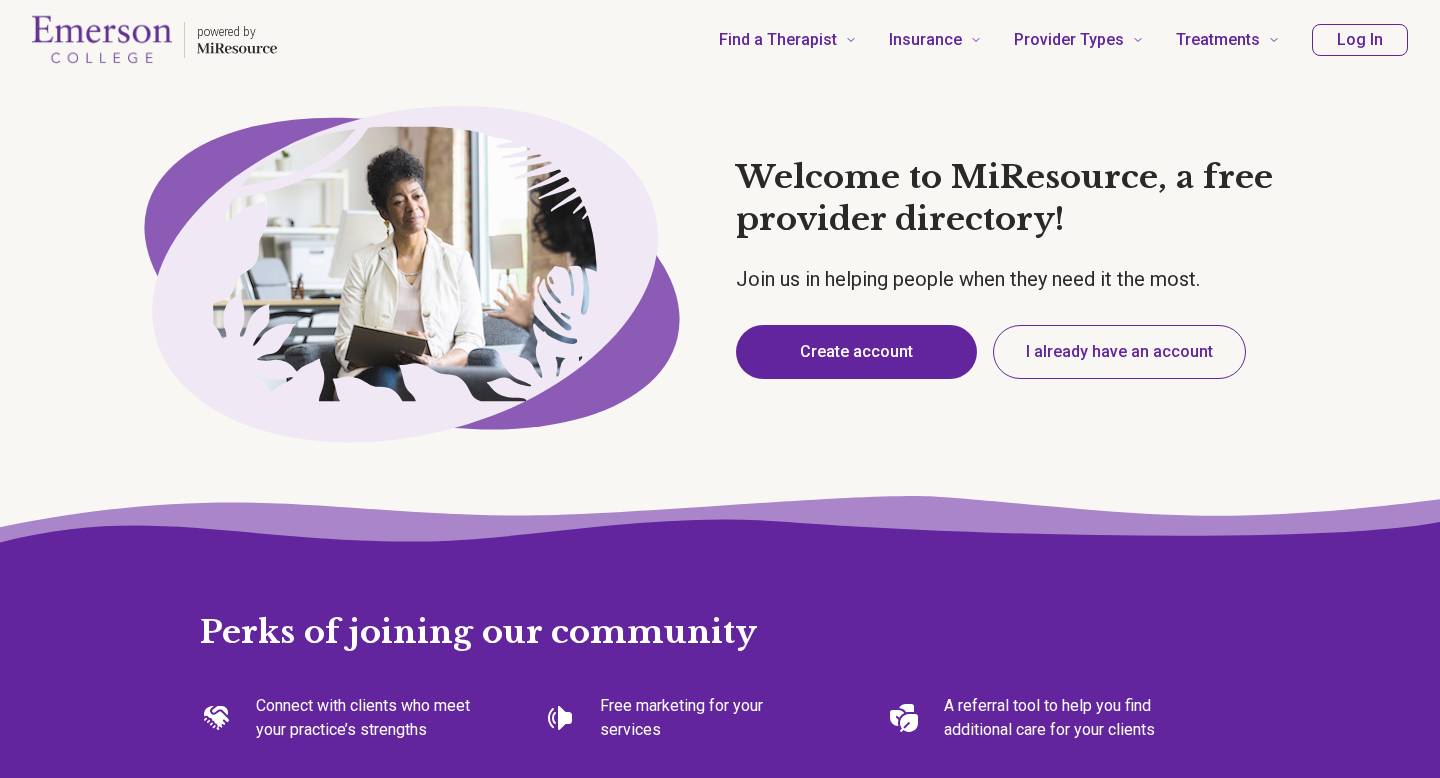 type on "*" 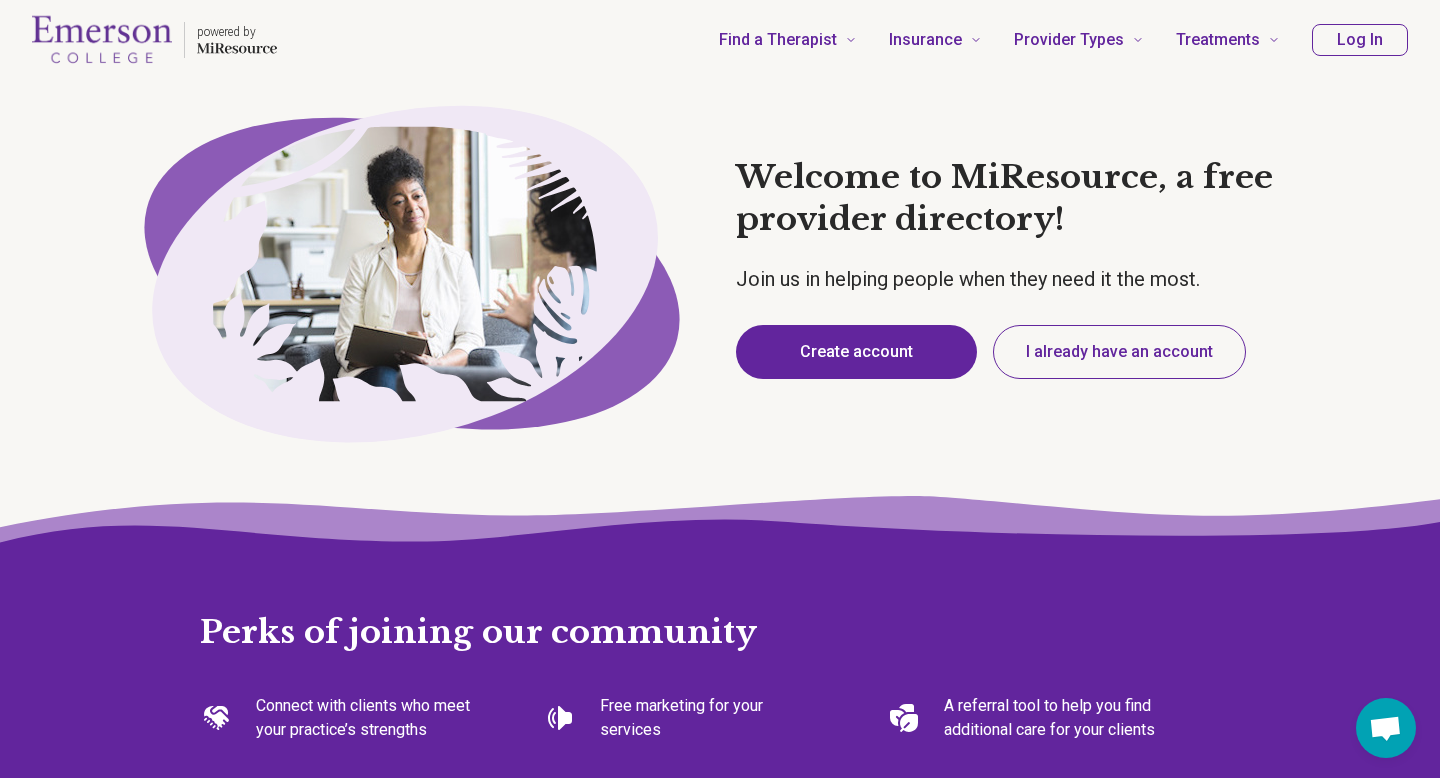 click on "Create account" at bounding box center (856, 352) 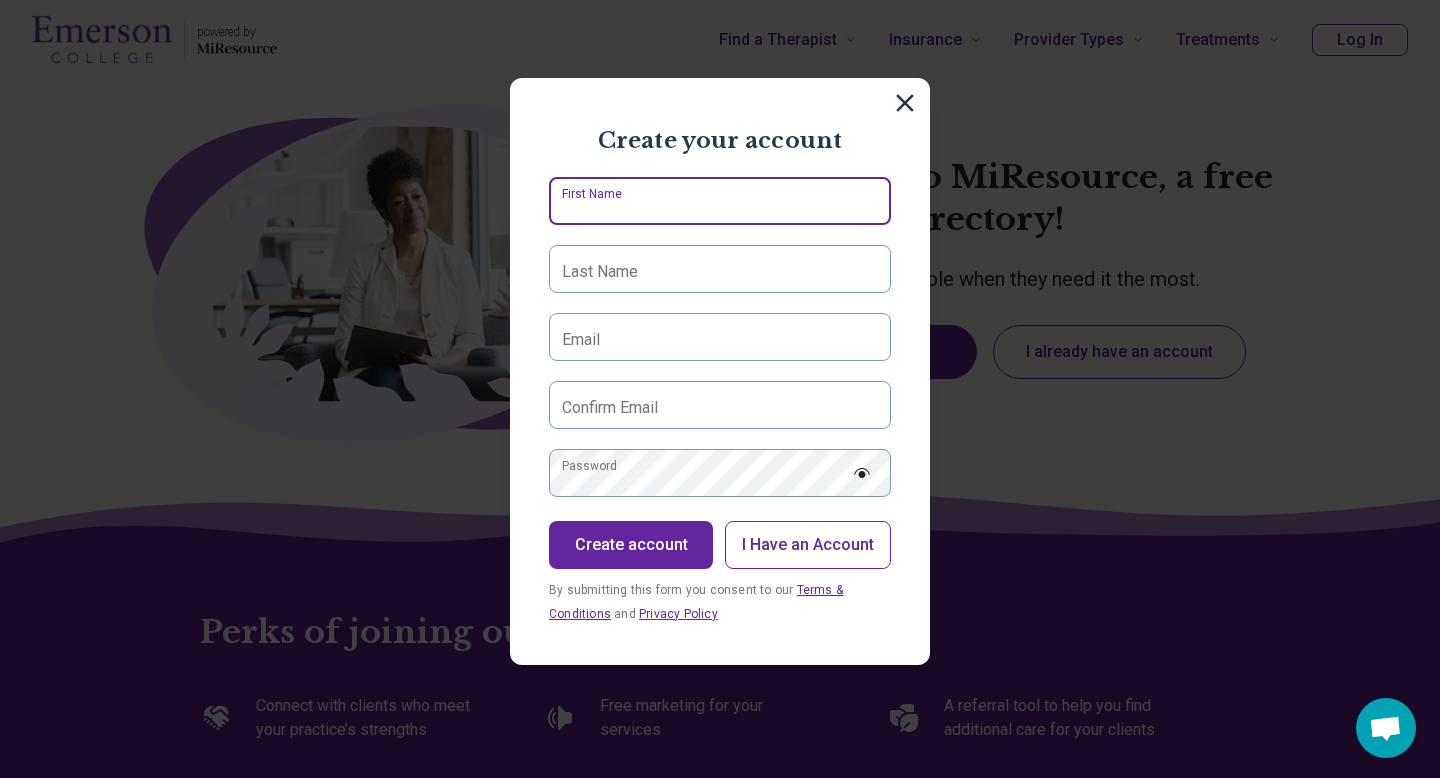 click on "First Name" at bounding box center [720, 201] 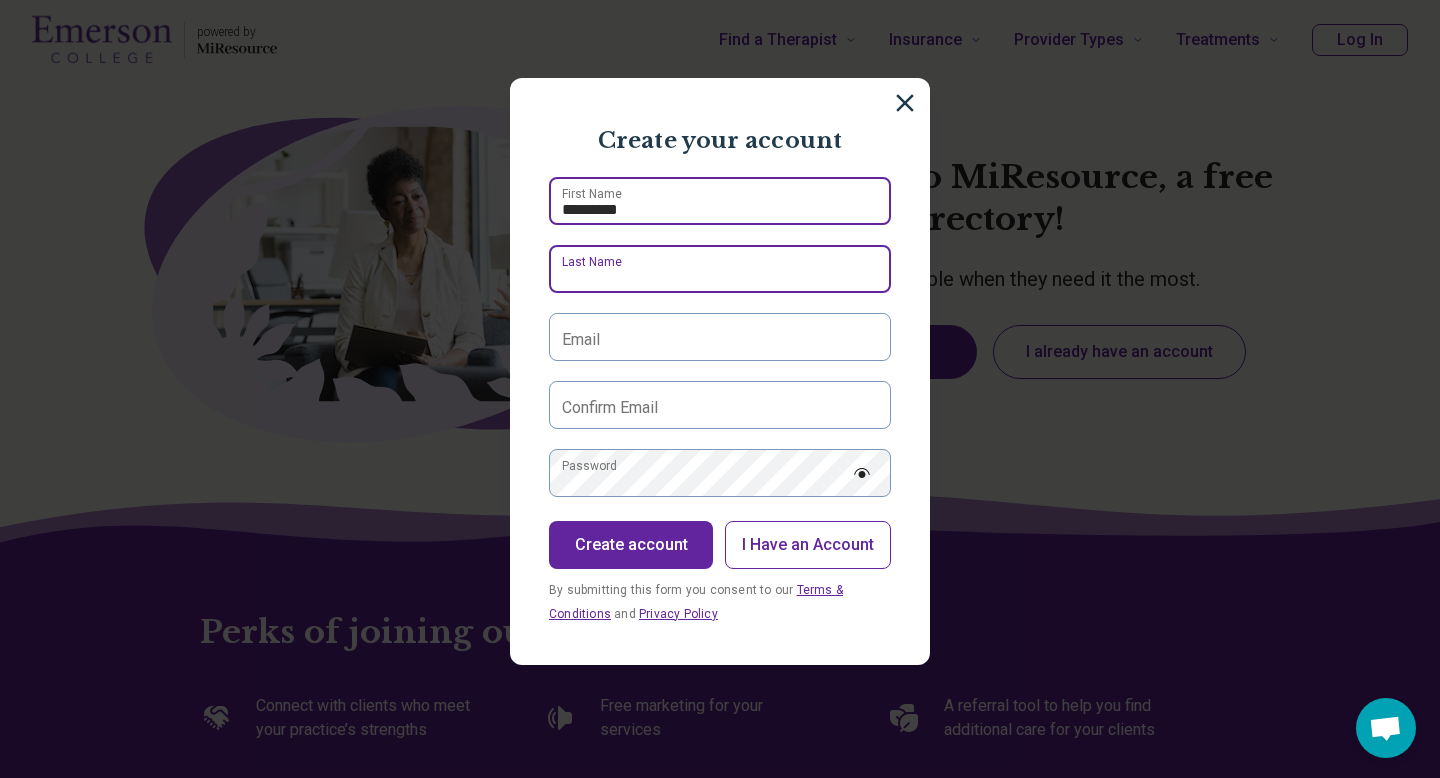 type on "****" 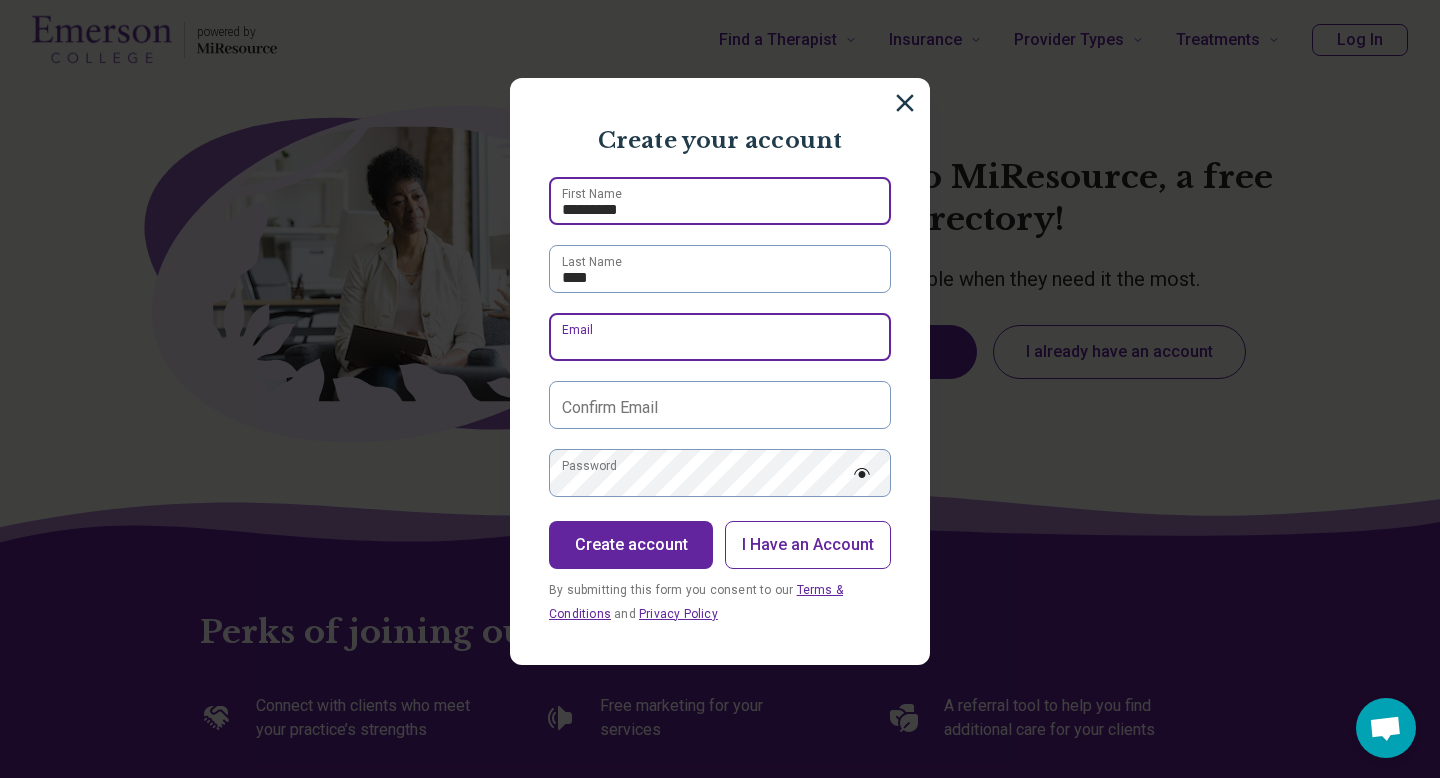 type on "**********" 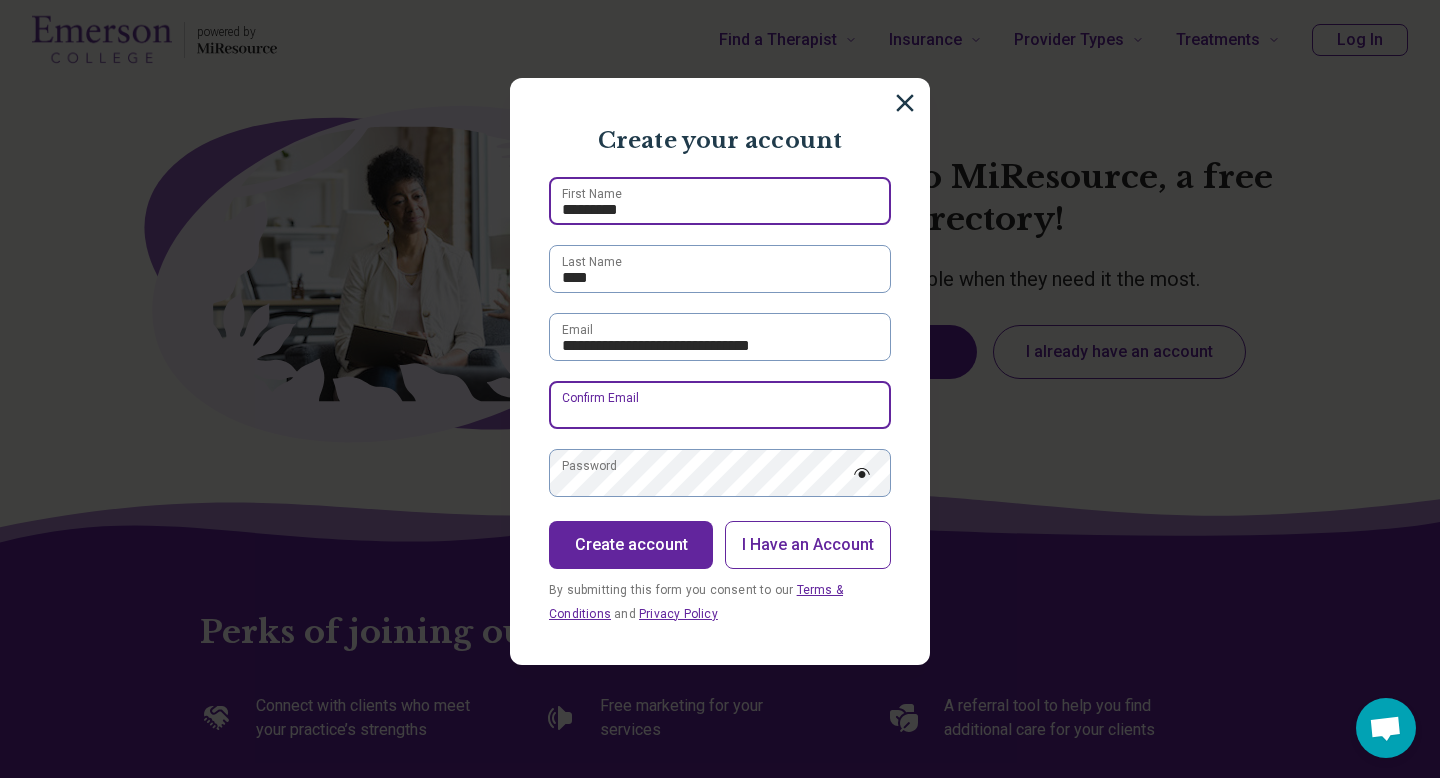 type on "**********" 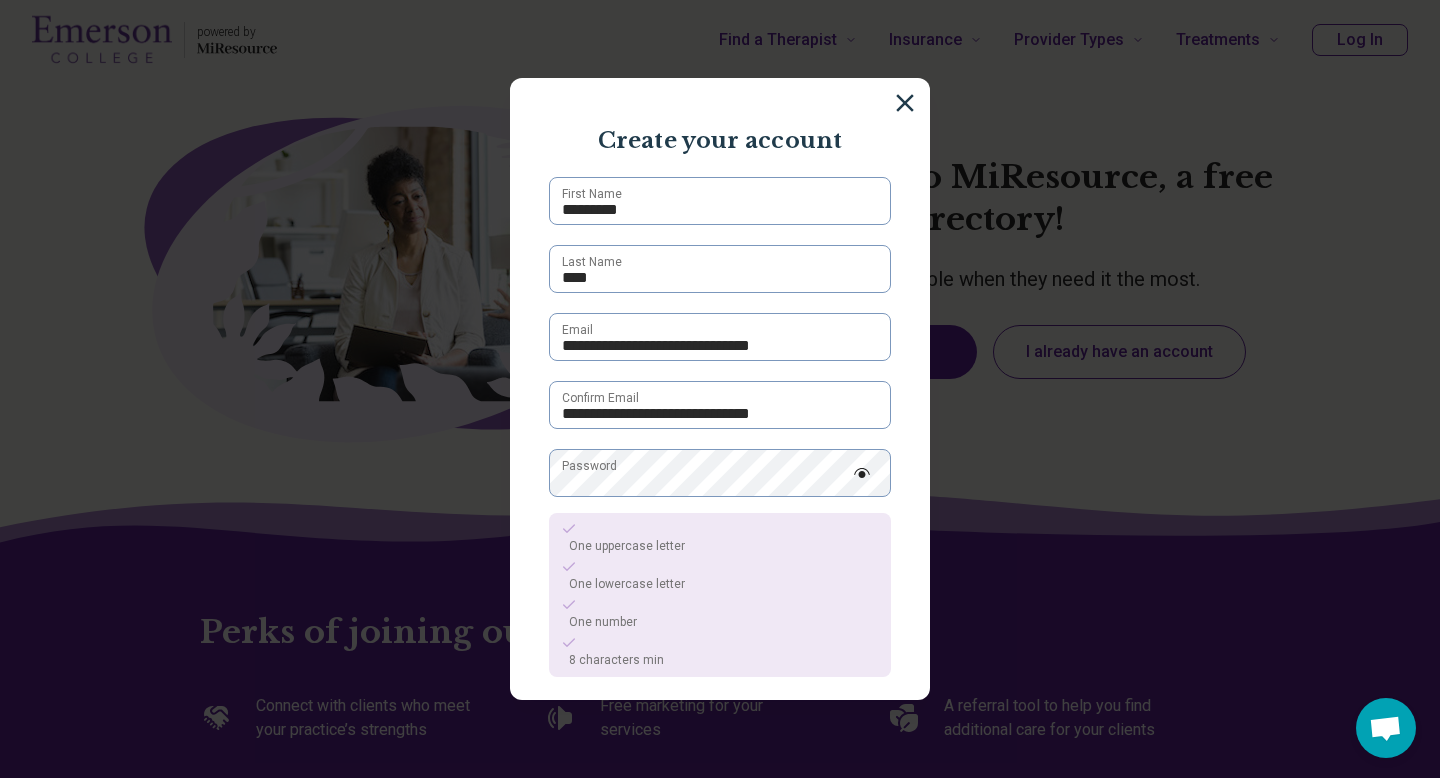 scroll, scrollTop: 144, scrollLeft: 0, axis: vertical 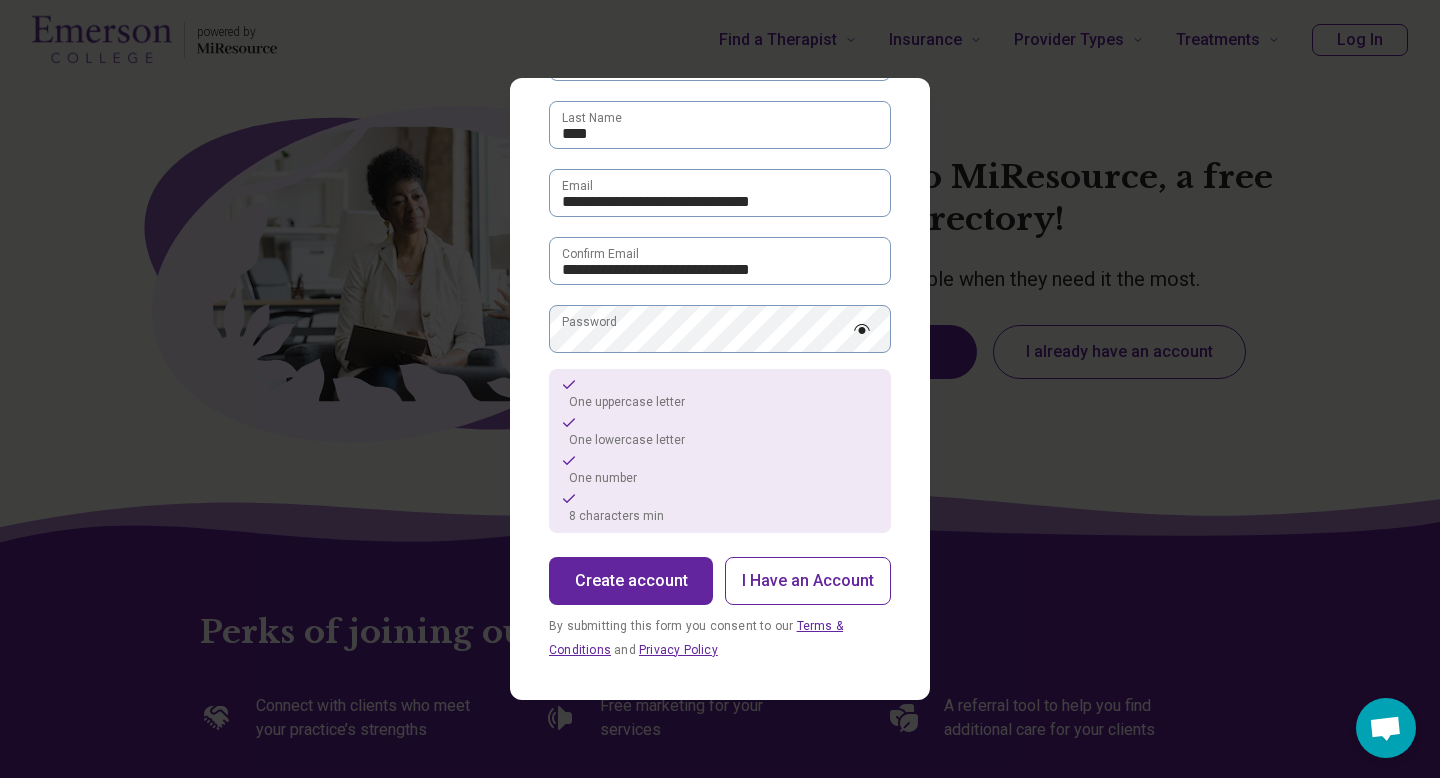 click on "Create account" at bounding box center (631, 581) 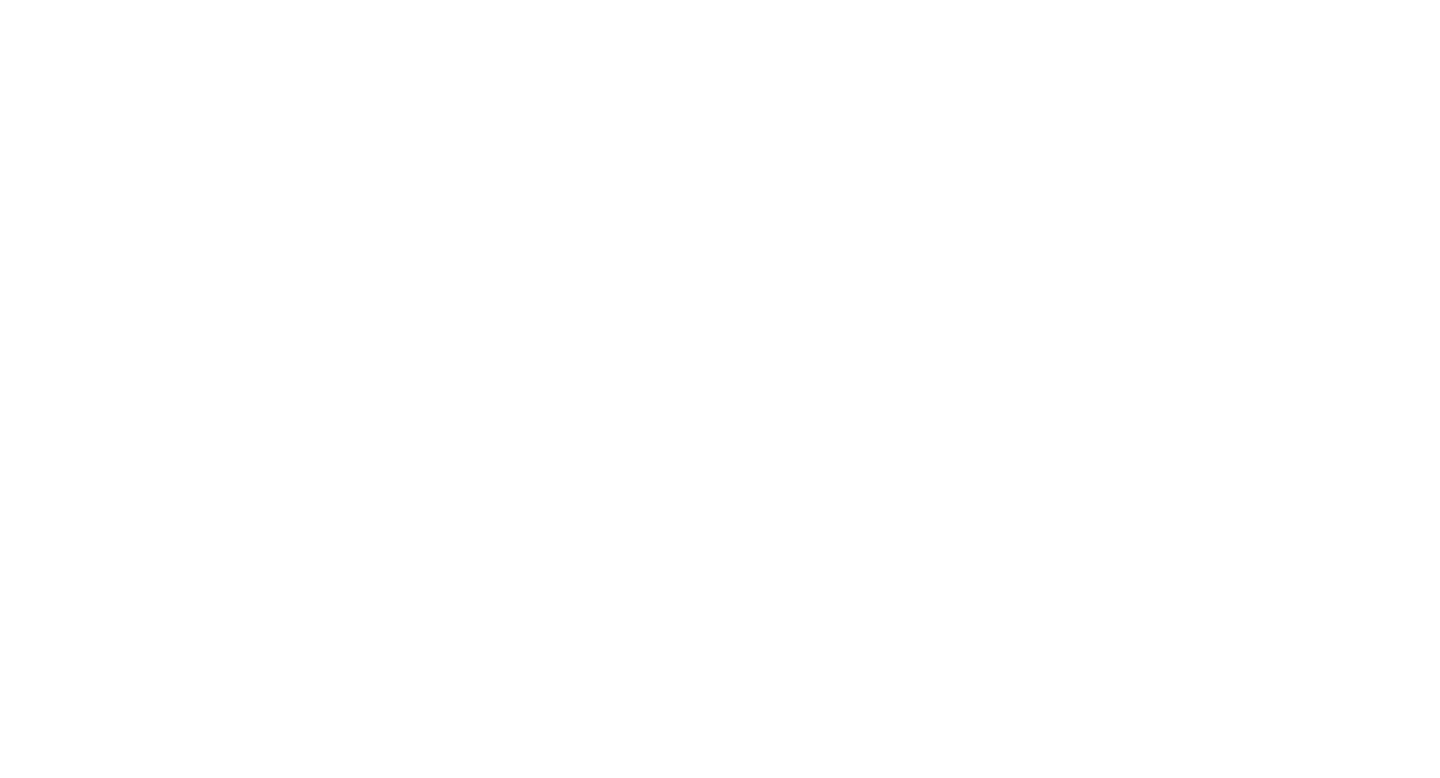 scroll, scrollTop: 0, scrollLeft: 0, axis: both 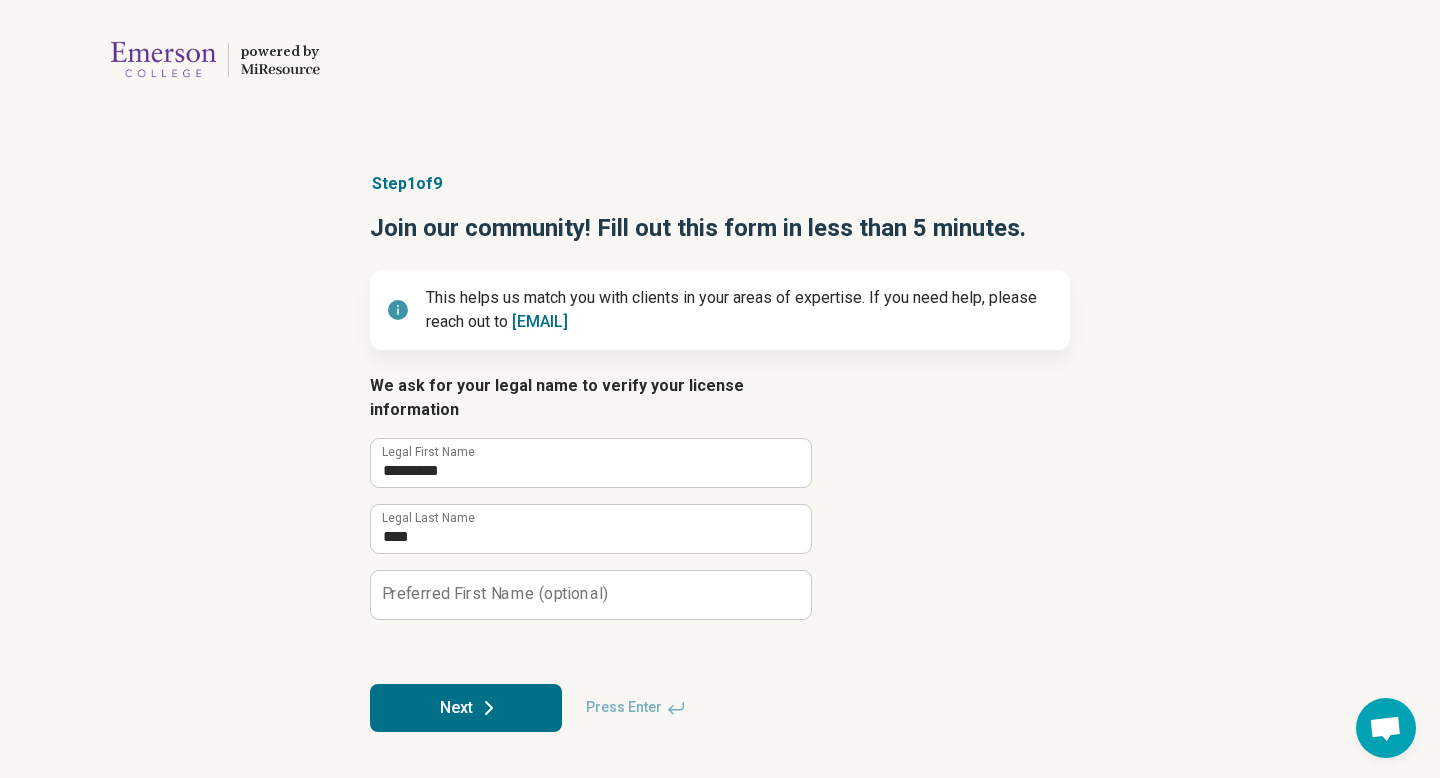 click on "Next" at bounding box center [466, 708] 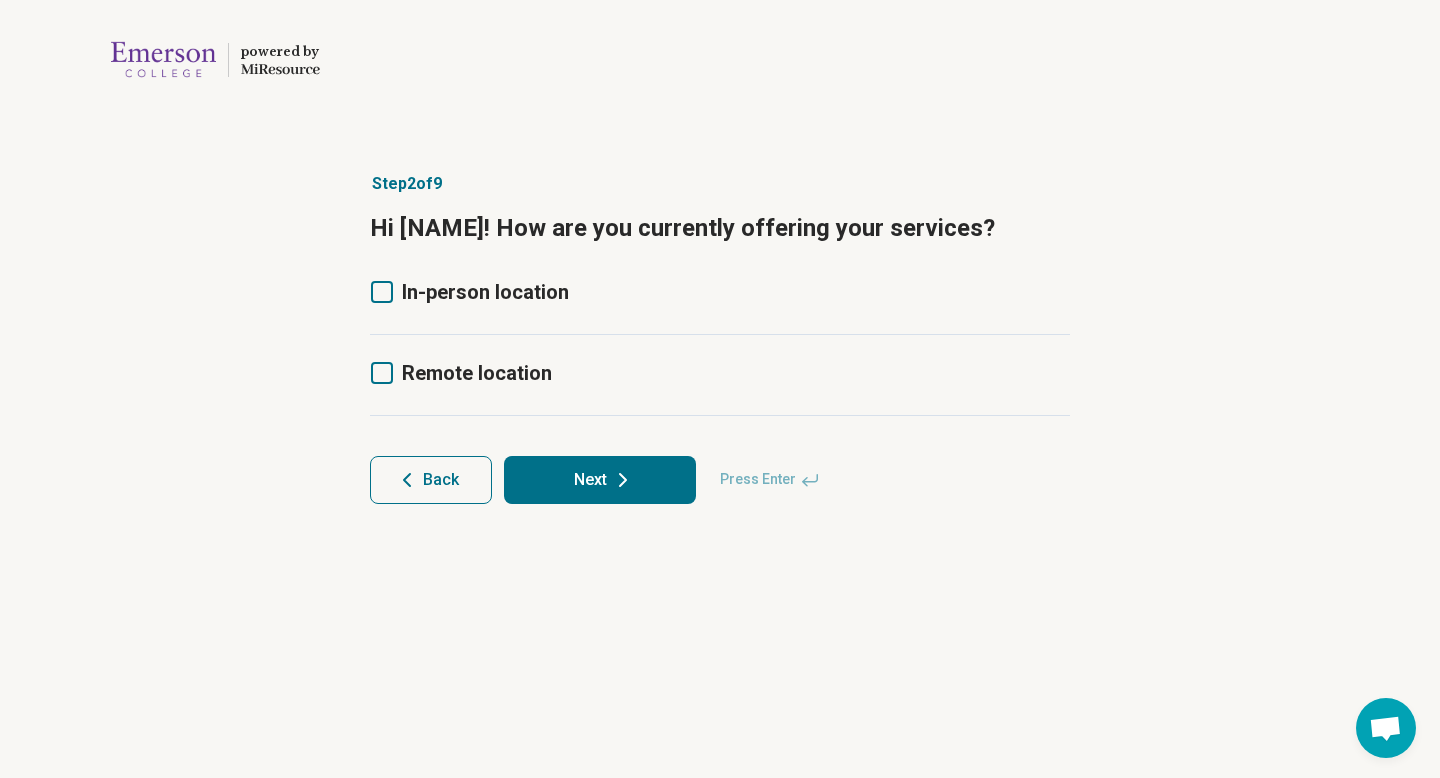 click 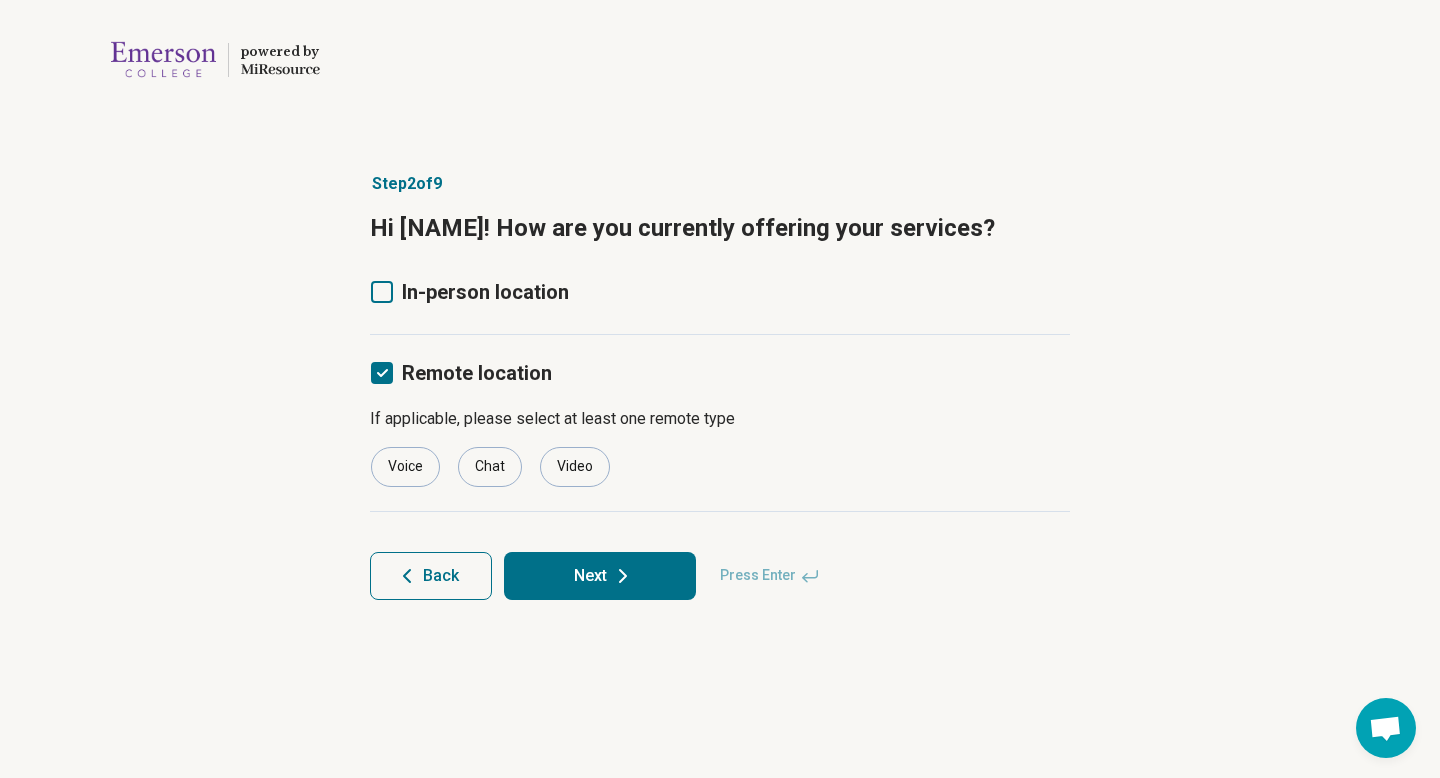 scroll, scrollTop: 10, scrollLeft: 0, axis: vertical 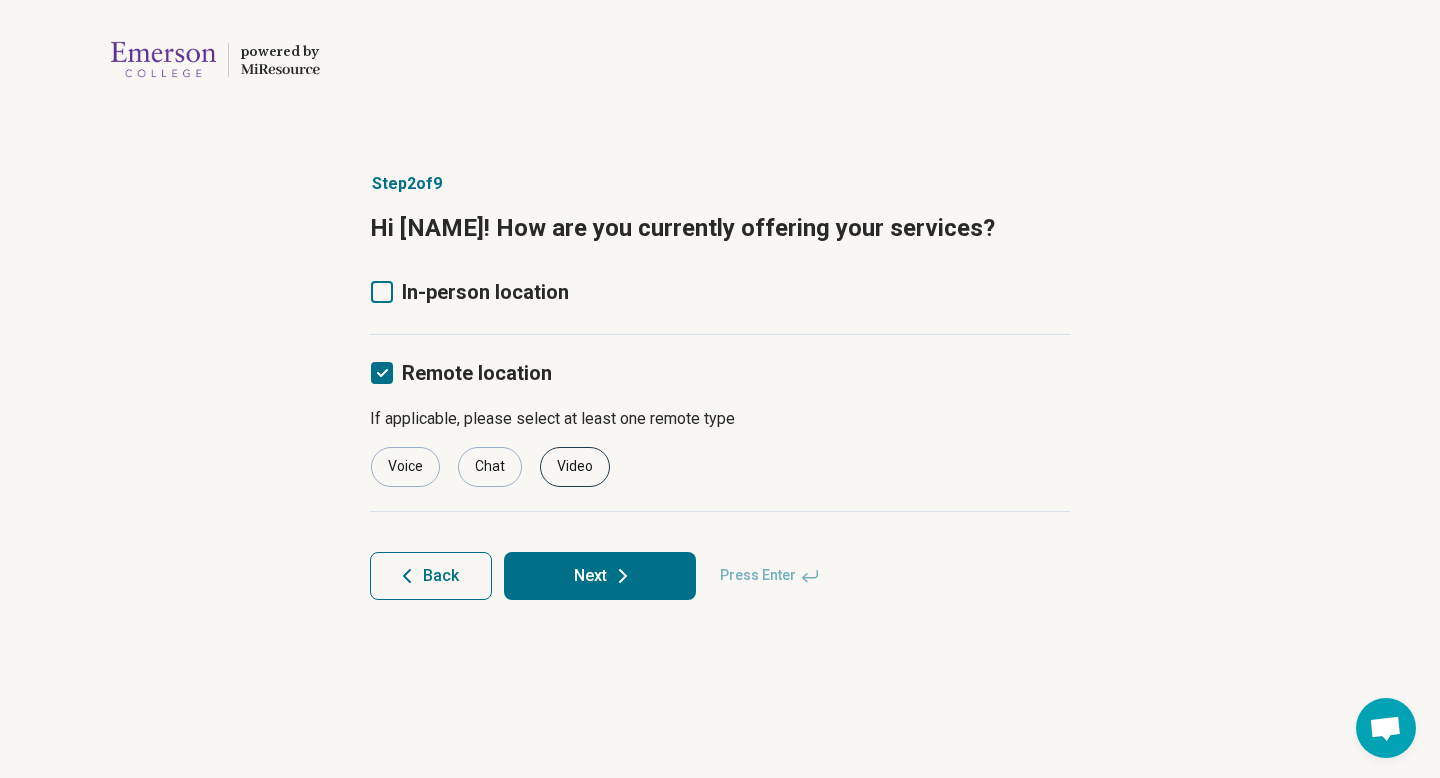 click on "Video" at bounding box center (575, 467) 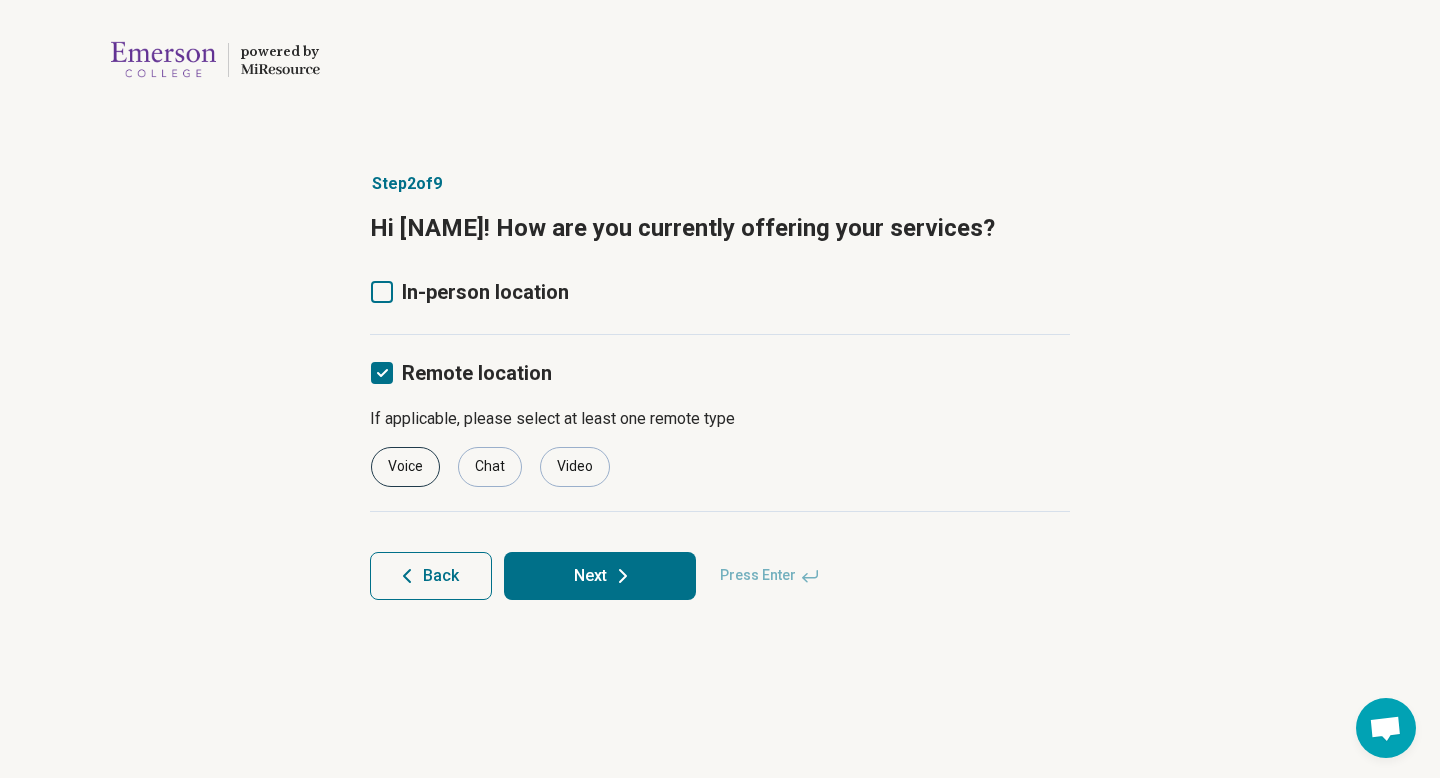 click on "Voice" at bounding box center [405, 467] 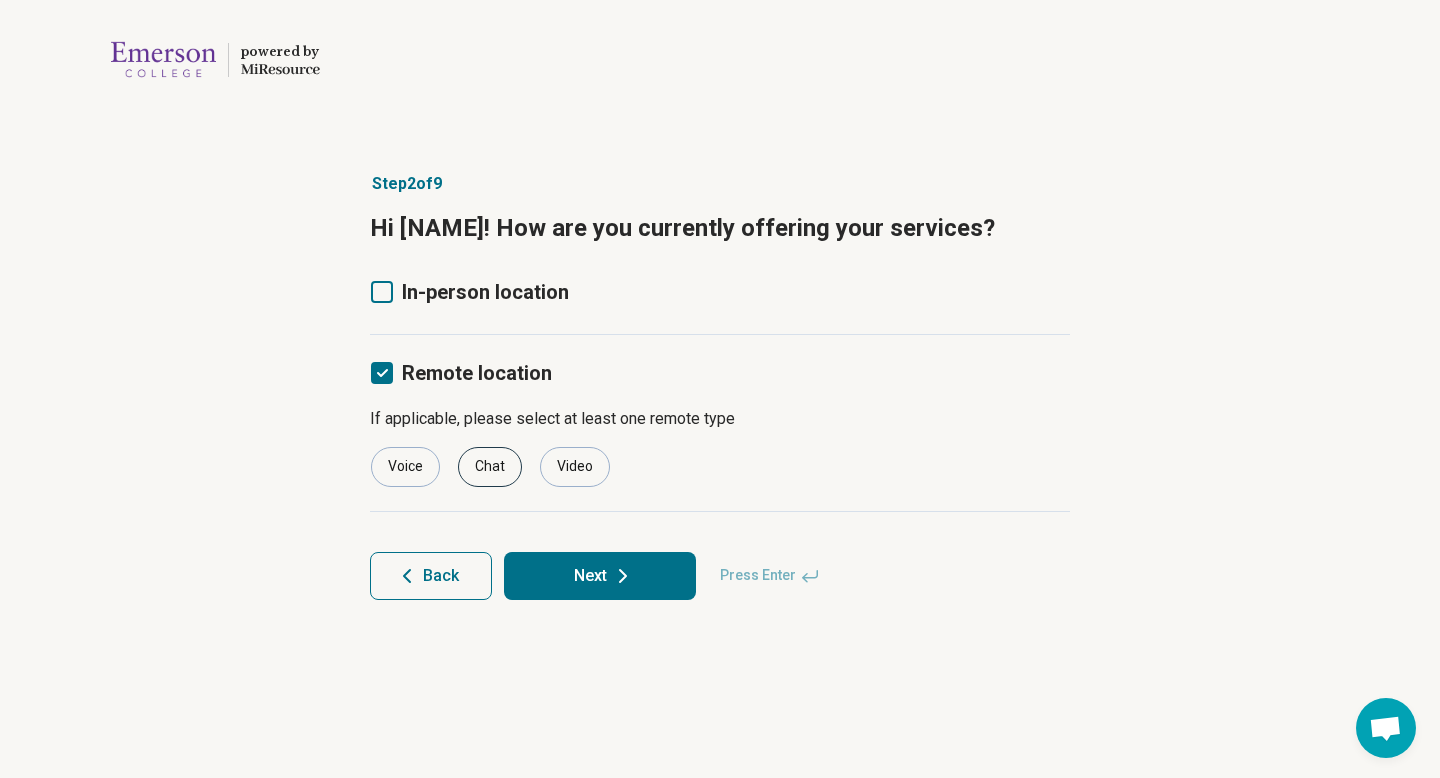 click on "Chat" at bounding box center [490, 467] 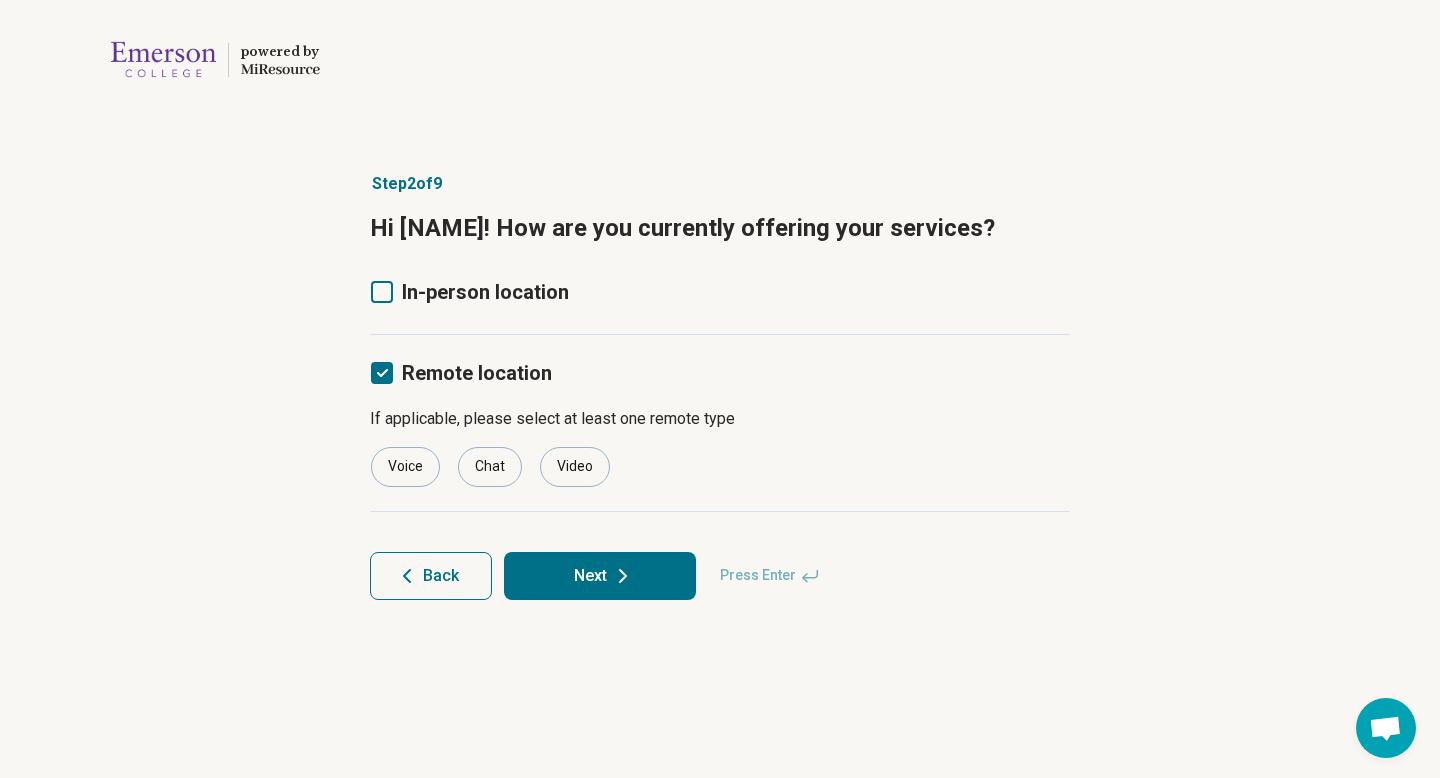 click on "Next" at bounding box center [600, 576] 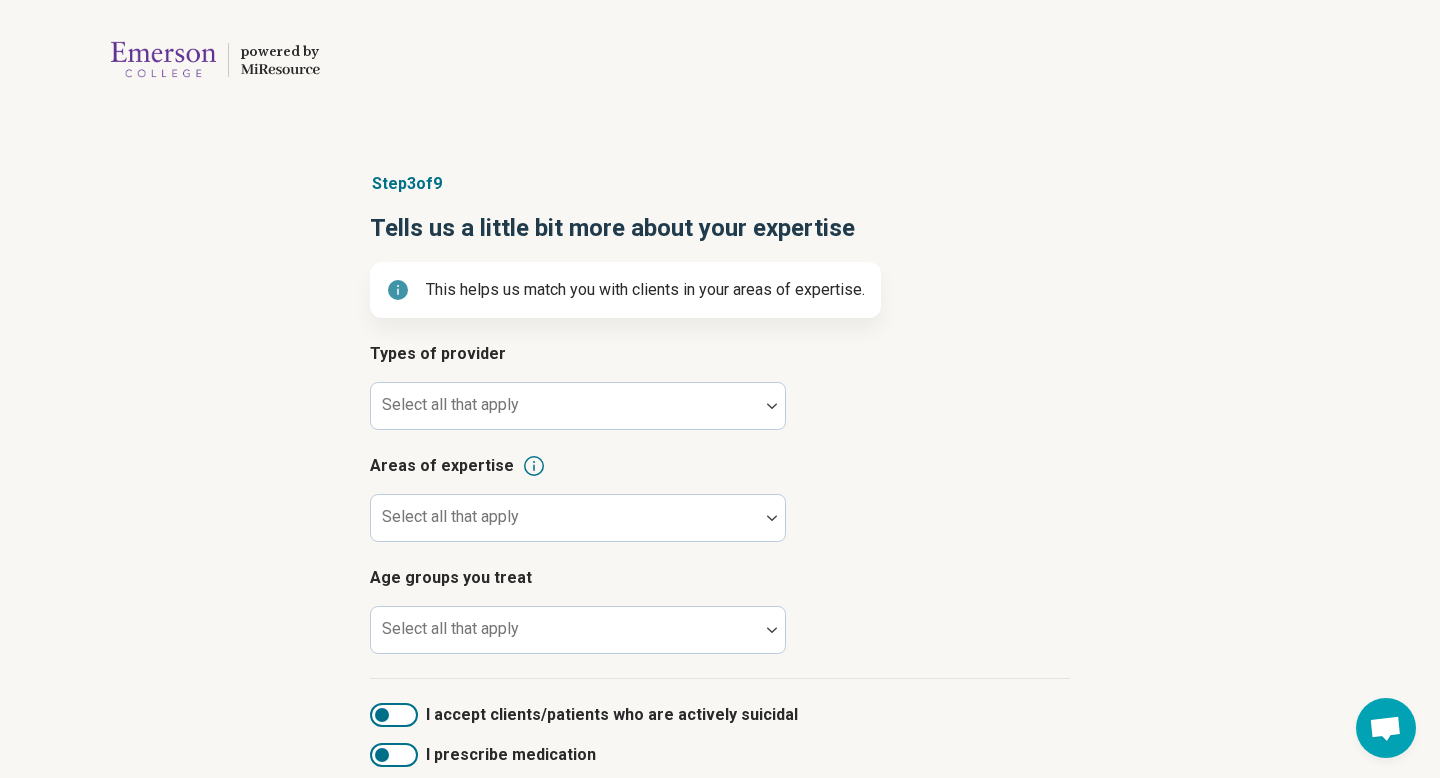 click on "Types of provider" at bounding box center [720, 354] 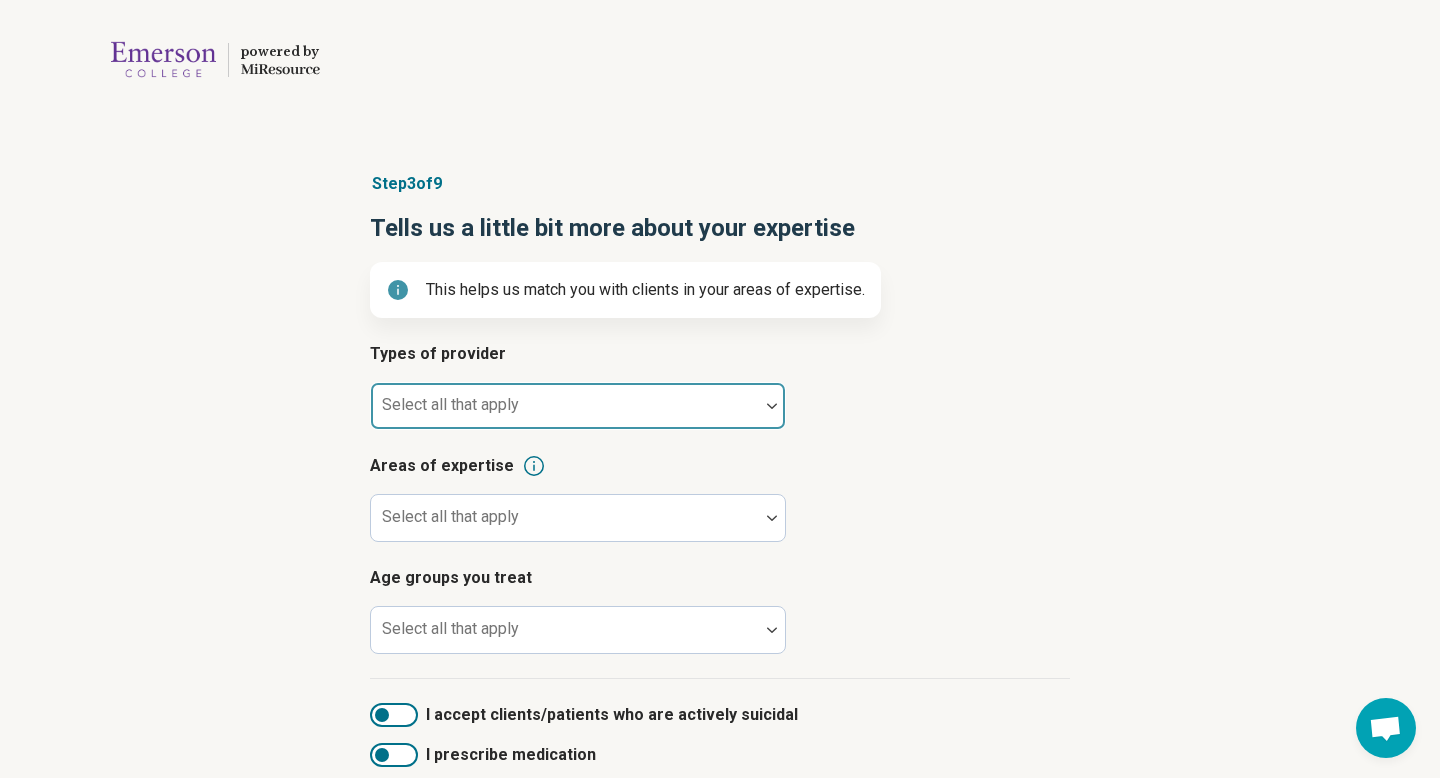click at bounding box center [565, 414] 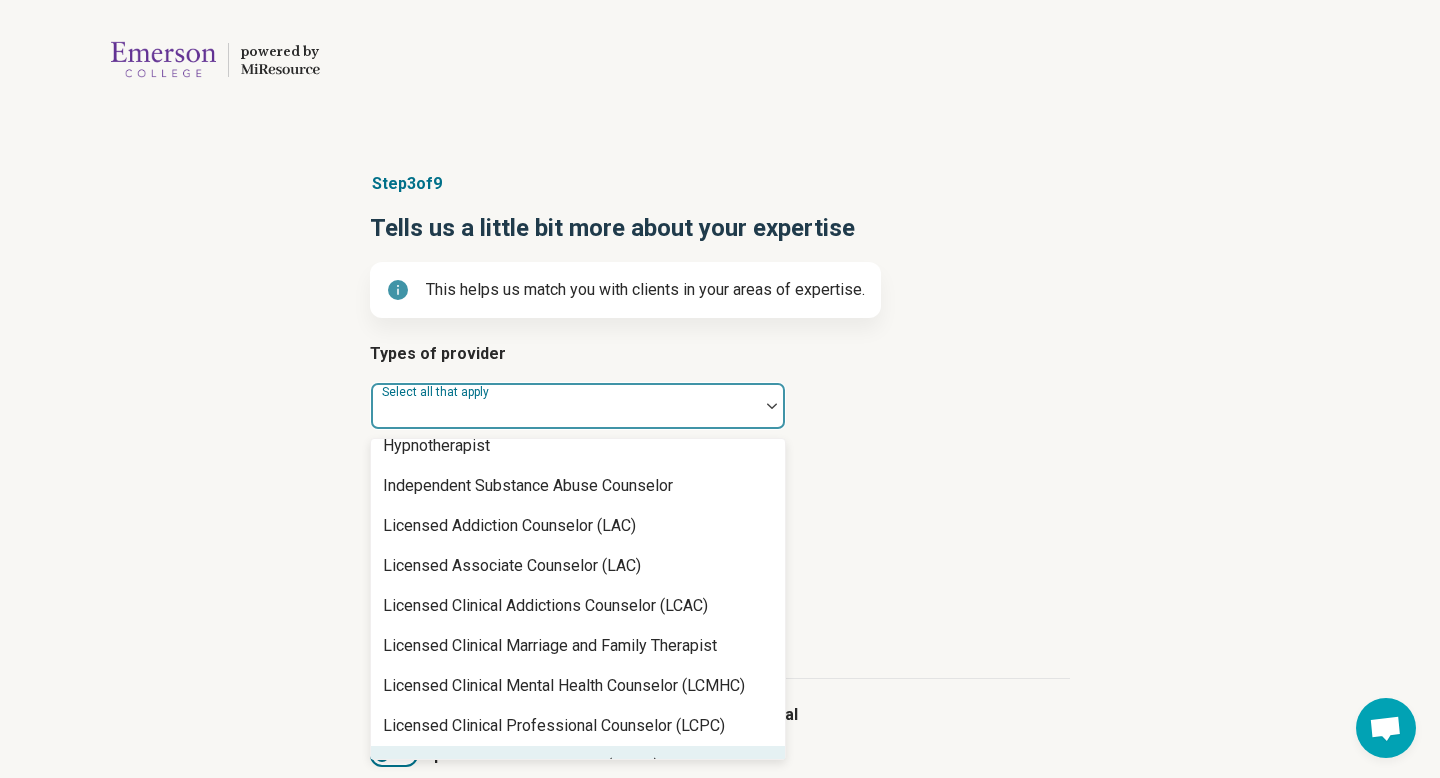 scroll, scrollTop: 777, scrollLeft: 0, axis: vertical 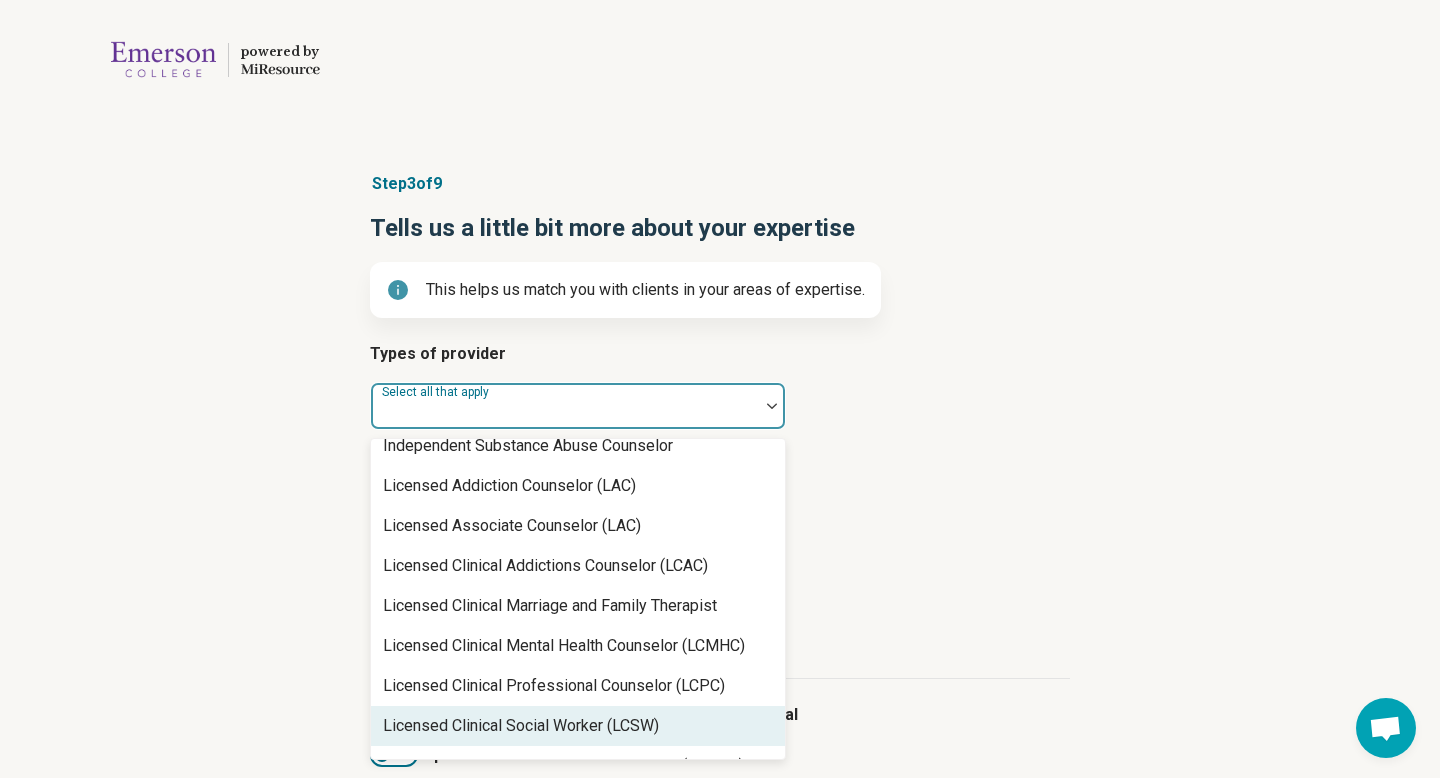 click on "Licensed Clinical Social Worker (LCSW)" at bounding box center [521, 726] 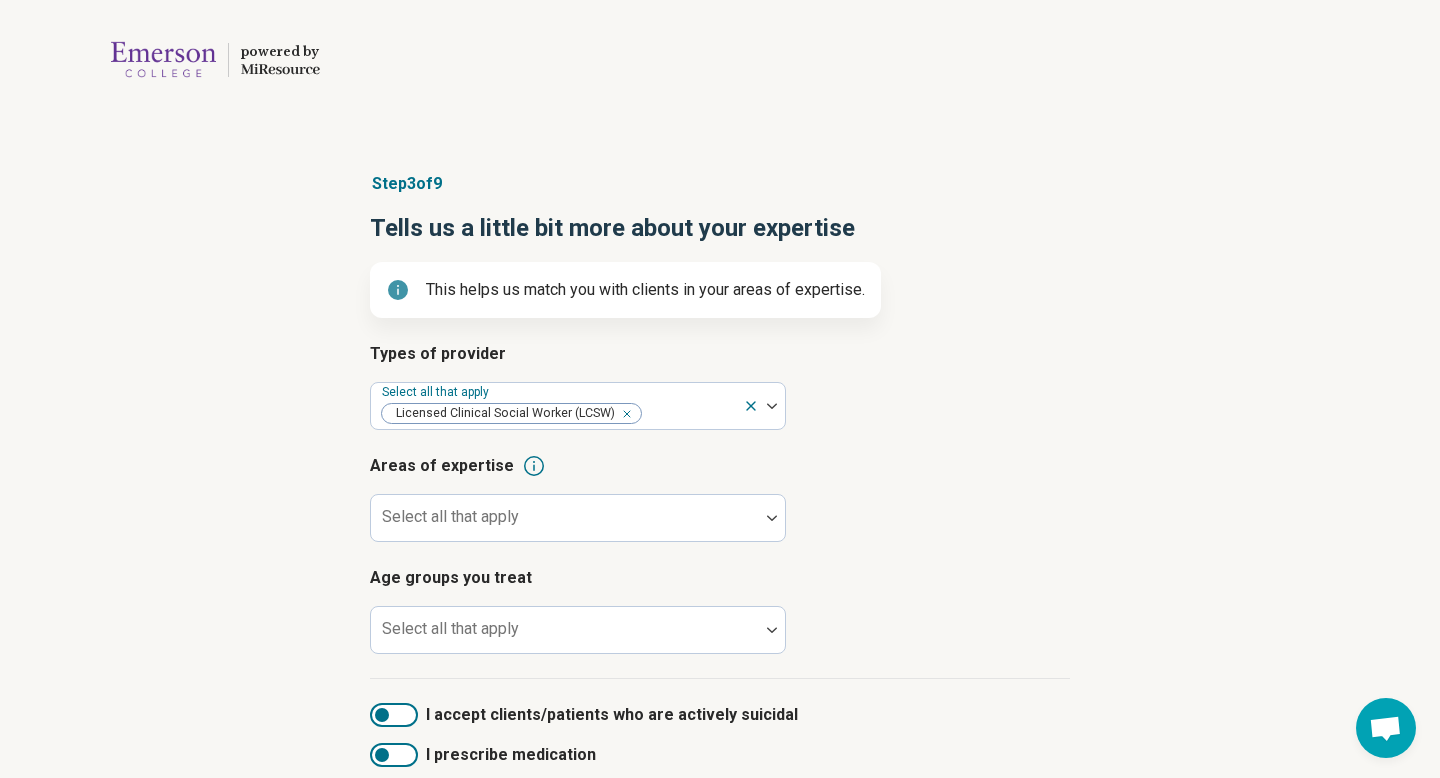 click on "Areas of expertise Select all that apply" at bounding box center (720, 498) 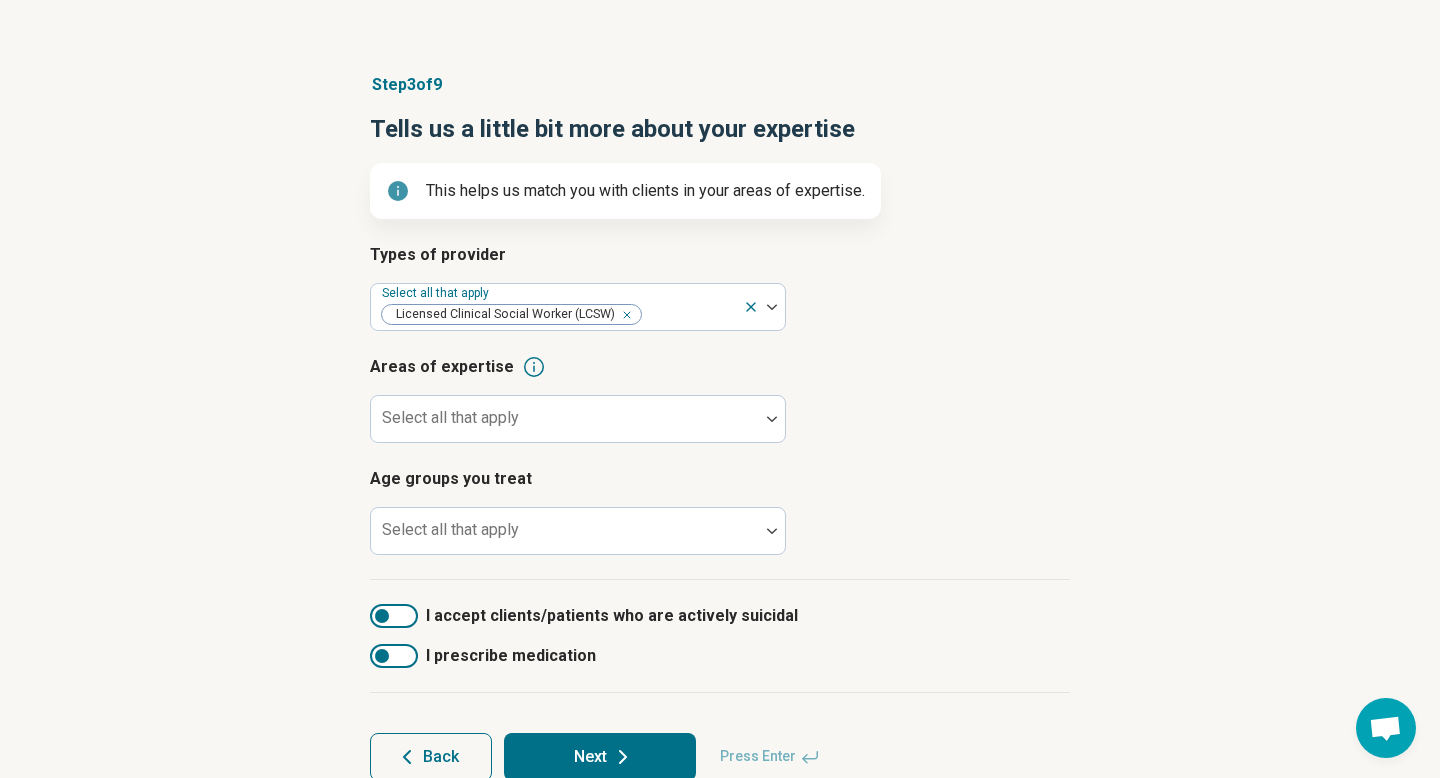 scroll, scrollTop: 120, scrollLeft: 0, axis: vertical 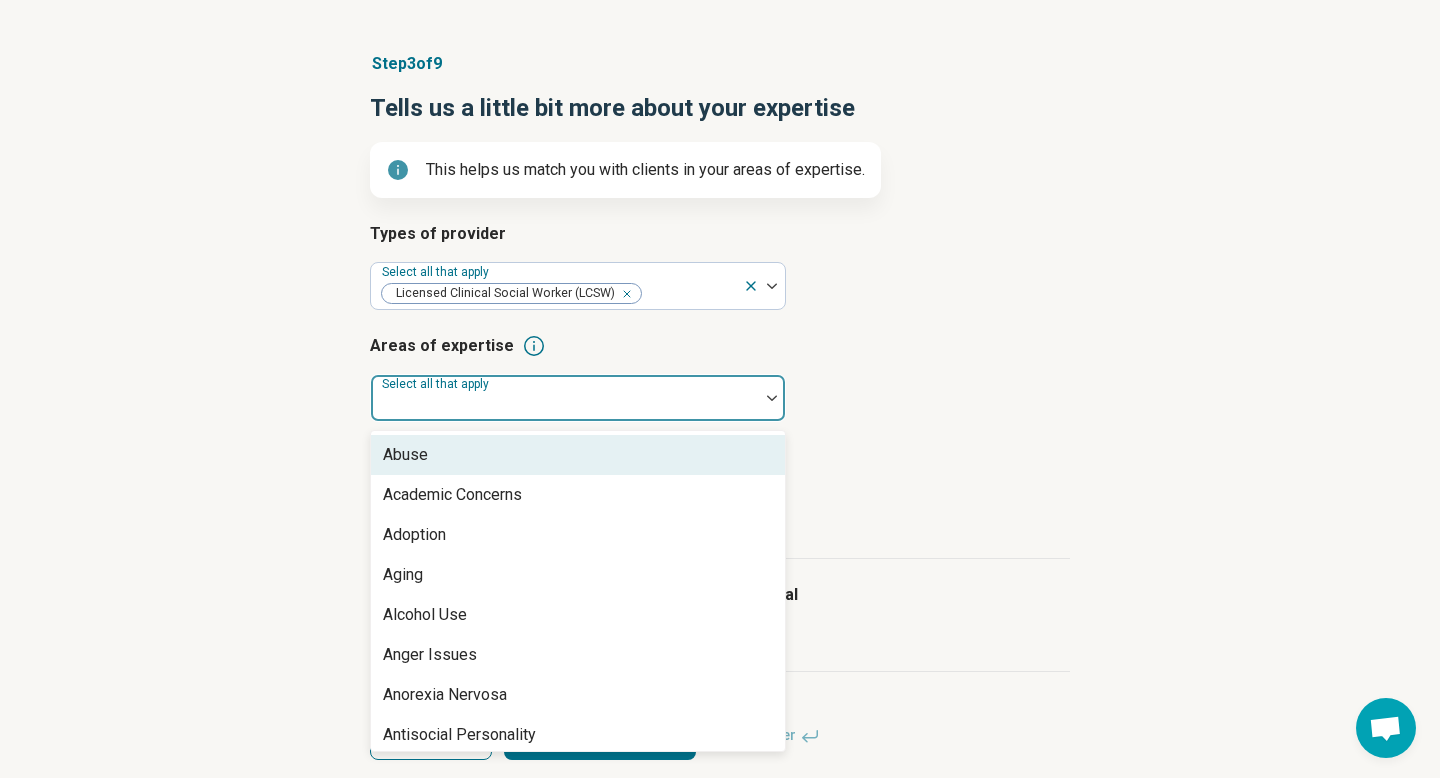 click at bounding box center (565, 398) 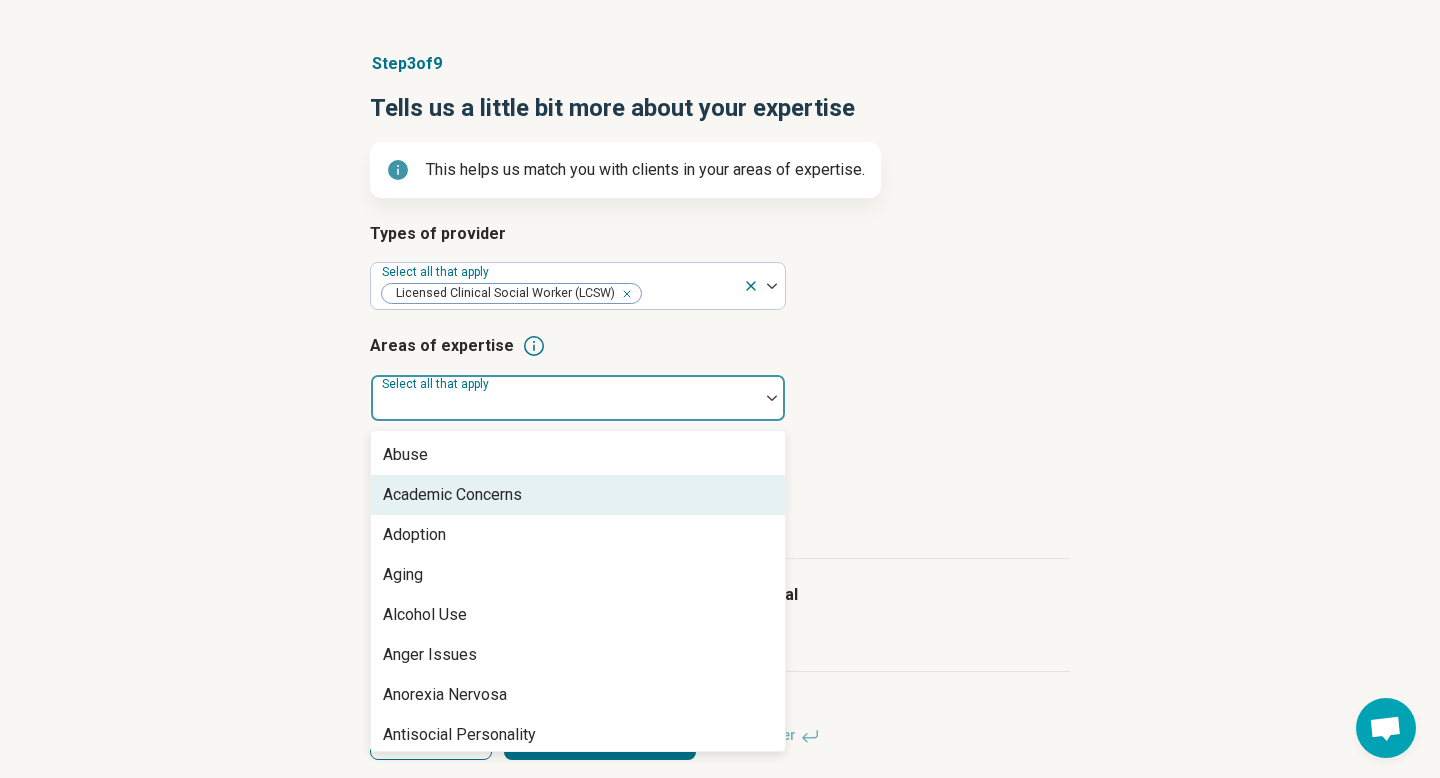 click on "Academic Concerns" at bounding box center [578, 495] 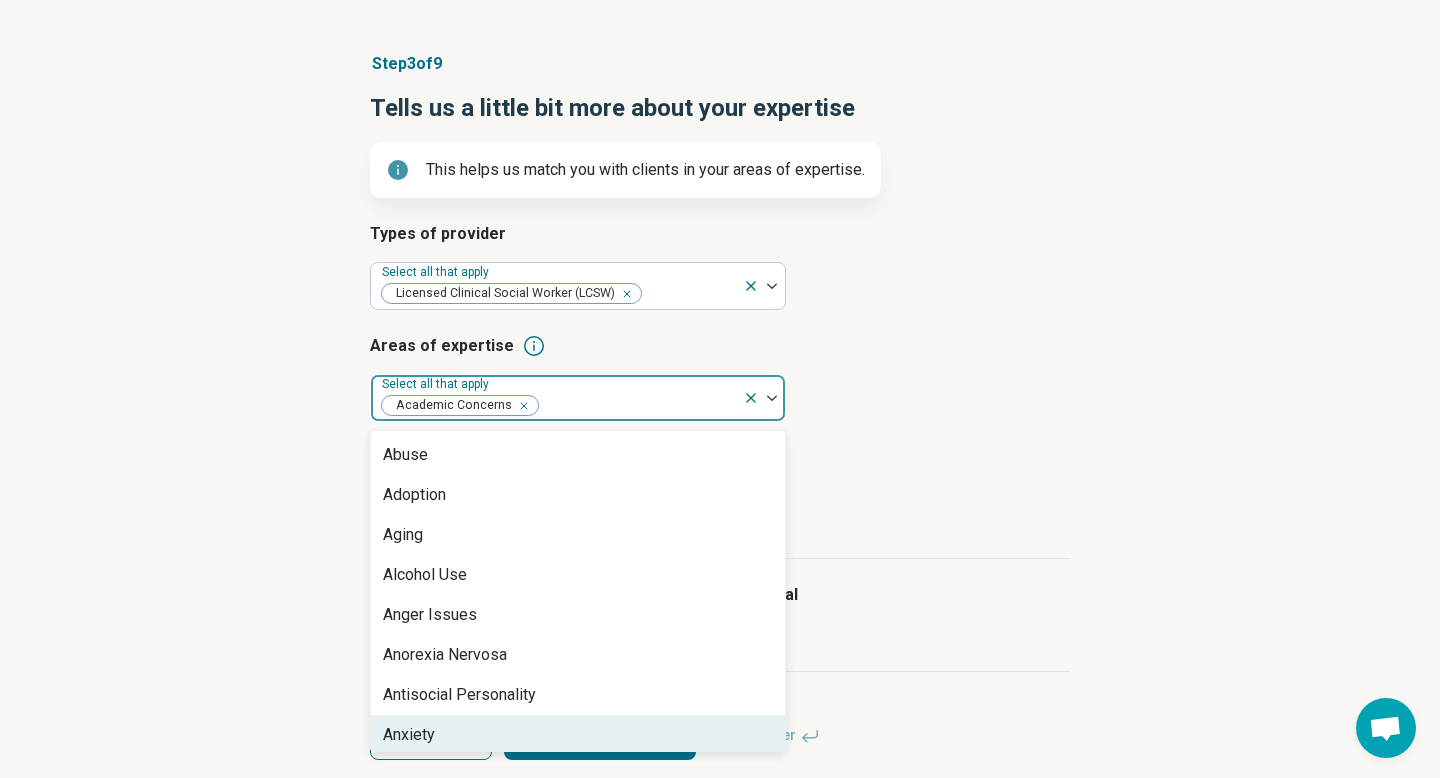click on "Anxiety" at bounding box center [578, 735] 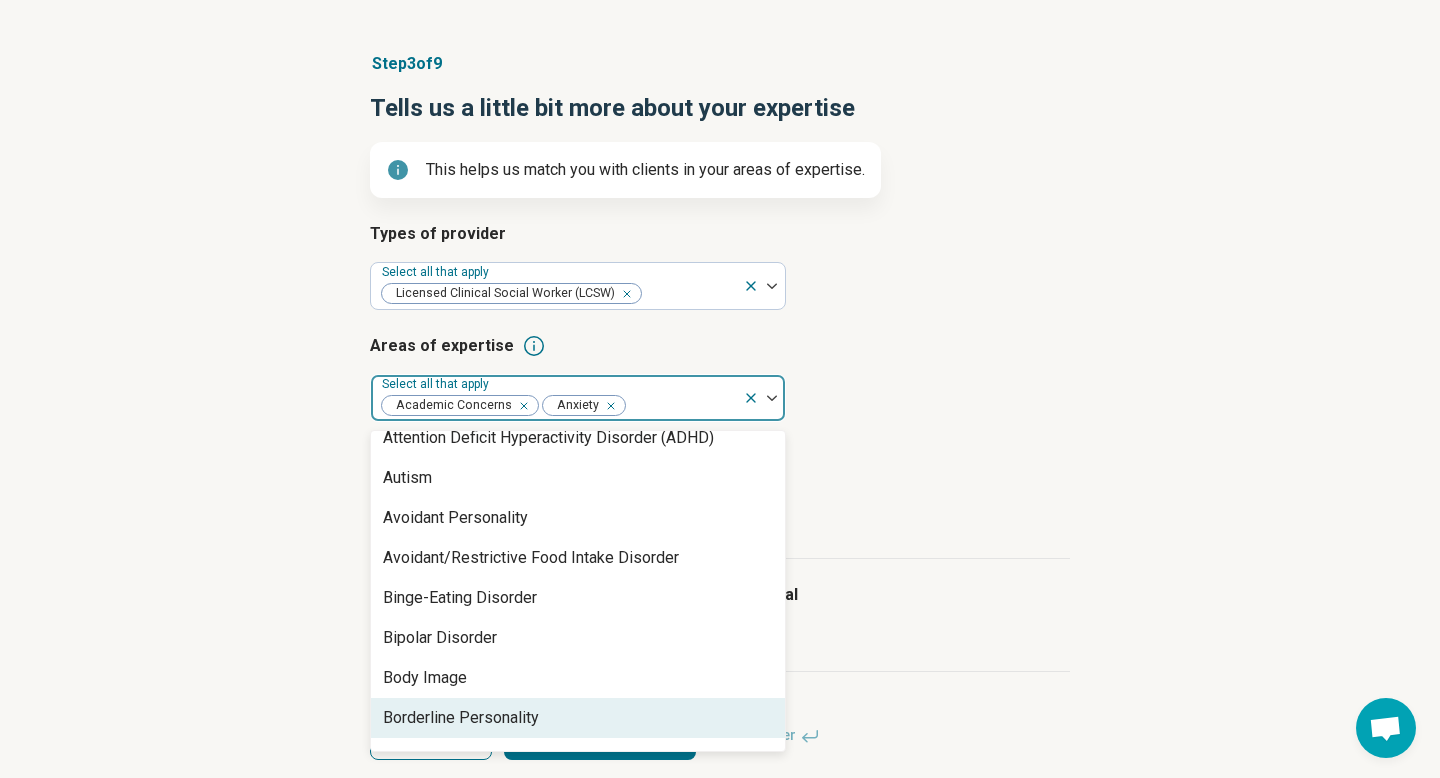 scroll, scrollTop: 417, scrollLeft: 0, axis: vertical 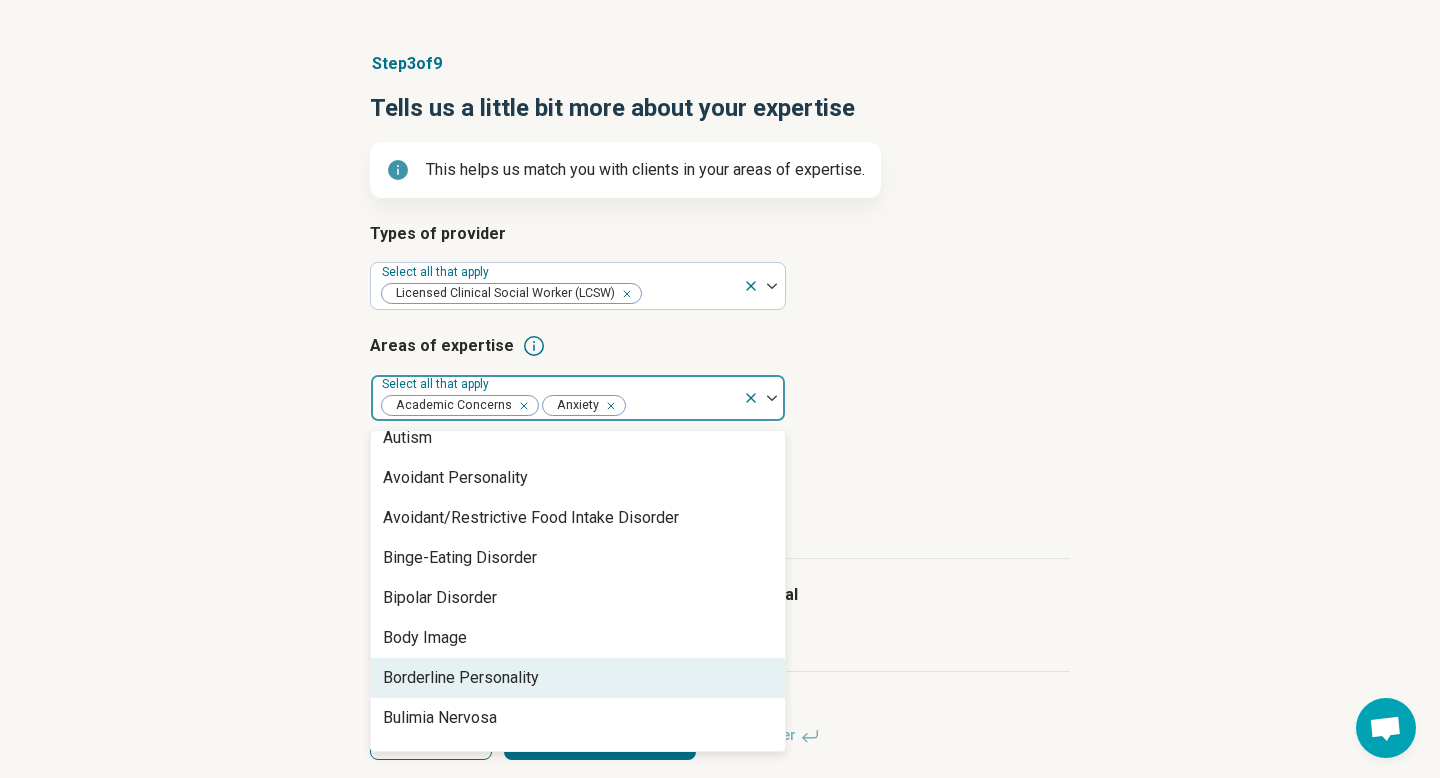 click on "Borderline Personality" at bounding box center [578, 678] 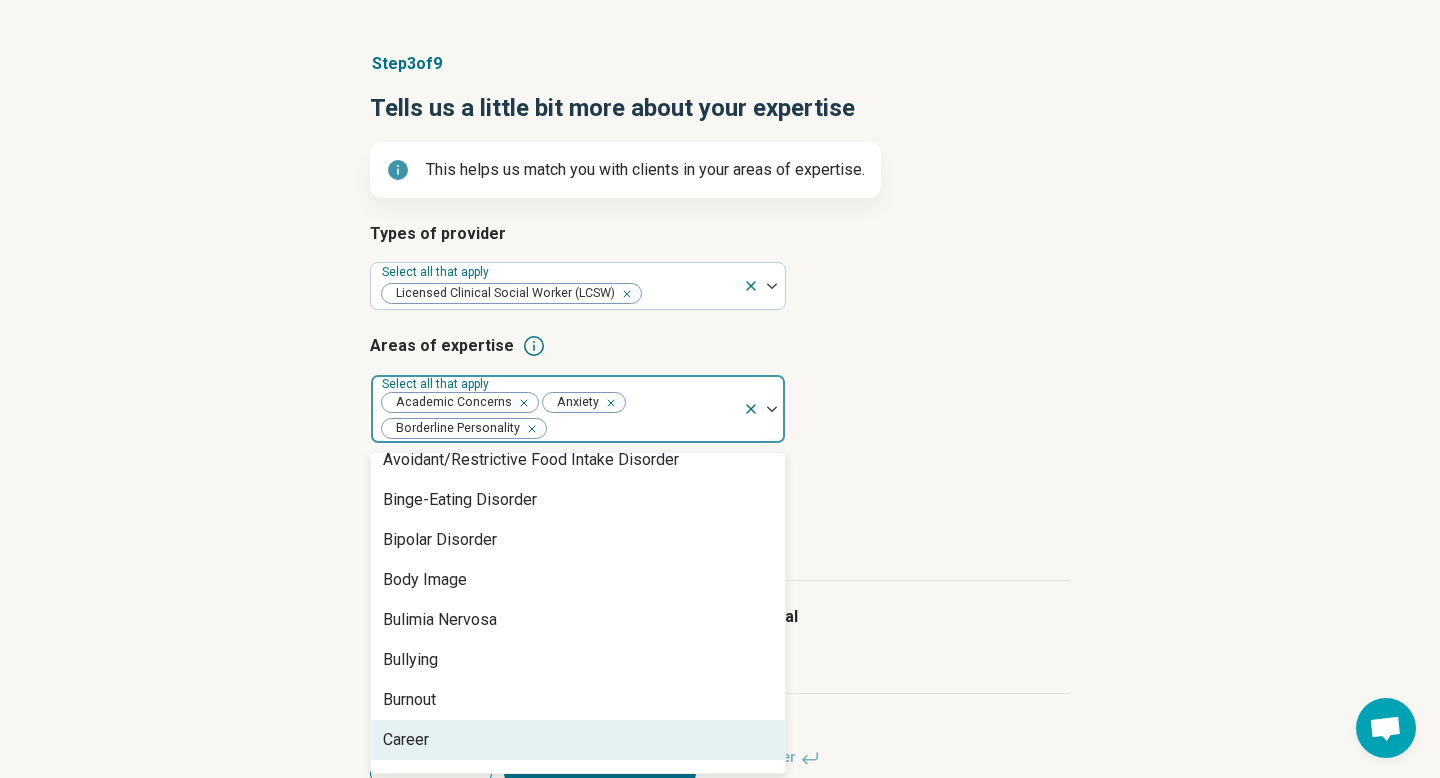 scroll, scrollTop: 537, scrollLeft: 0, axis: vertical 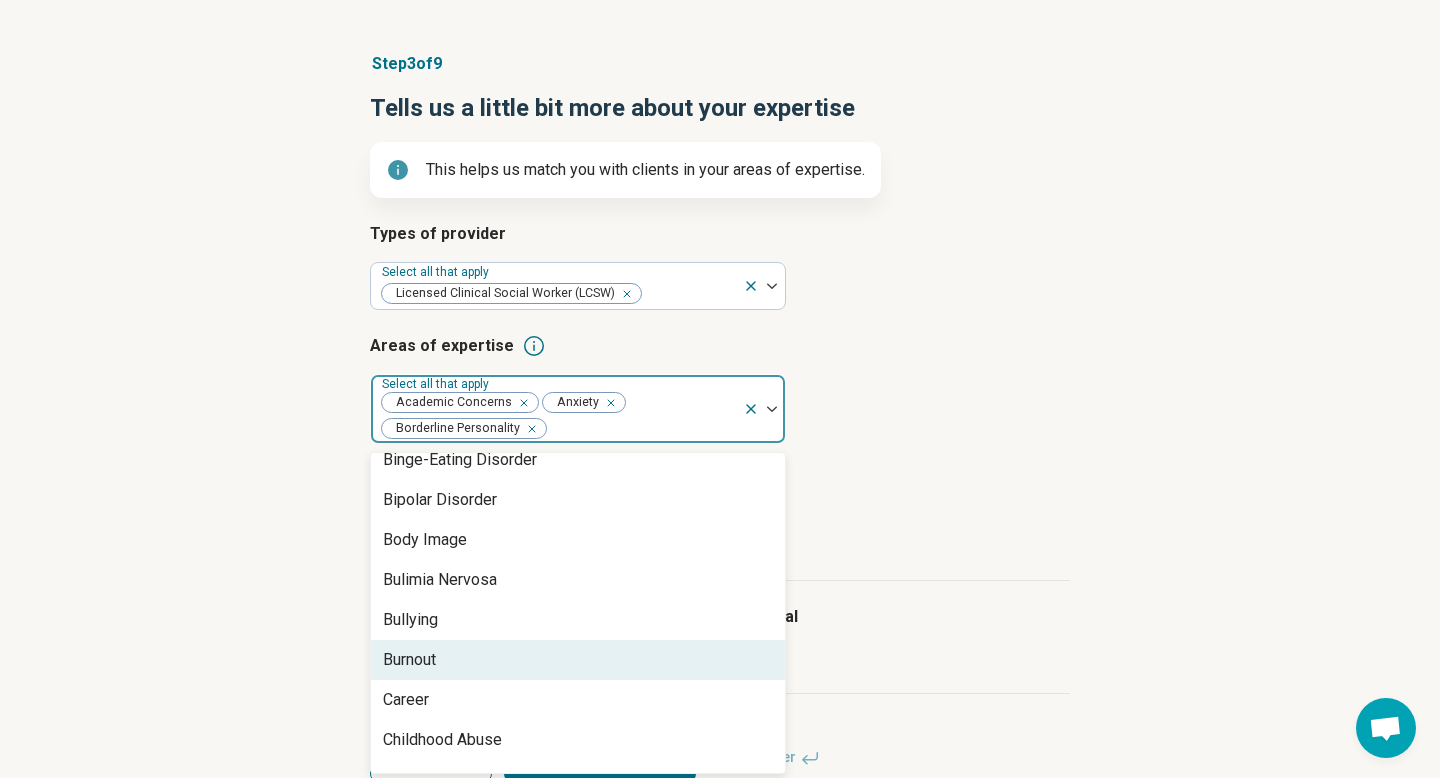 click on "Burnout" at bounding box center [578, 660] 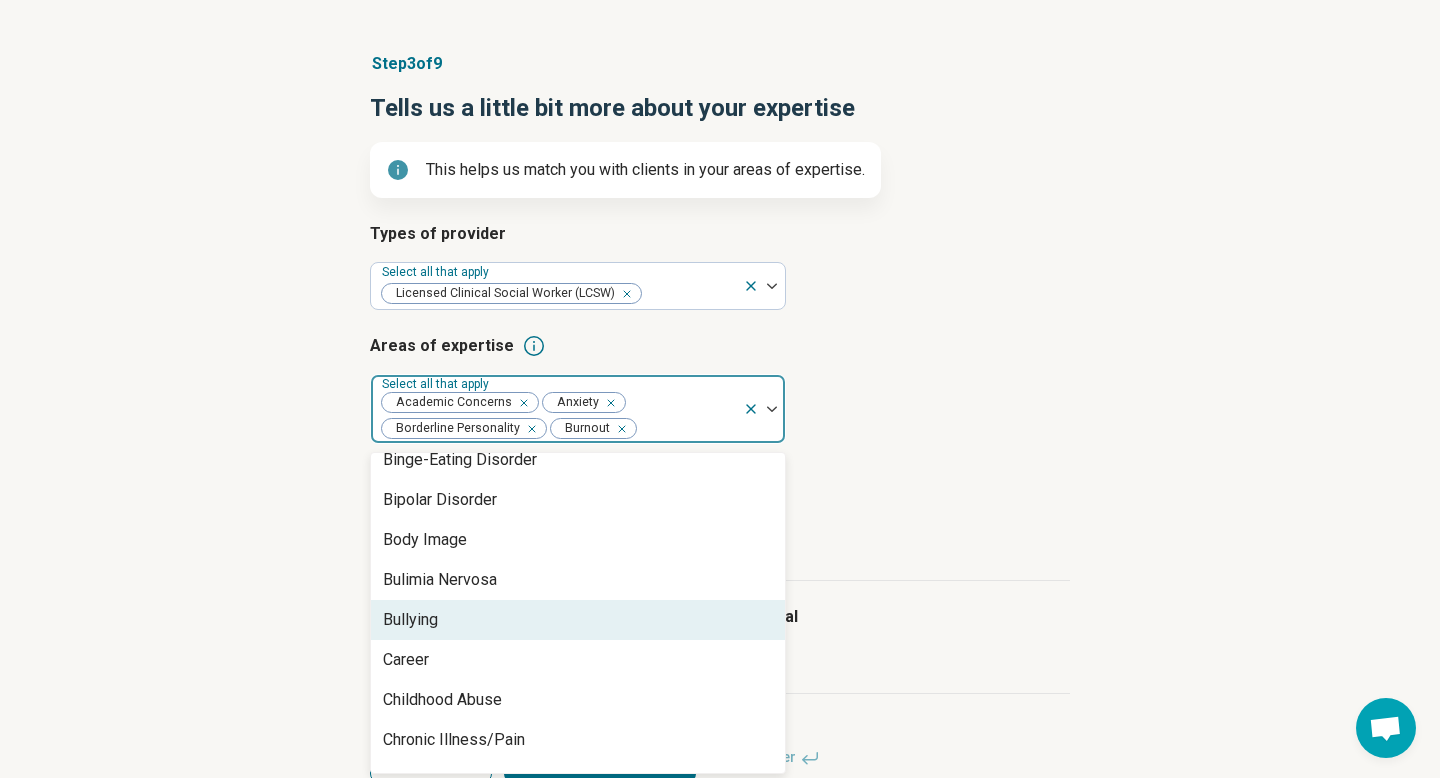click on "Bullying" at bounding box center [578, 620] 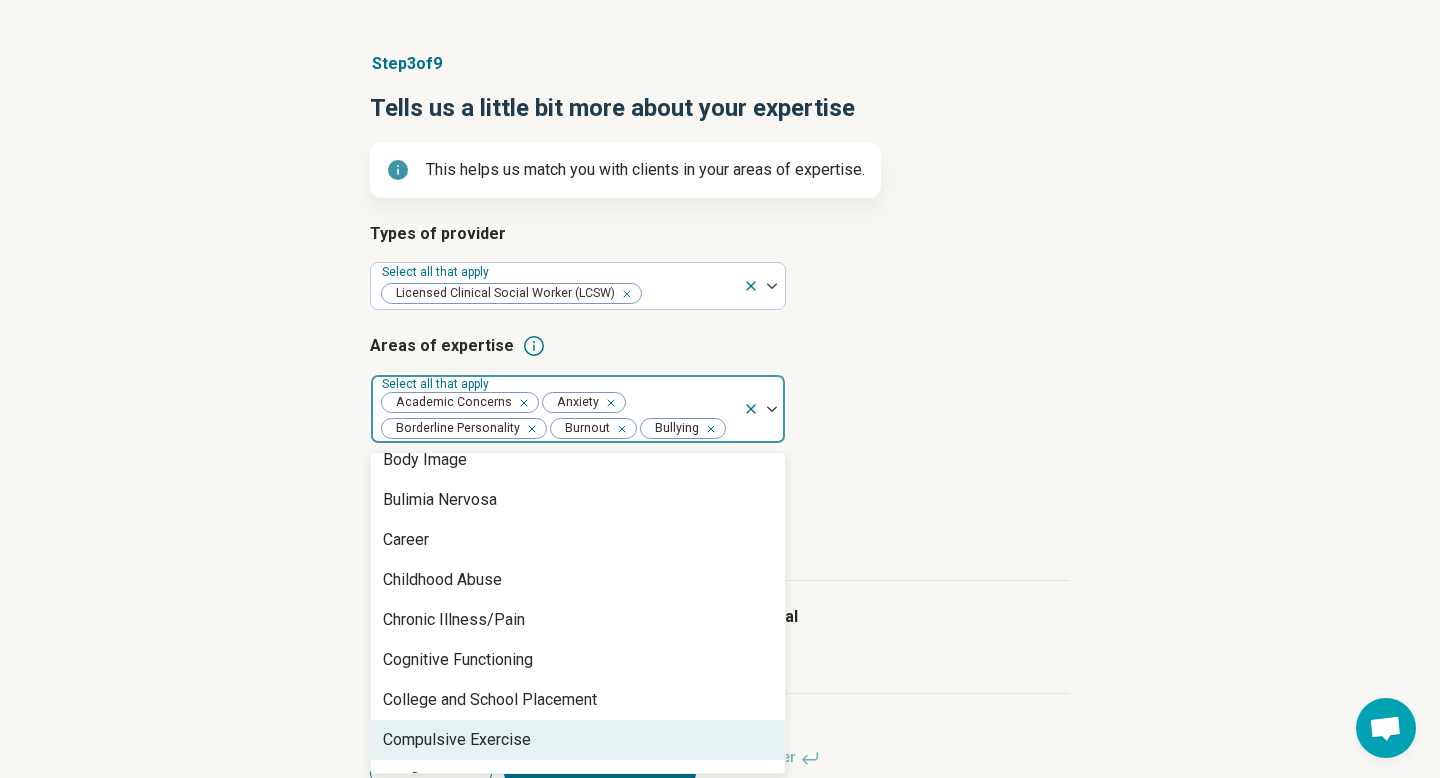 scroll, scrollTop: 657, scrollLeft: 0, axis: vertical 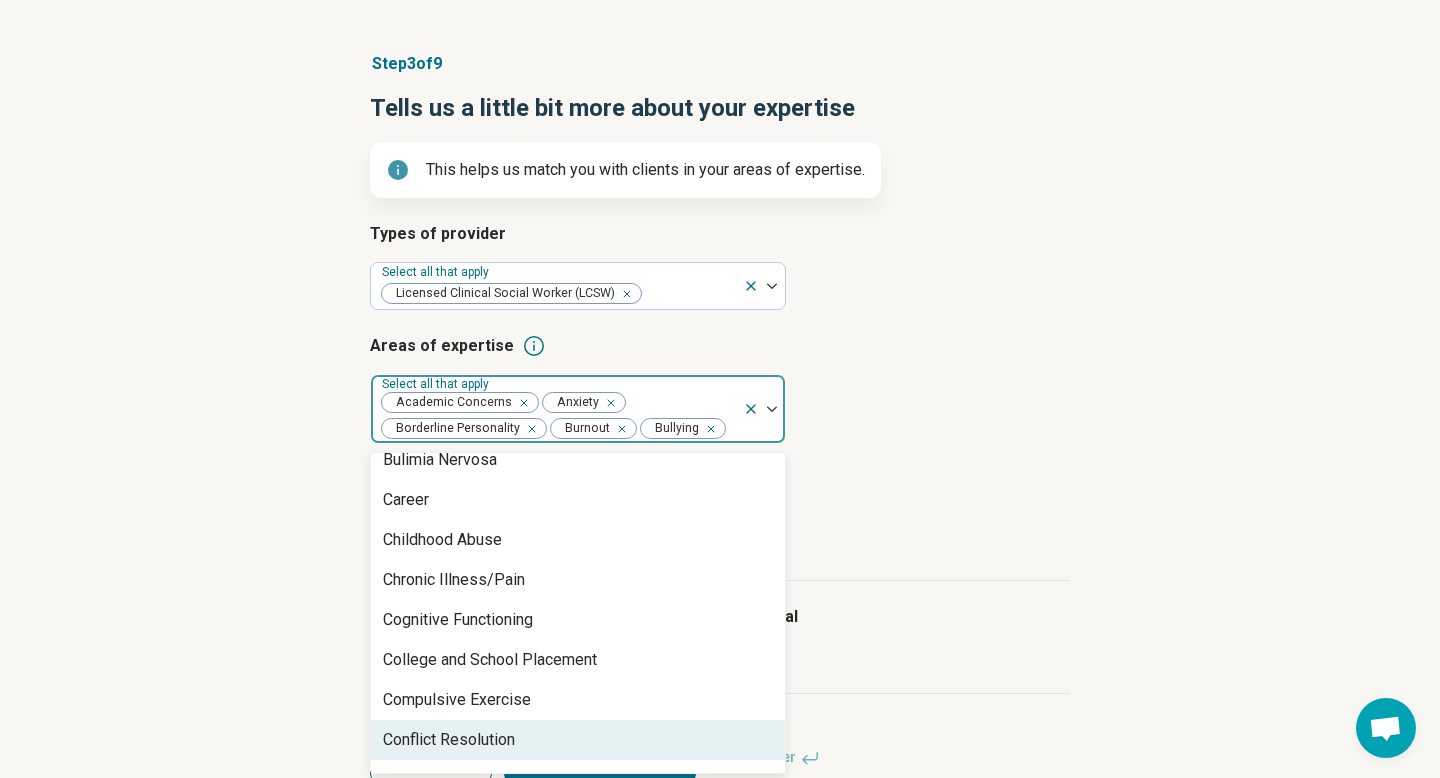 click on "Conflict Resolution" at bounding box center [578, 740] 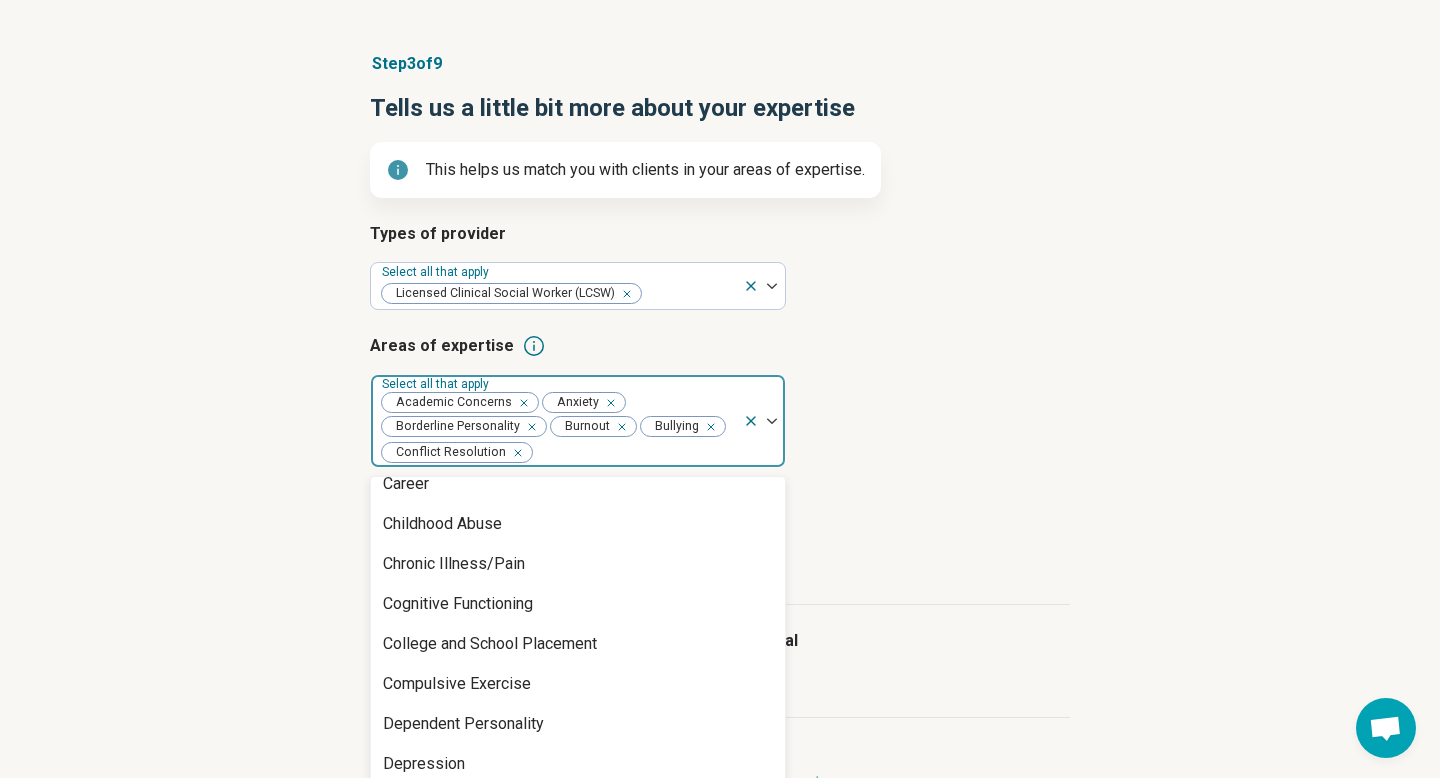 scroll, scrollTop: 737, scrollLeft: 0, axis: vertical 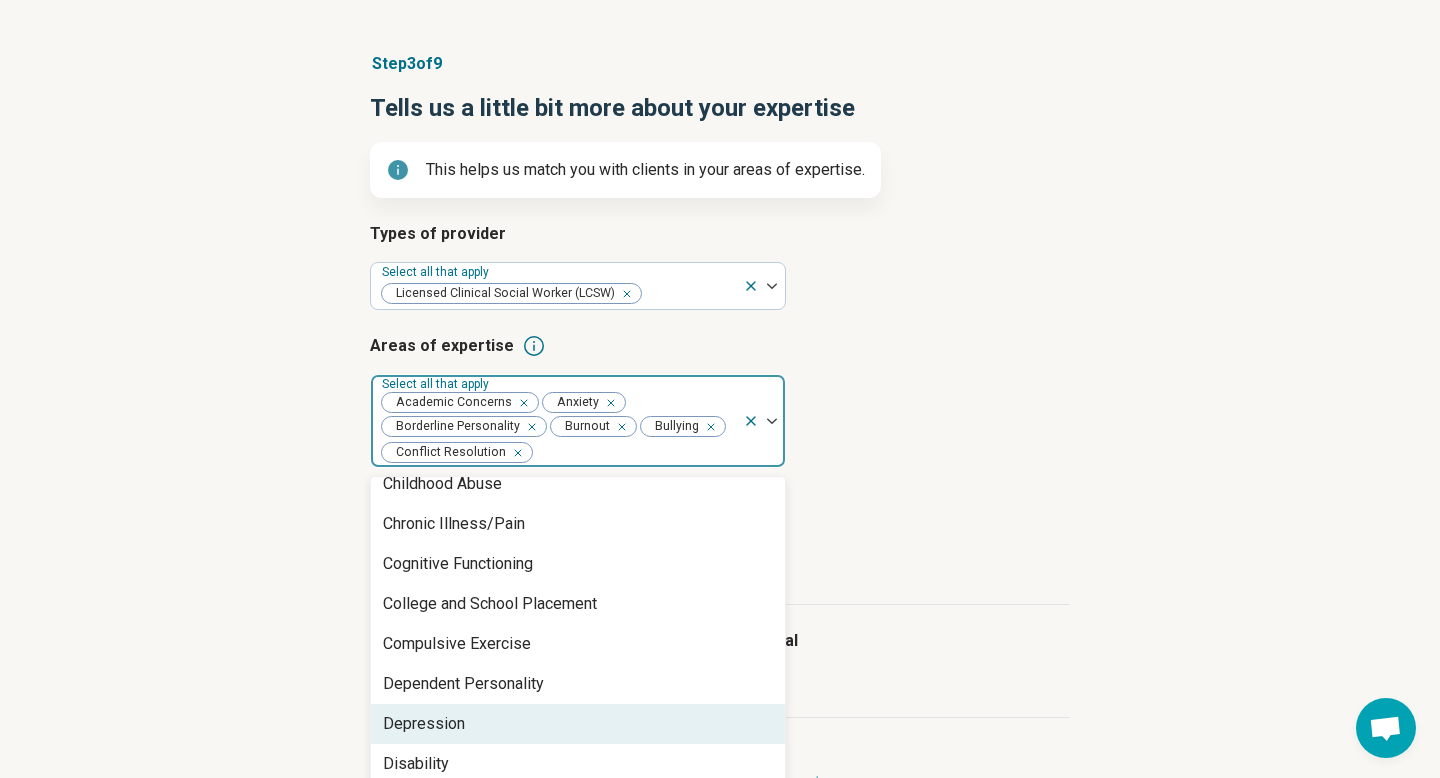 click on "Depression" at bounding box center (578, 724) 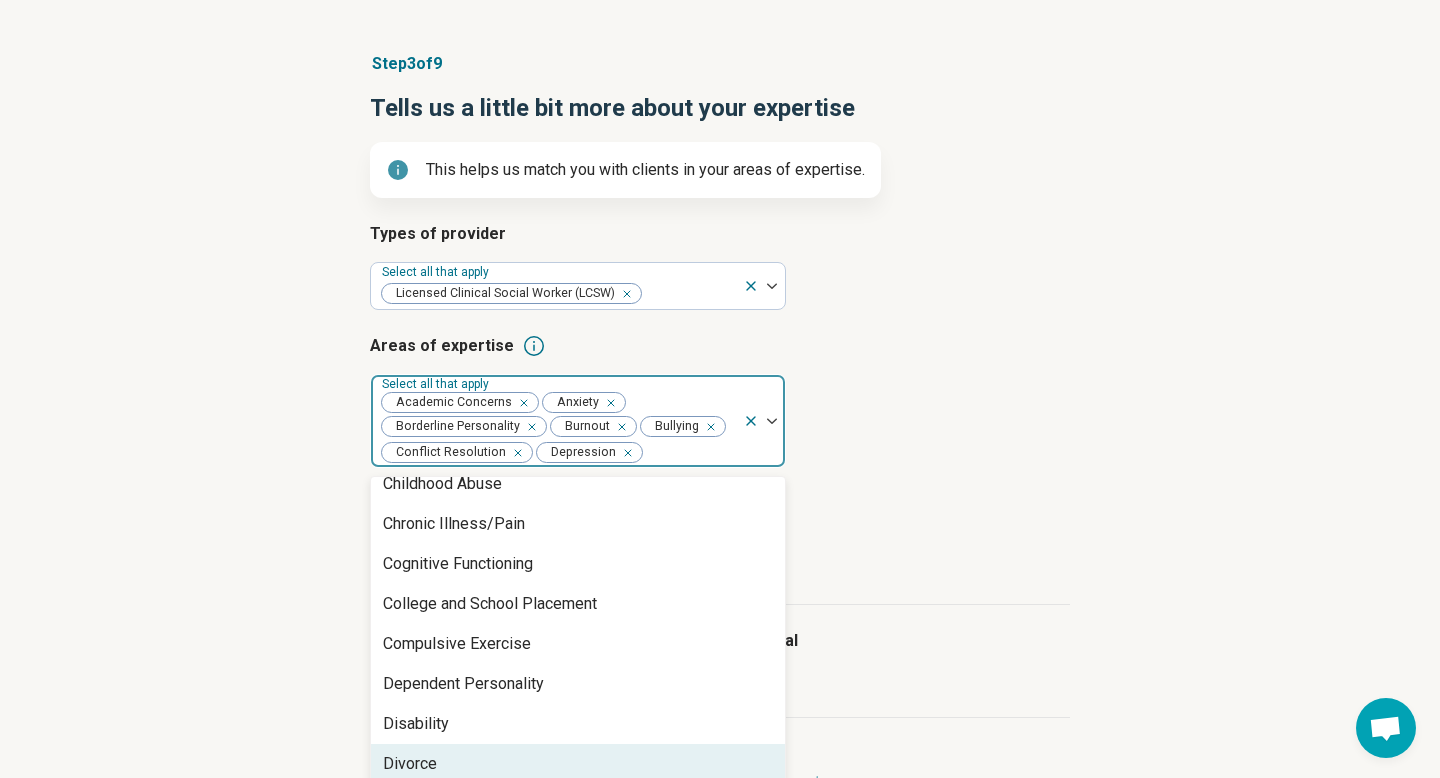 scroll, scrollTop: 777, scrollLeft: 0, axis: vertical 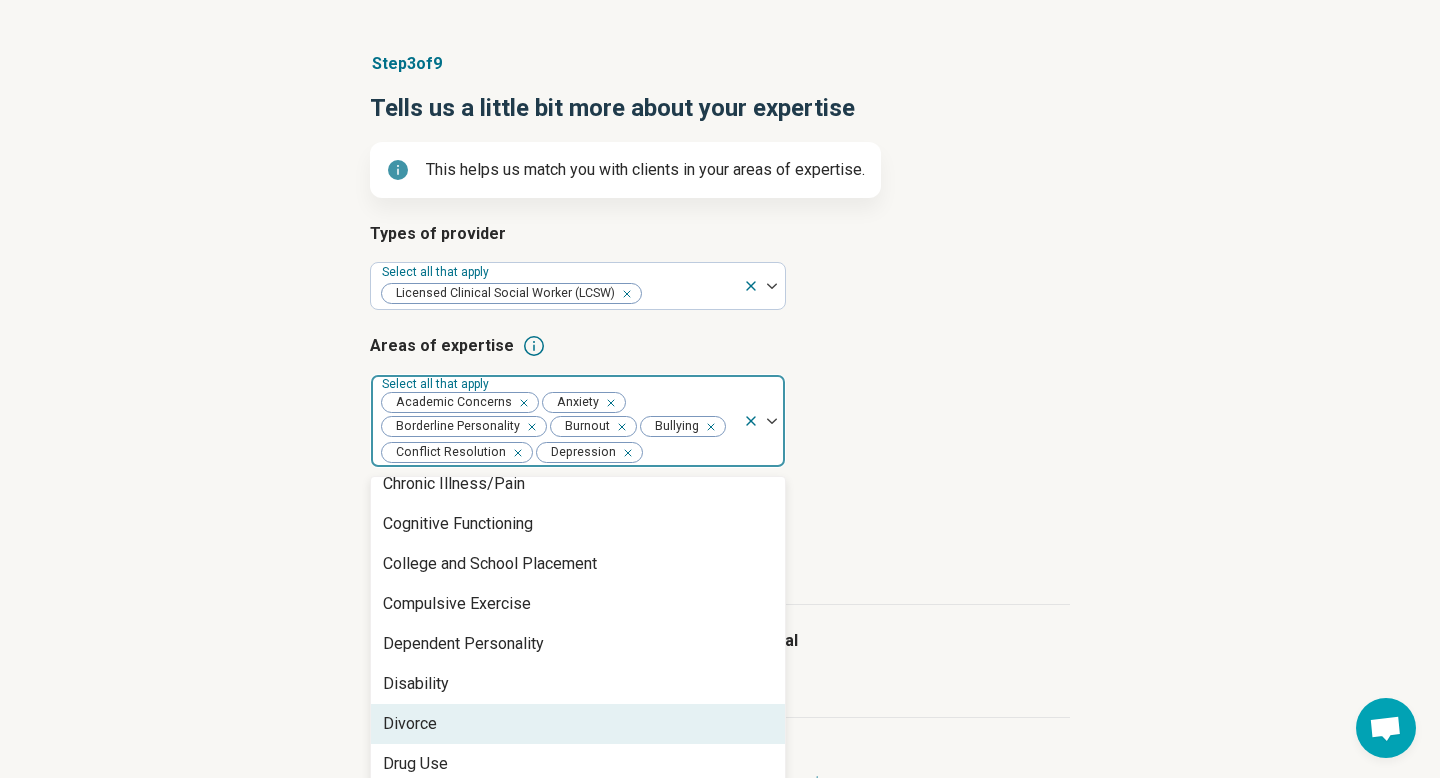 click on "Divorce" at bounding box center (578, 724) 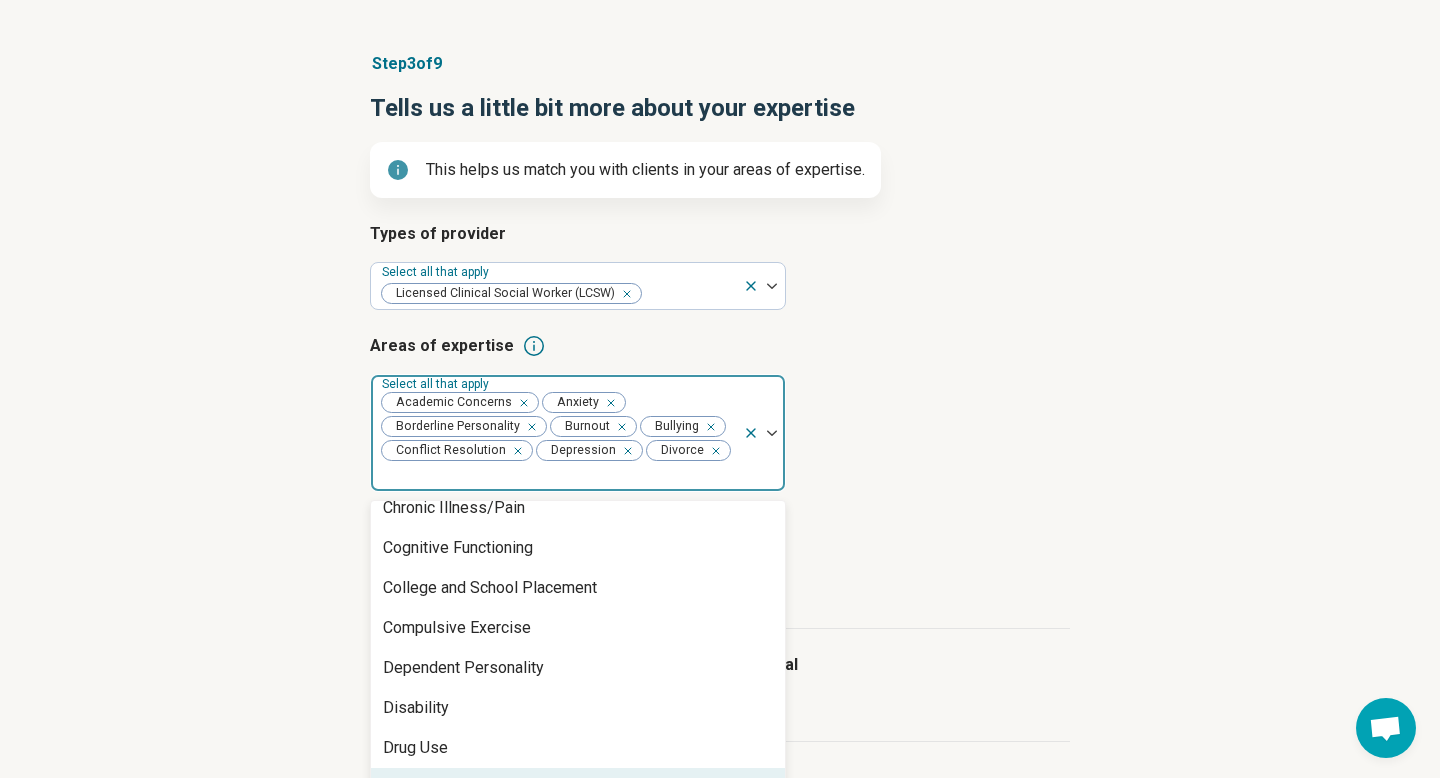 scroll, scrollTop: 817, scrollLeft: 0, axis: vertical 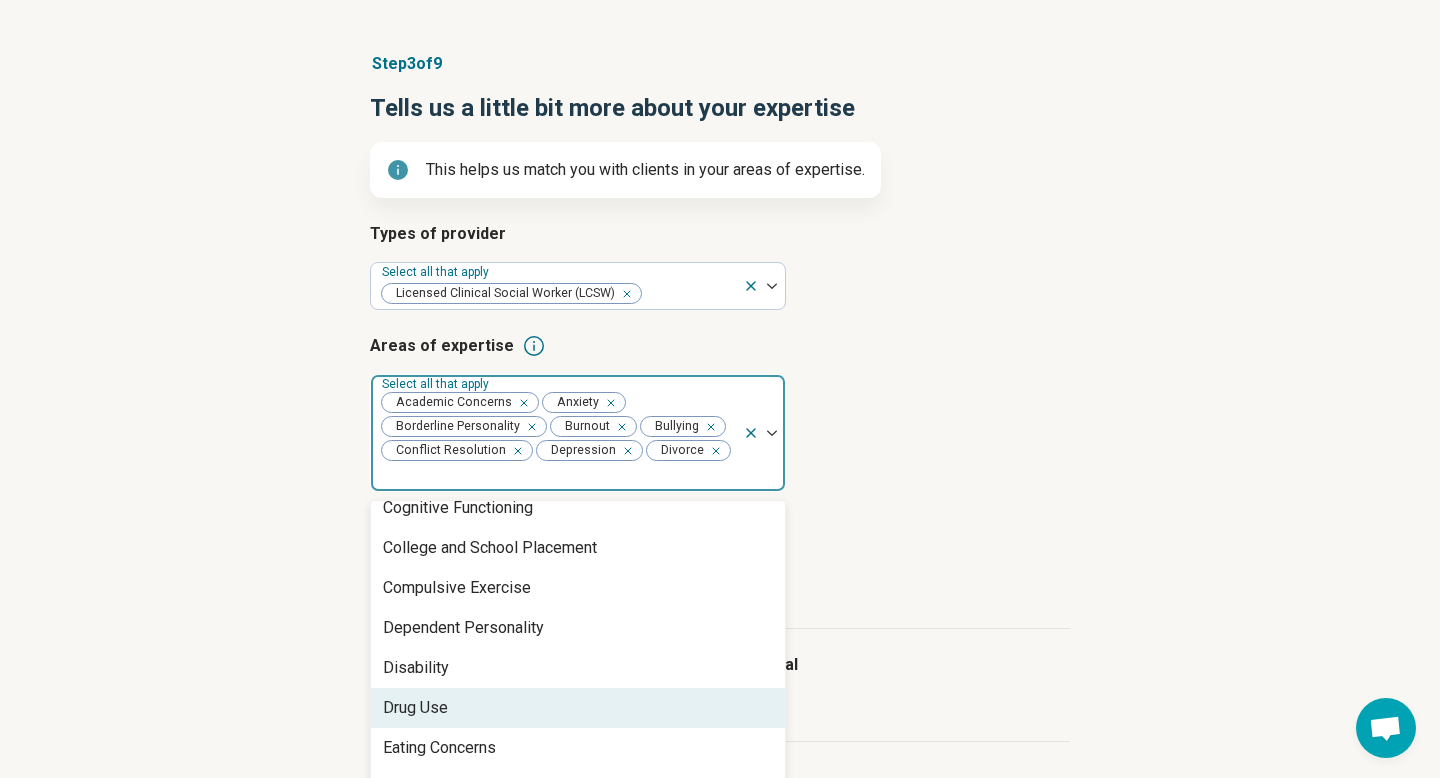 click on "Drug Use" at bounding box center (578, 708) 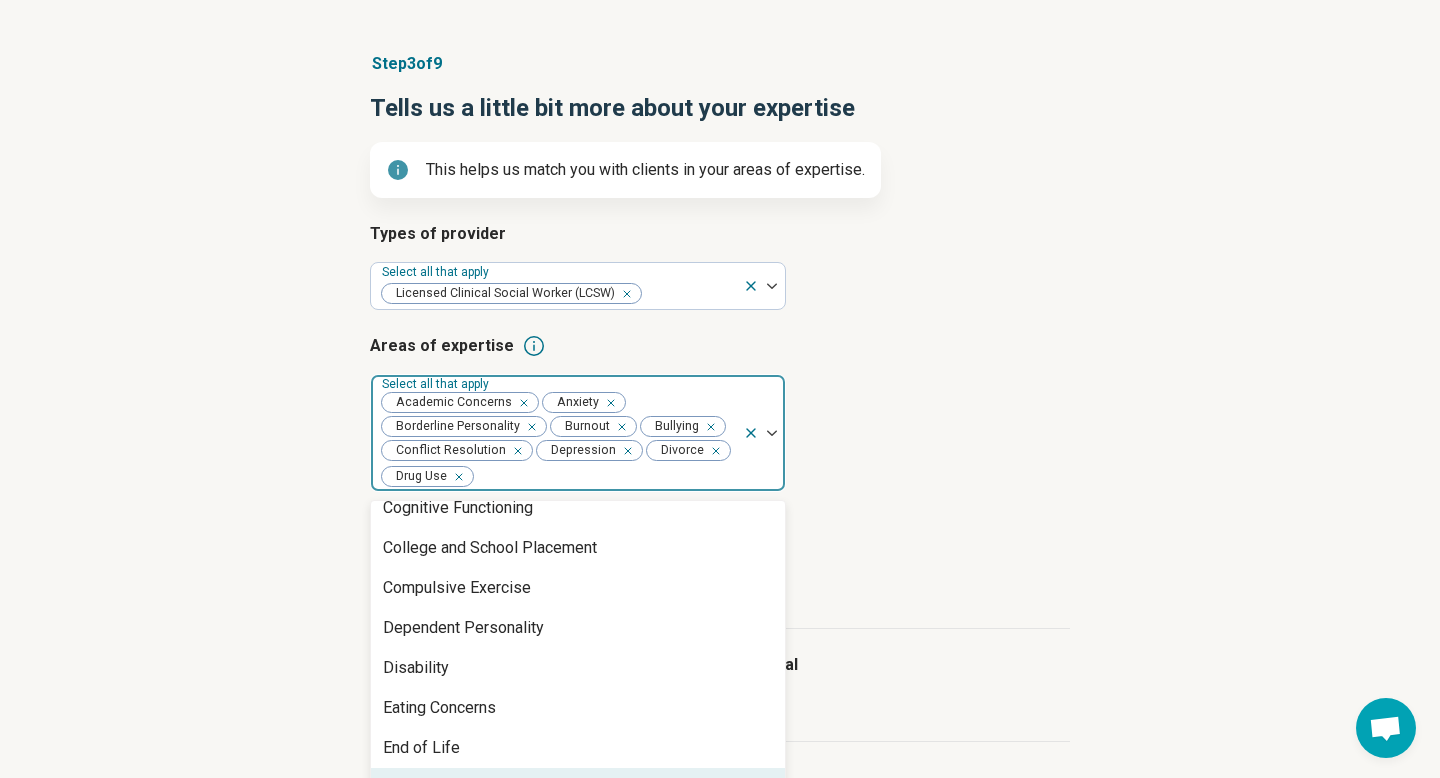 scroll, scrollTop: 857, scrollLeft: 0, axis: vertical 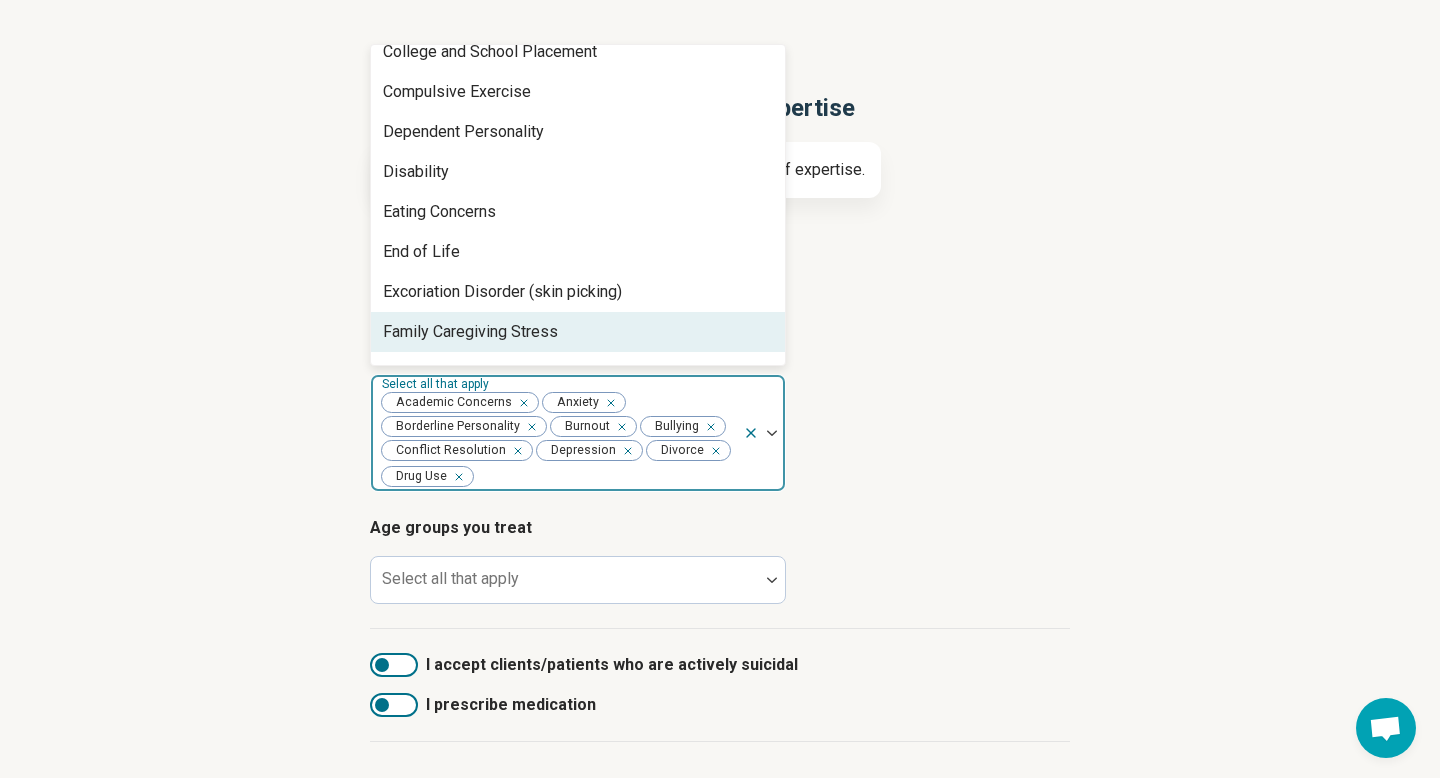 click on "Family Caregiving Stress" at bounding box center (578, 332) 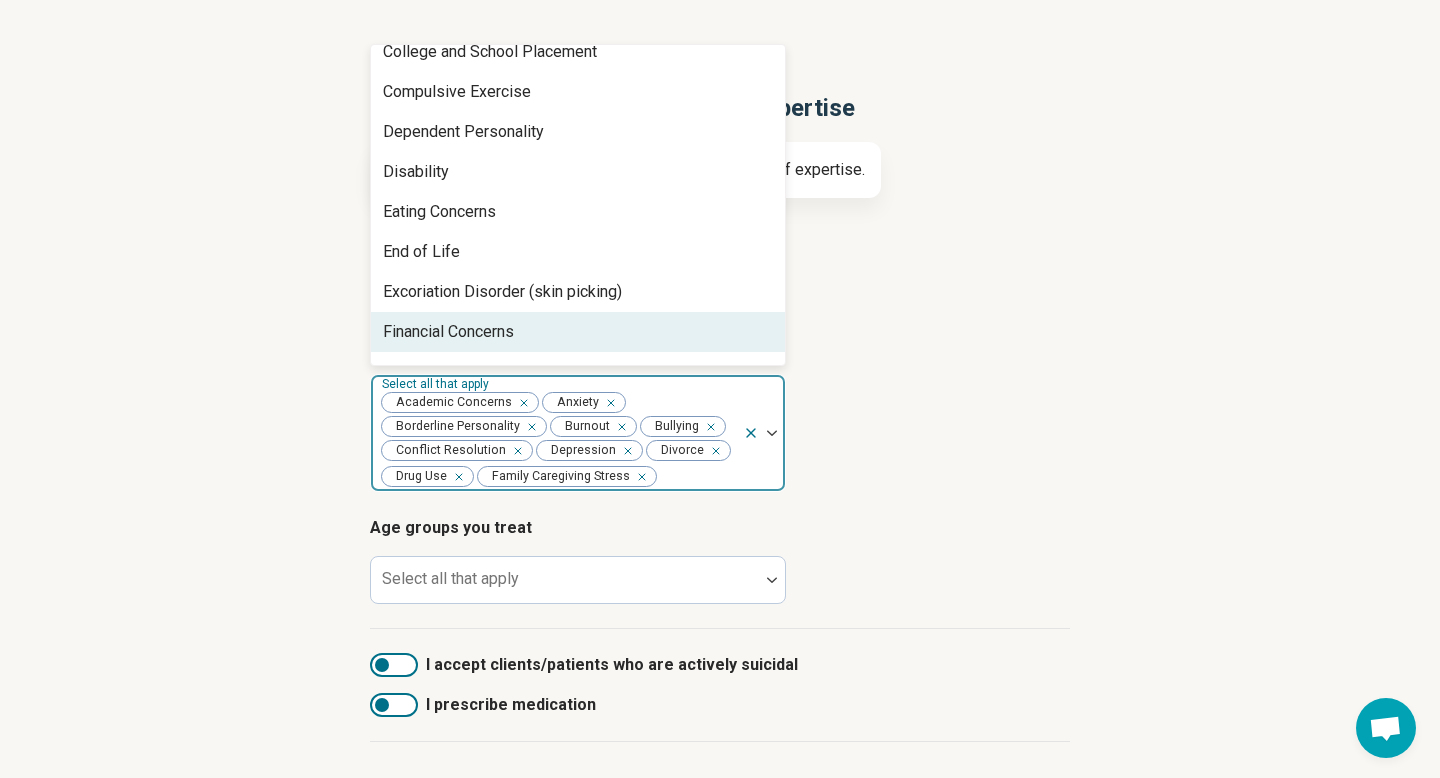 scroll, scrollTop: 897, scrollLeft: 0, axis: vertical 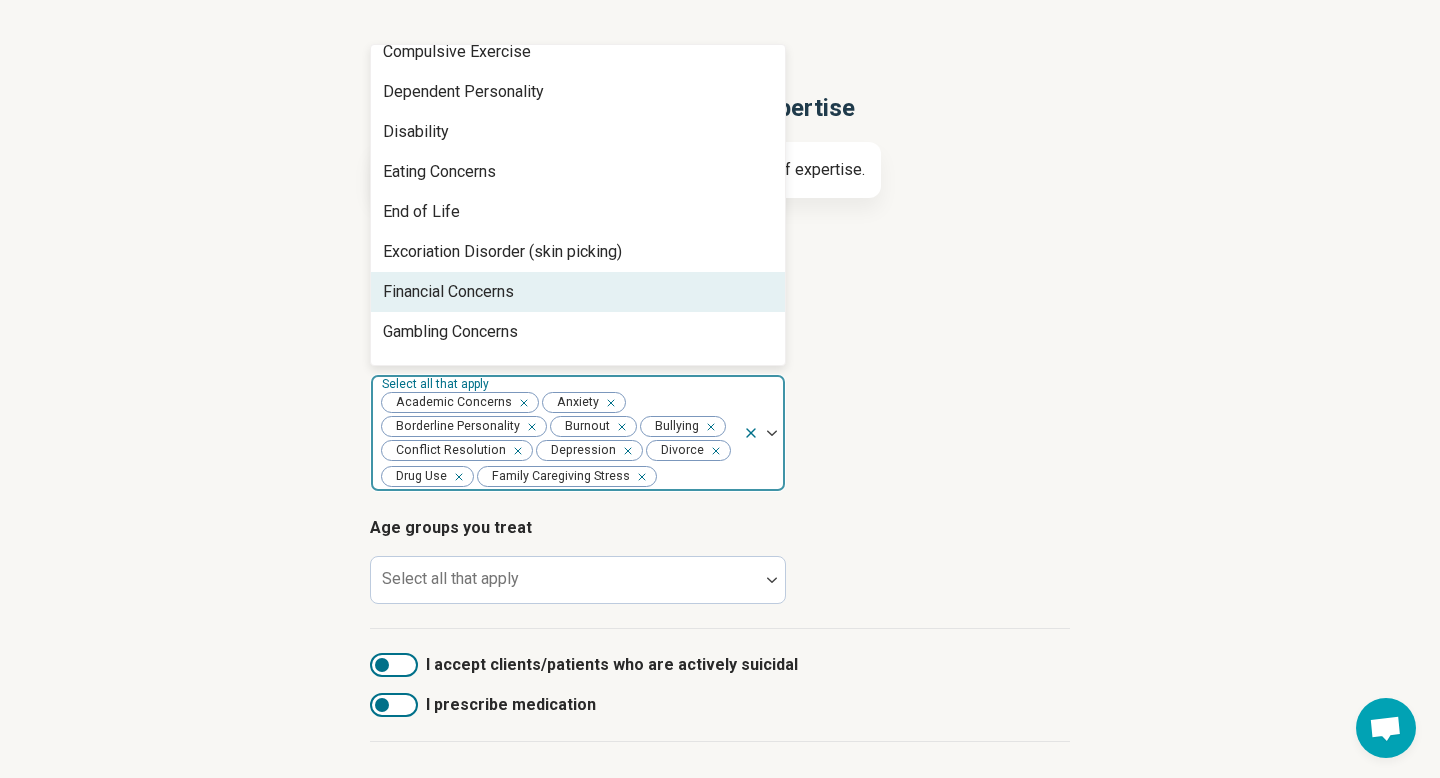 click on "Financial Concerns" at bounding box center (578, 292) 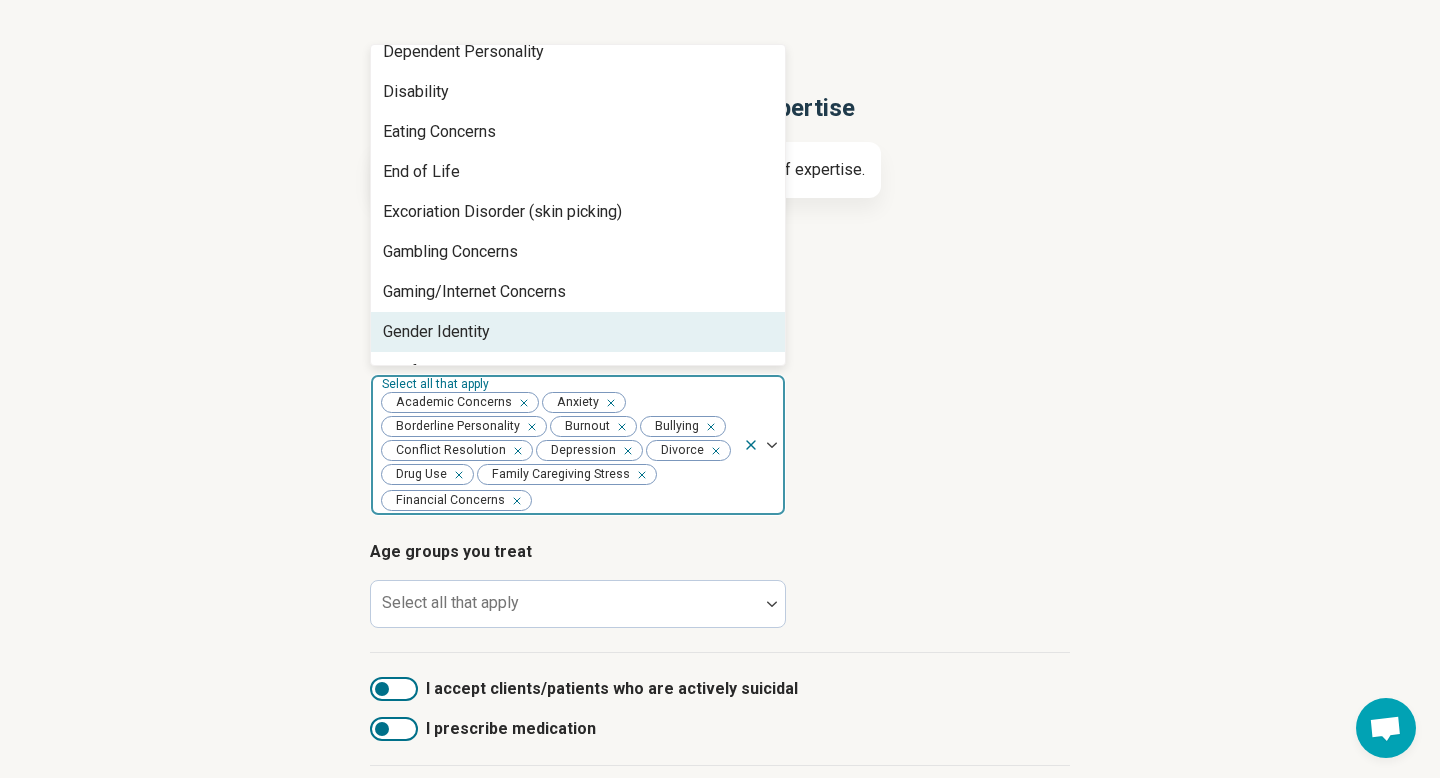 scroll, scrollTop: 977, scrollLeft: 0, axis: vertical 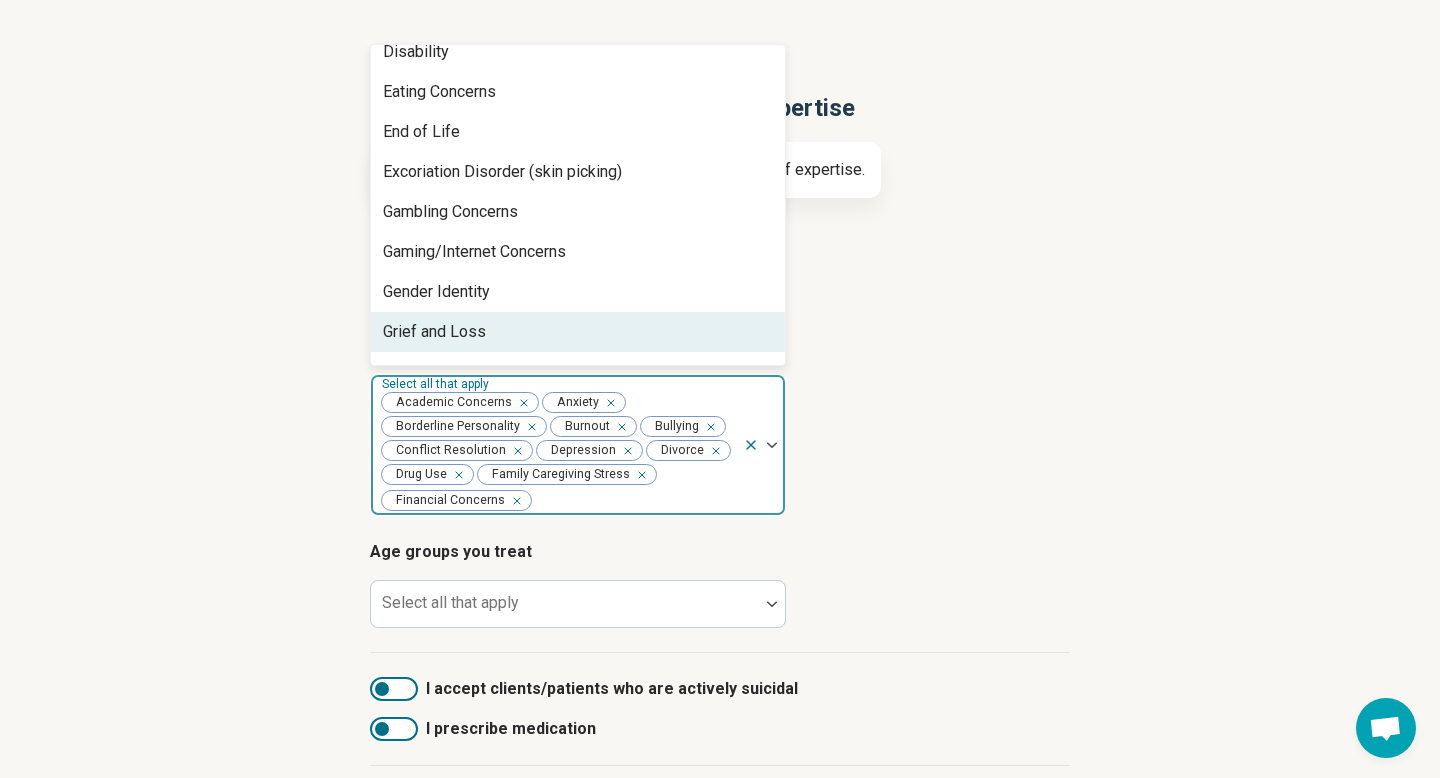 click on "Grief and Loss" at bounding box center [578, 332] 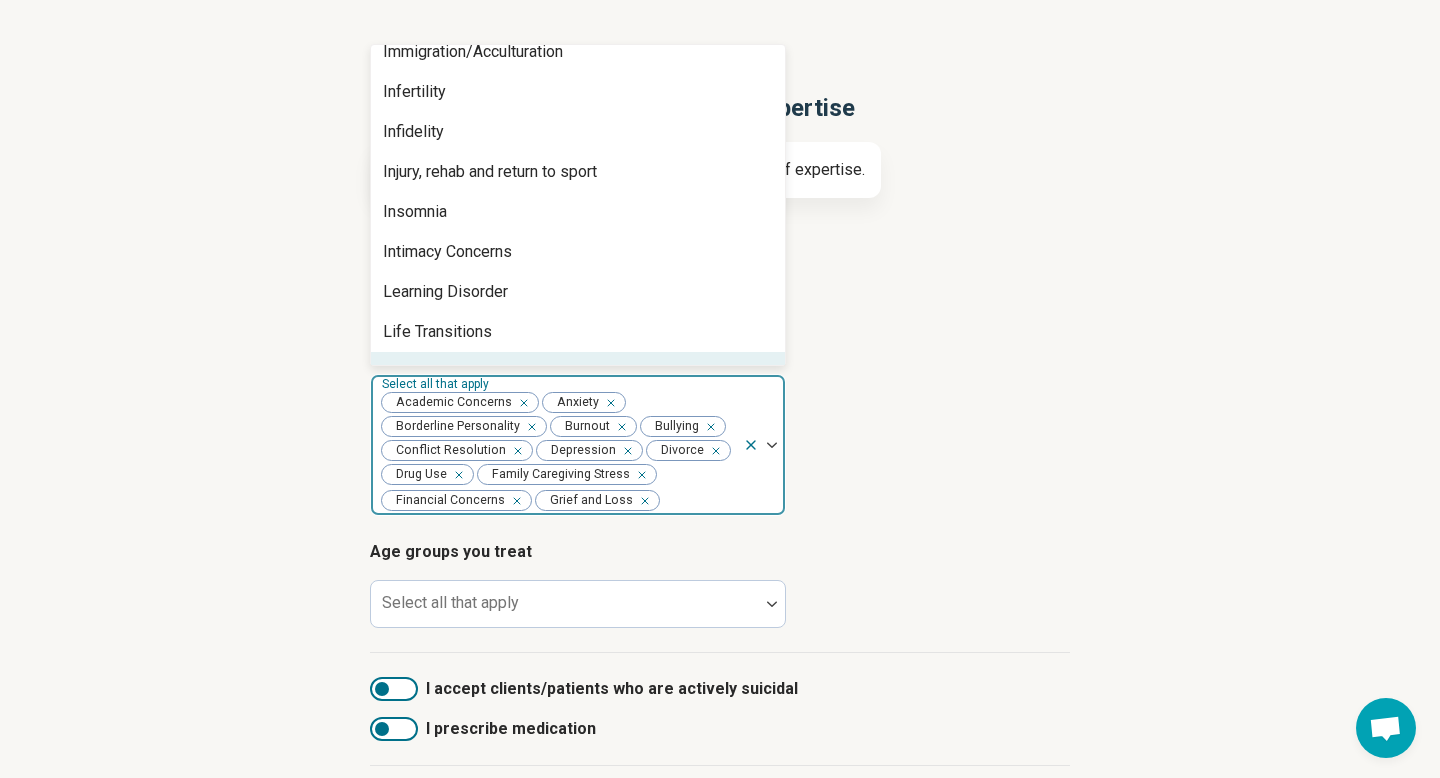 scroll, scrollTop: 1377, scrollLeft: 0, axis: vertical 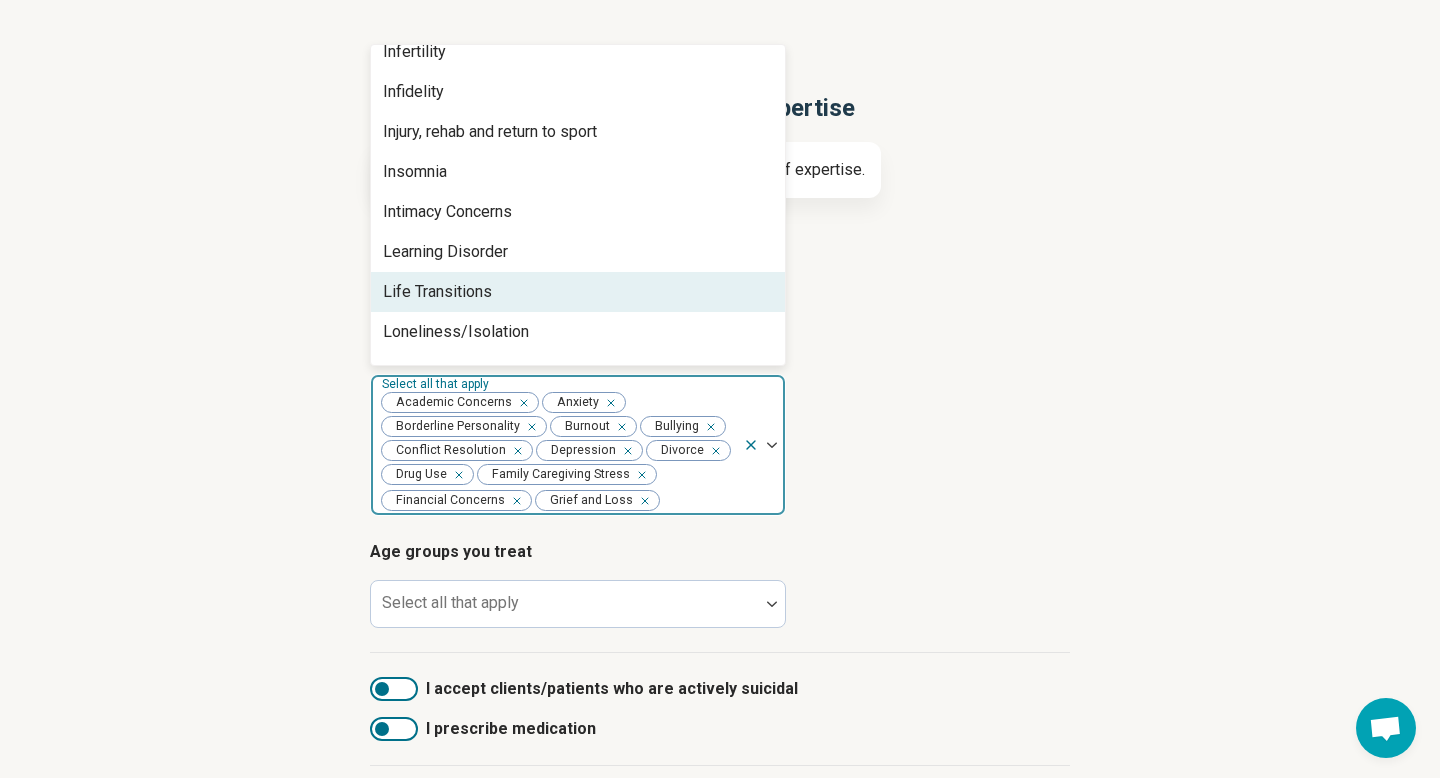 click on "Life Transitions" at bounding box center [578, 292] 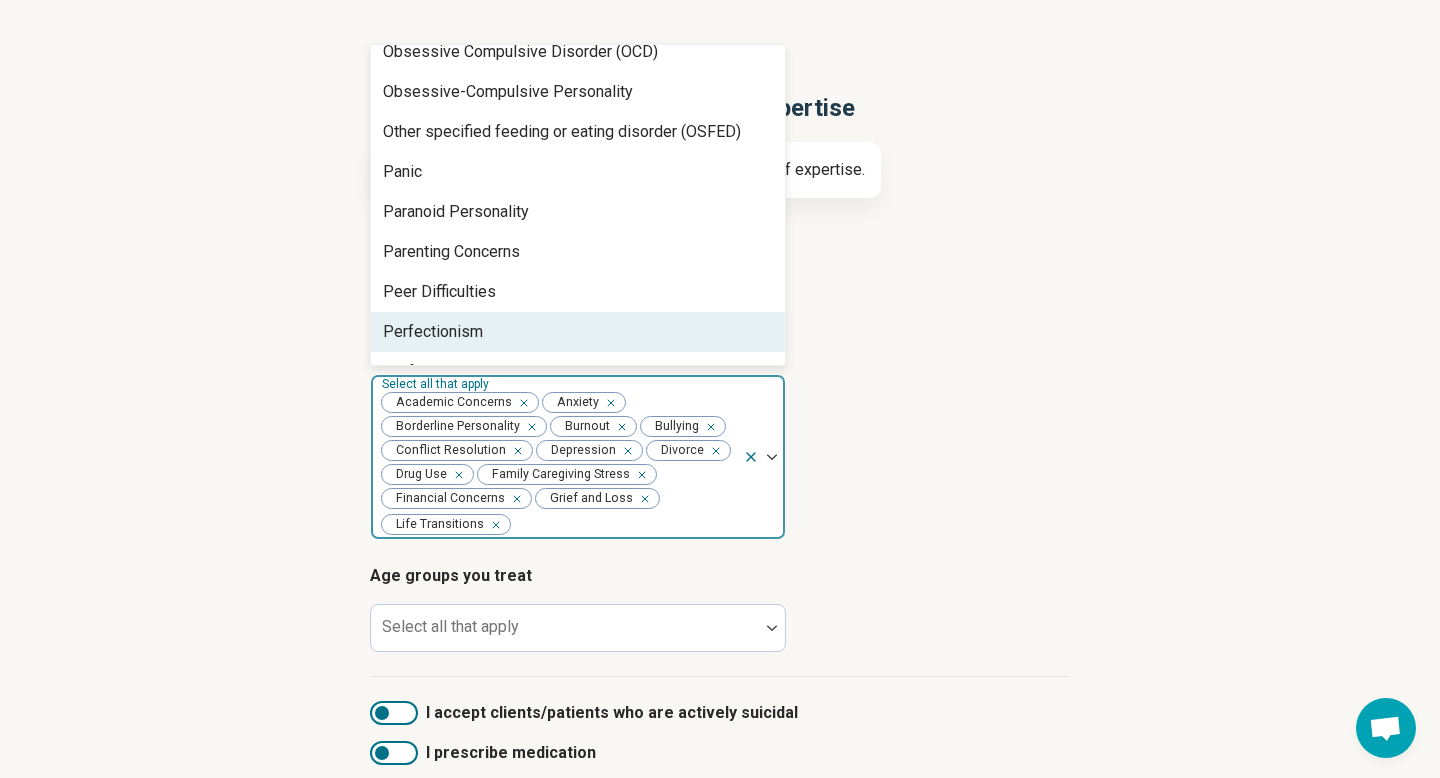scroll, scrollTop: 1817, scrollLeft: 0, axis: vertical 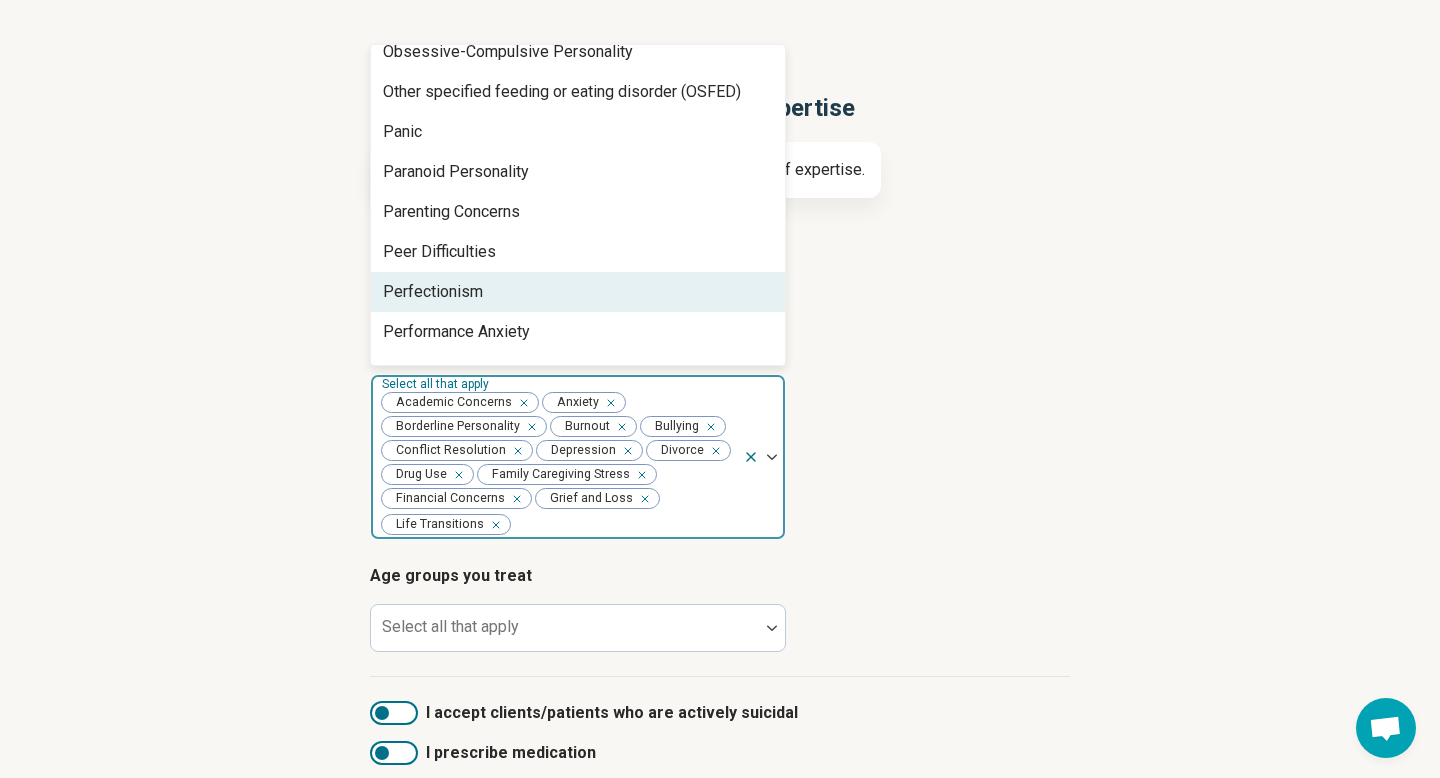 click on "Perfectionism" at bounding box center (433, 292) 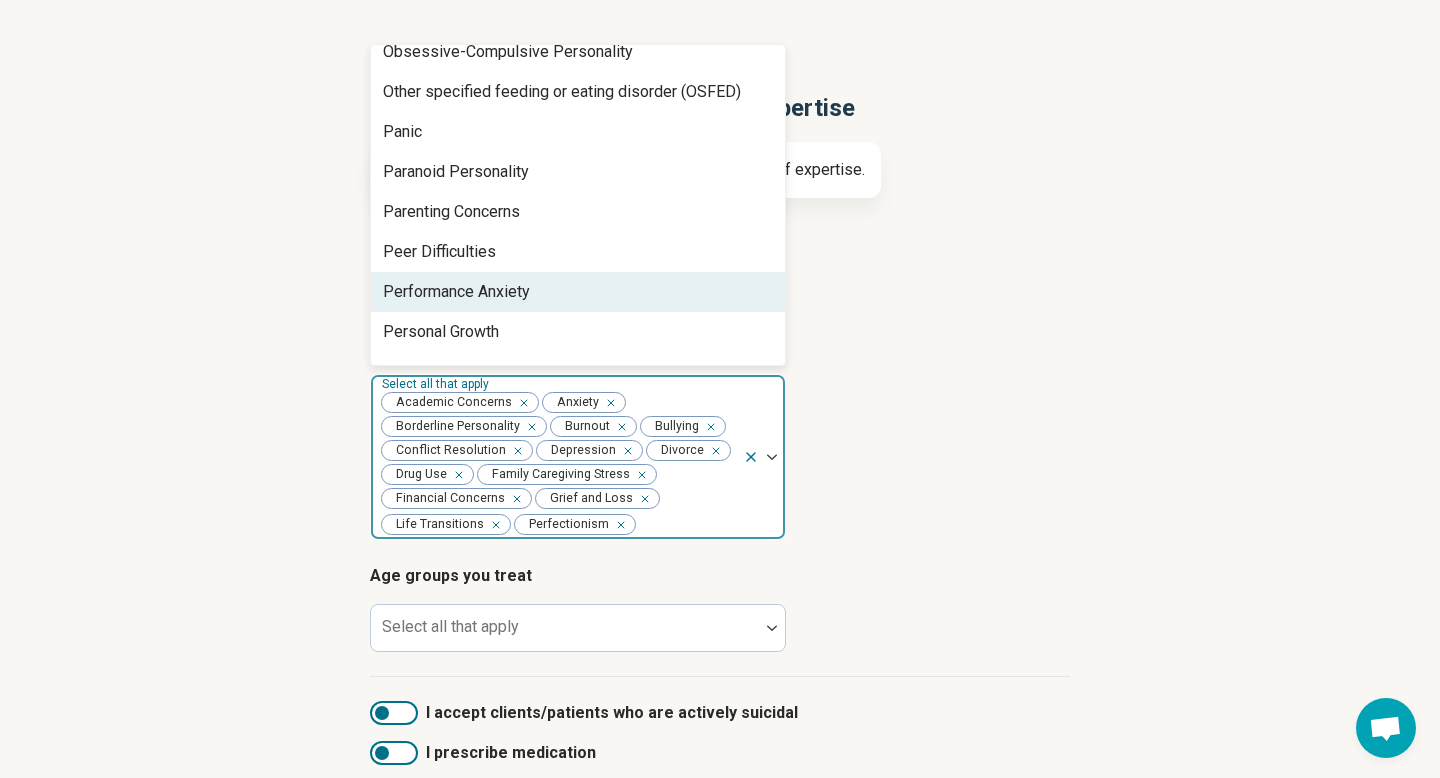click on "Performance Anxiety" at bounding box center (456, 292) 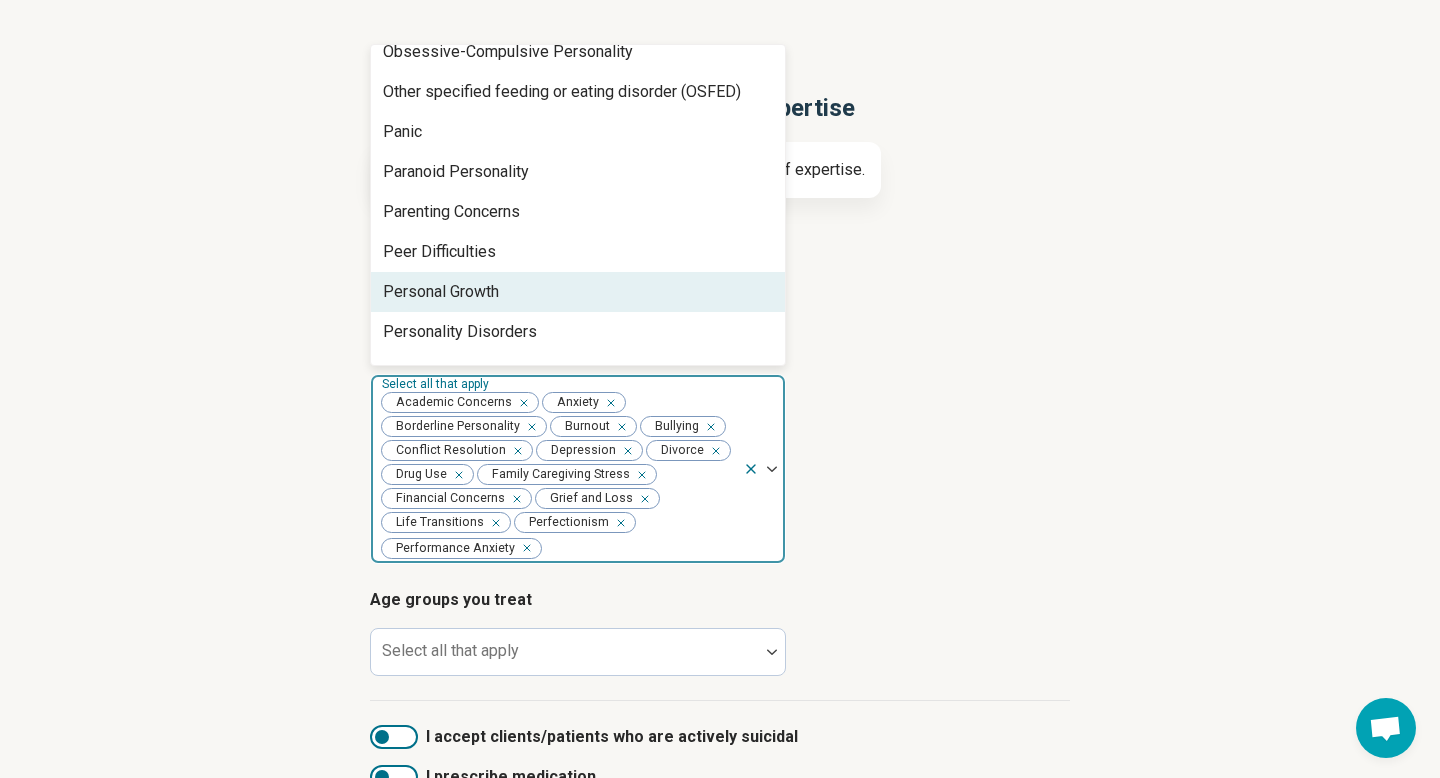 click on "Personal Growth" at bounding box center [578, 292] 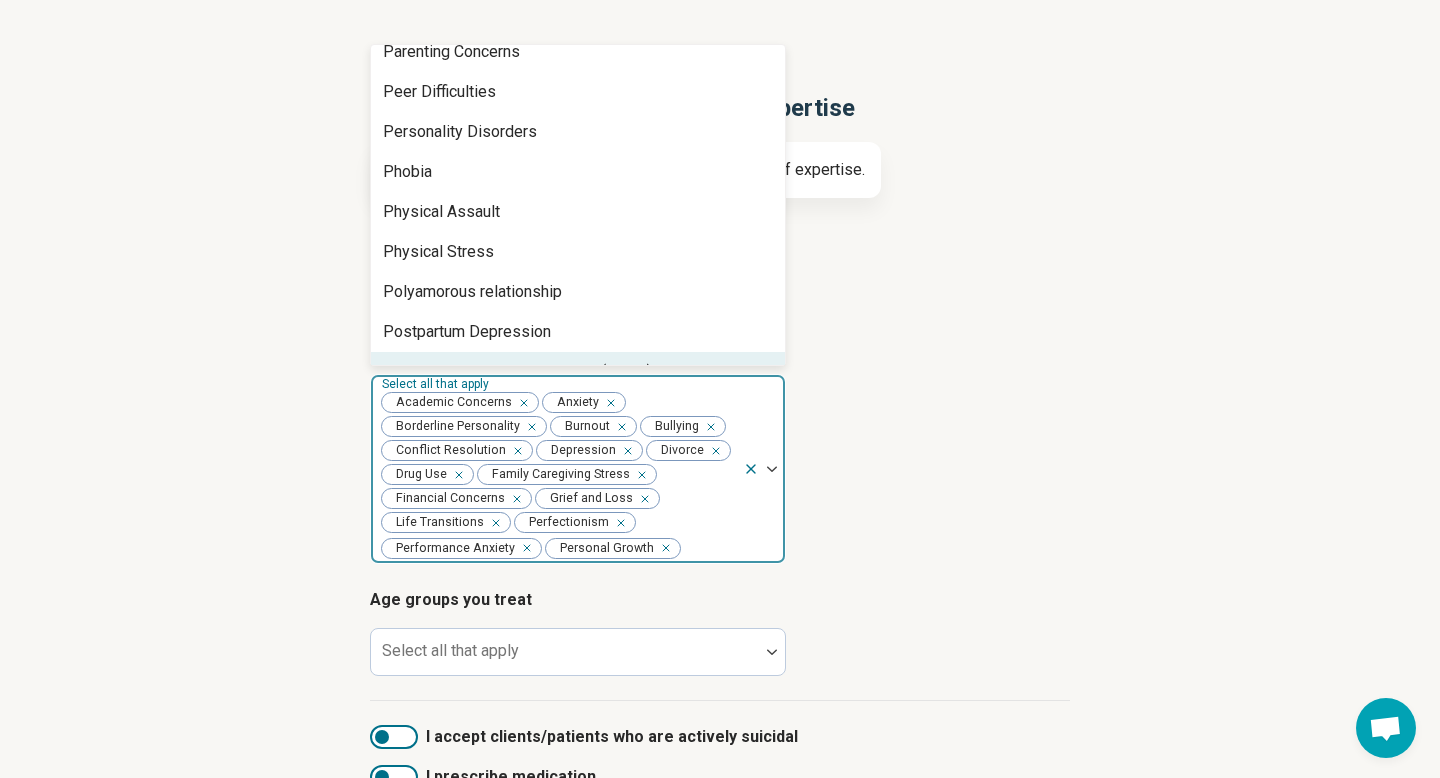 scroll, scrollTop: 2017, scrollLeft: 0, axis: vertical 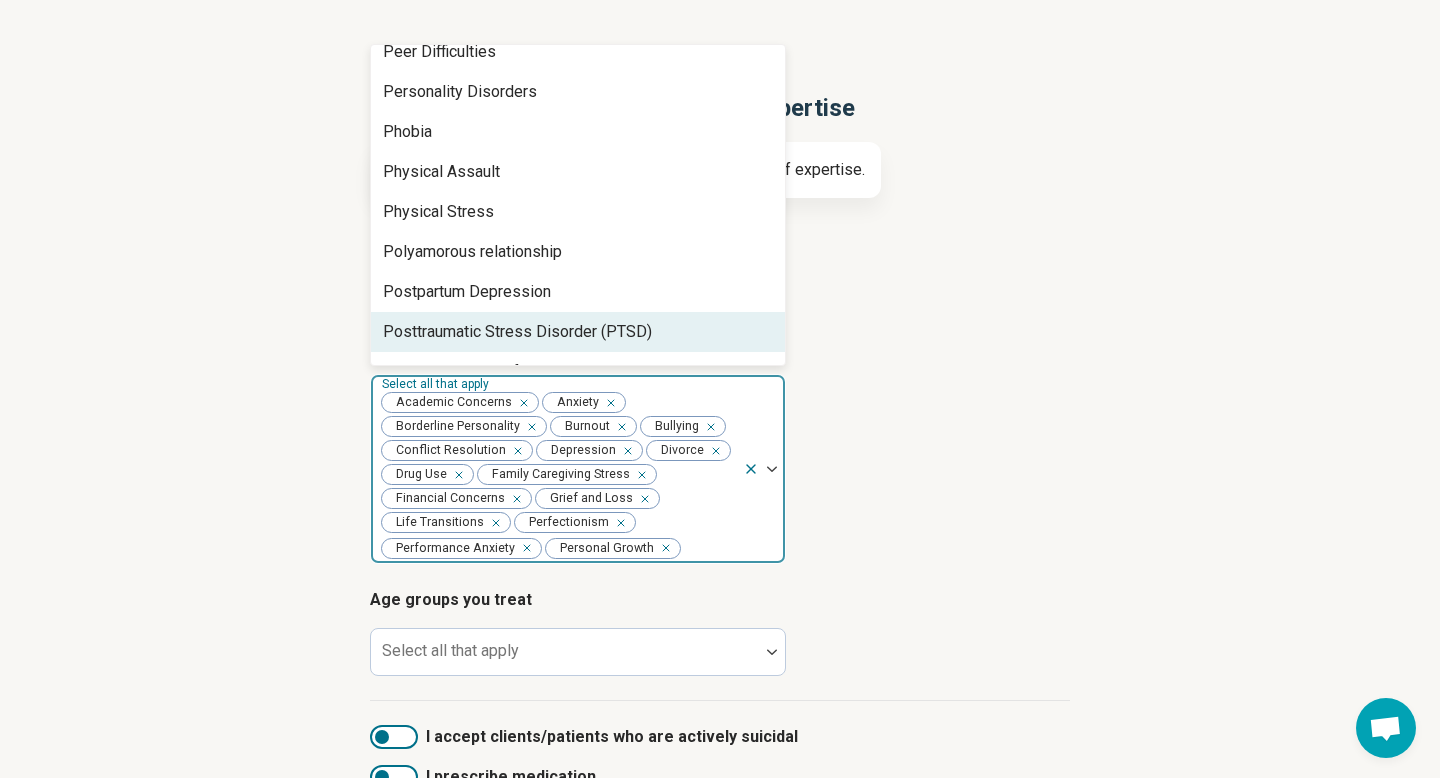 click on "Posttraumatic Stress Disorder (PTSD)" at bounding box center [517, 332] 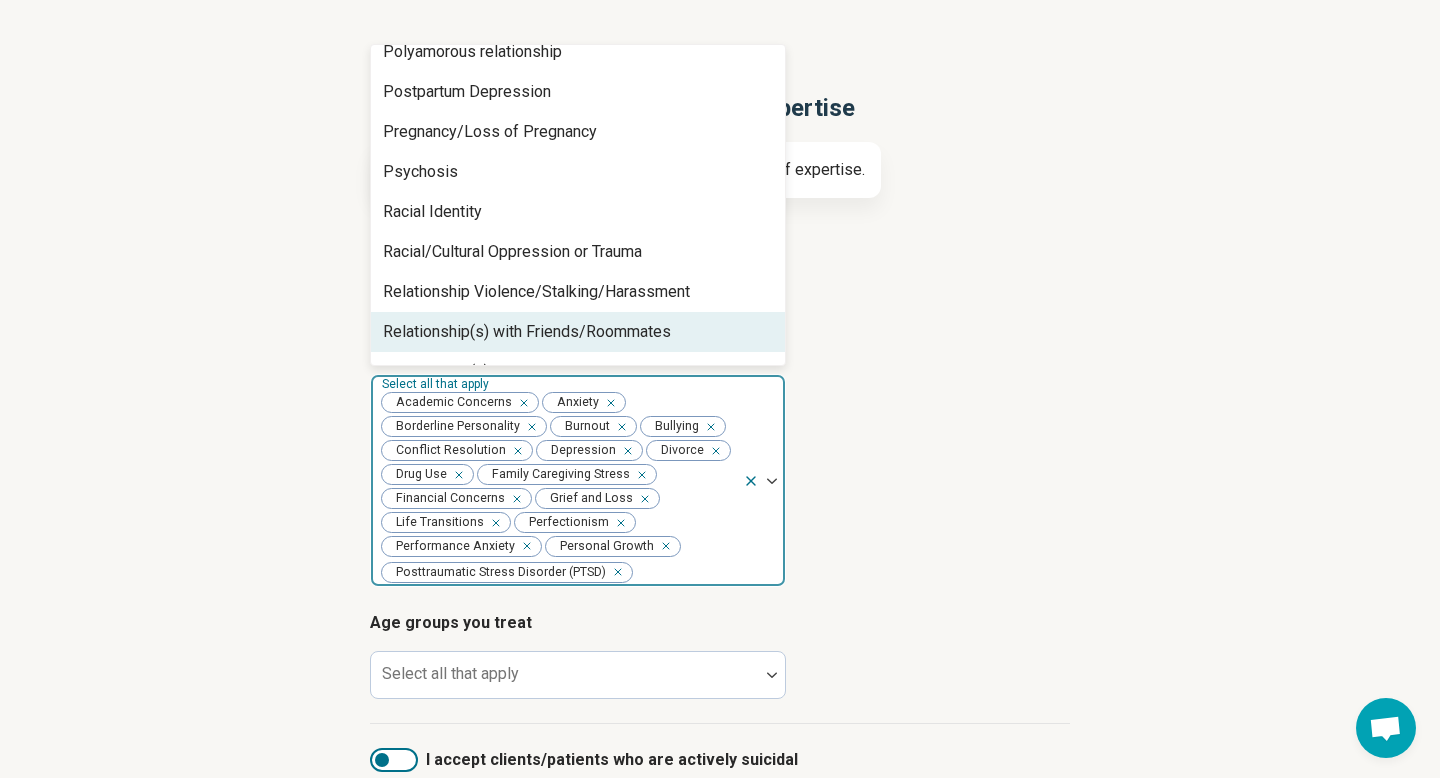 scroll, scrollTop: 2257, scrollLeft: 0, axis: vertical 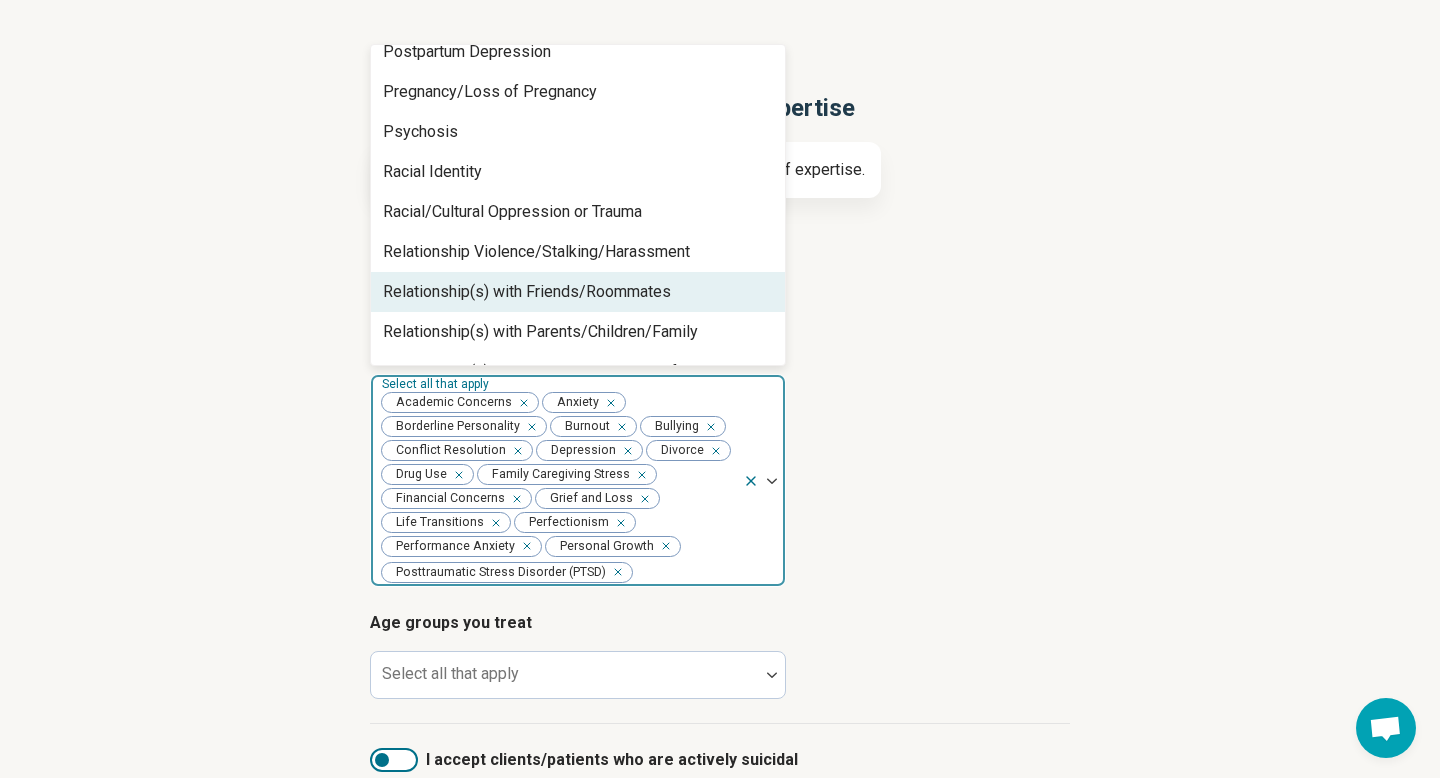 click on "Relationship(s) with Friends/Roommates" at bounding box center (527, 292) 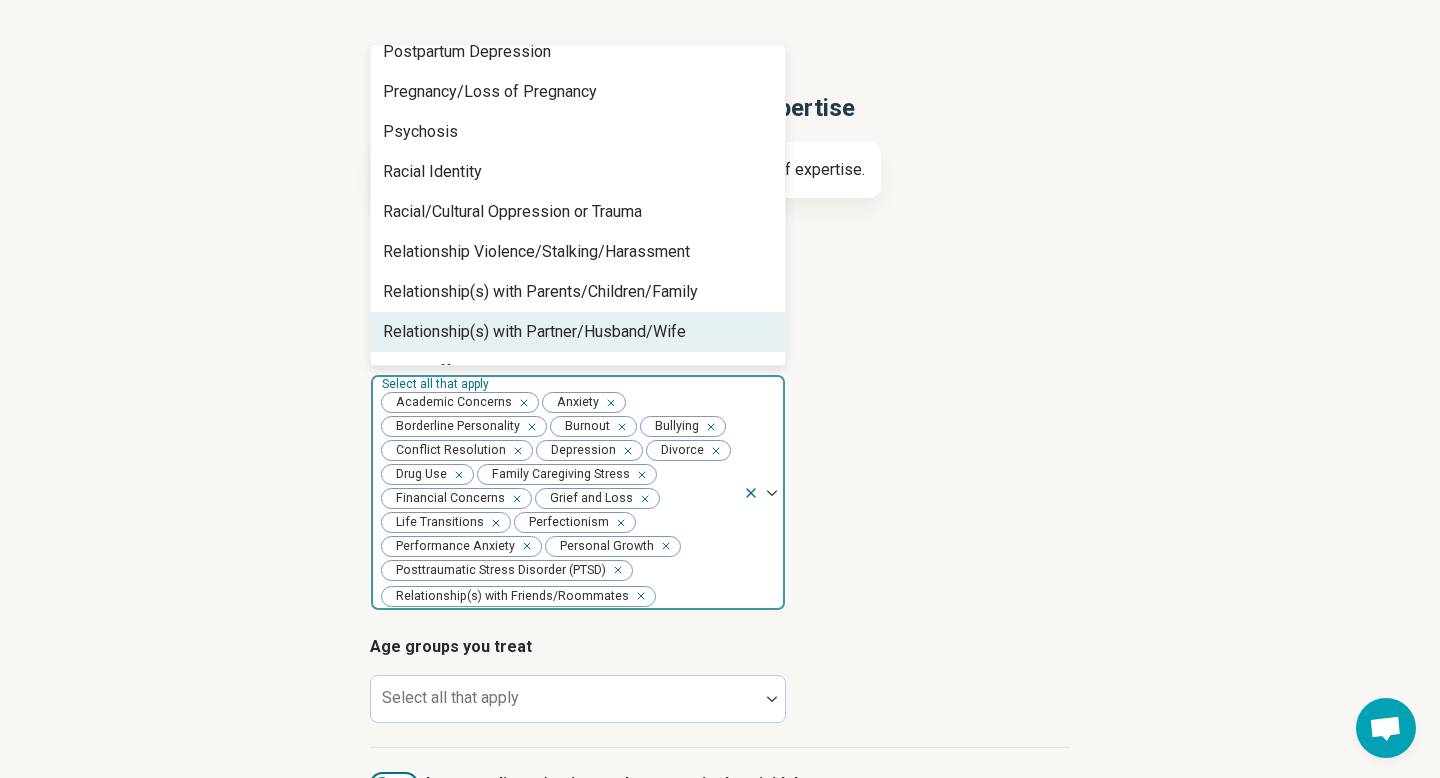 click on "Relationship(s) with Partner/Husband/Wife" at bounding box center [534, 332] 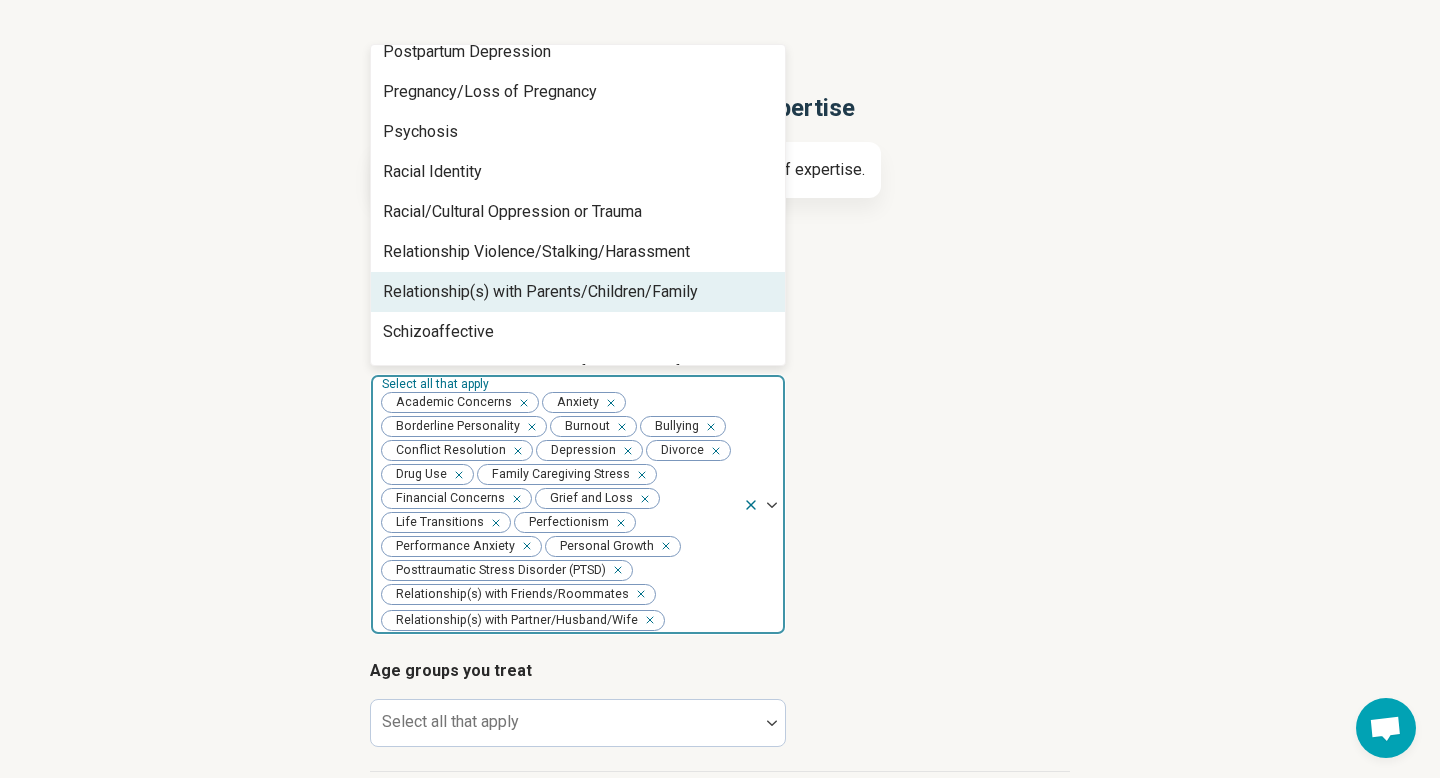 click on "Relationship(s) with Parents/Children/Family" at bounding box center (540, 292) 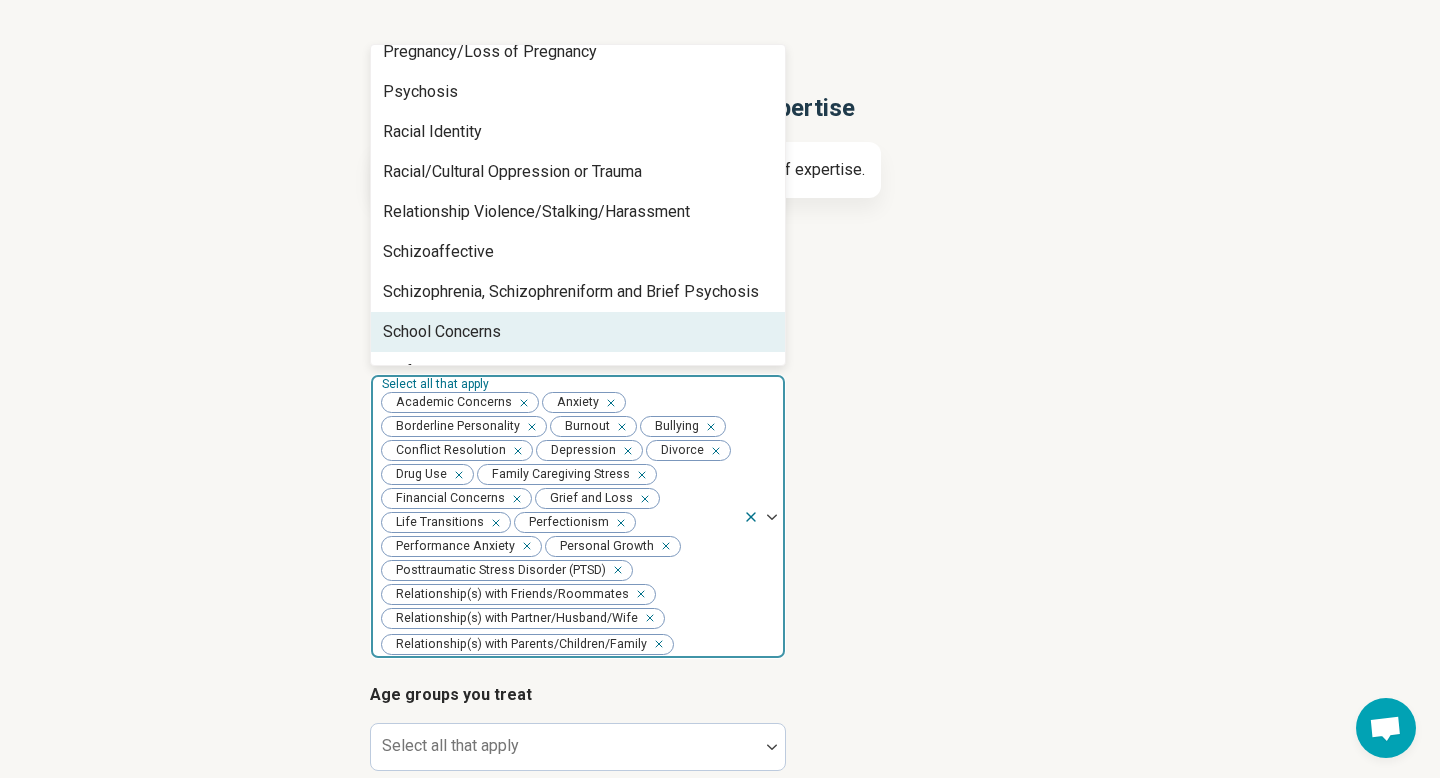 scroll, scrollTop: 2337, scrollLeft: 0, axis: vertical 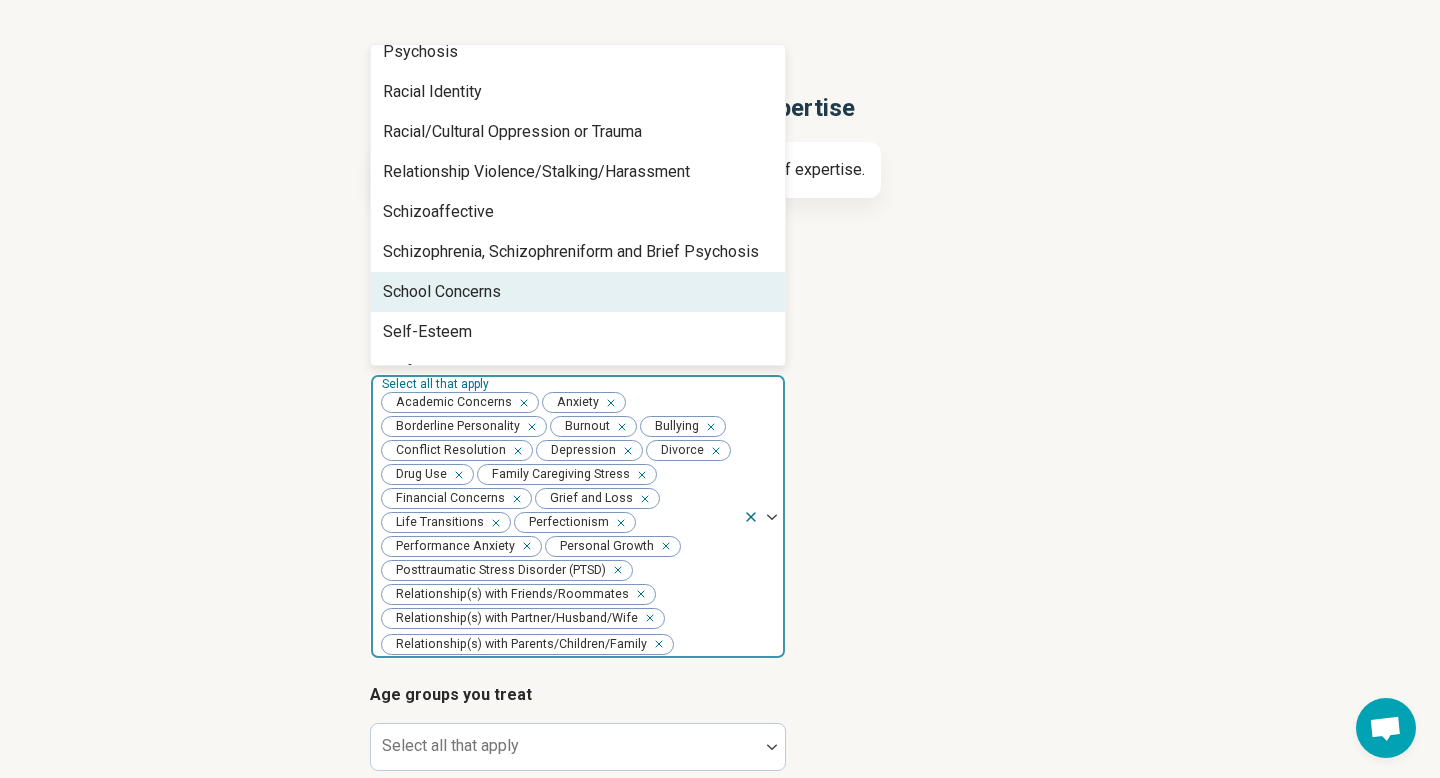 click on "School Concerns" at bounding box center [578, 292] 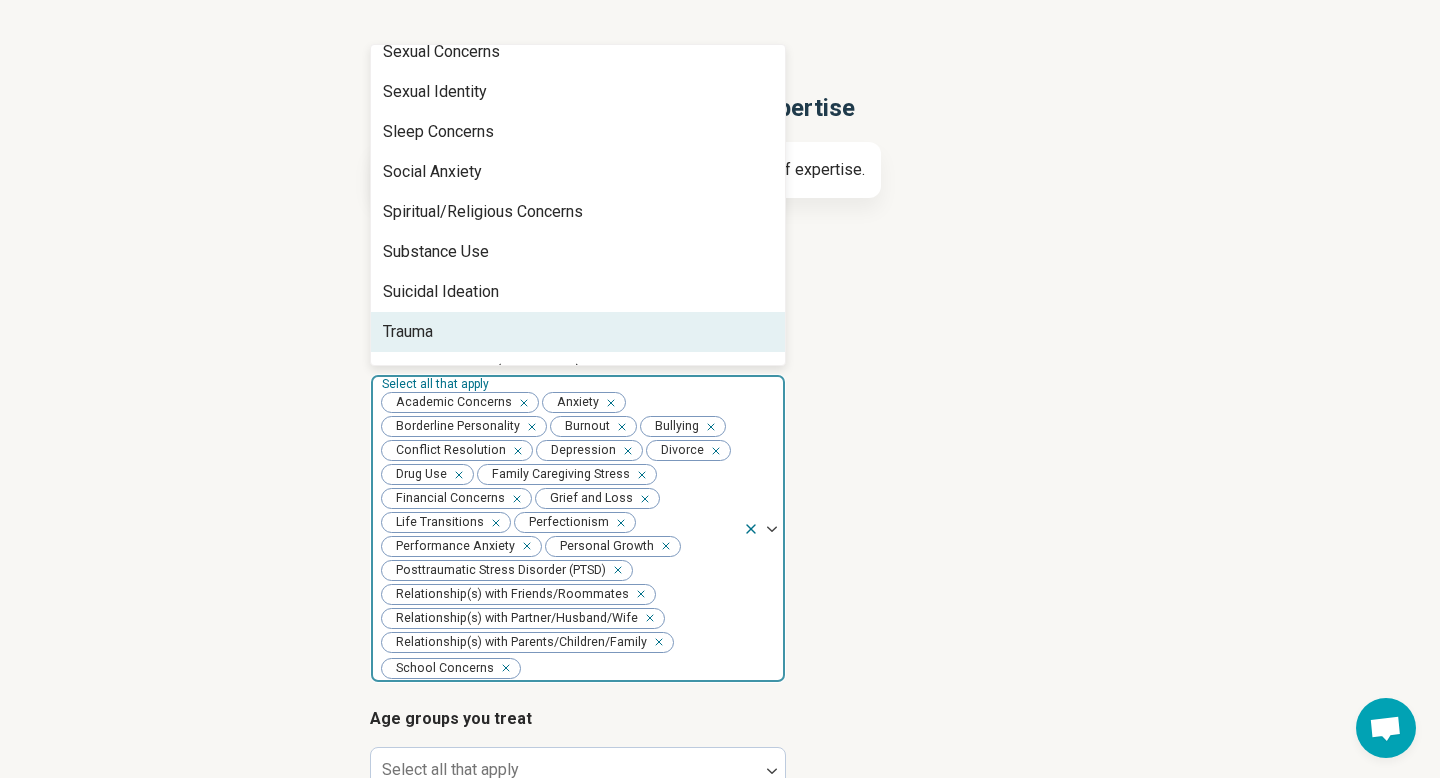 scroll, scrollTop: 2777, scrollLeft: 0, axis: vertical 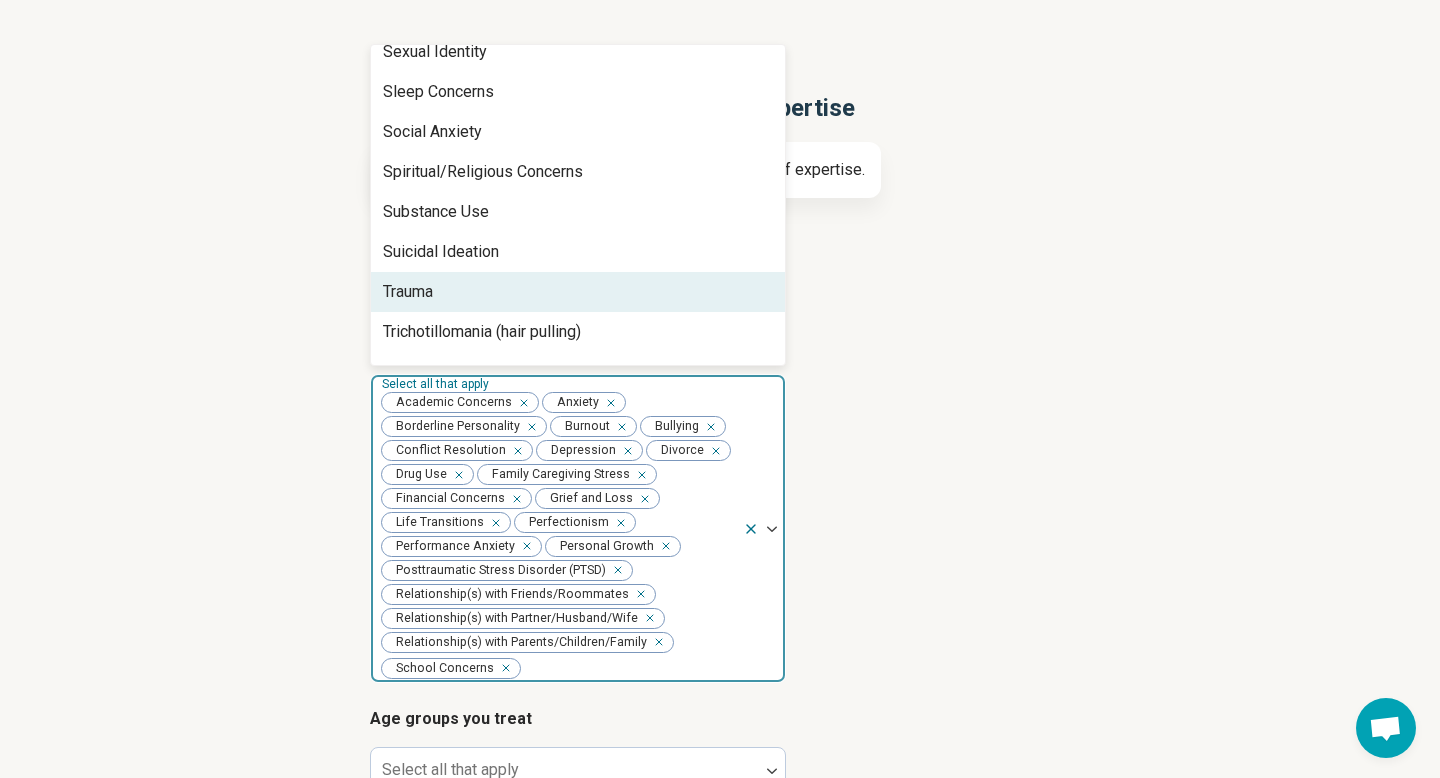 click on "Trauma" at bounding box center [578, 292] 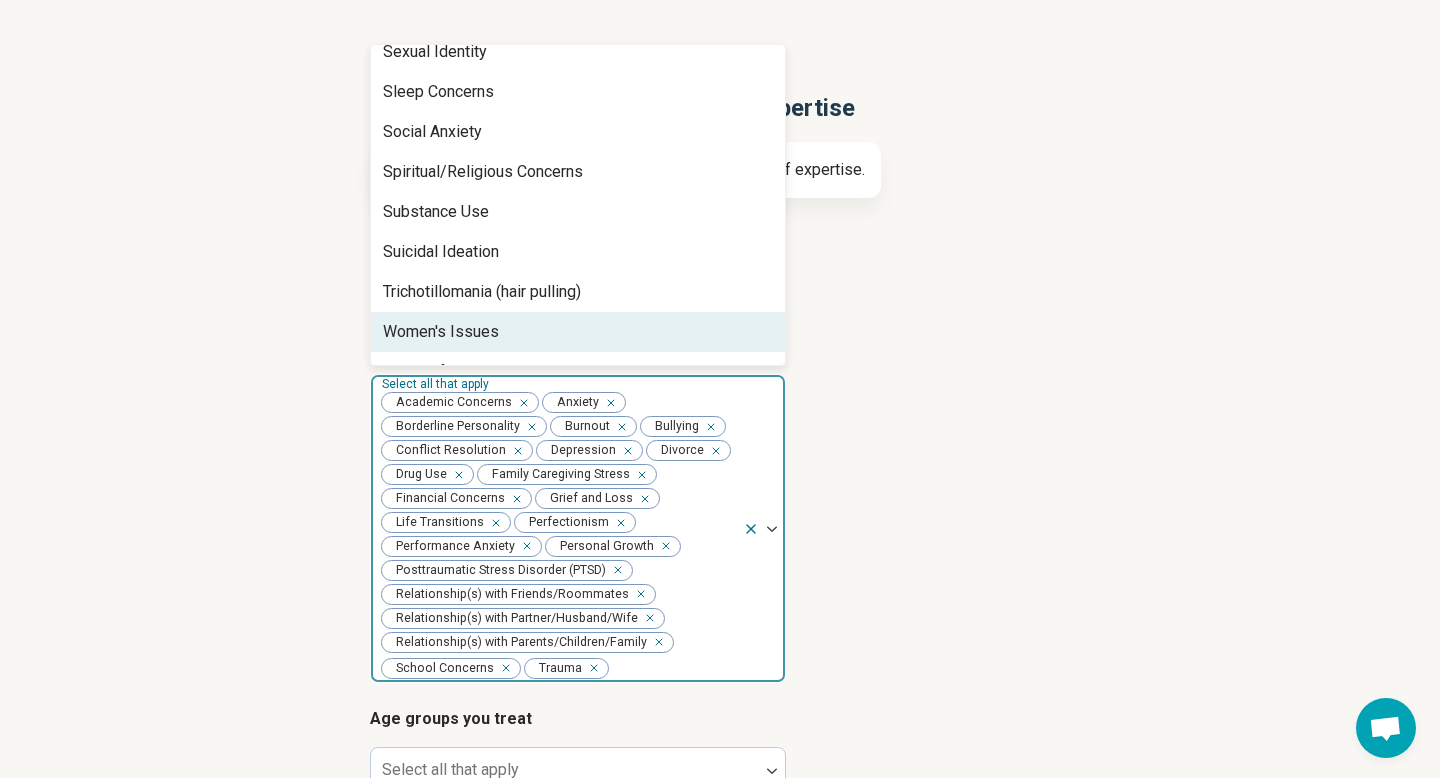 click on "Women's Issues" at bounding box center [441, 332] 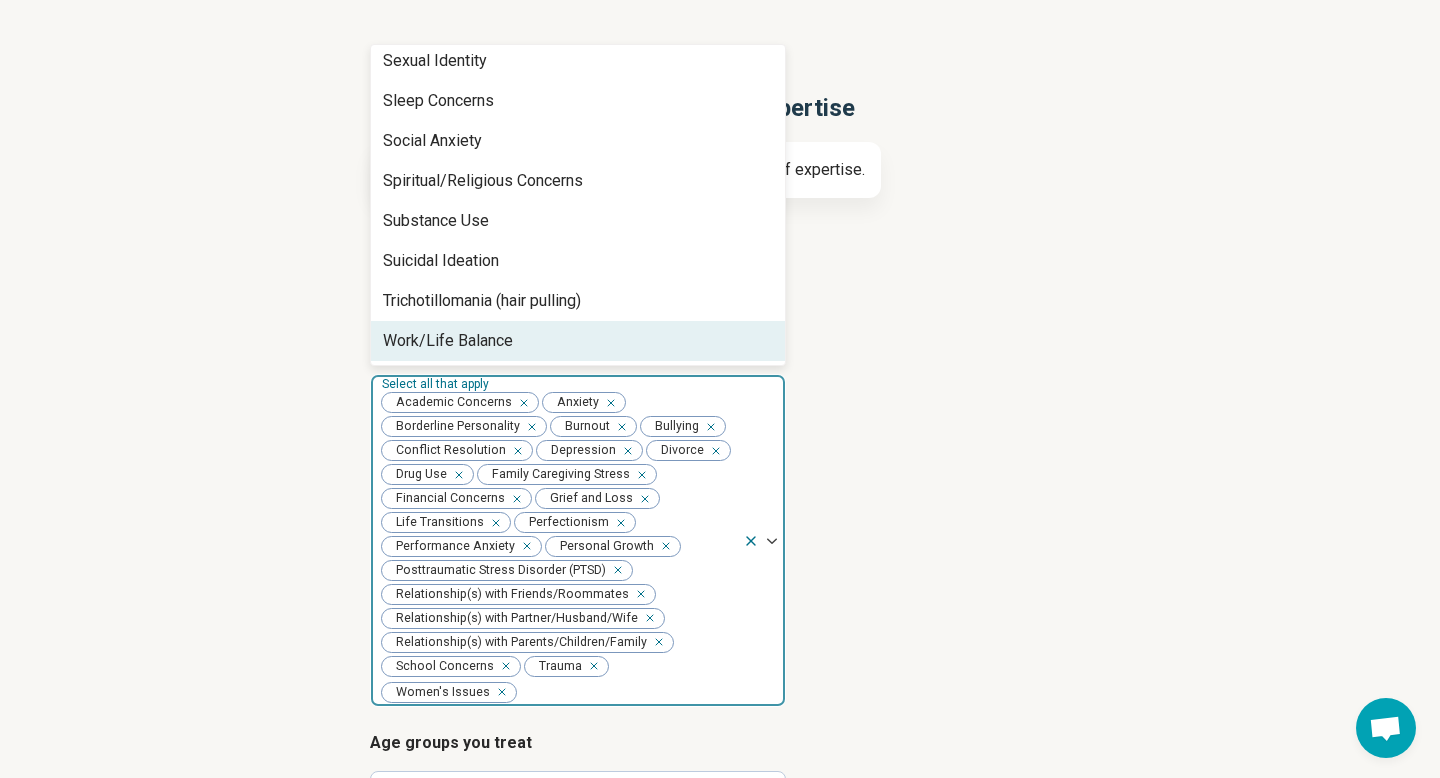 scroll, scrollTop: 2768, scrollLeft: 0, axis: vertical 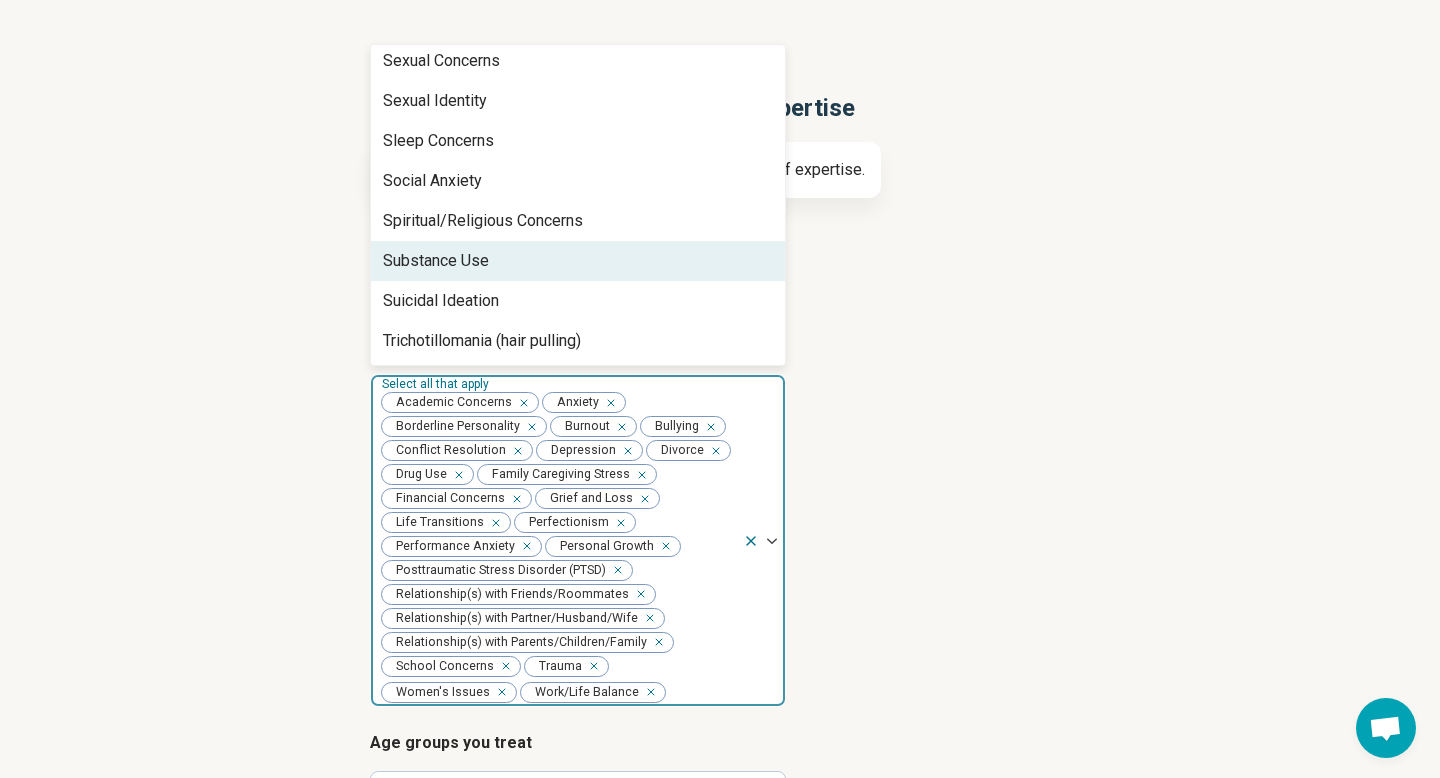 click on "Areas of expertise option Work/Life Balance, selected. Substance Use, 74 of 76. 76 results available. Use Up and Down to choose options, press Enter to select the currently focused option, press Escape to exit the menu, press Tab to select the option and exit the menu. Select all that apply Academic Concerns Anxiety Borderline Personality Burnout Bullying Conflict Resolution Depression Divorce Drug Use Family Caregiving Stress Financial Concerns Grief and Loss Life Transitions Perfectionism Performance Anxiety Personal Growth Posttraumatic Stress Disorder (PTSD) Relationship(s) with Friends/Roommates Relationship(s) with Partner/Husband/Wife Relationship(s) with Parents/Children/Family School Concerns Trauma Women's Issues Work/Life Balance Abuse Adoption Aging Alcohol Use Anger Issues Anorexia Nervosa Antisocial Personality Athletic Performance Athletic/Sports performance Attention Deficit Hyperactivity Disorder (ADHD) Autism Avoidant Personality Avoidant/Restrictive Food Intake Disorder Bipolar Disorder" at bounding box center (720, 521) 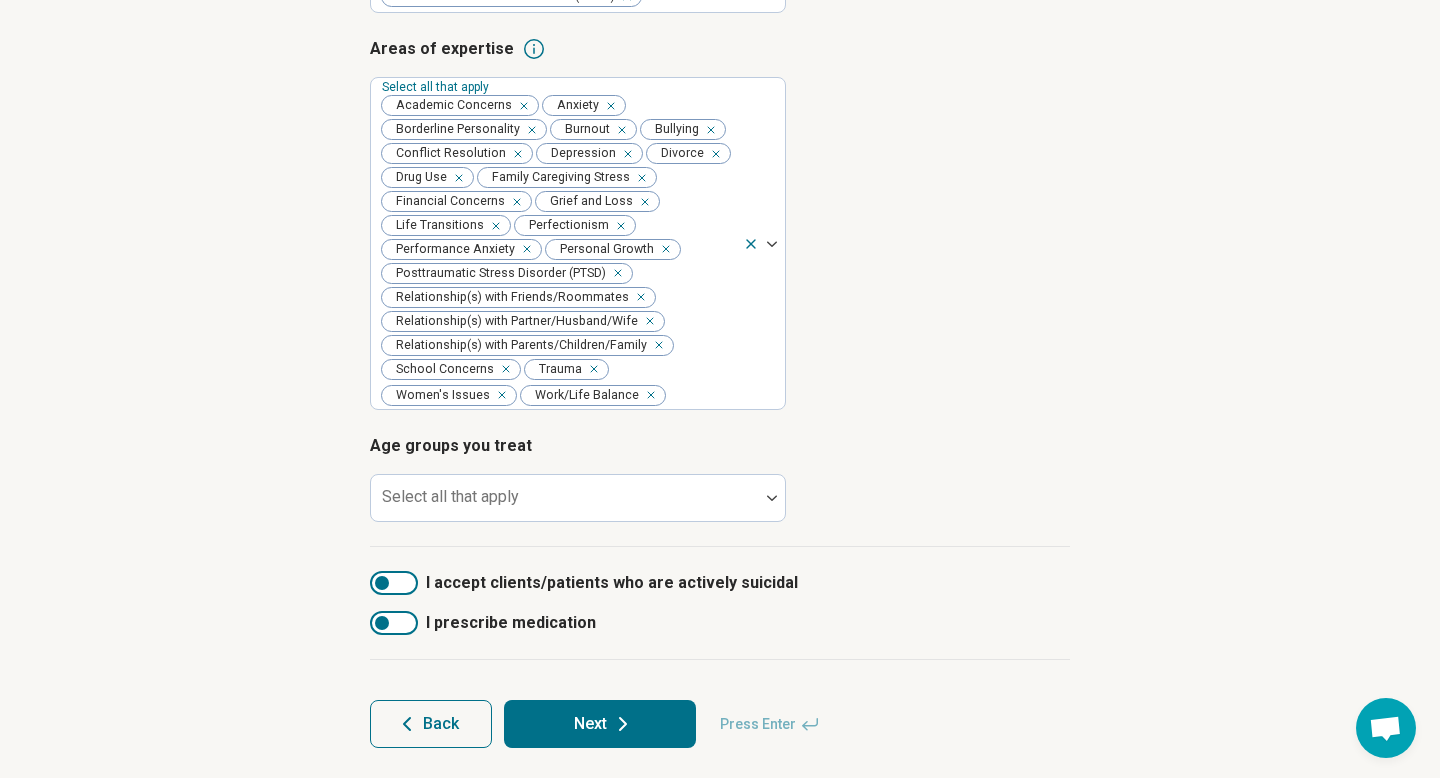 scroll, scrollTop: 437, scrollLeft: 0, axis: vertical 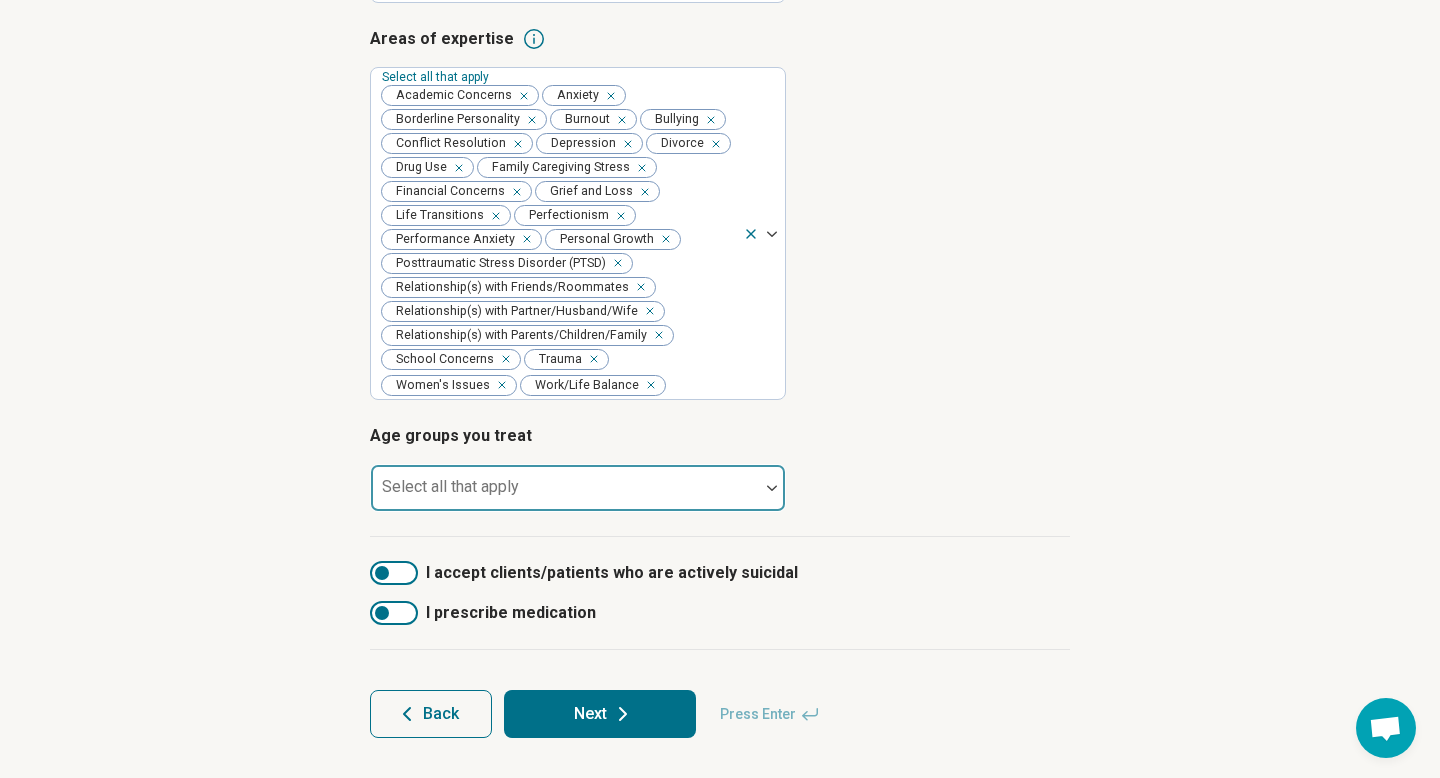 click at bounding box center [565, 496] 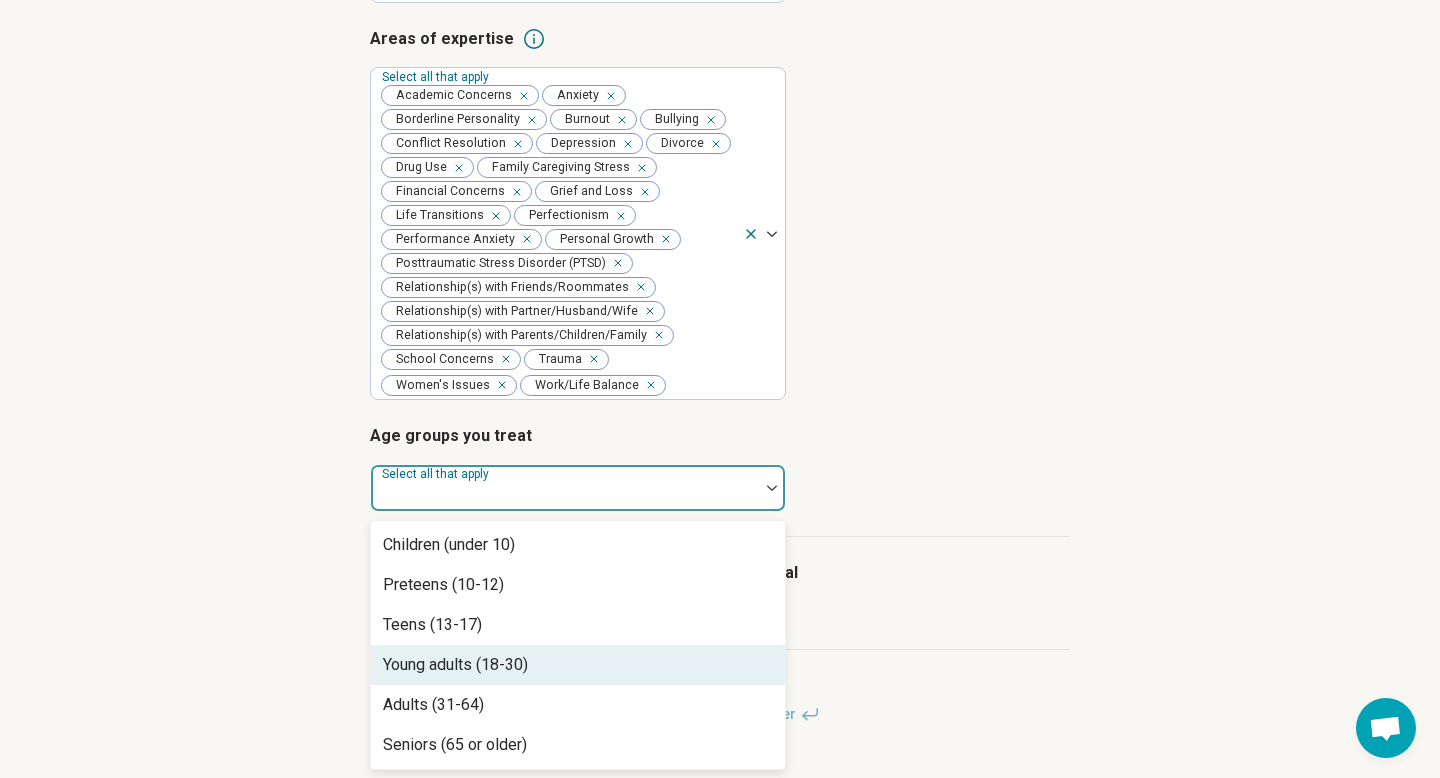 click on "Young adults (18-30)" at bounding box center [578, 665] 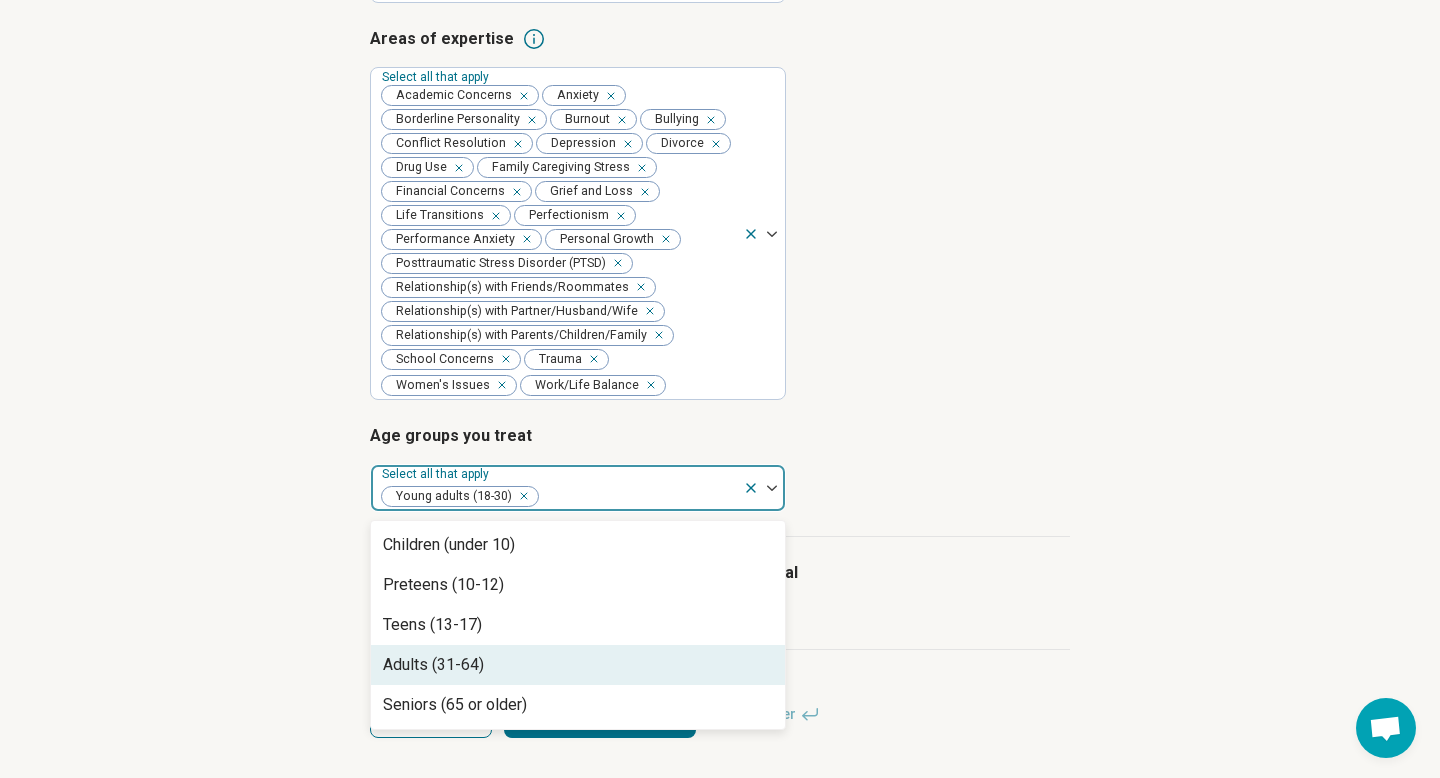 click on "Adults (31-64)" at bounding box center [578, 665] 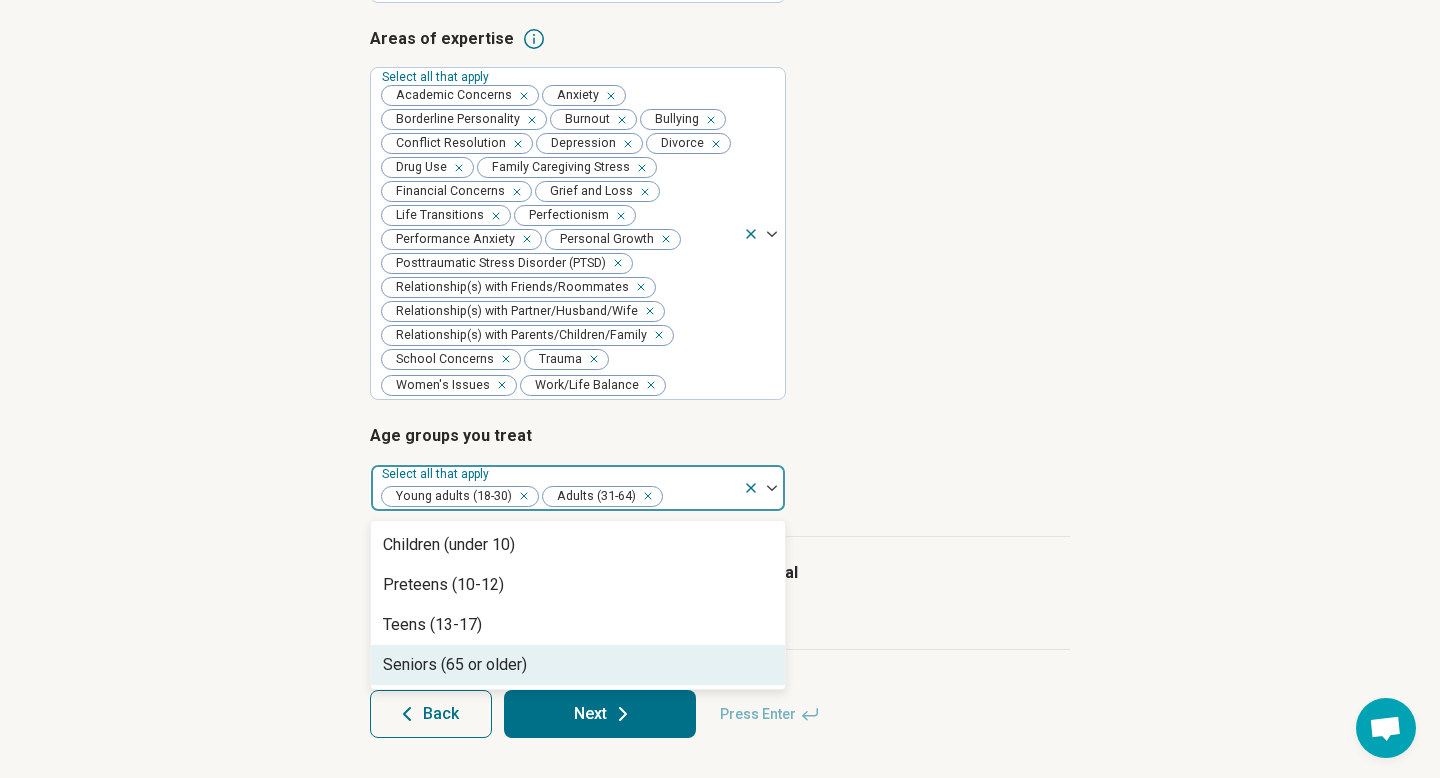 click on "Seniors (65 or older)" at bounding box center (455, 665) 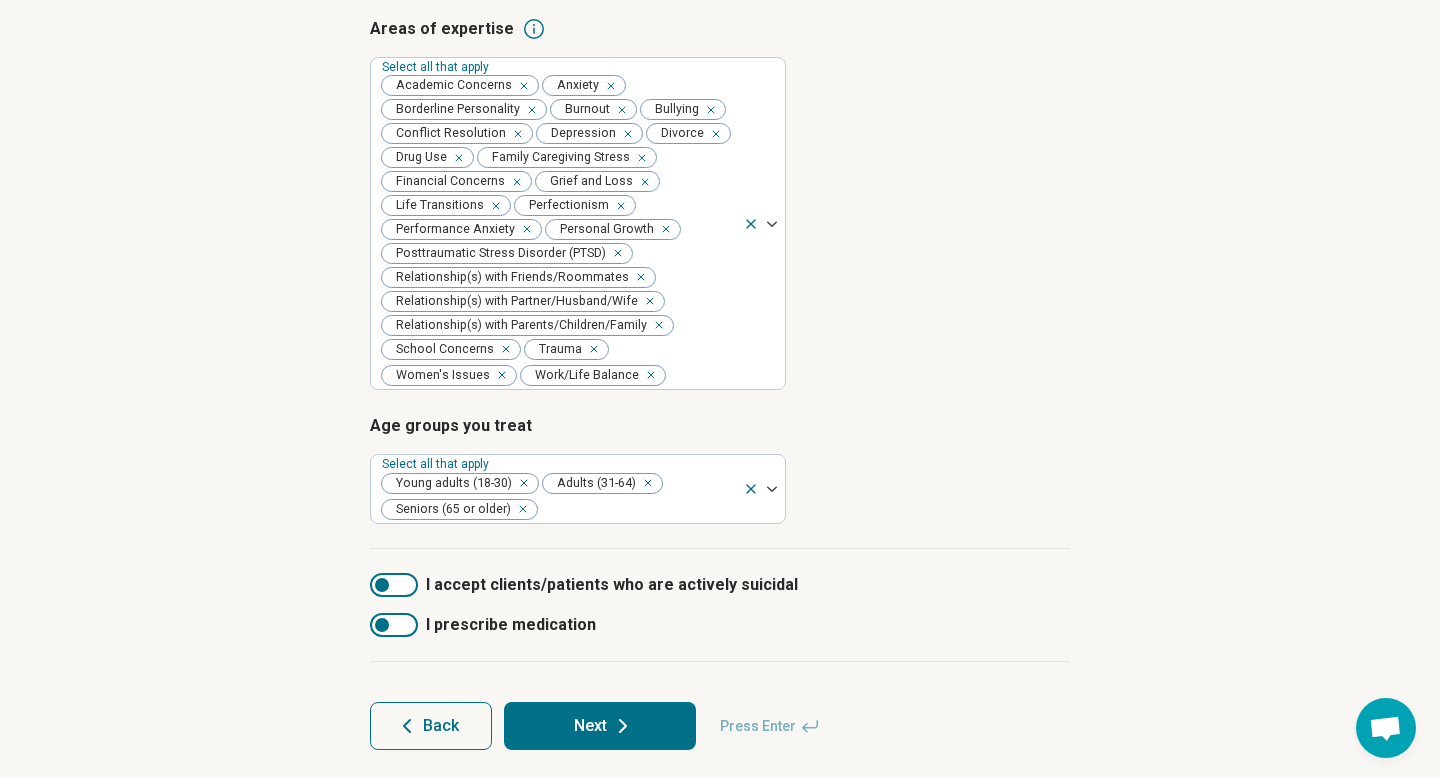 click on "Age groups you treat Select all that apply Young adults (18-30) Adults (31-64) Seniors (65 or older)" at bounding box center [720, 469] 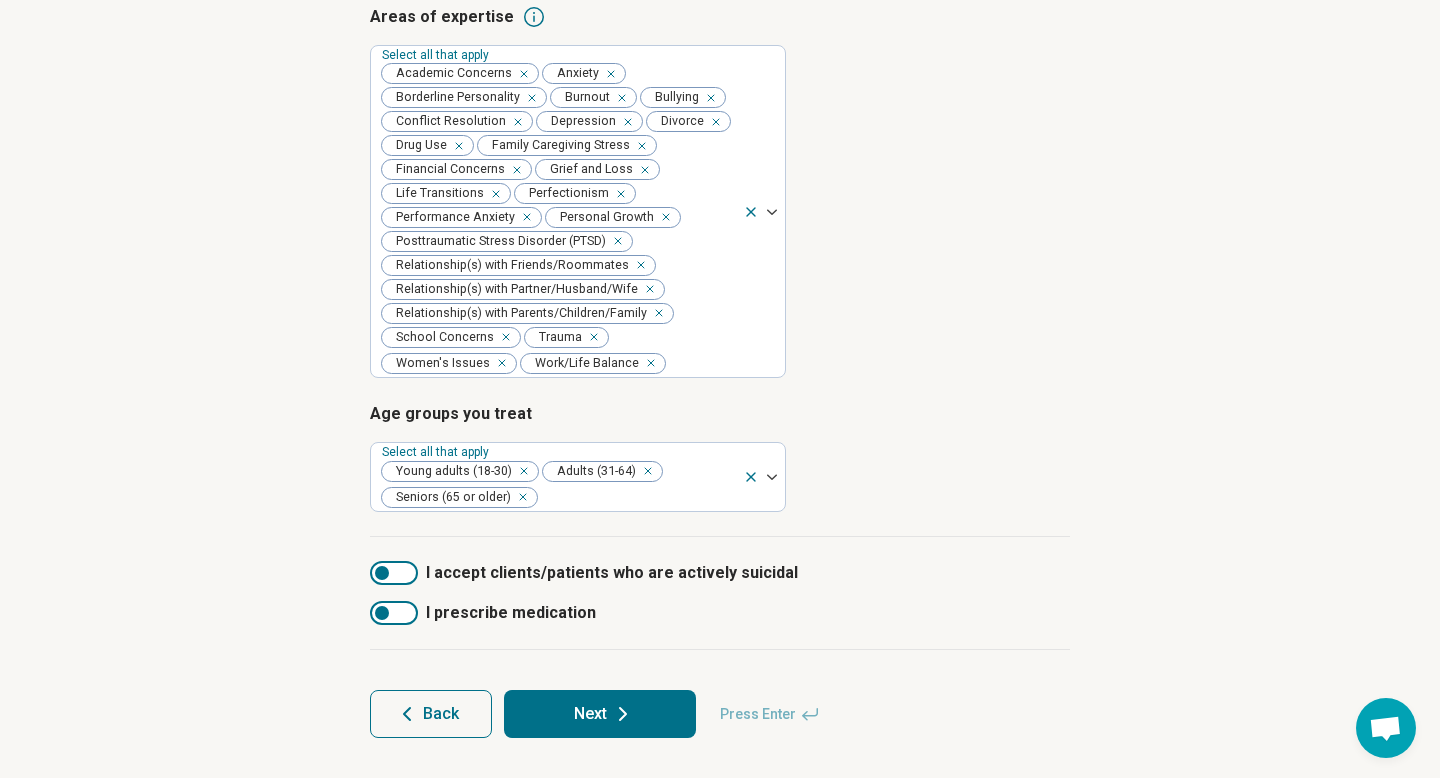 scroll, scrollTop: 460, scrollLeft: 0, axis: vertical 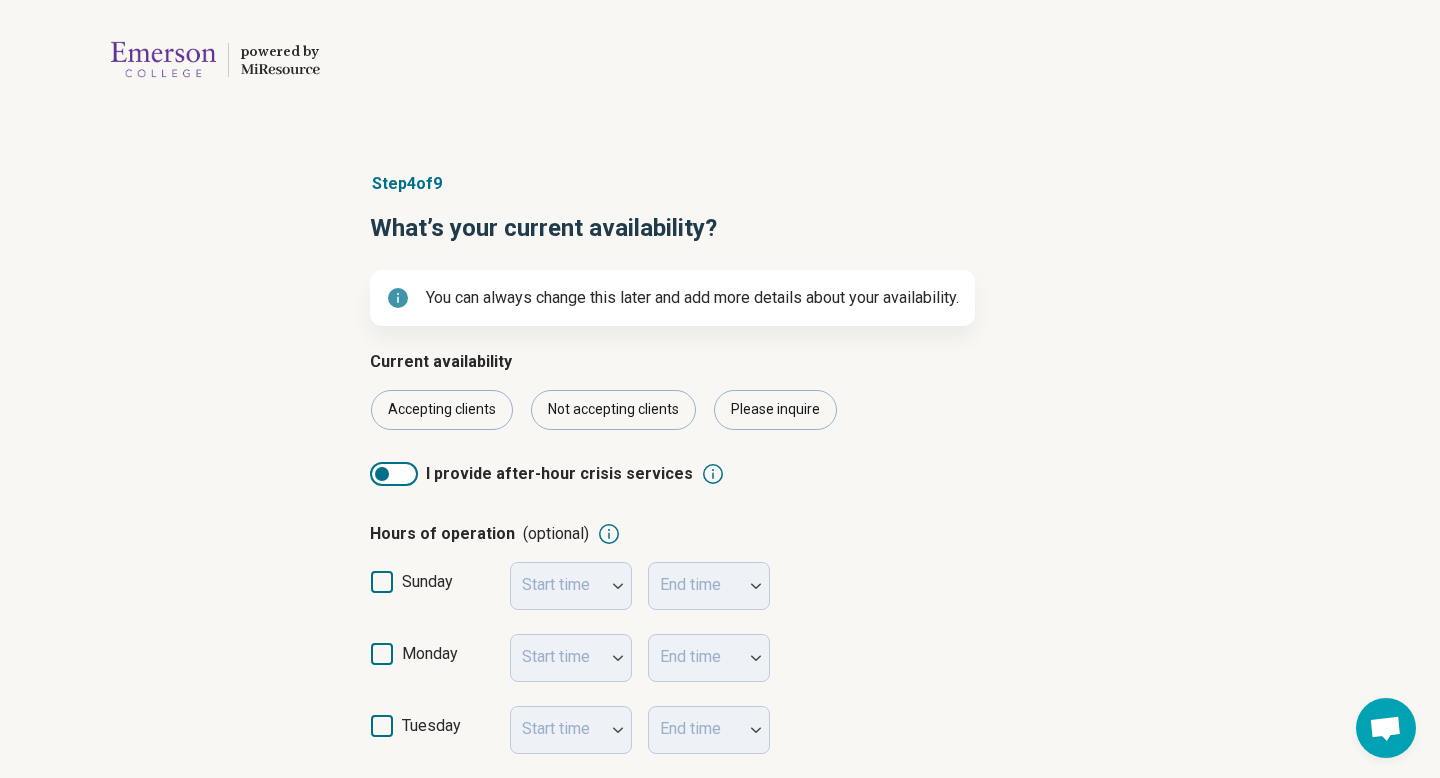 click on "I provide after-hour crisis services" at bounding box center [720, 464] 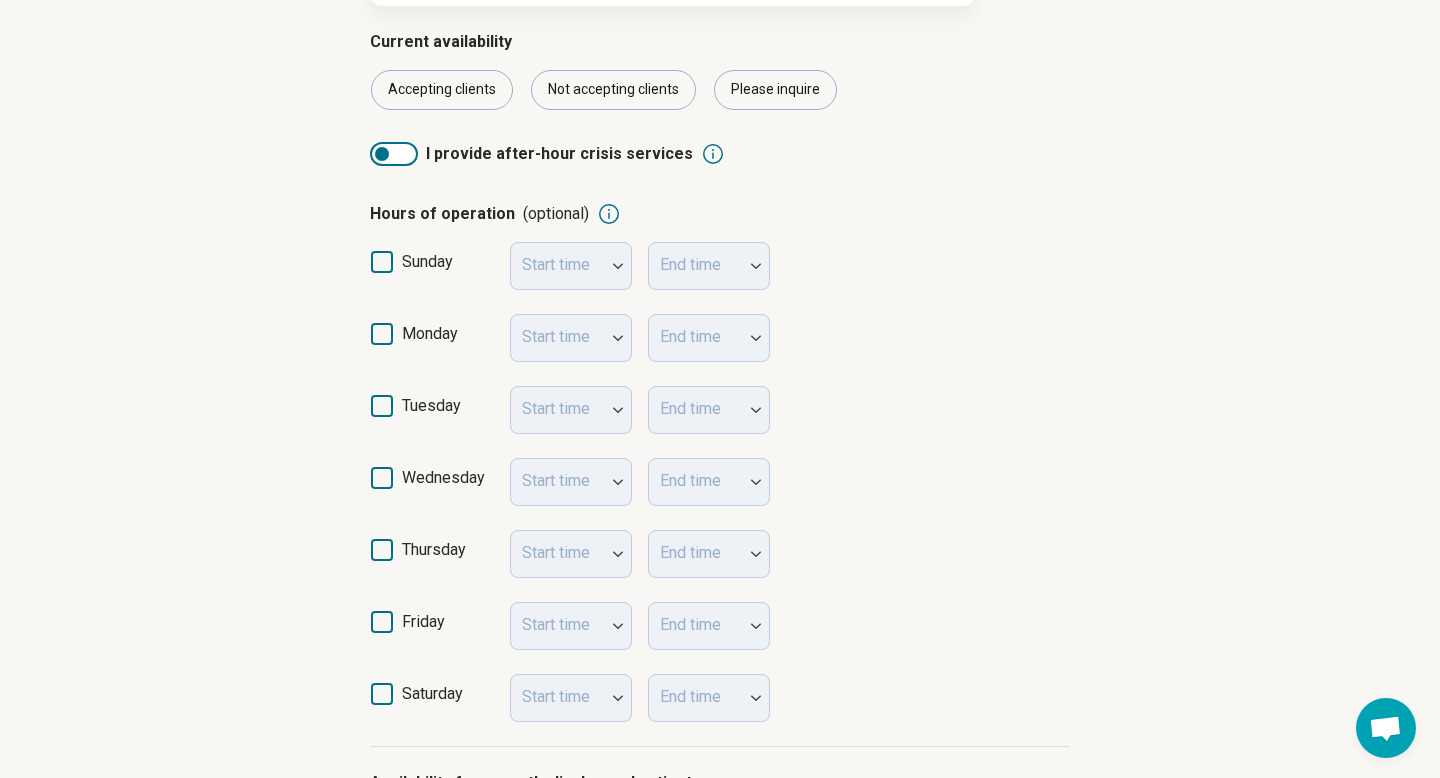 scroll, scrollTop: 360, scrollLeft: 0, axis: vertical 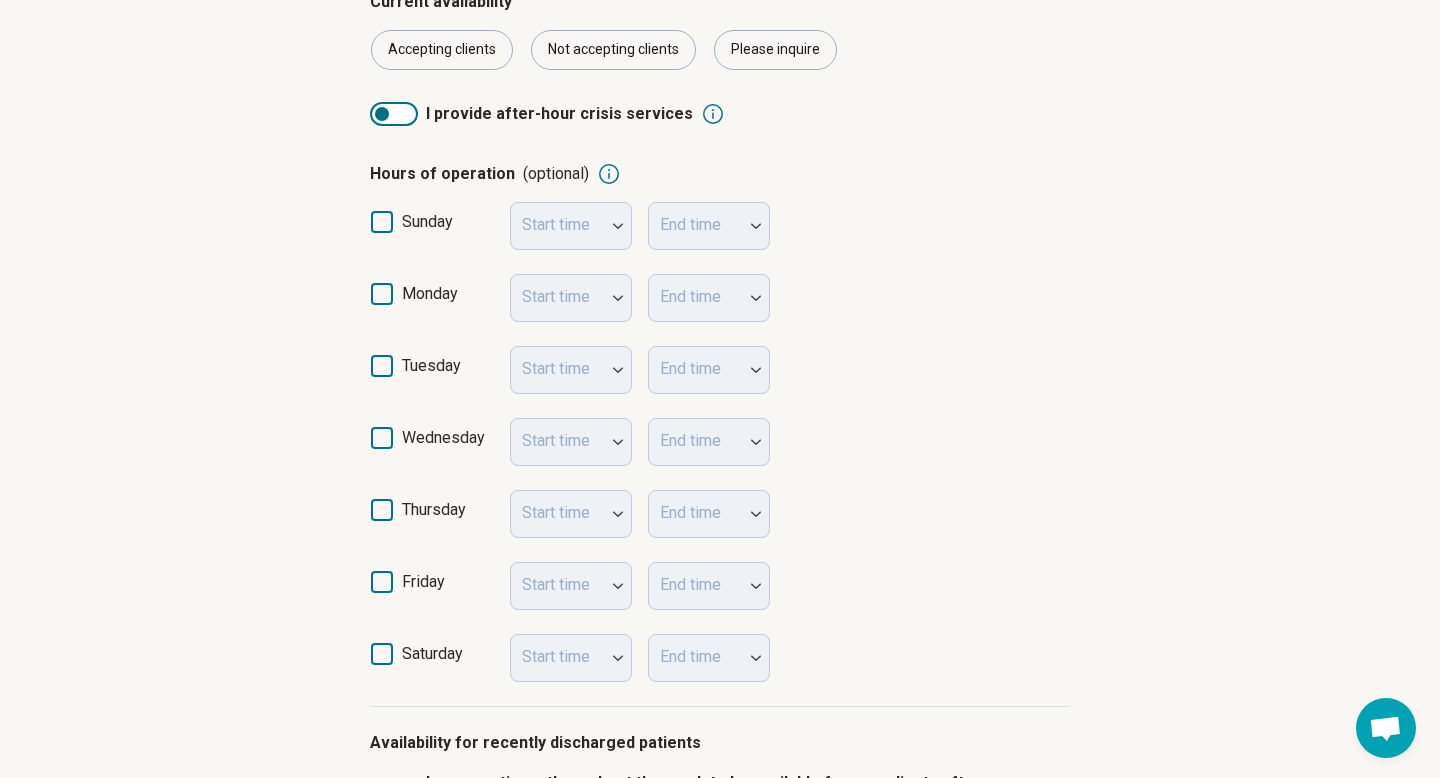 click 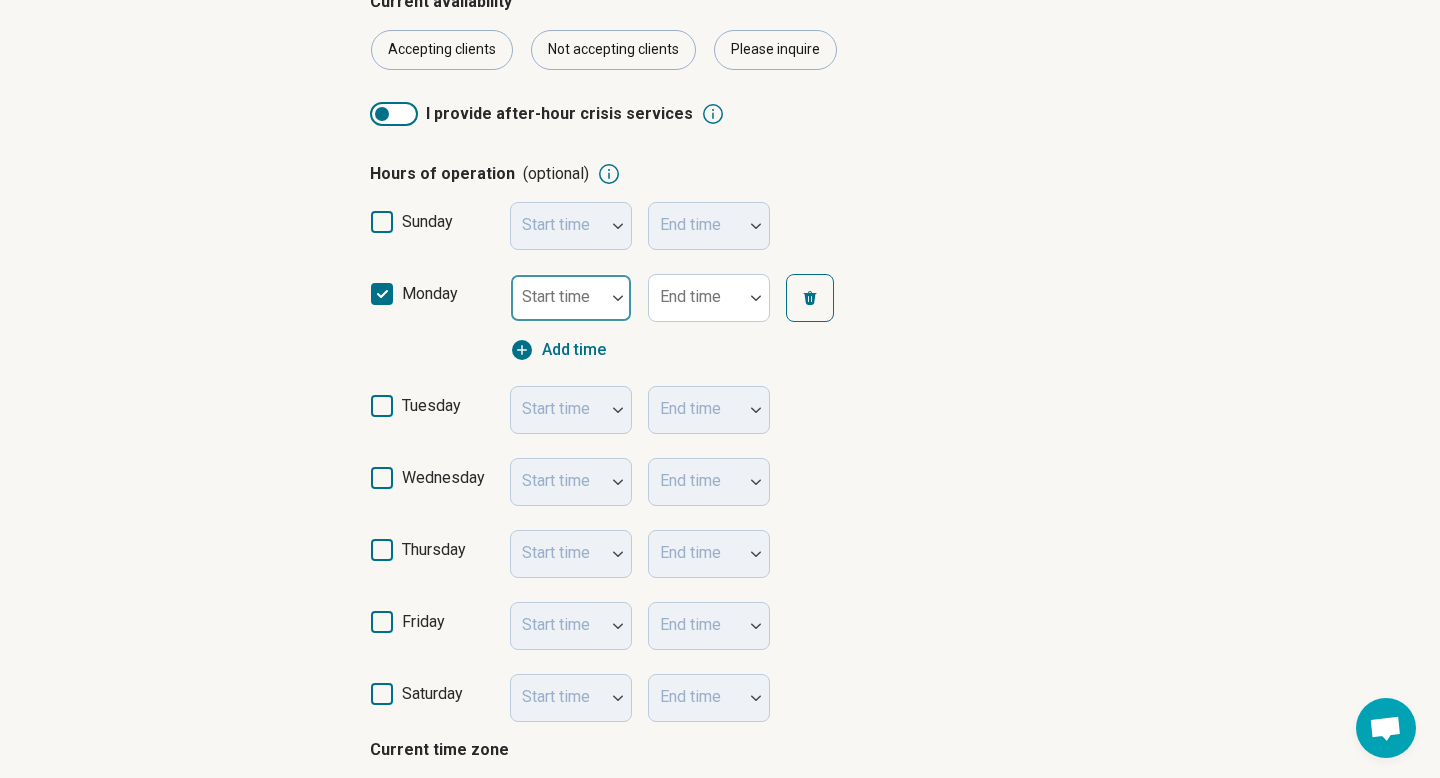 click at bounding box center (558, 298) 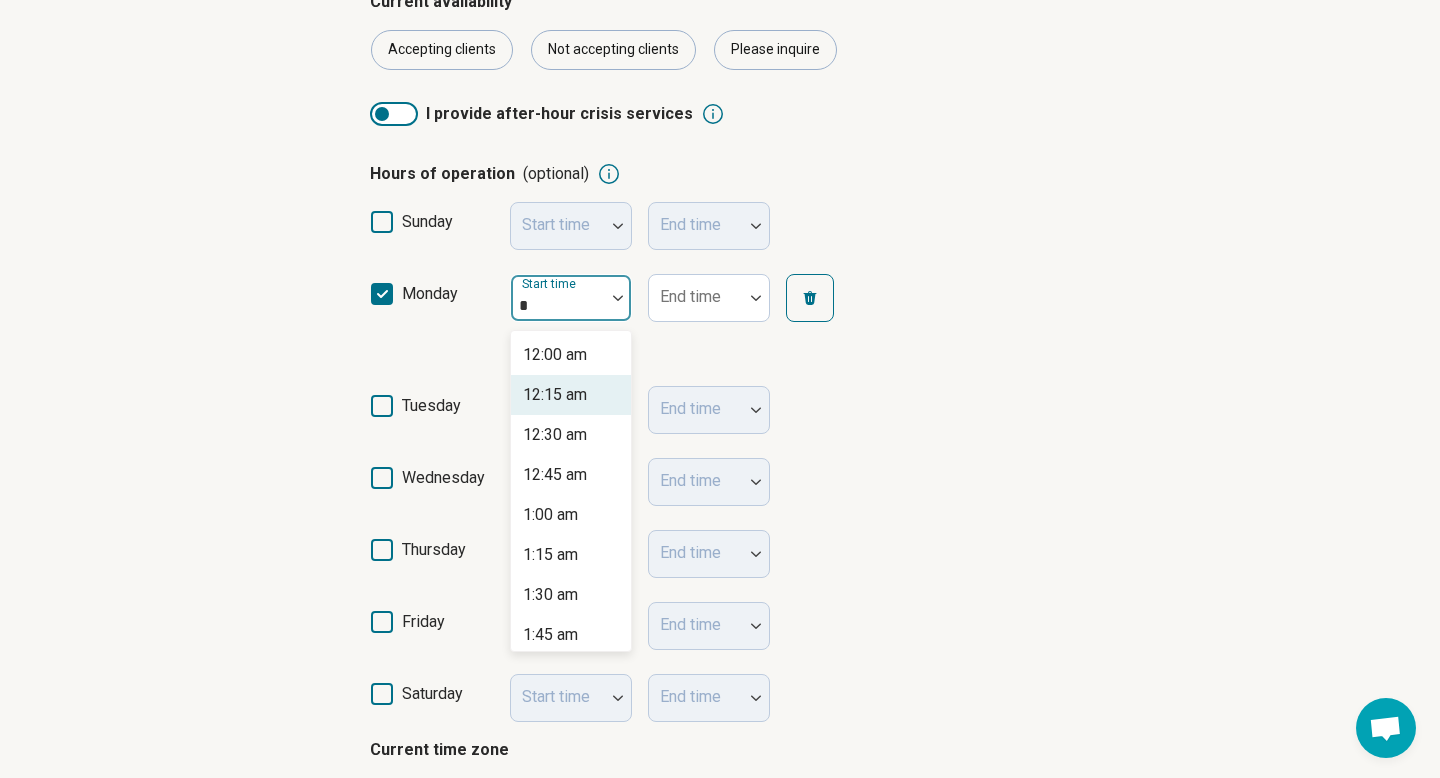 type on "**" 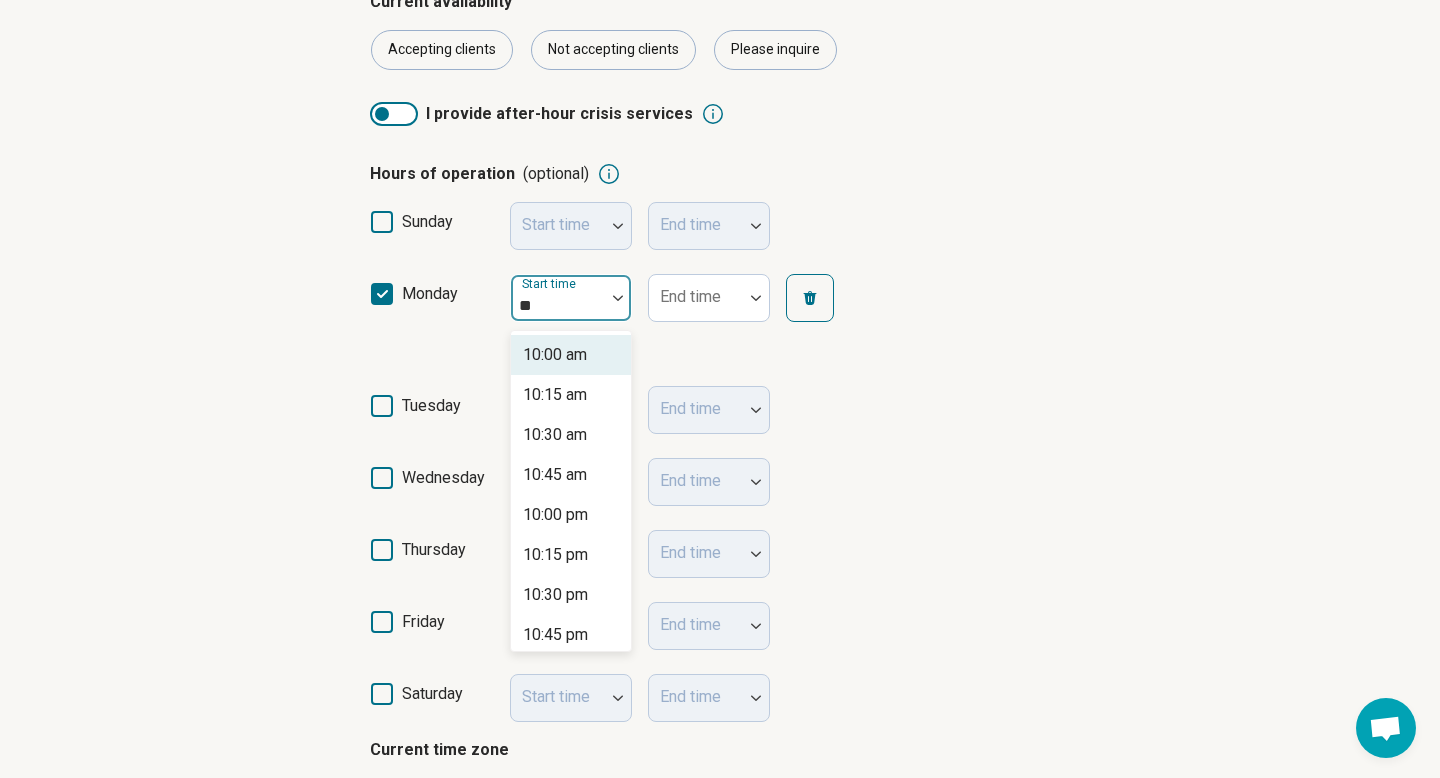 click on "10:00 am" at bounding box center [555, 355] 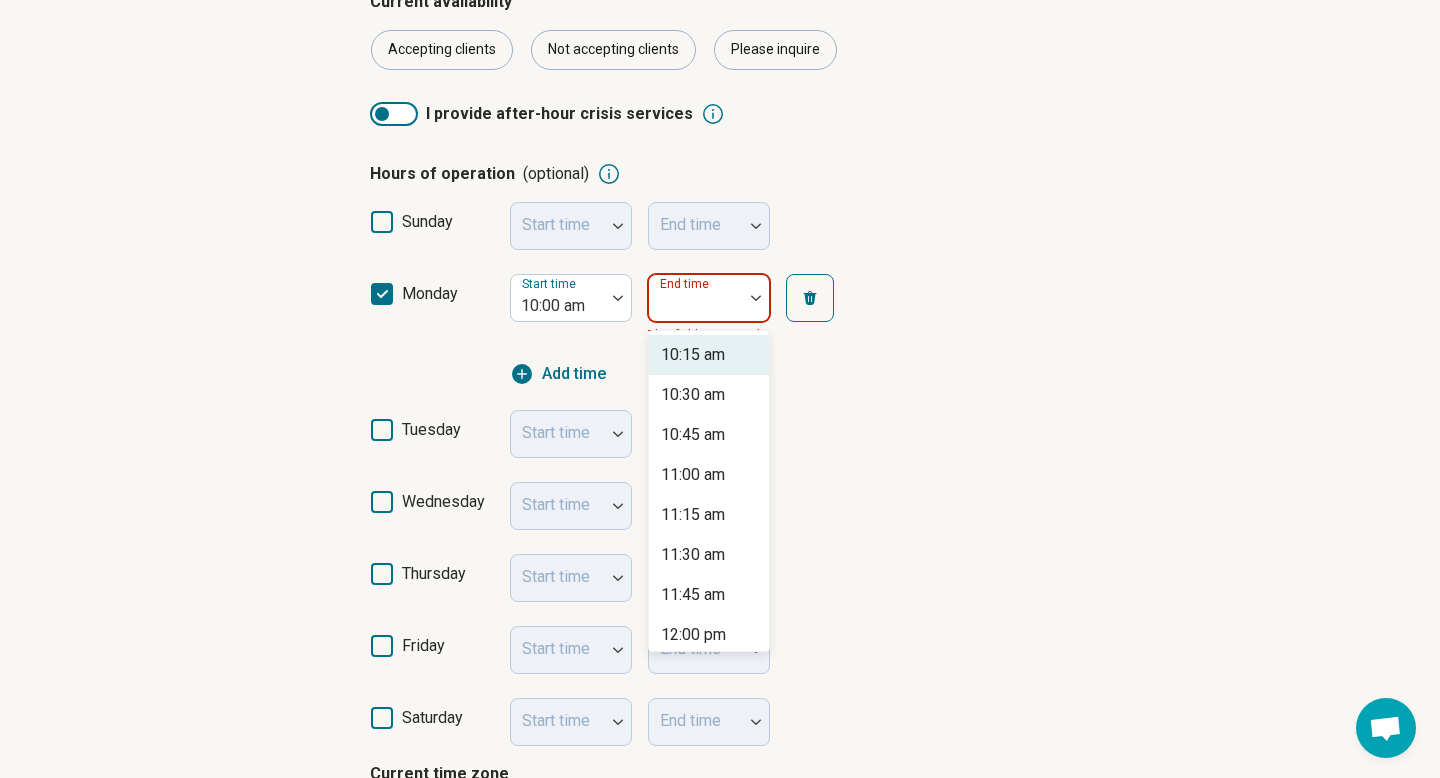 click on "End time" at bounding box center [709, 298] 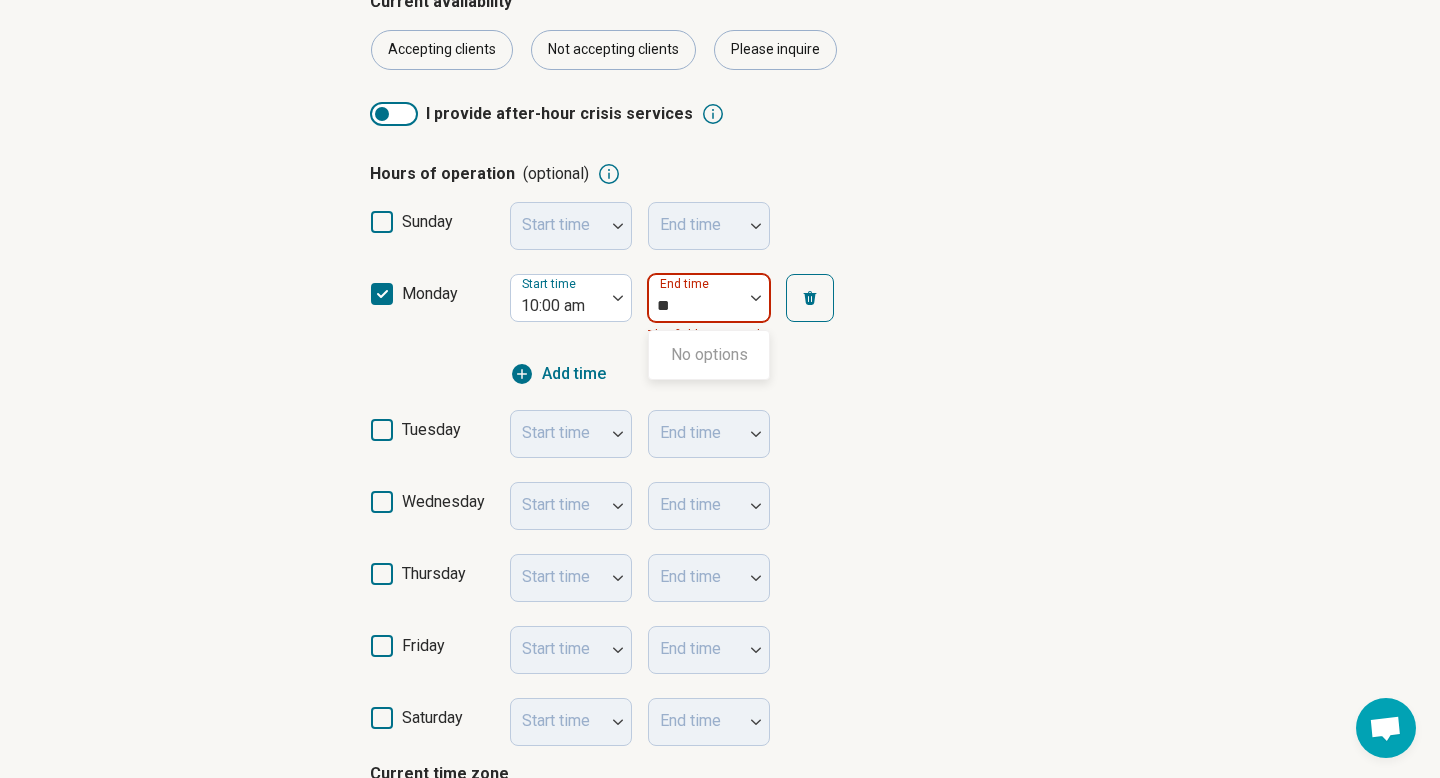 type on "*" 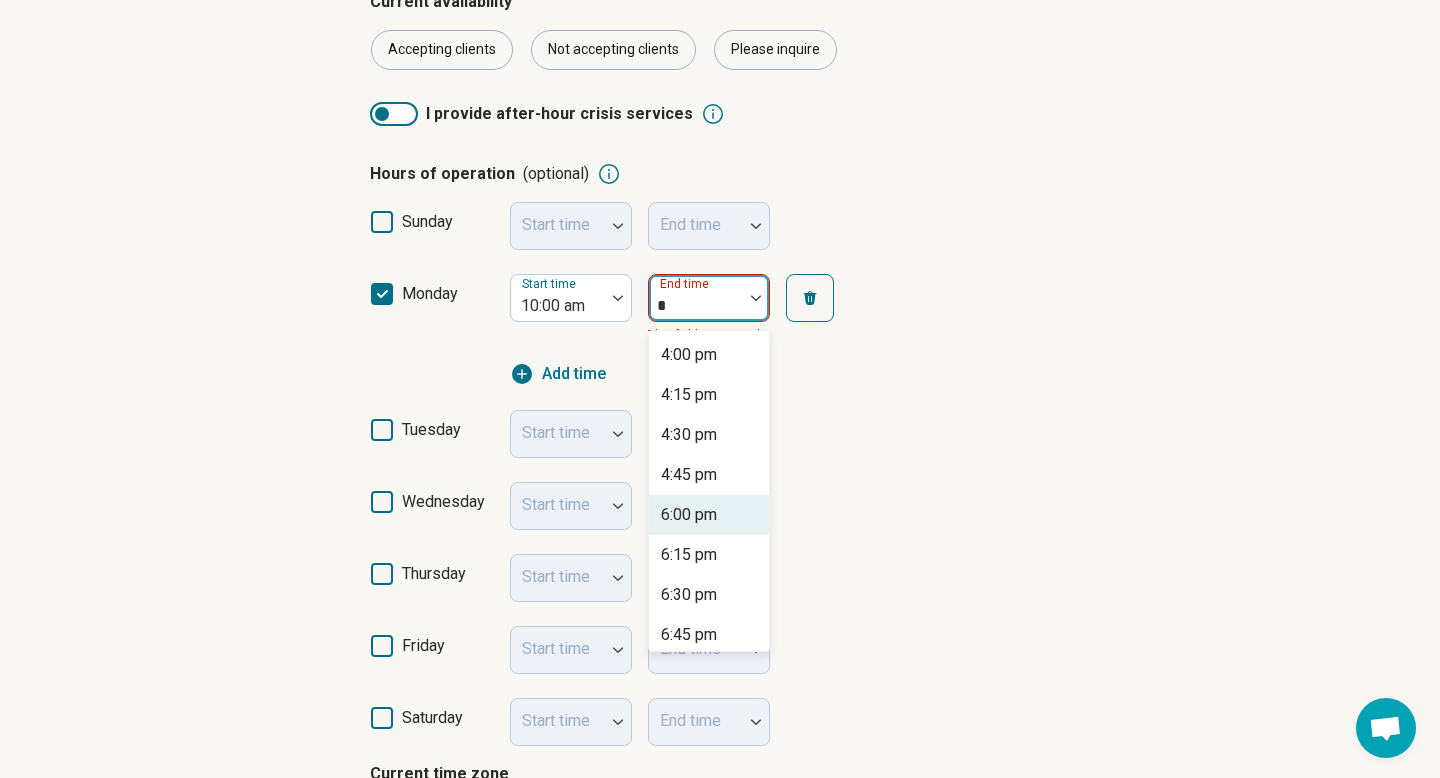click on "6:00 pm" at bounding box center [689, 515] 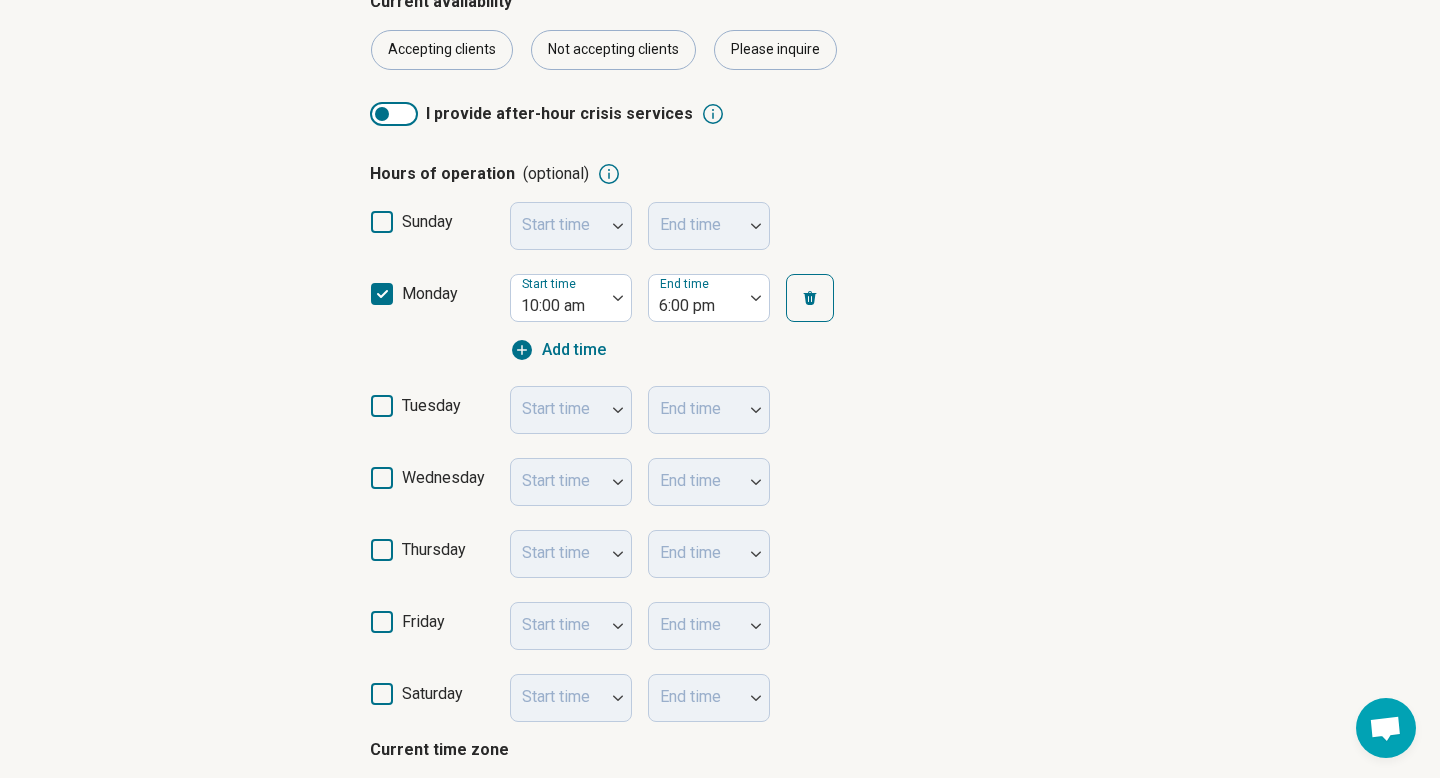 click on "tuesday" at bounding box center [432, 414] 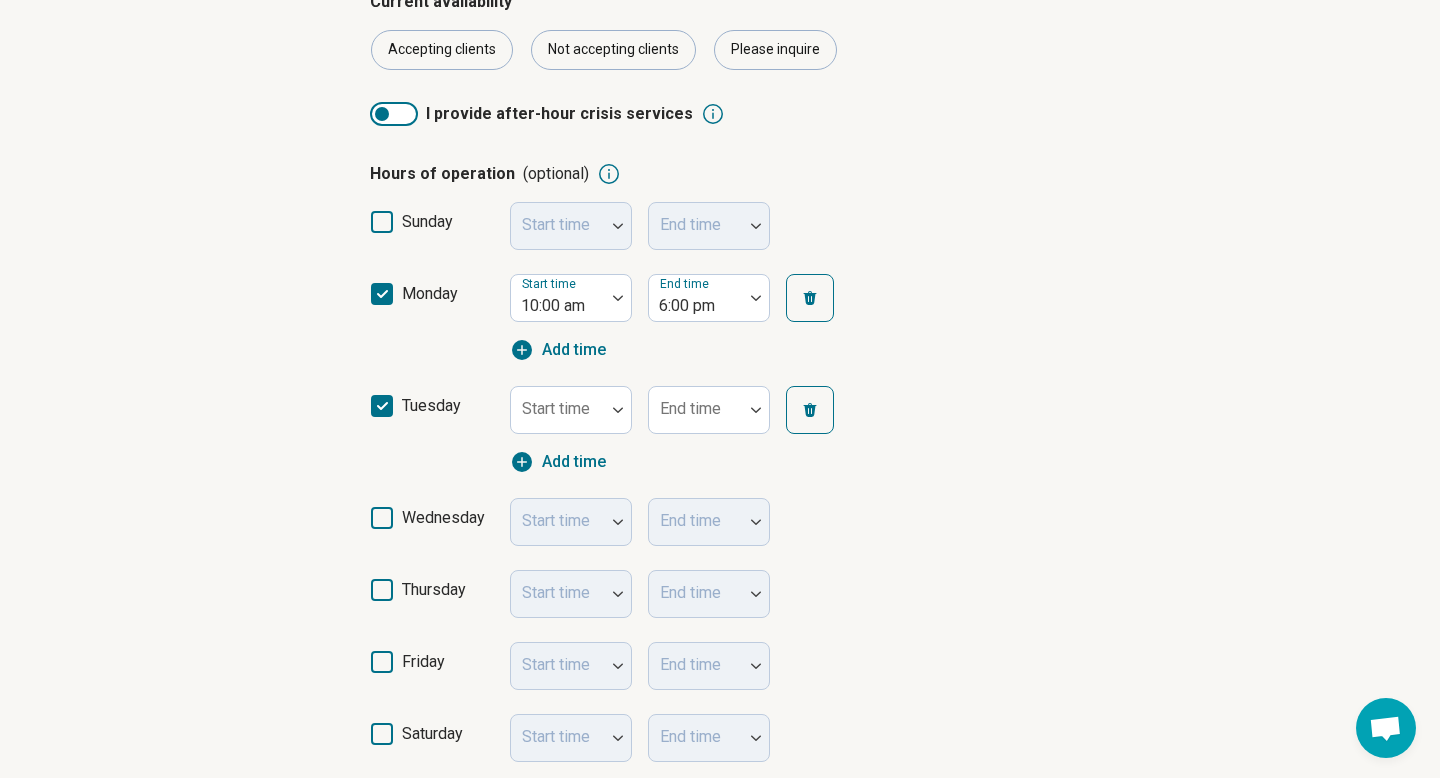 scroll, scrollTop: 10, scrollLeft: 0, axis: vertical 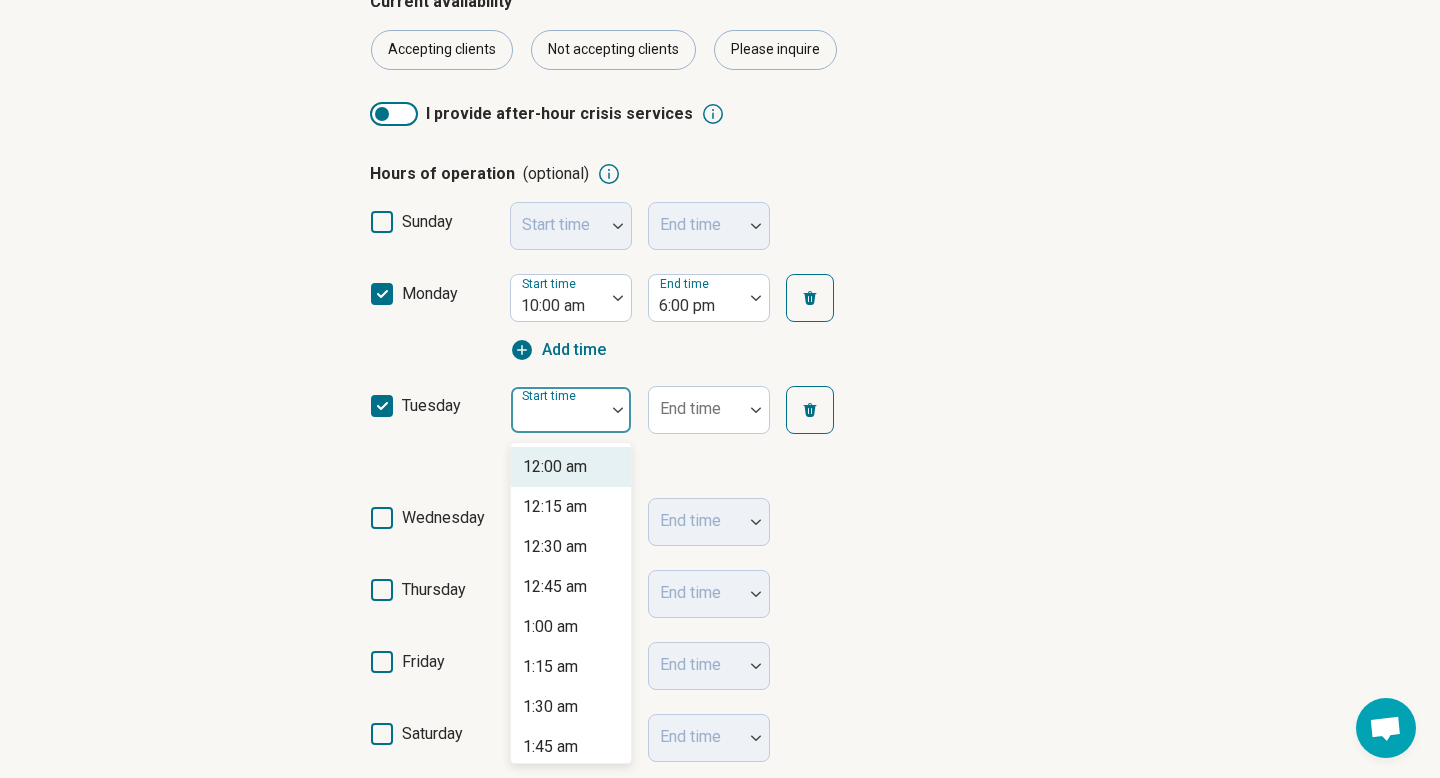 click on "Start time" at bounding box center (571, 410) 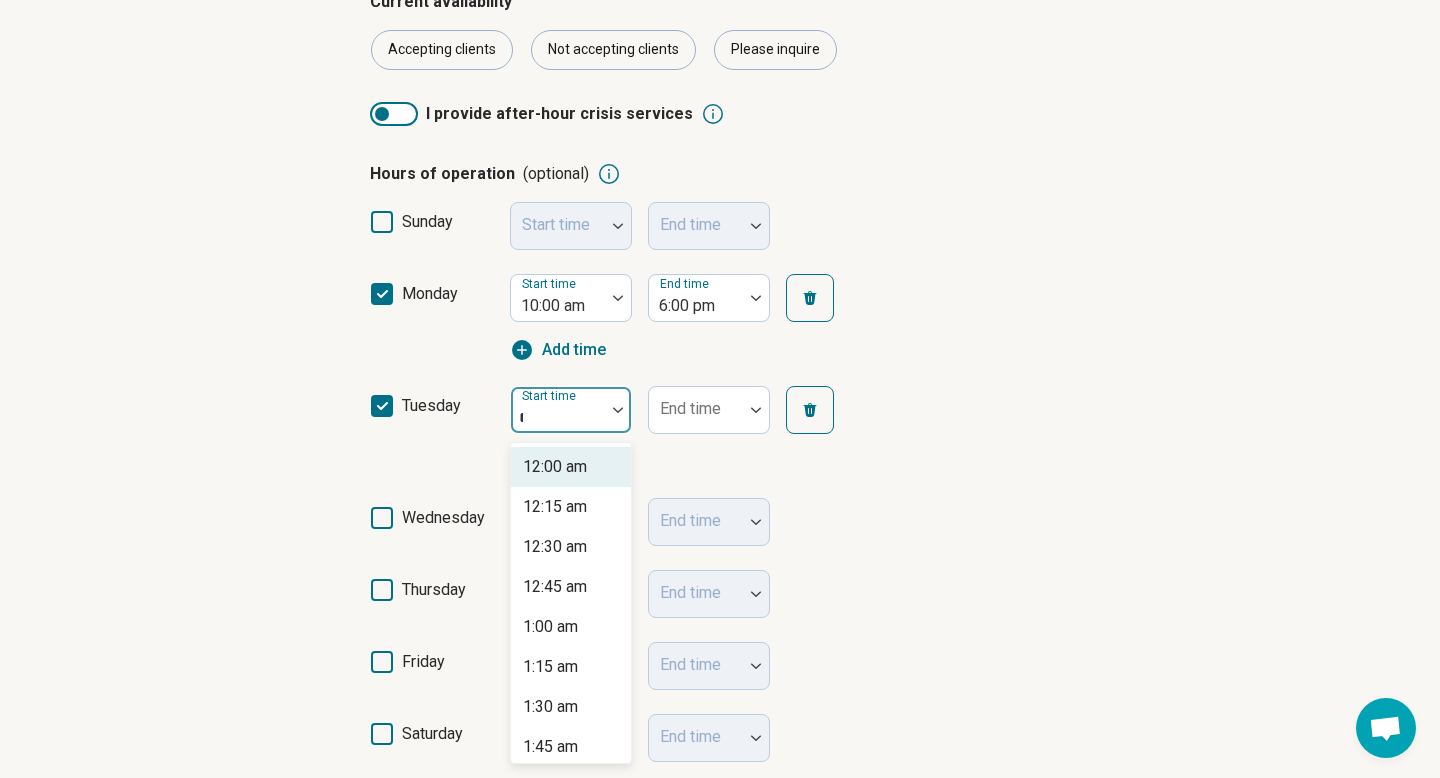 type on "**" 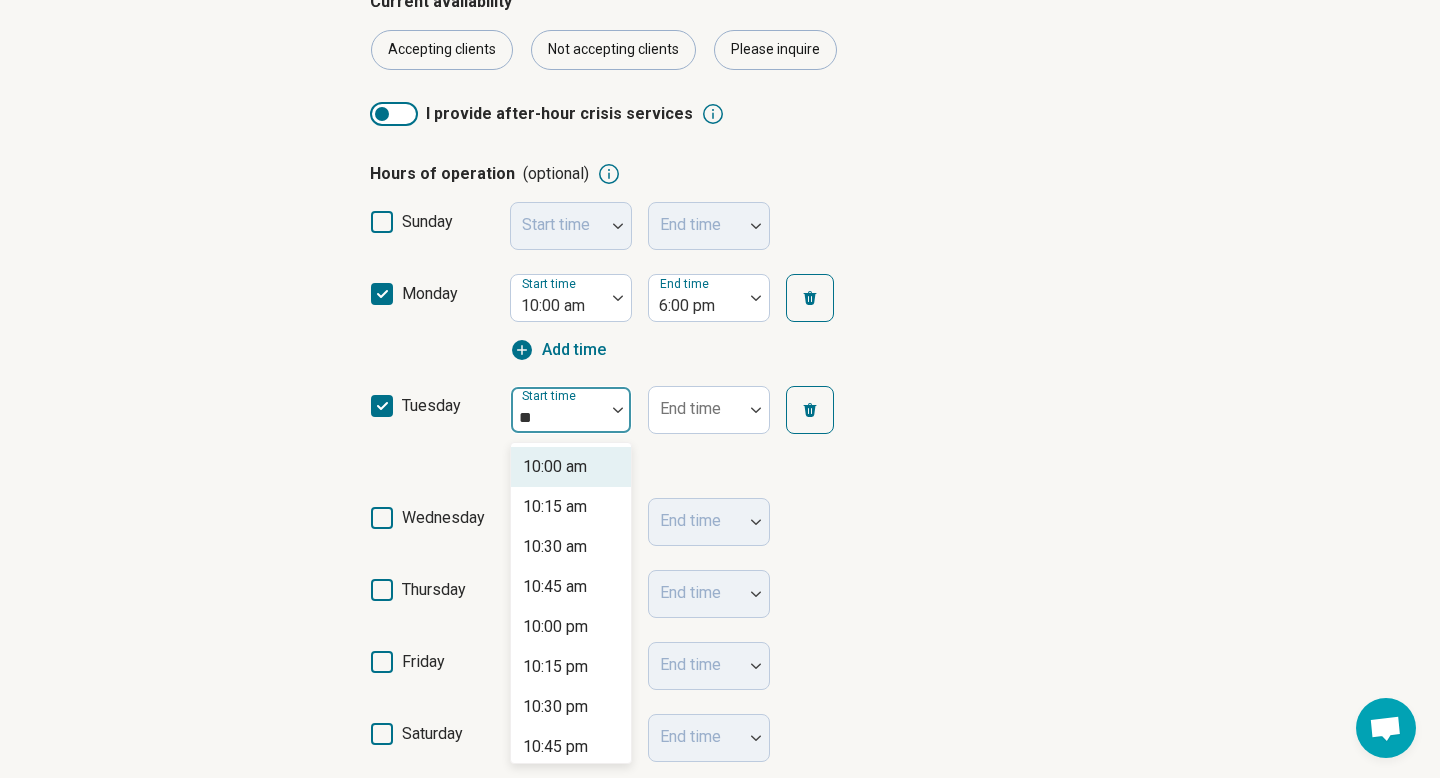 click on "10:00 am" at bounding box center [555, 467] 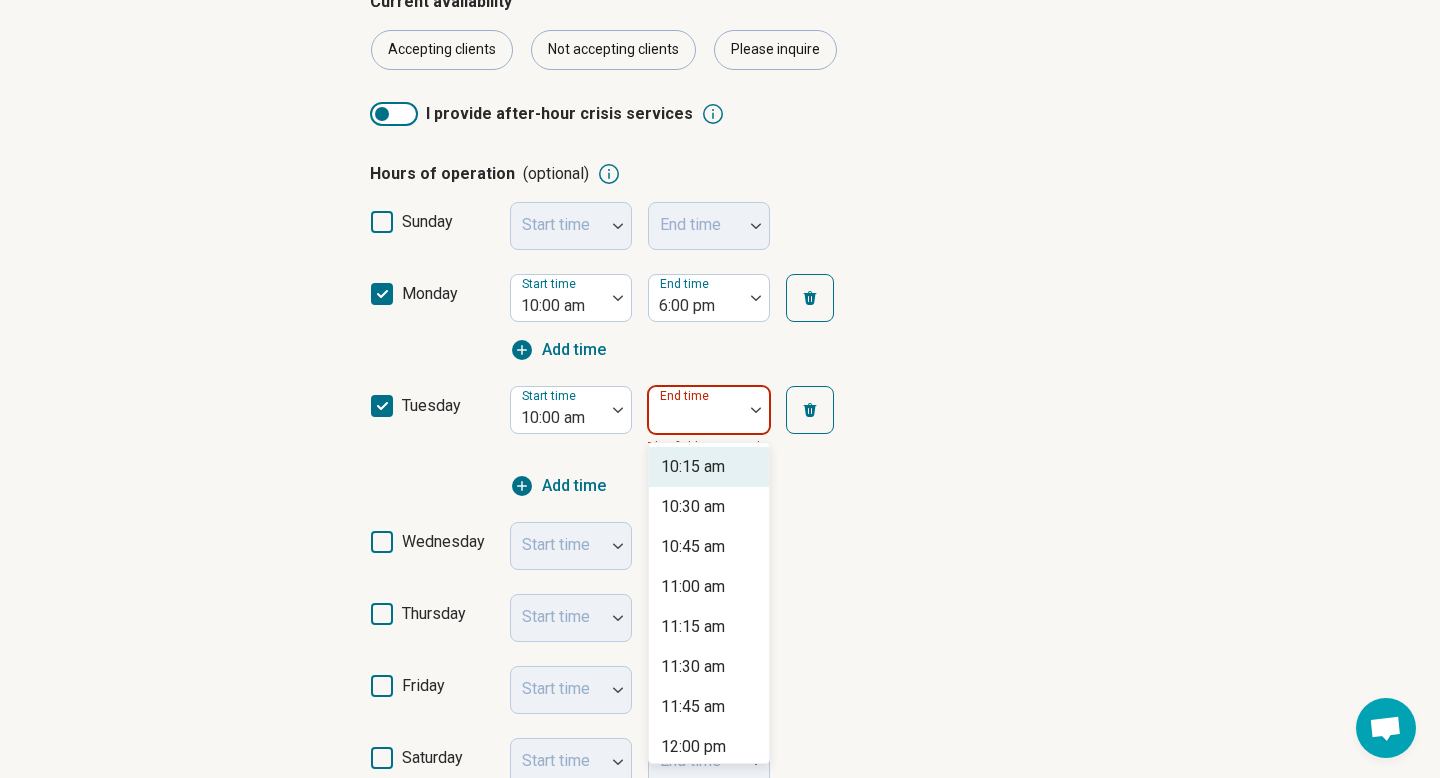 click at bounding box center [696, 418] 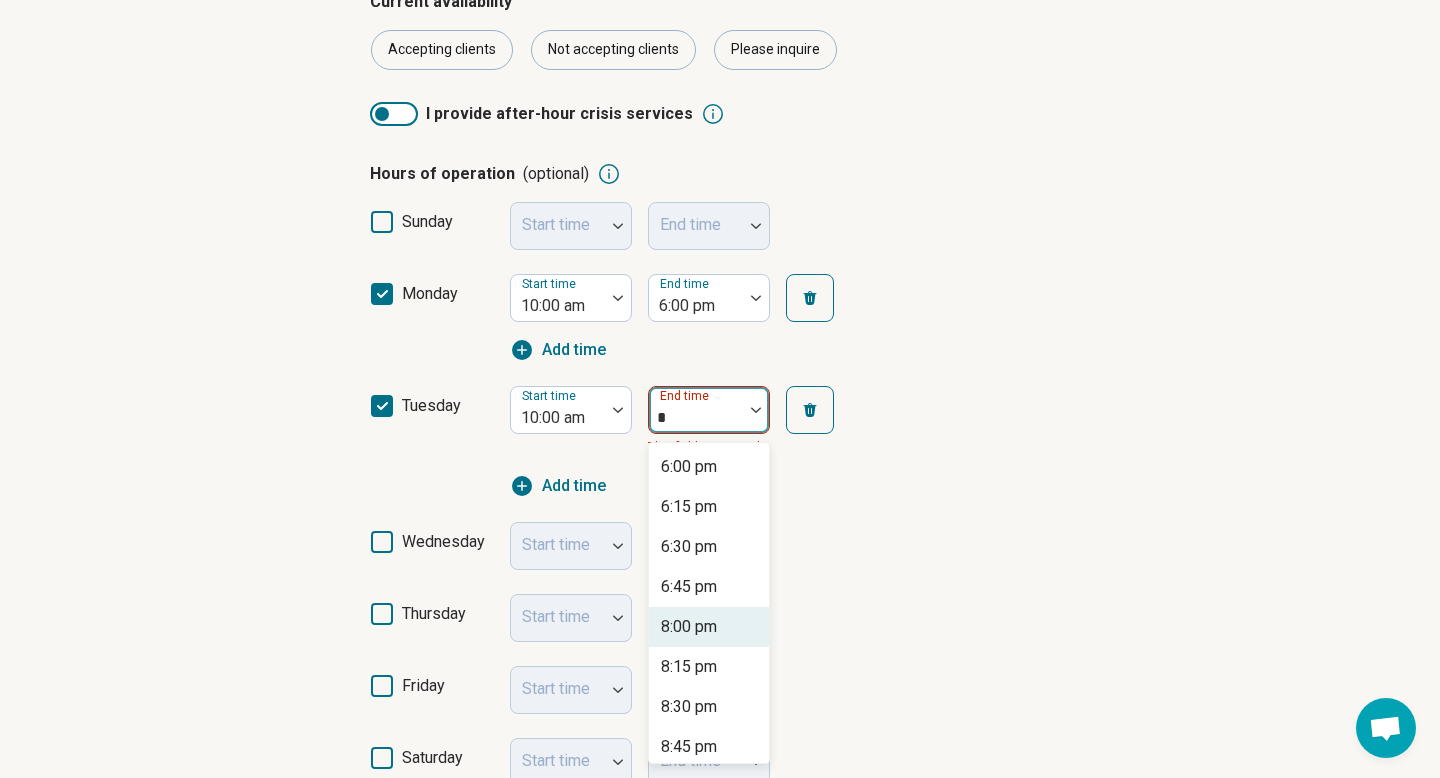 click on "8:00 pm" at bounding box center (689, 627) 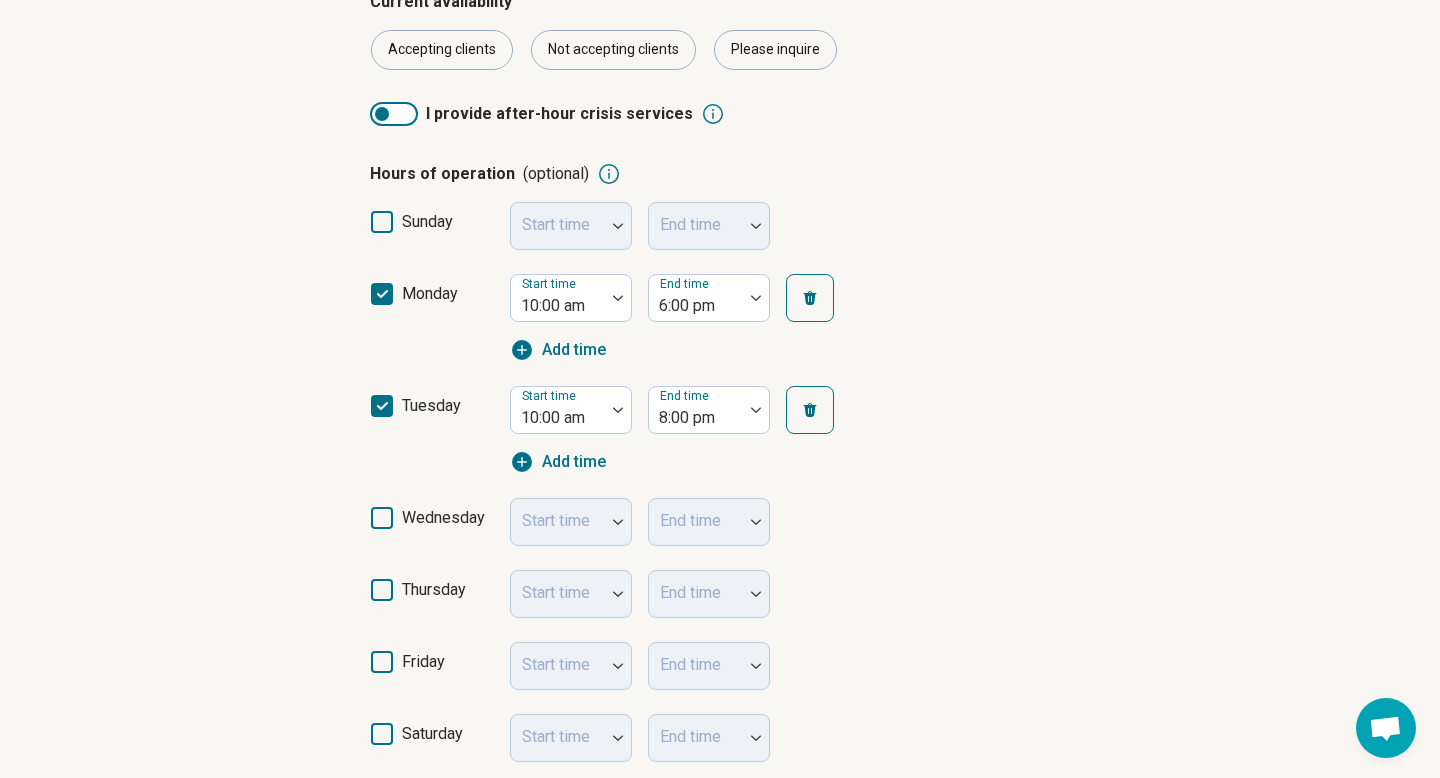 click 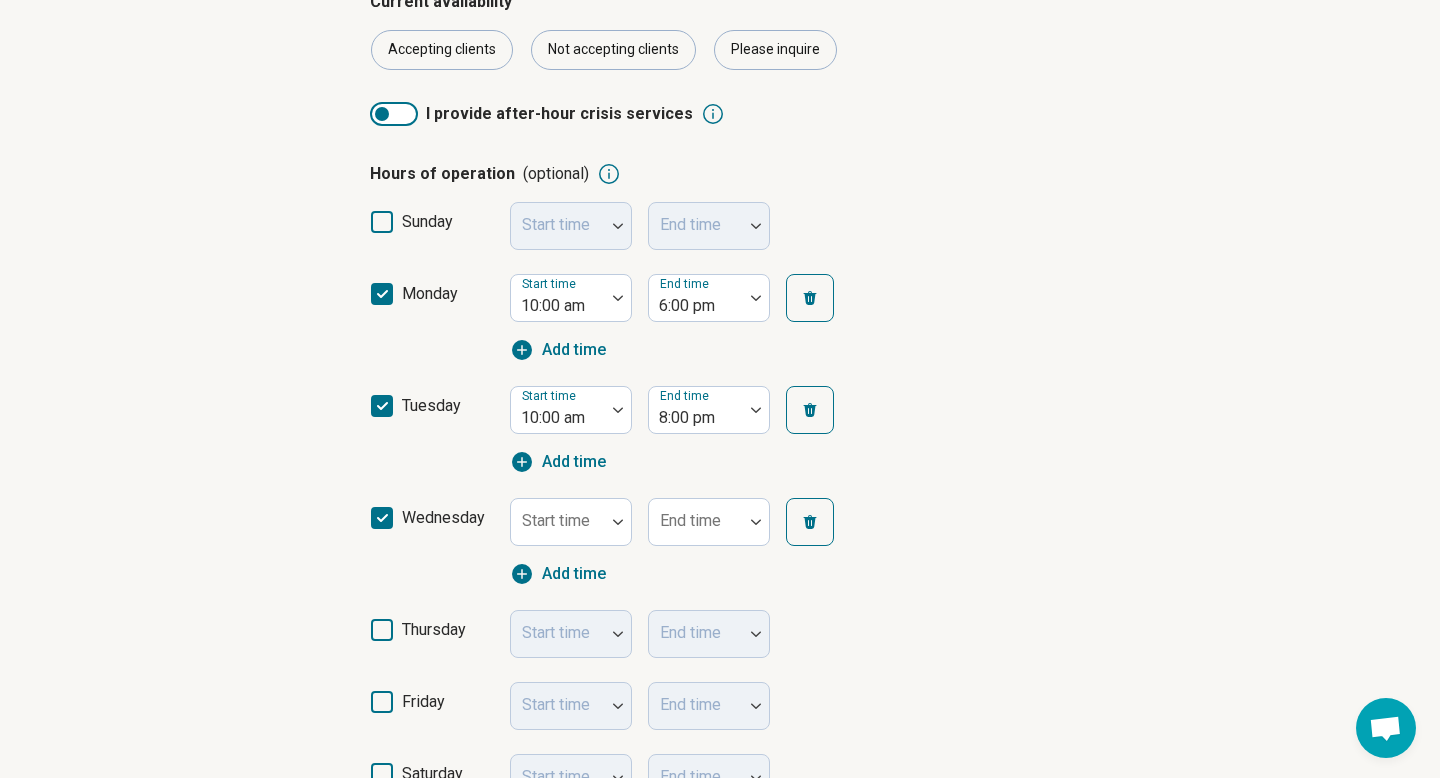 scroll, scrollTop: 10, scrollLeft: 0, axis: vertical 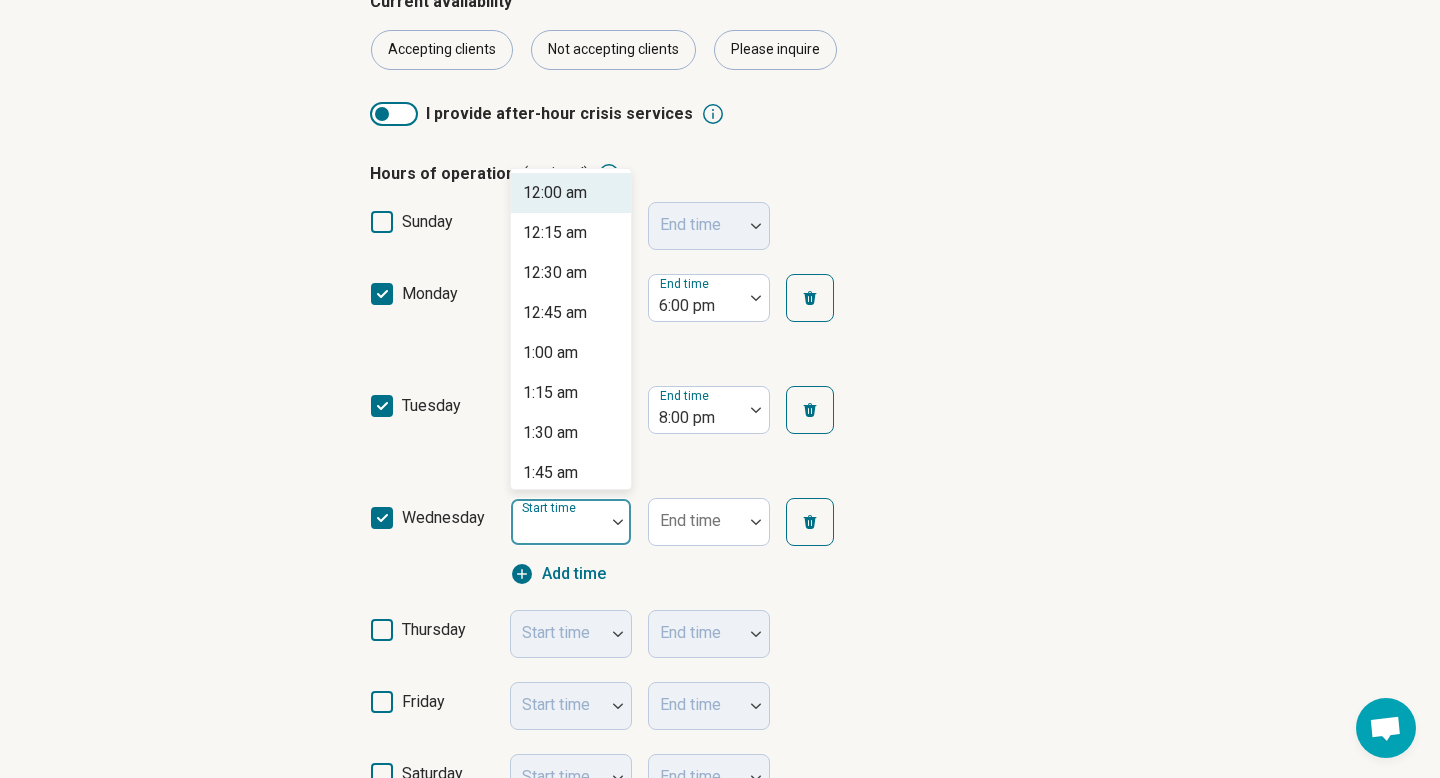 click on "Start time" at bounding box center [571, 522] 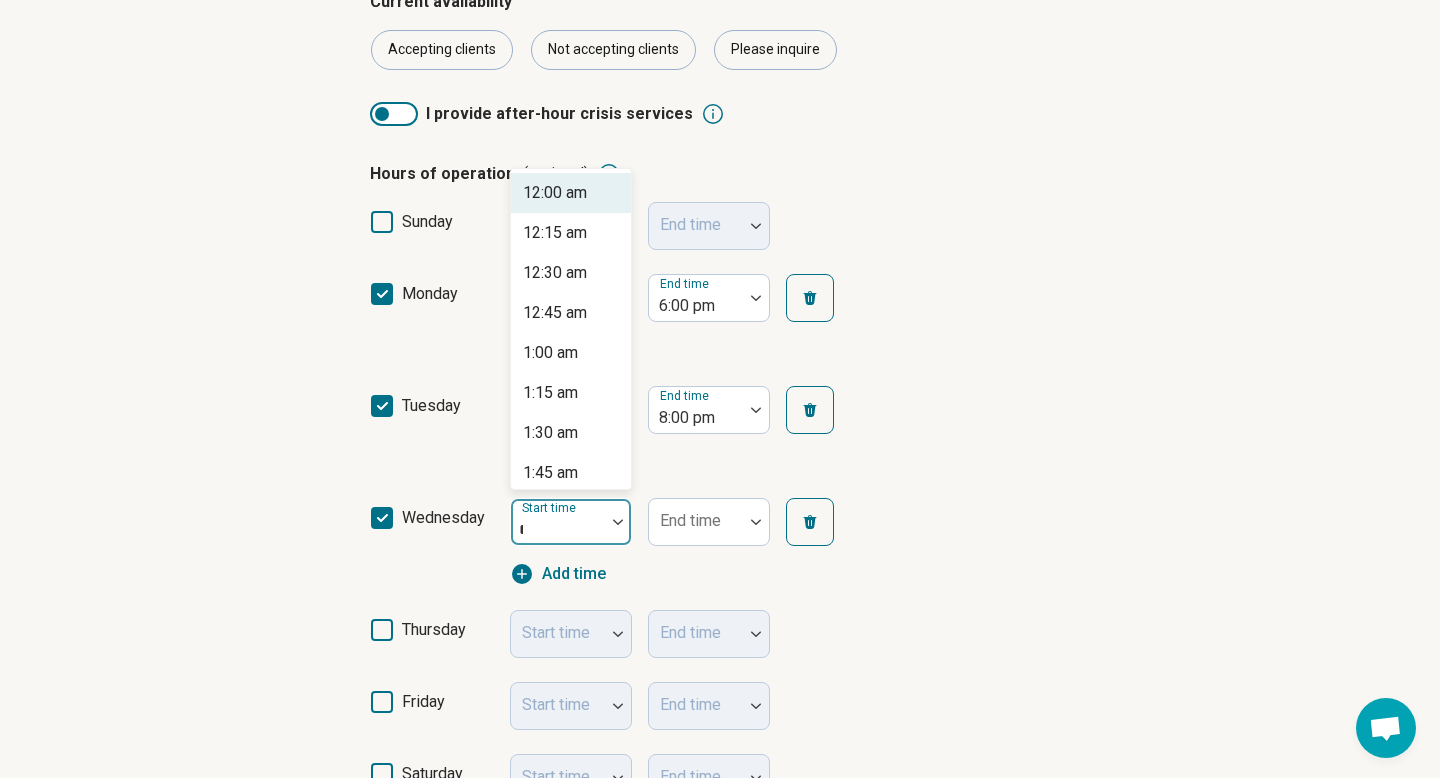 type on "**" 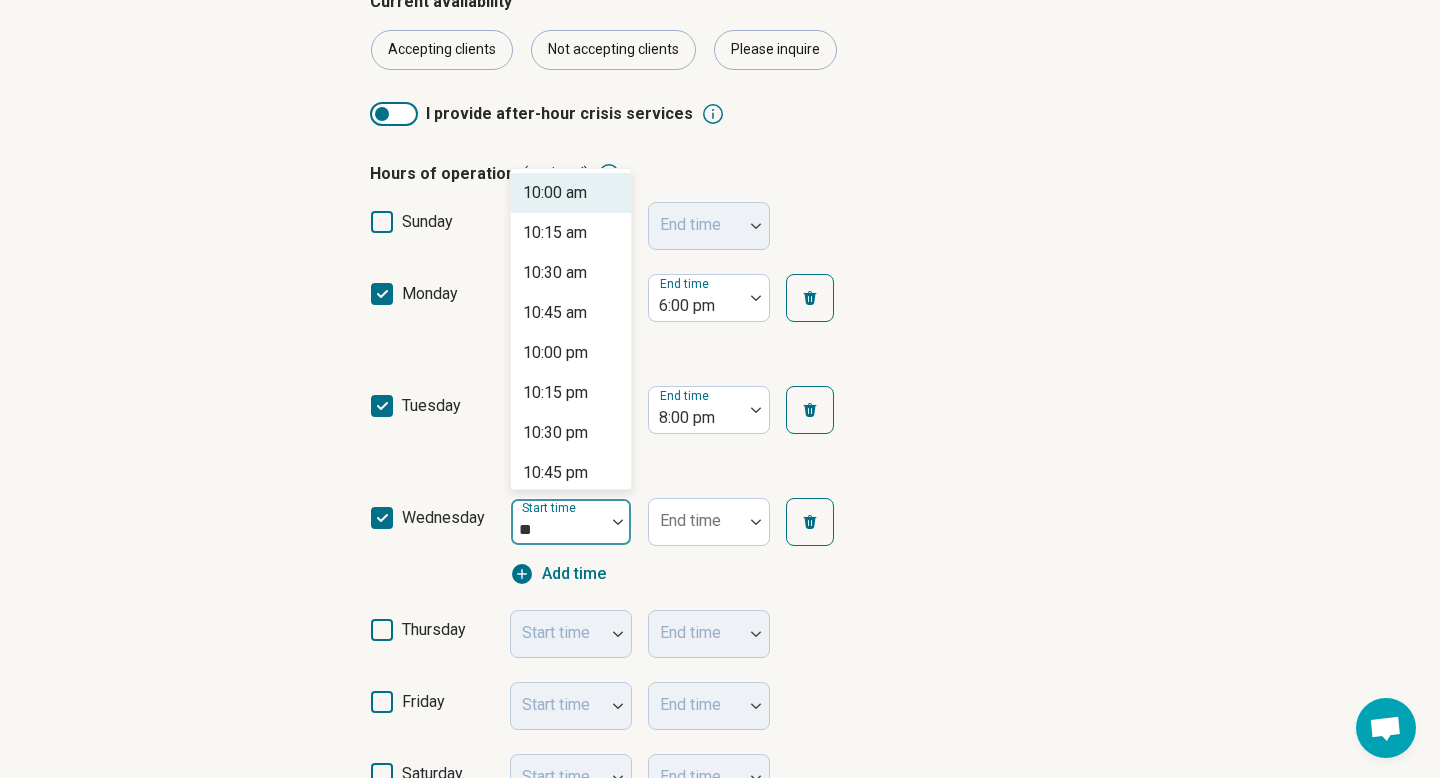 click on "10:00 am" at bounding box center [555, 193] 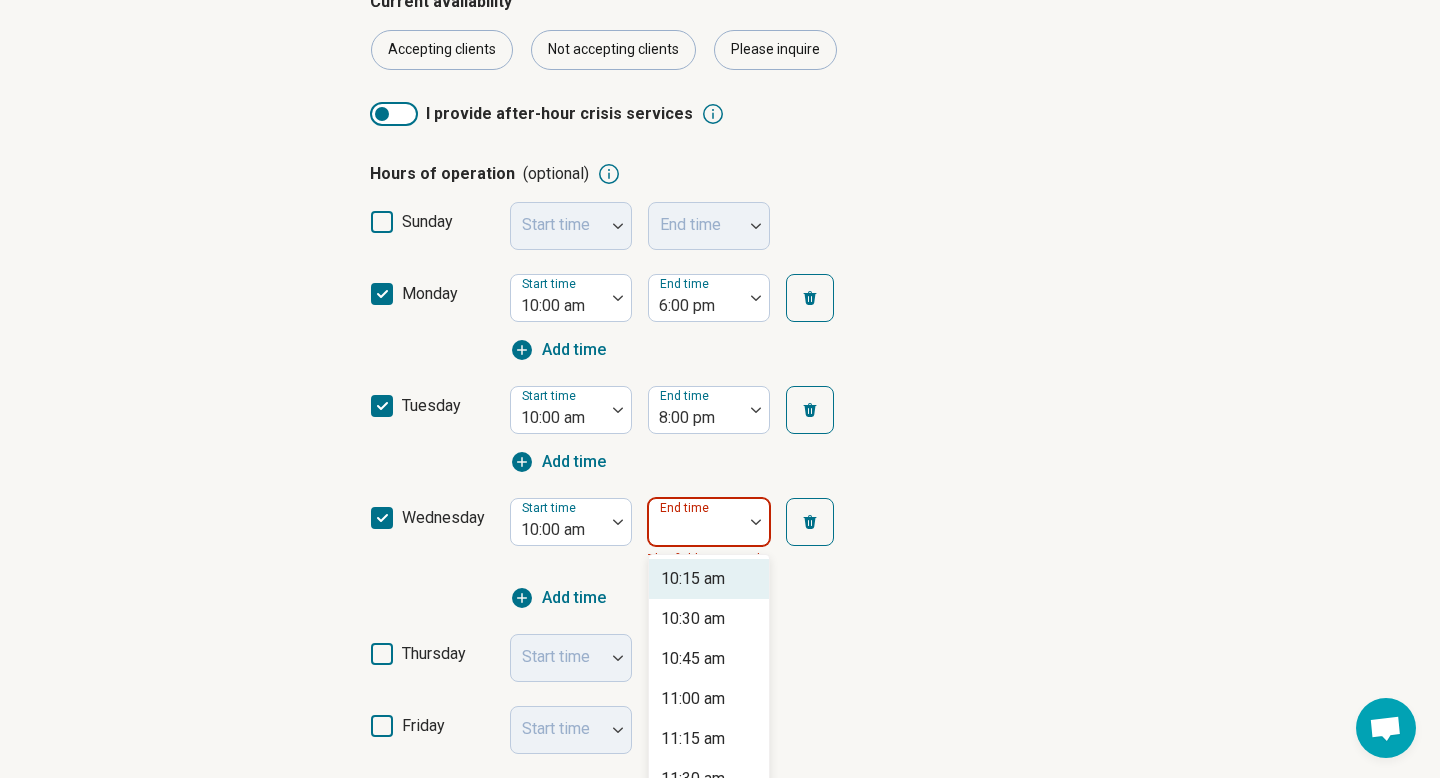 click on "End time" at bounding box center (709, 522) 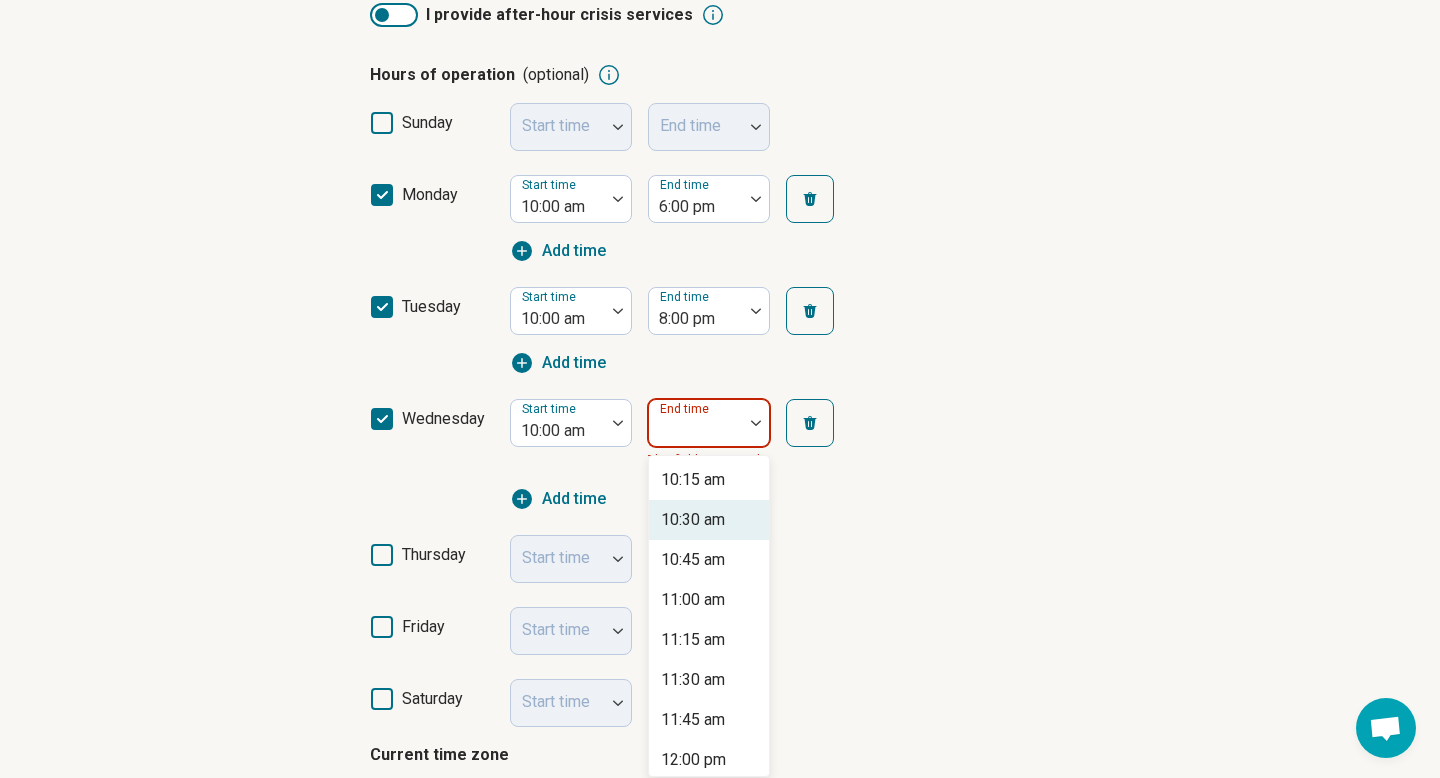 scroll, scrollTop: 465, scrollLeft: 0, axis: vertical 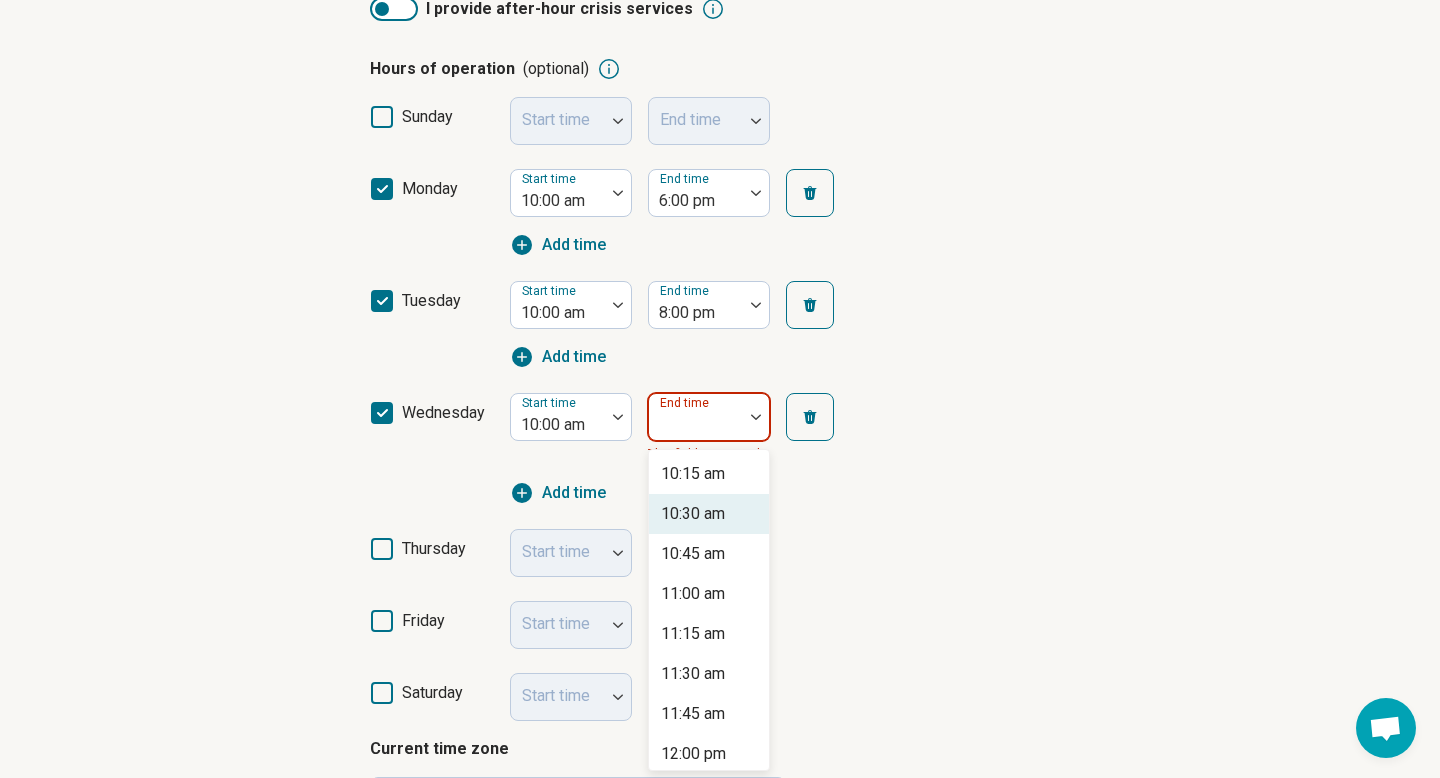 type on "*" 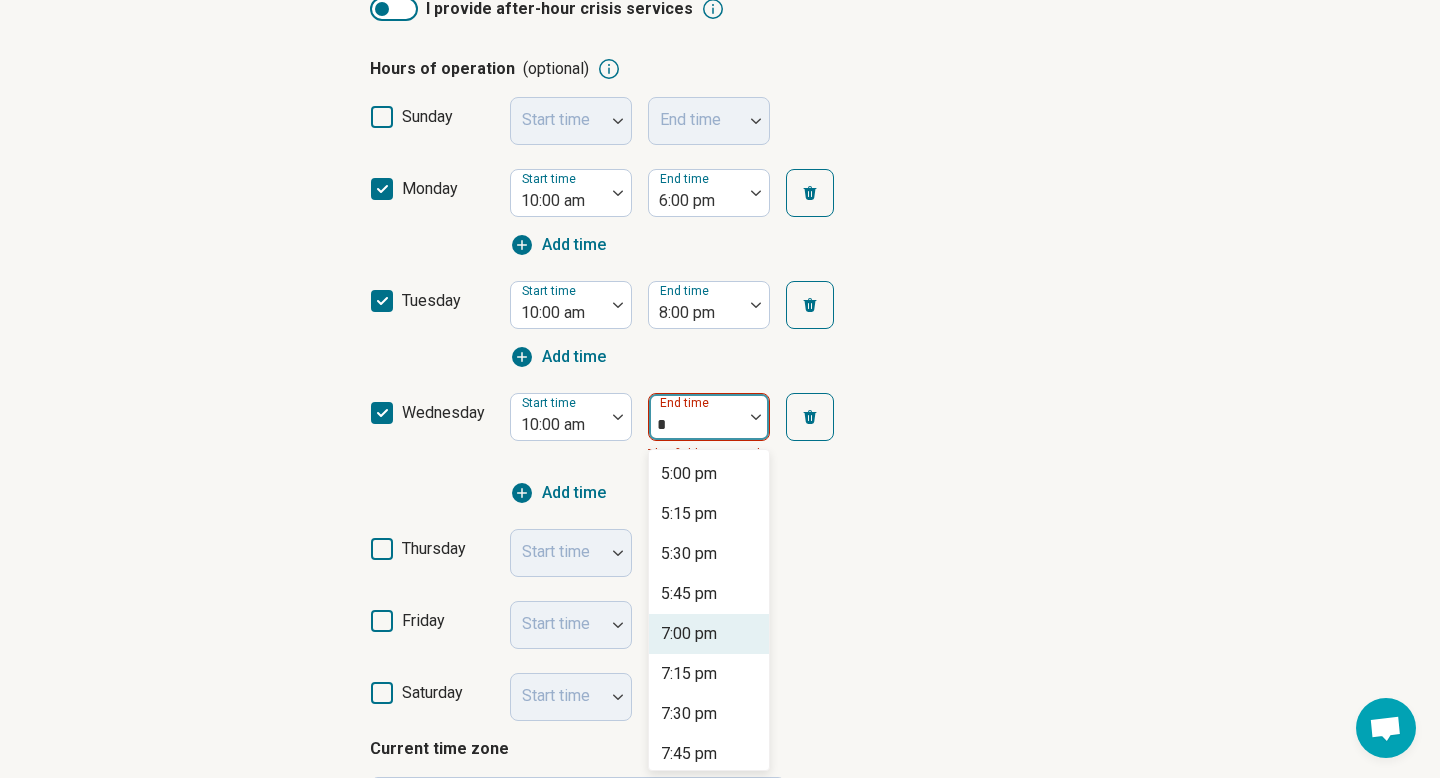 click on "7:00 pm" at bounding box center (689, 634) 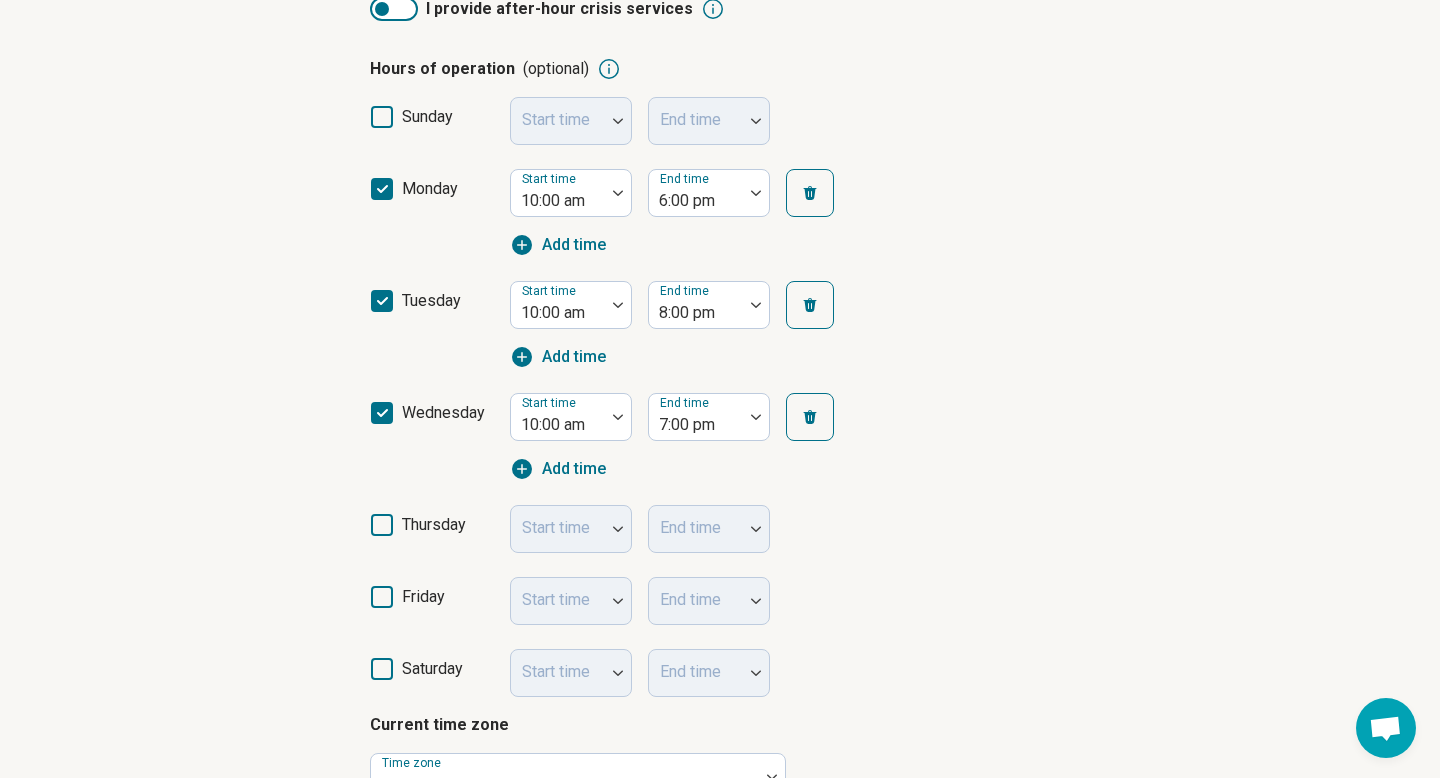 click on "Step  4  of  9 What’s your current availability? You can always change this later and add more details about your availability. Current availability Accepting clients Not accepting clients Please inquire I provide after-hour crisis services Hours of operation (optional) sunday Start time End time monday Start time 10:00 am End time 6:00 pm Add time tuesday Start time 10:00 am End time 8:00 pm Add time wednesday Start time 10:00 am End time 7:00 pm Add time thursday Start time End time friday Start time End time saturday Start time End time Current time zone Time zone Eastern Time Availability for recently discharged patients I reserve times throughout the week to be available for new clients after discharge from the hospital. I am able to adjust scheduling to accommodate new clients after their hospitalization. Back Next Press Enter" at bounding box center (720, 411) 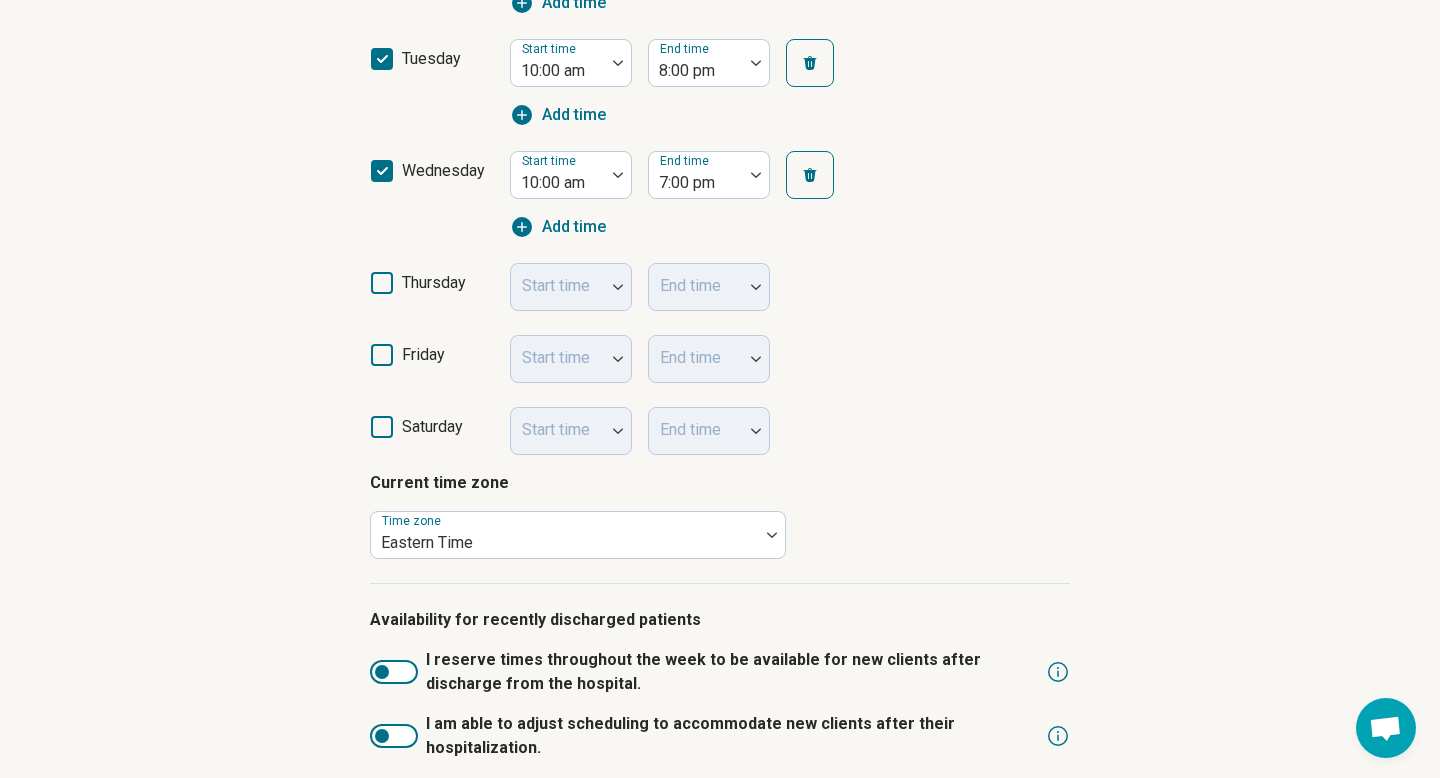 scroll, scrollTop: 745, scrollLeft: 0, axis: vertical 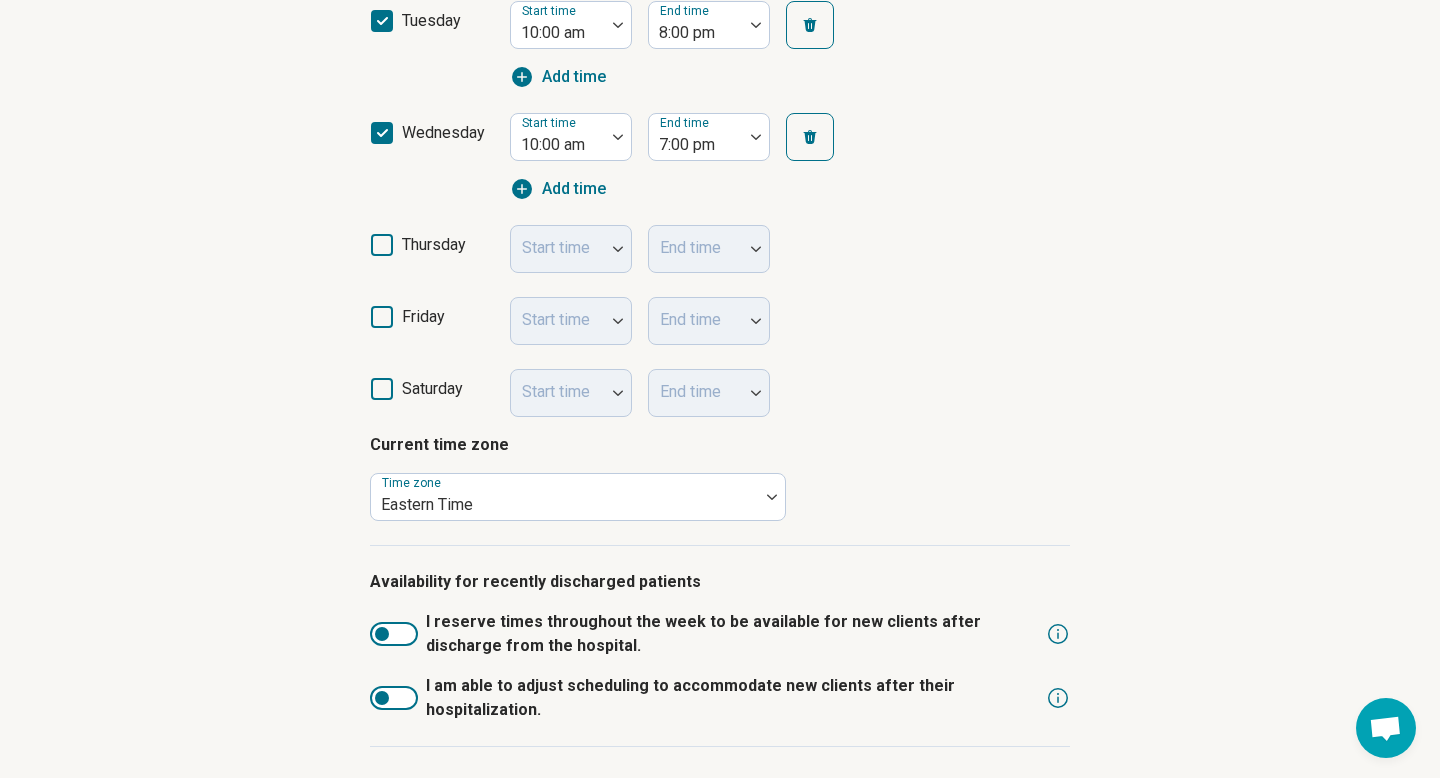 click 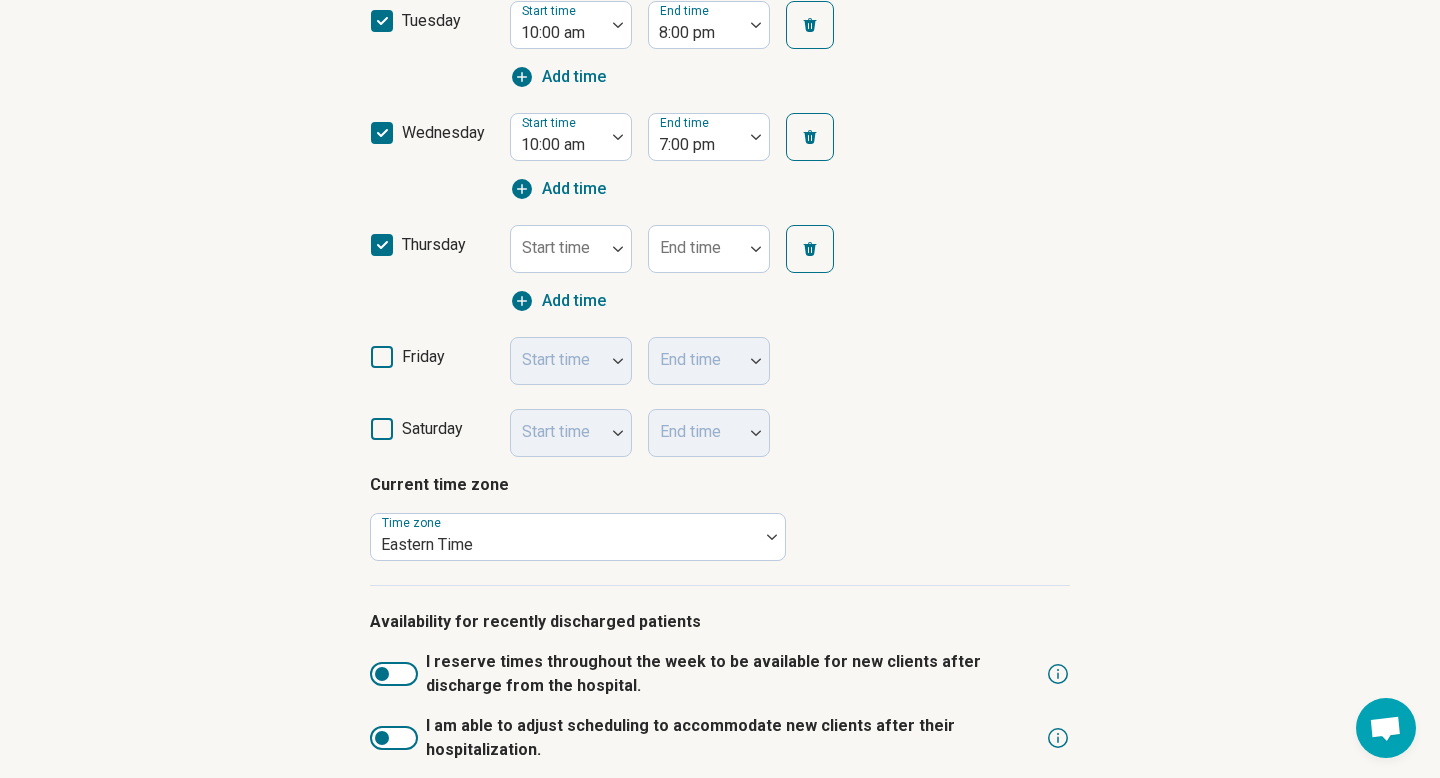 scroll, scrollTop: 10, scrollLeft: 0, axis: vertical 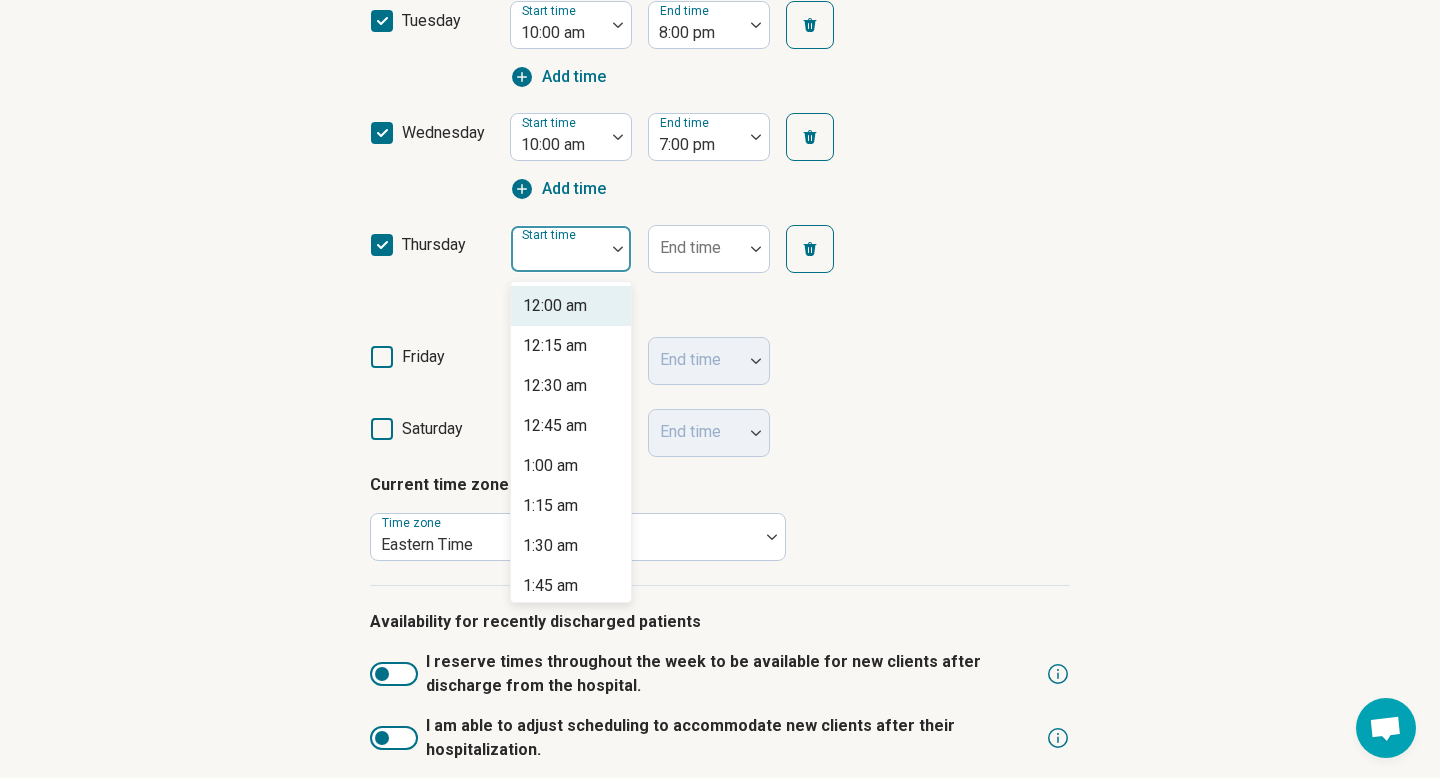 click on "Start time" at bounding box center [571, 249] 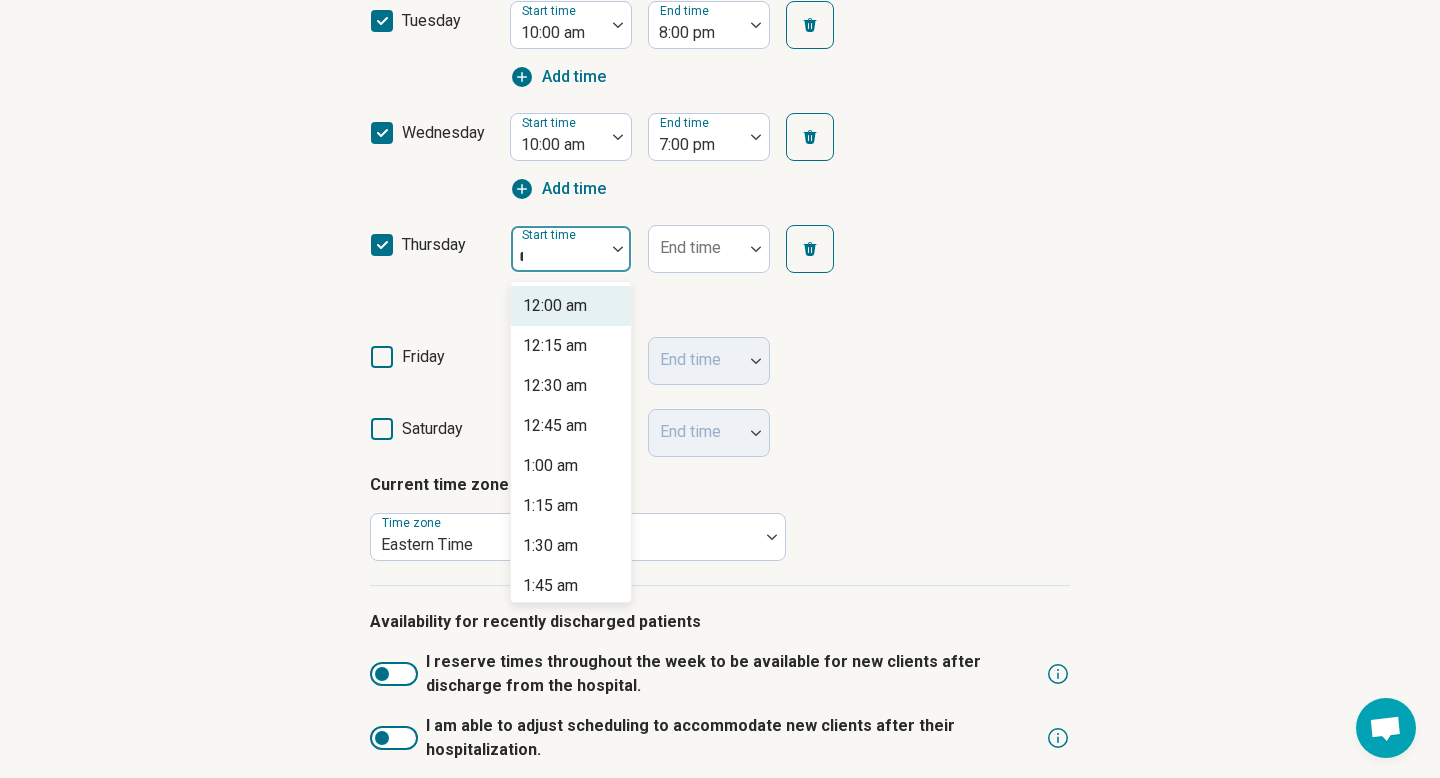 type on "**" 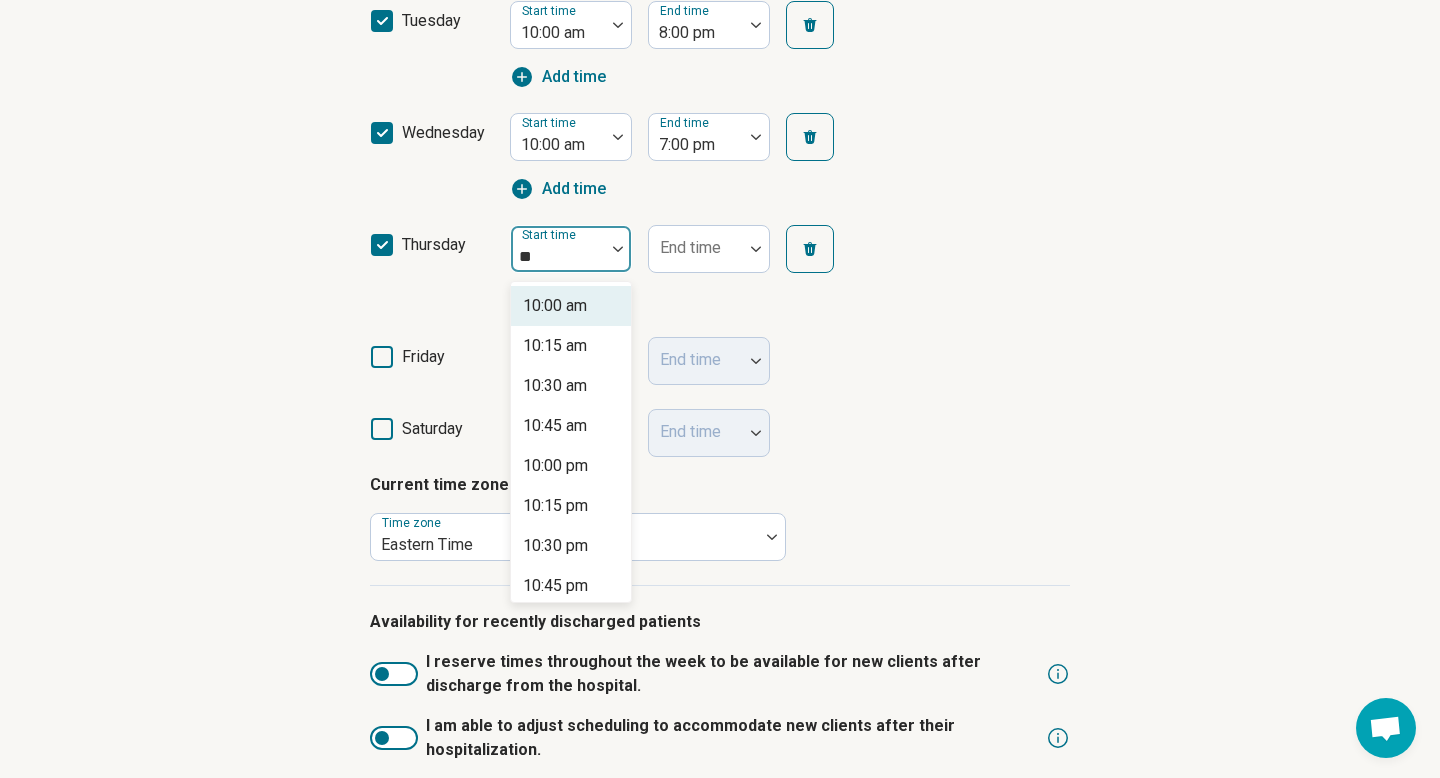 click on "10:00 am" at bounding box center [555, 306] 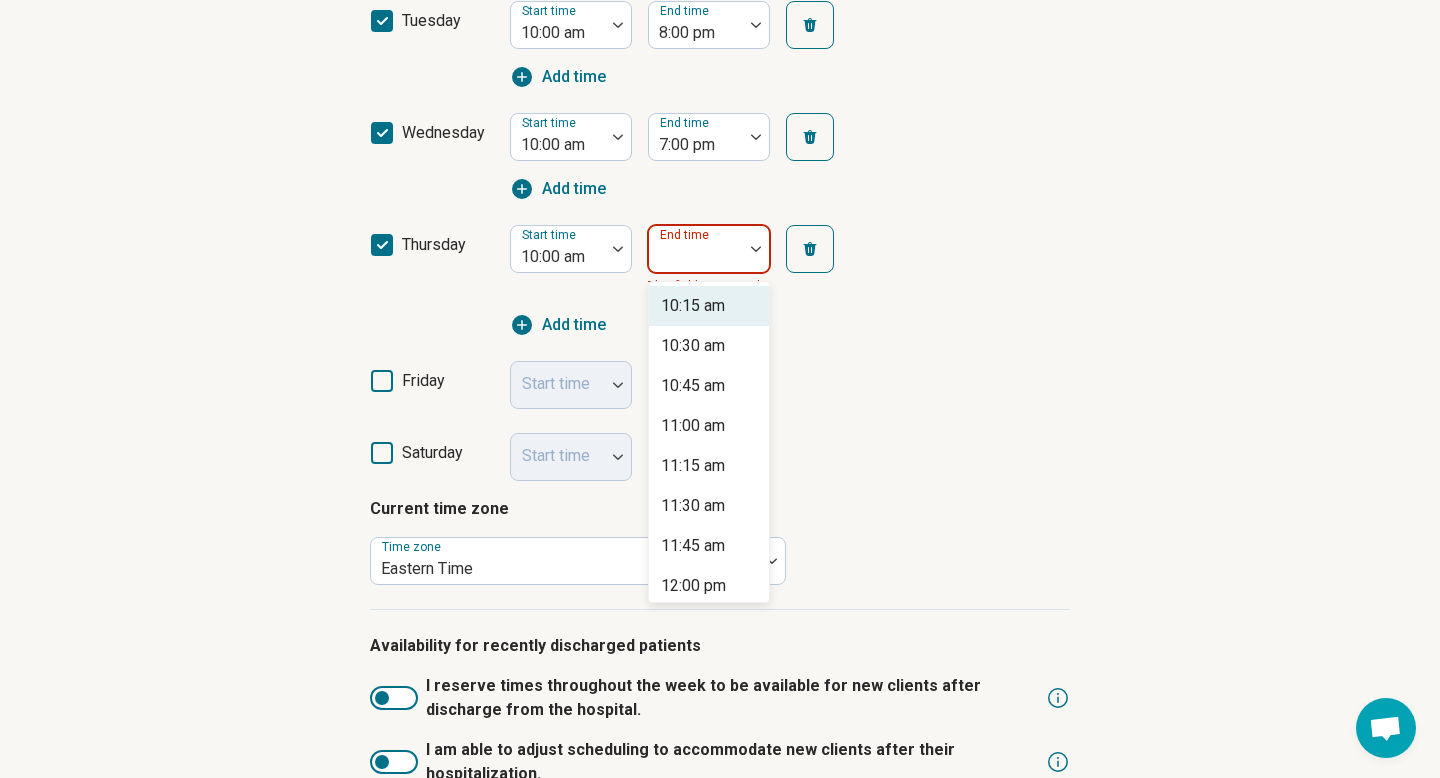 click at bounding box center (696, 257) 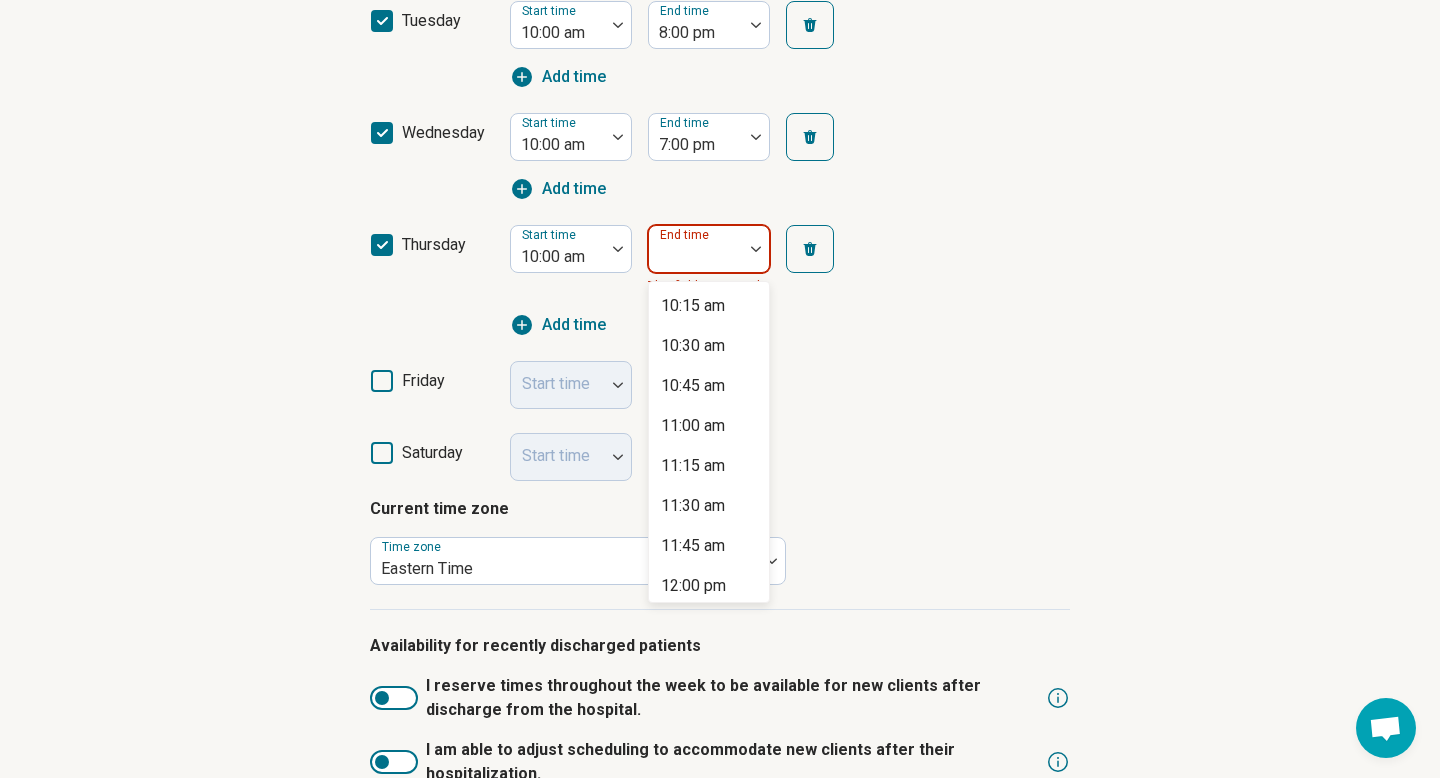 type on "*" 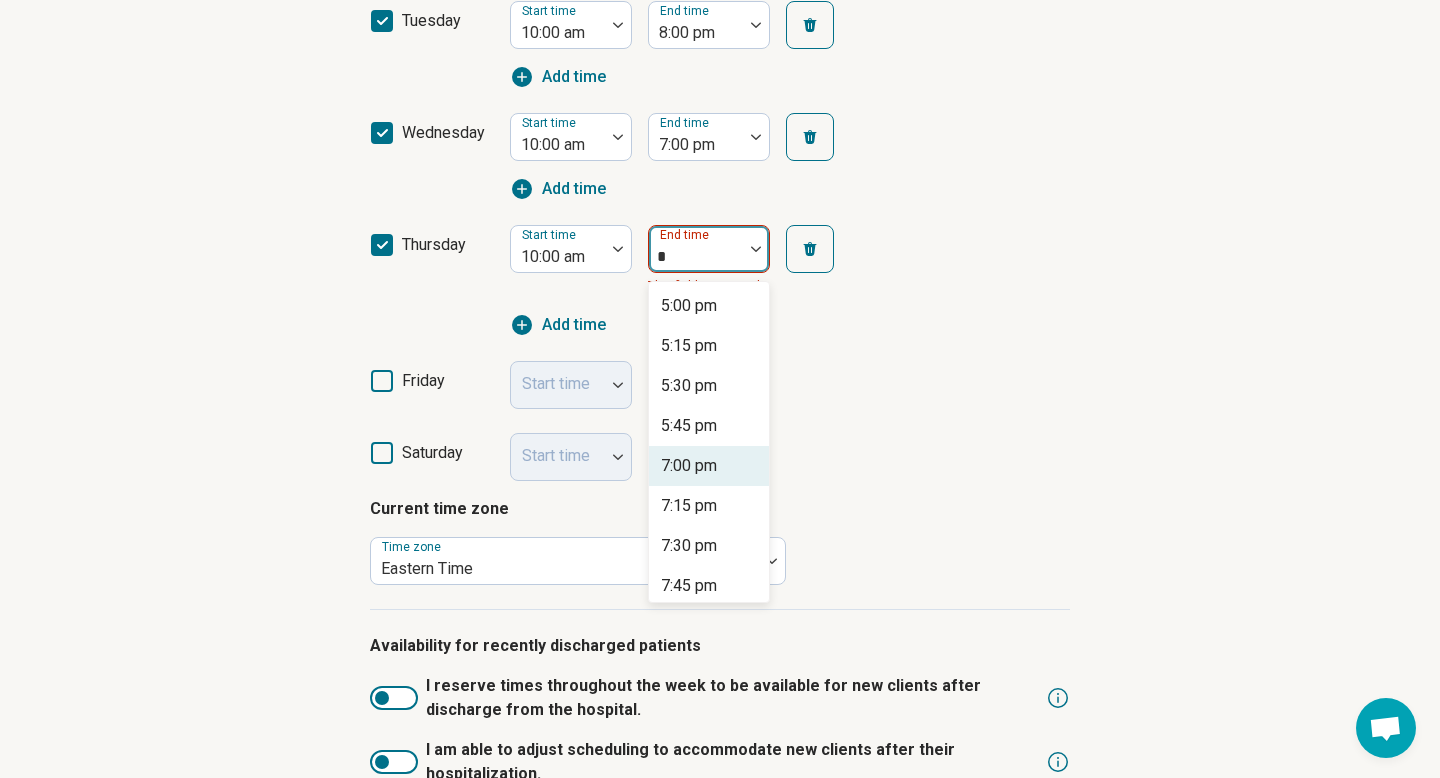 click on "7:00 pm" at bounding box center (689, 466) 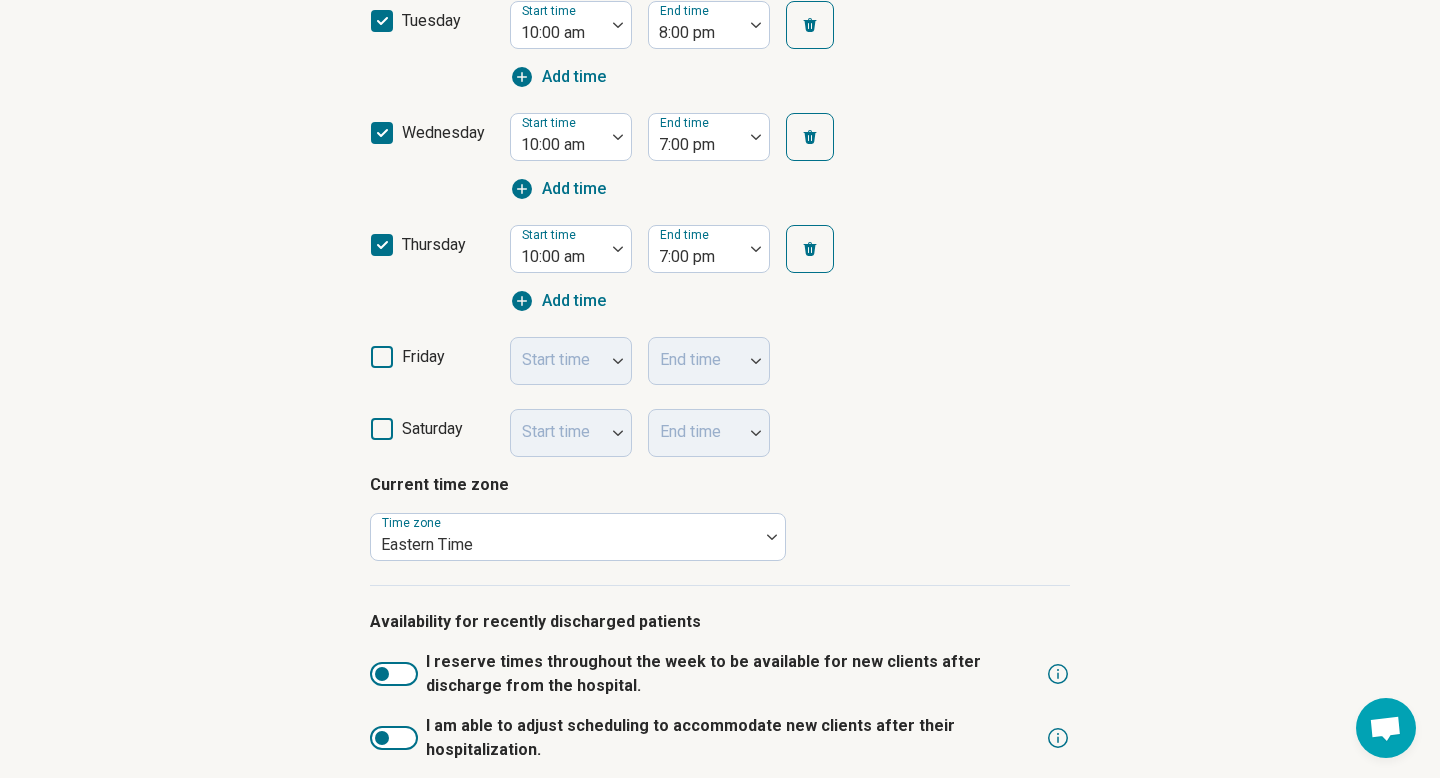 click 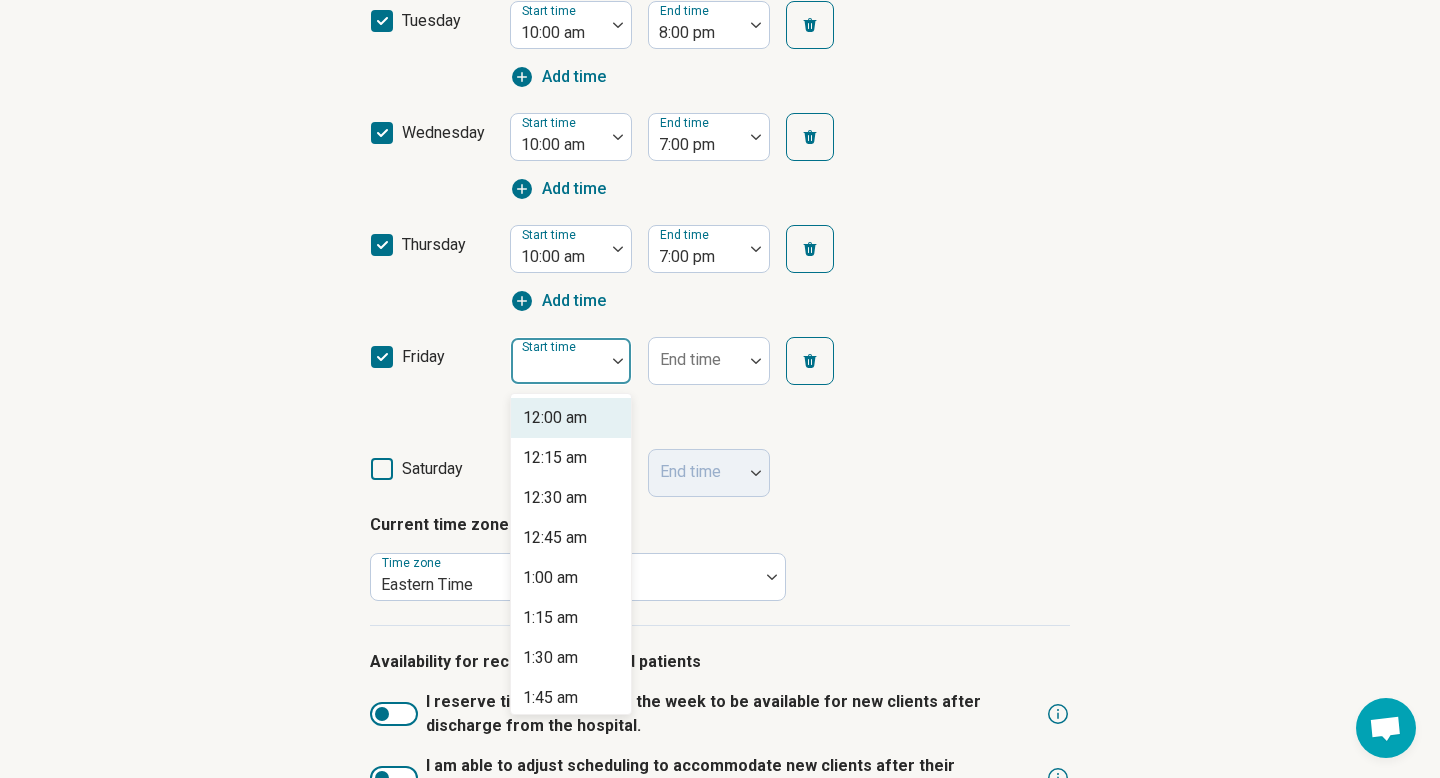 click on "Start time" at bounding box center (571, 361) 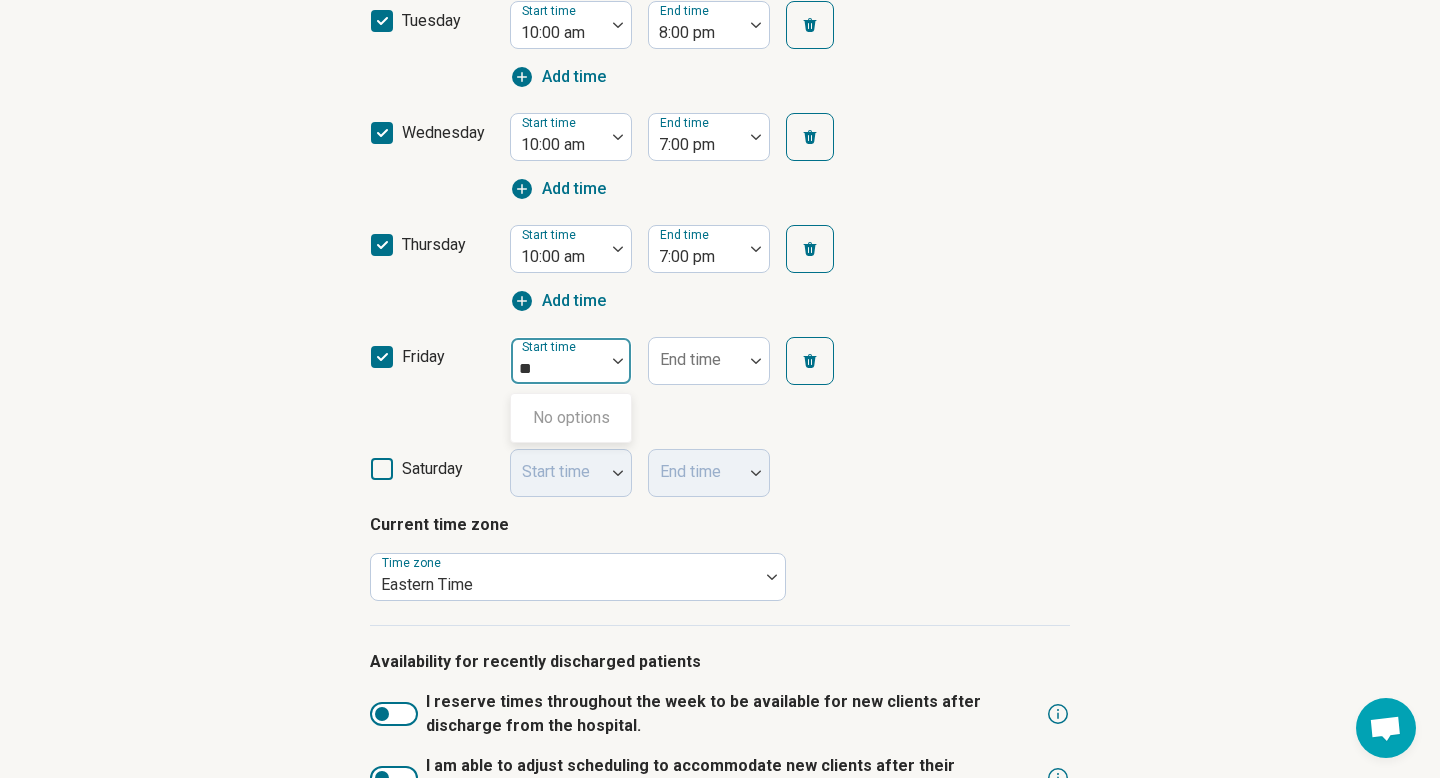 type on "*" 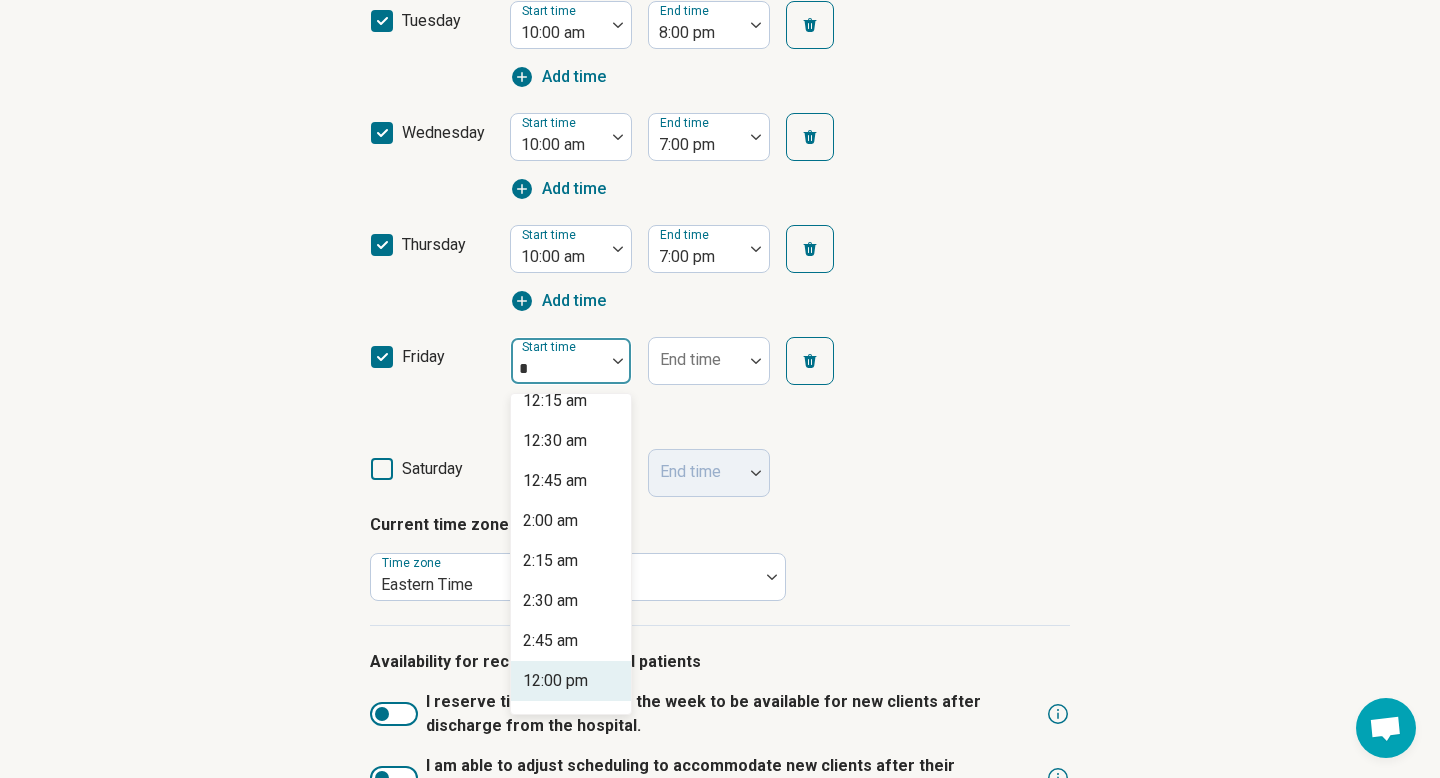 scroll, scrollTop: 97, scrollLeft: 0, axis: vertical 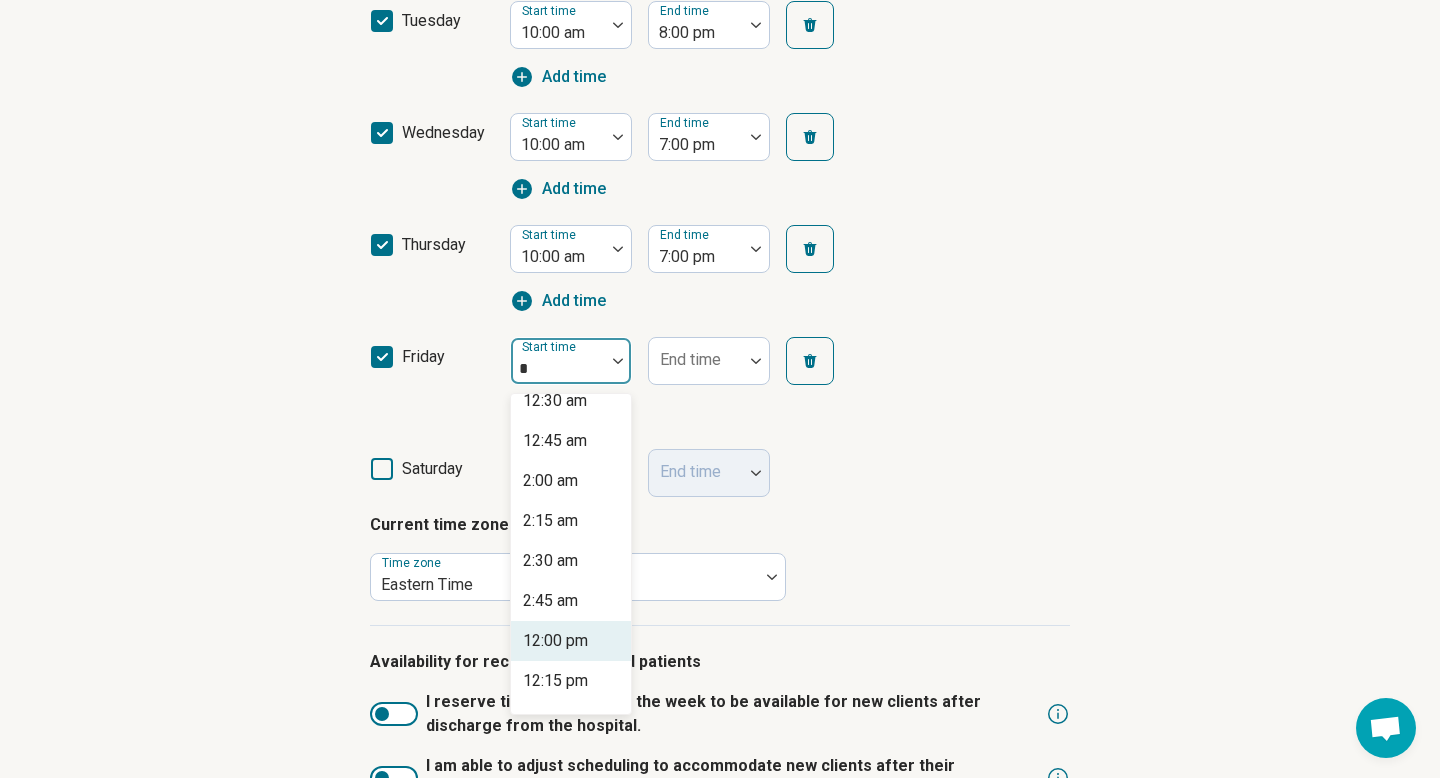click on "12:00 pm" at bounding box center (555, 641) 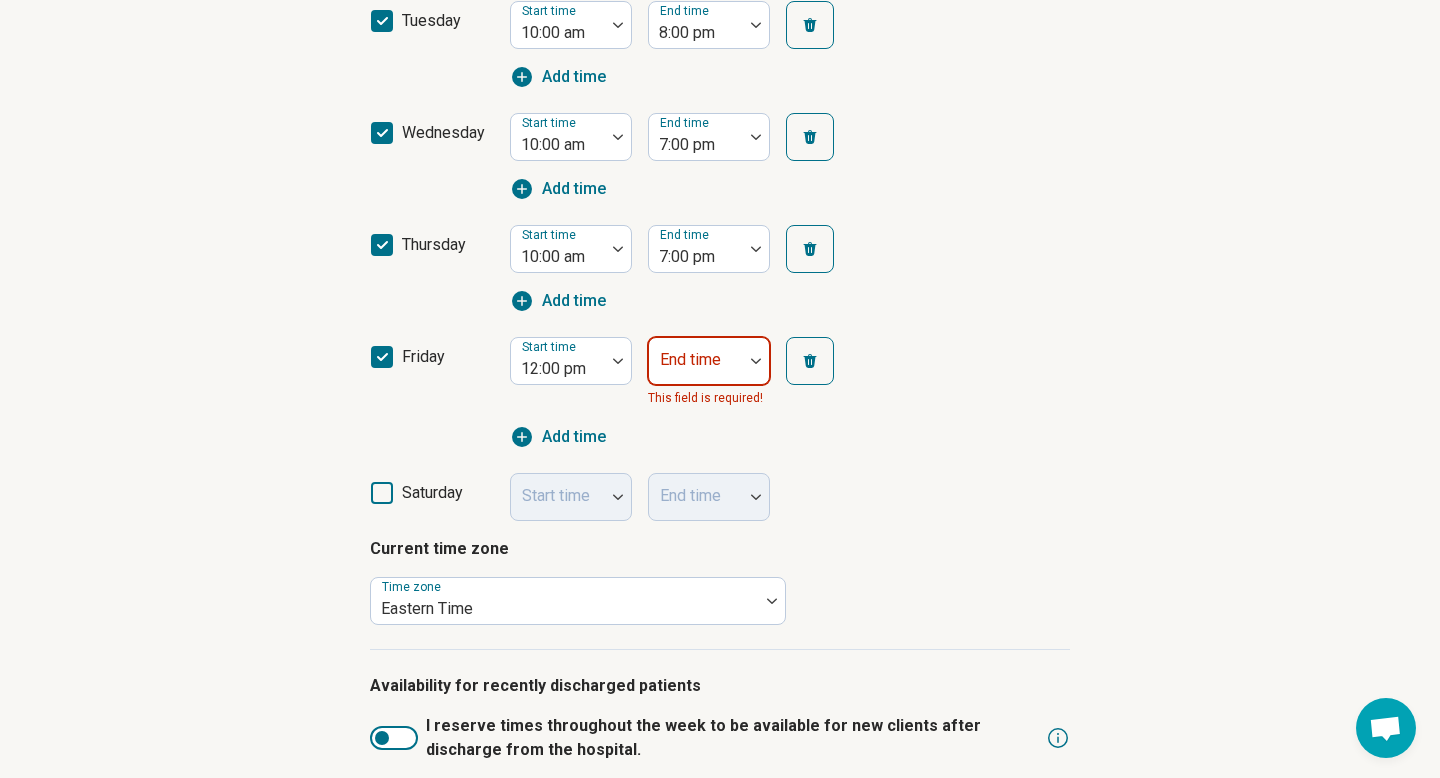 click on "End time" at bounding box center [709, 361] 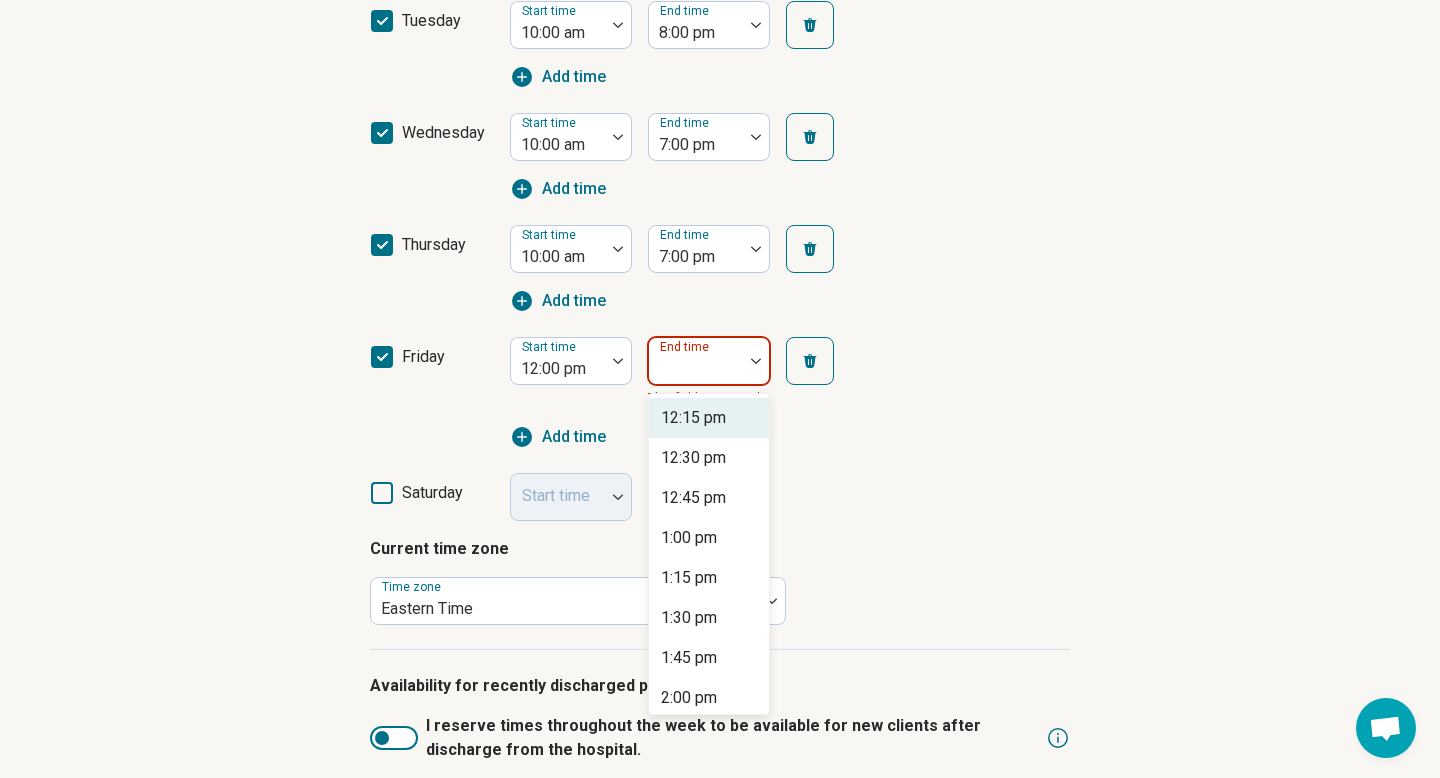type on "*" 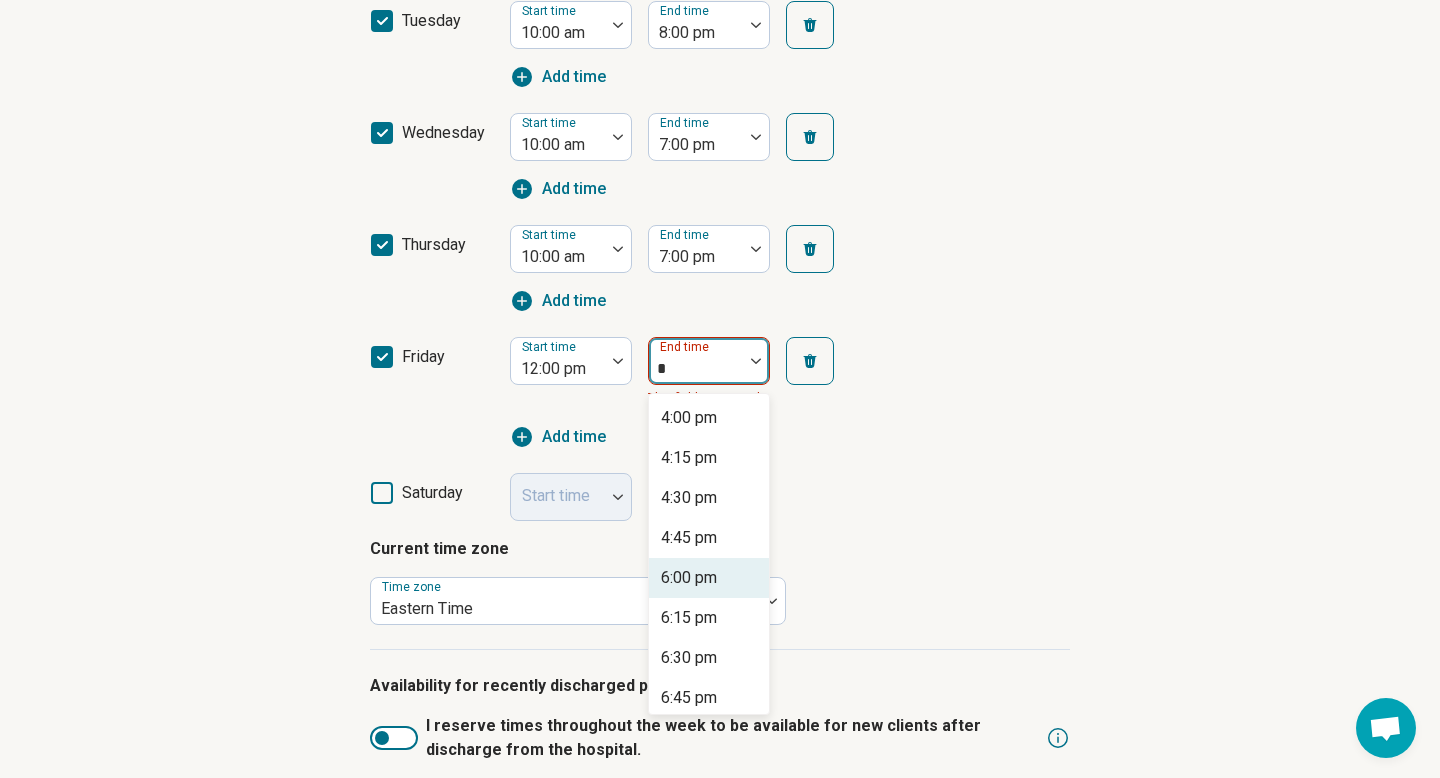 click on "6:00 pm" at bounding box center (689, 578) 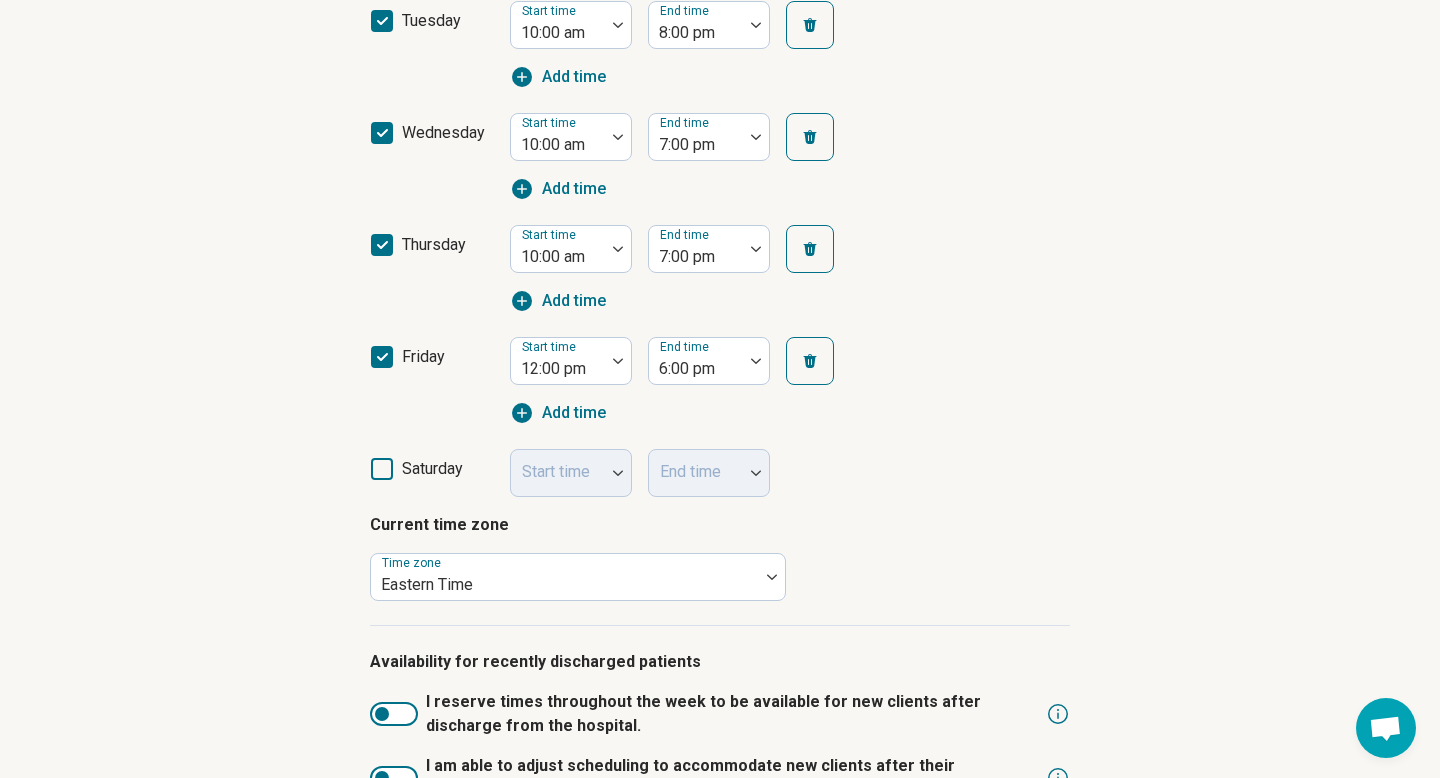 click on "Start time End time" at bounding box center [690, 473] 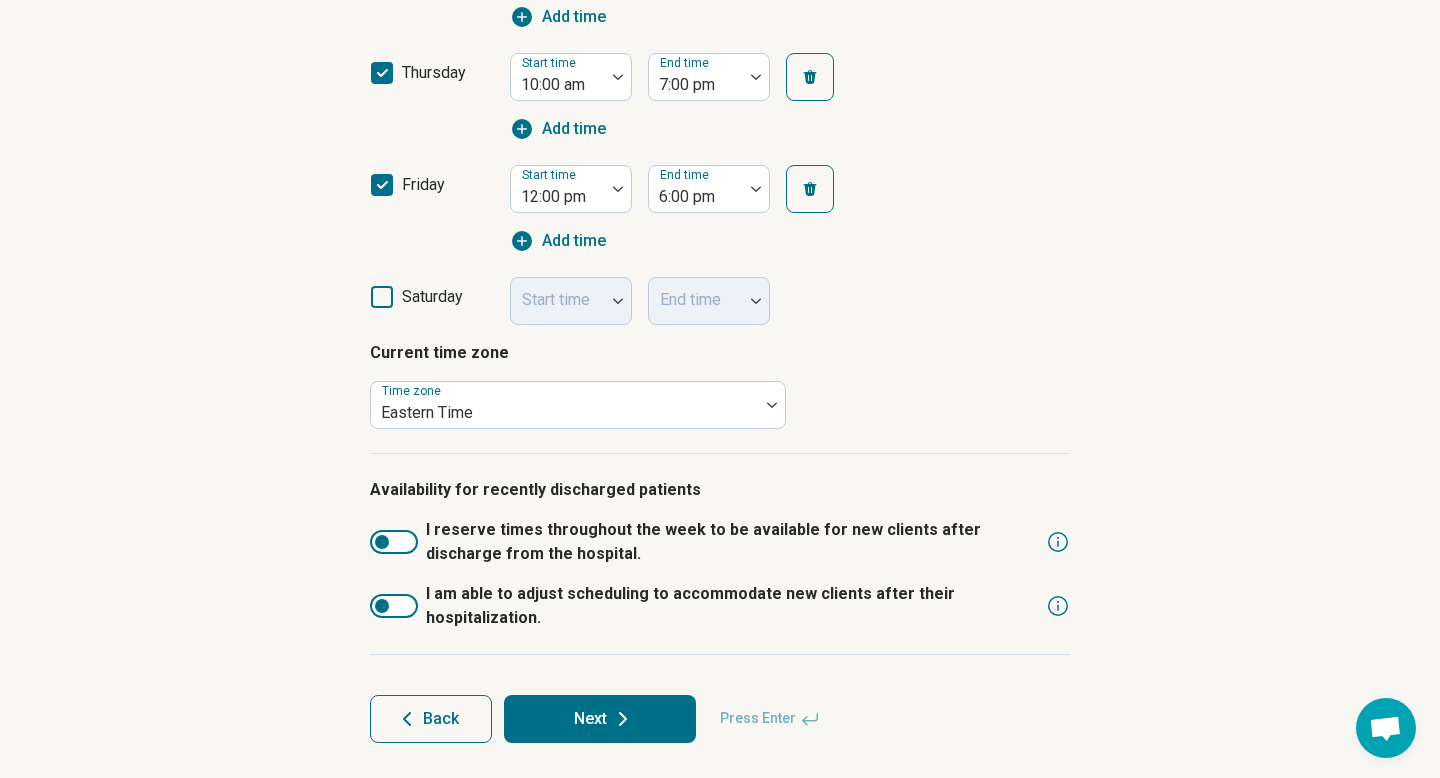 scroll, scrollTop: 921, scrollLeft: 0, axis: vertical 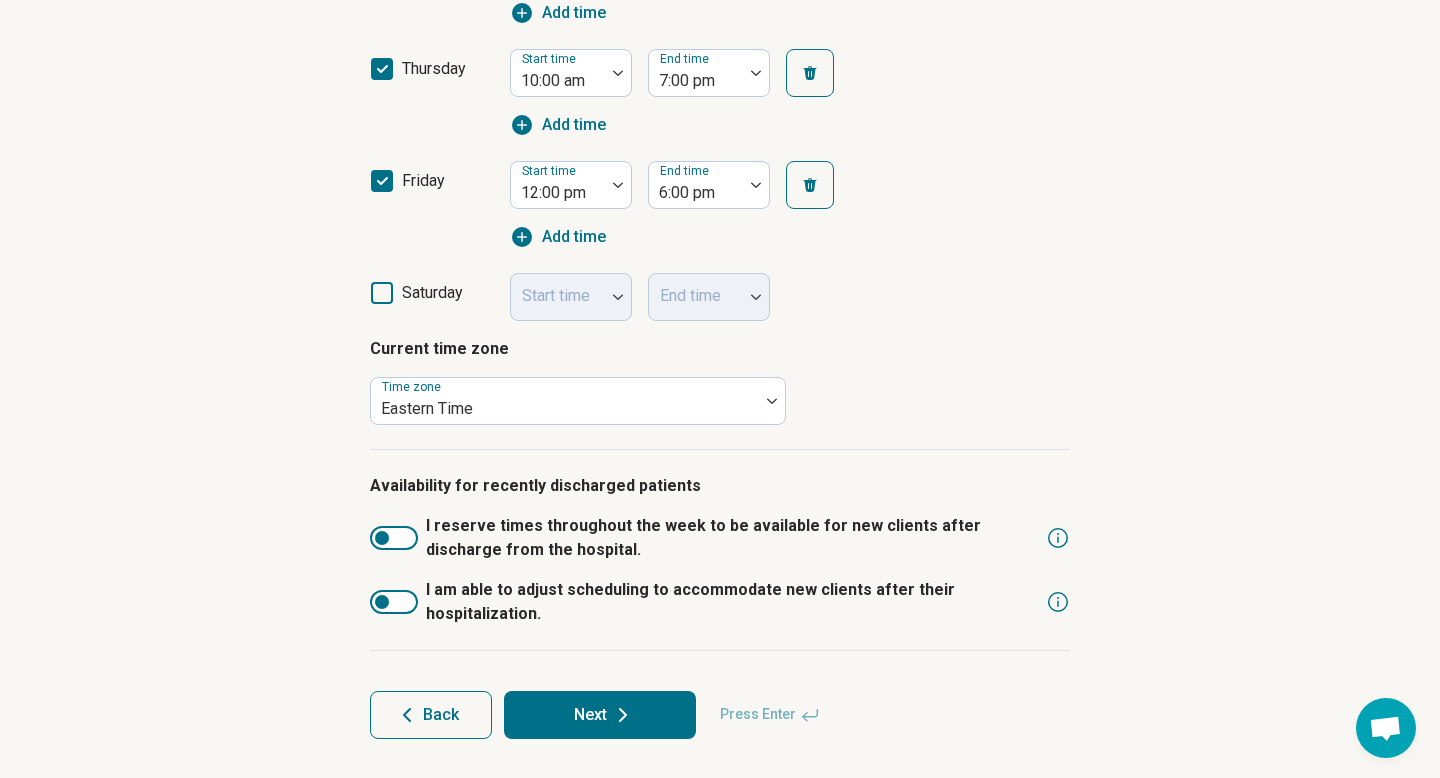 click at bounding box center (382, 602) 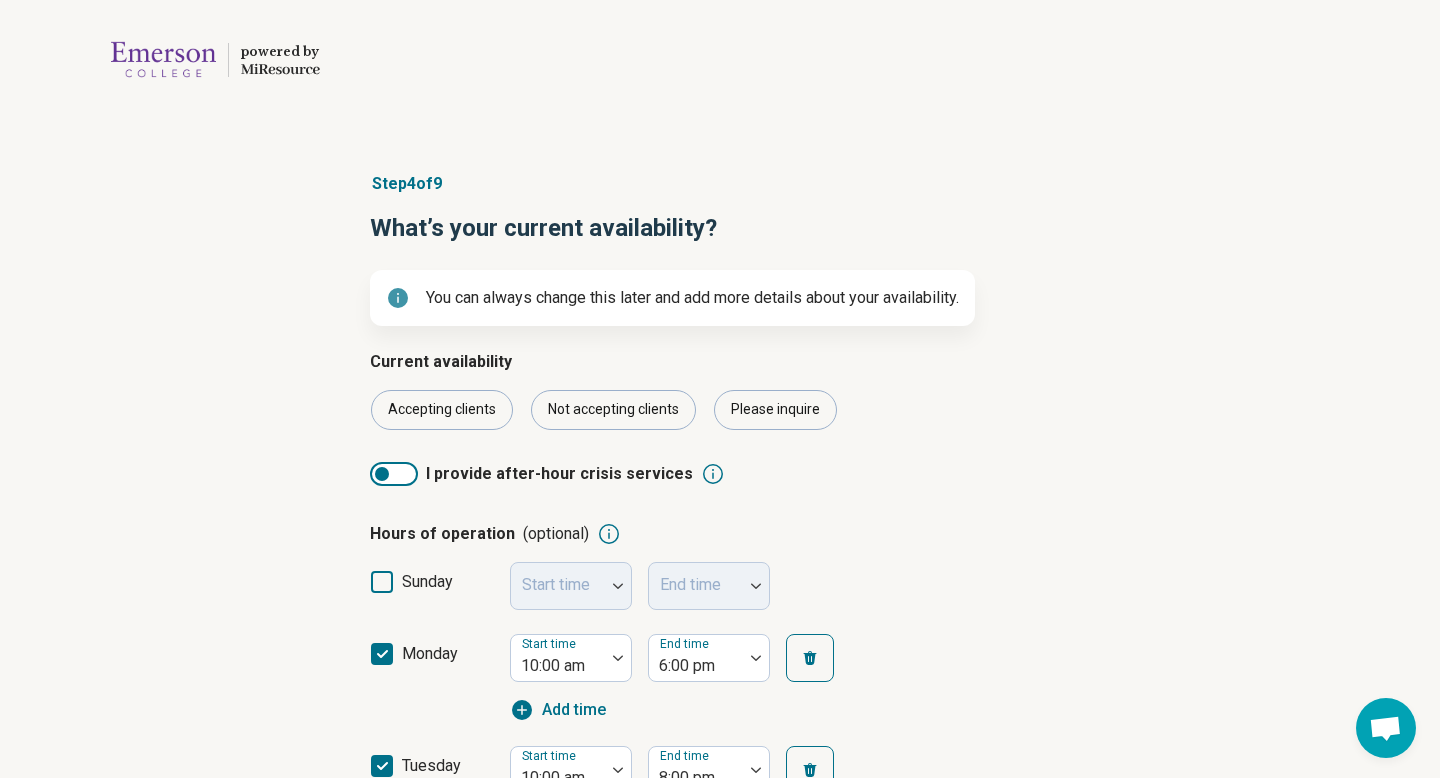 click on "I provide after-hour crisis services" at bounding box center (720, 464) 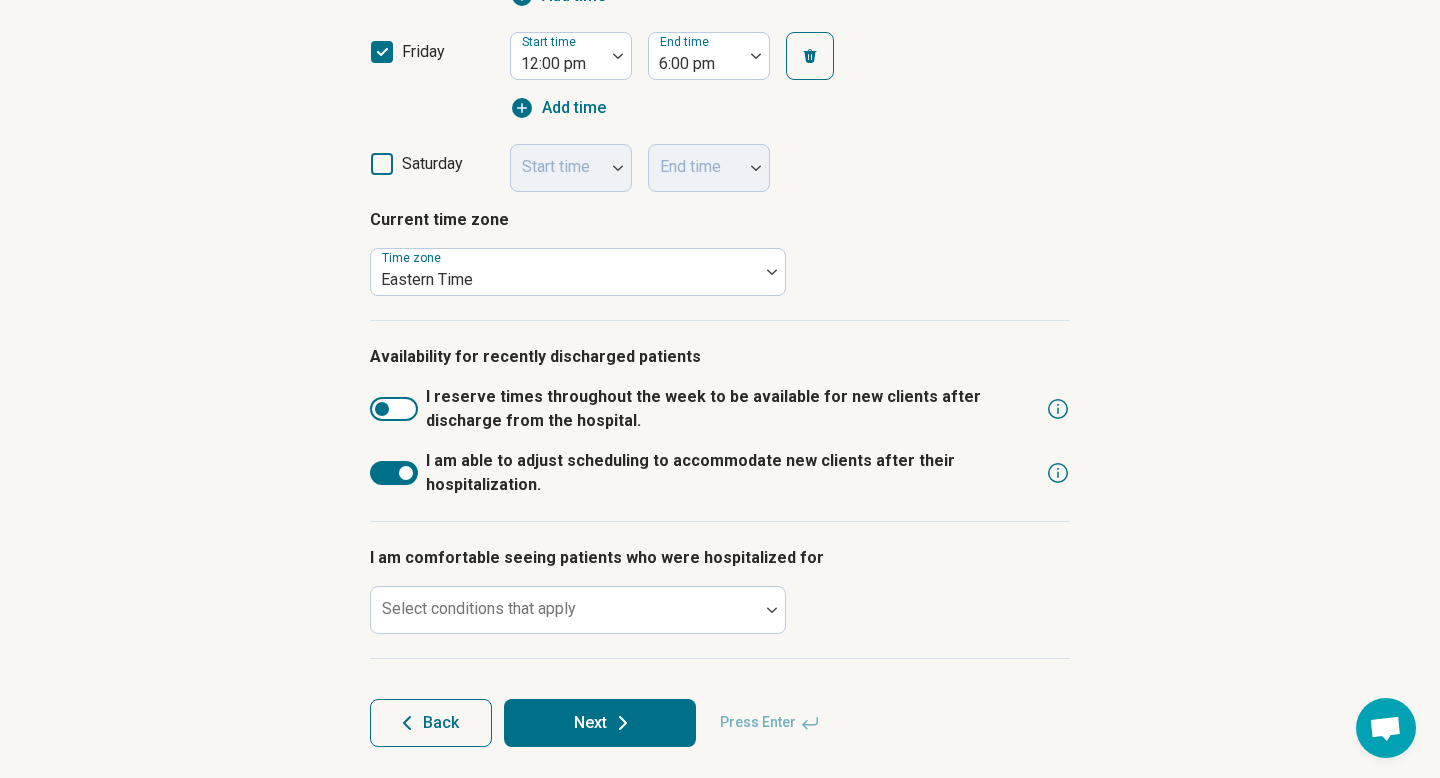 scroll, scrollTop: 1058, scrollLeft: 0, axis: vertical 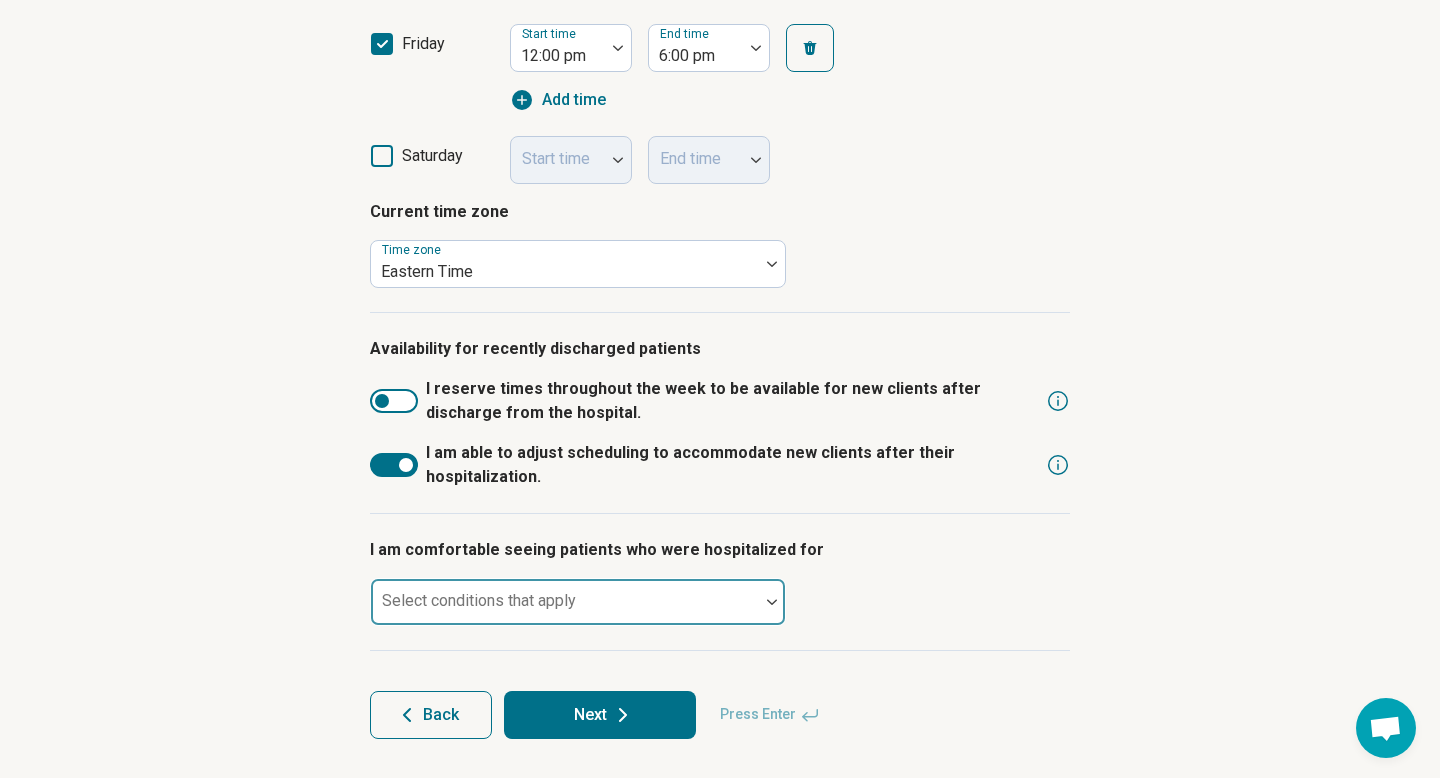 click at bounding box center (565, 610) 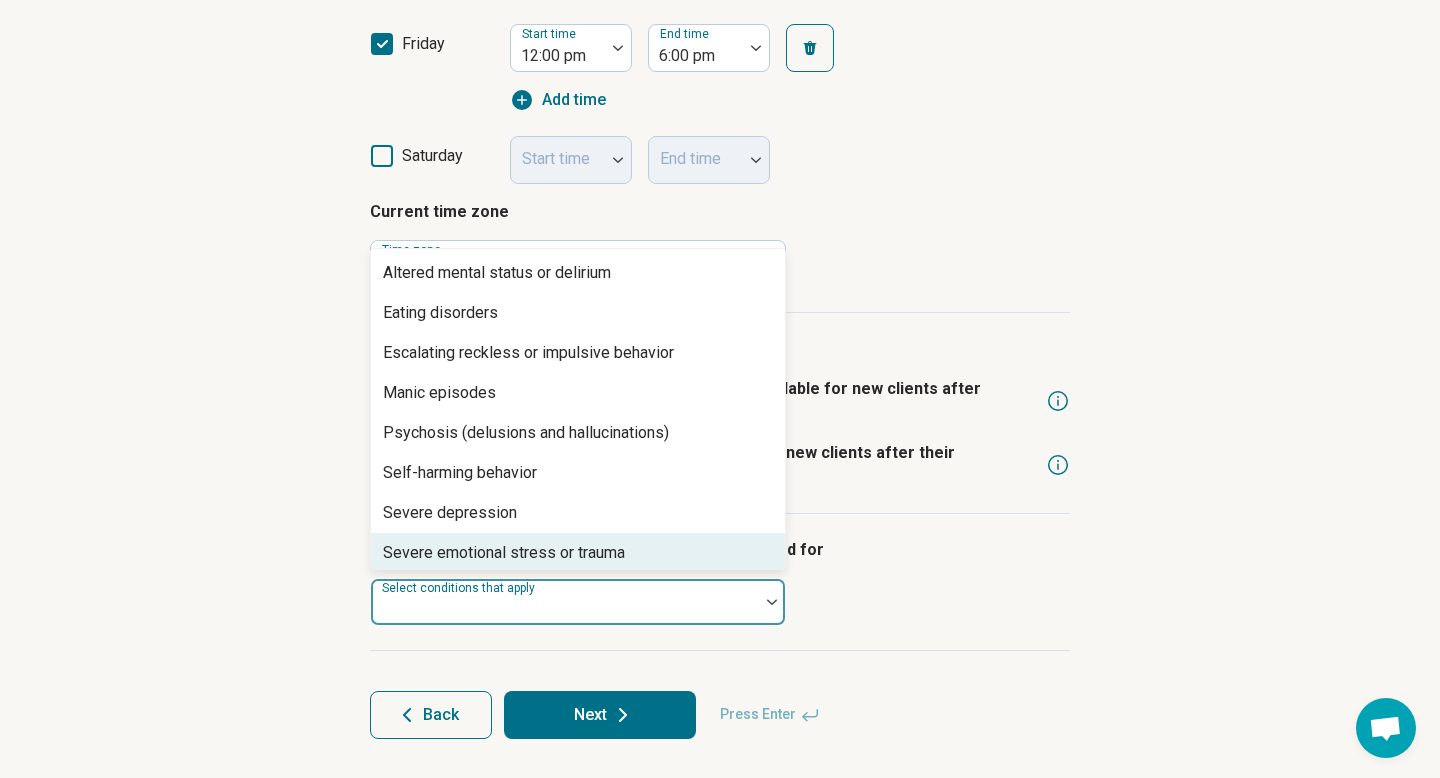 click on "Severe emotional stress or trauma" at bounding box center (578, 553) 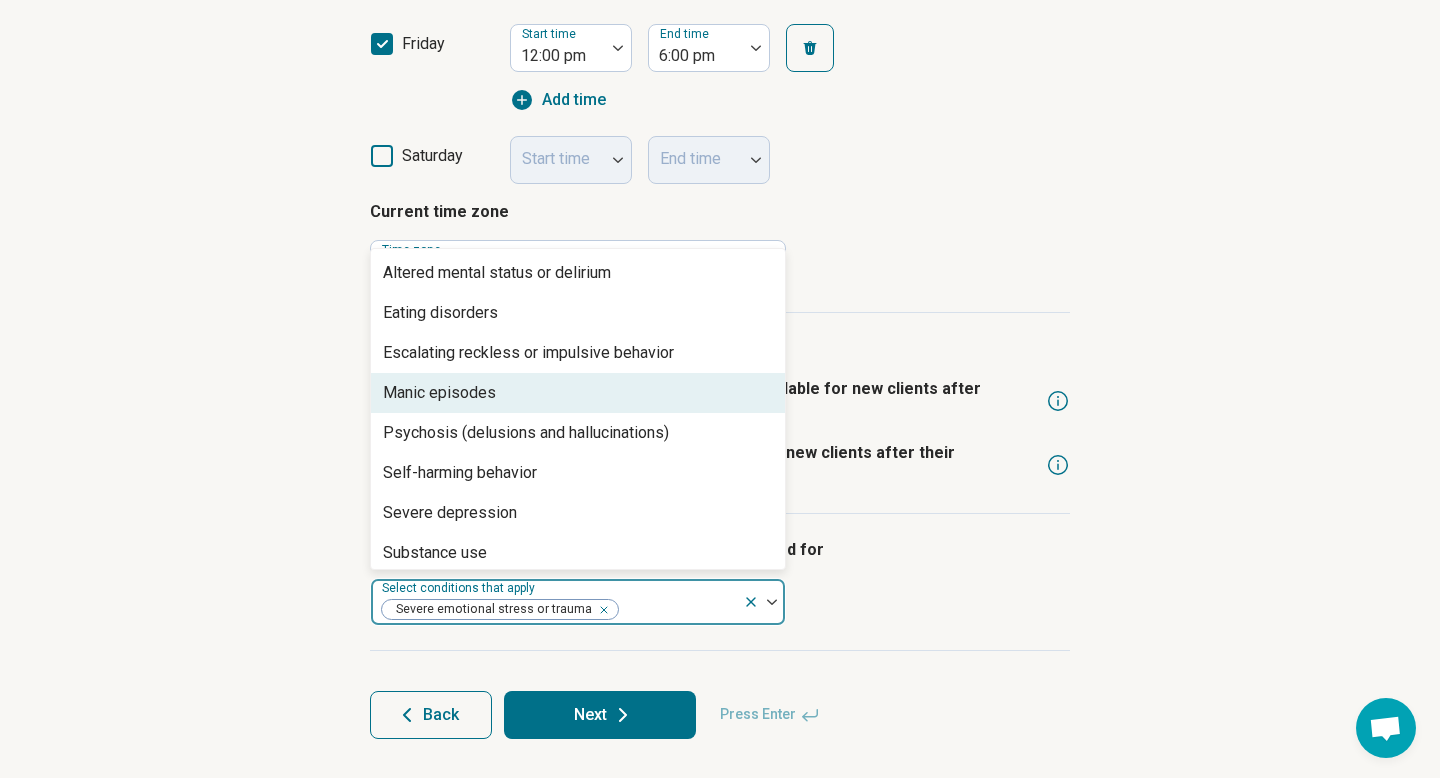 click on "Manic episodes" at bounding box center (578, 393) 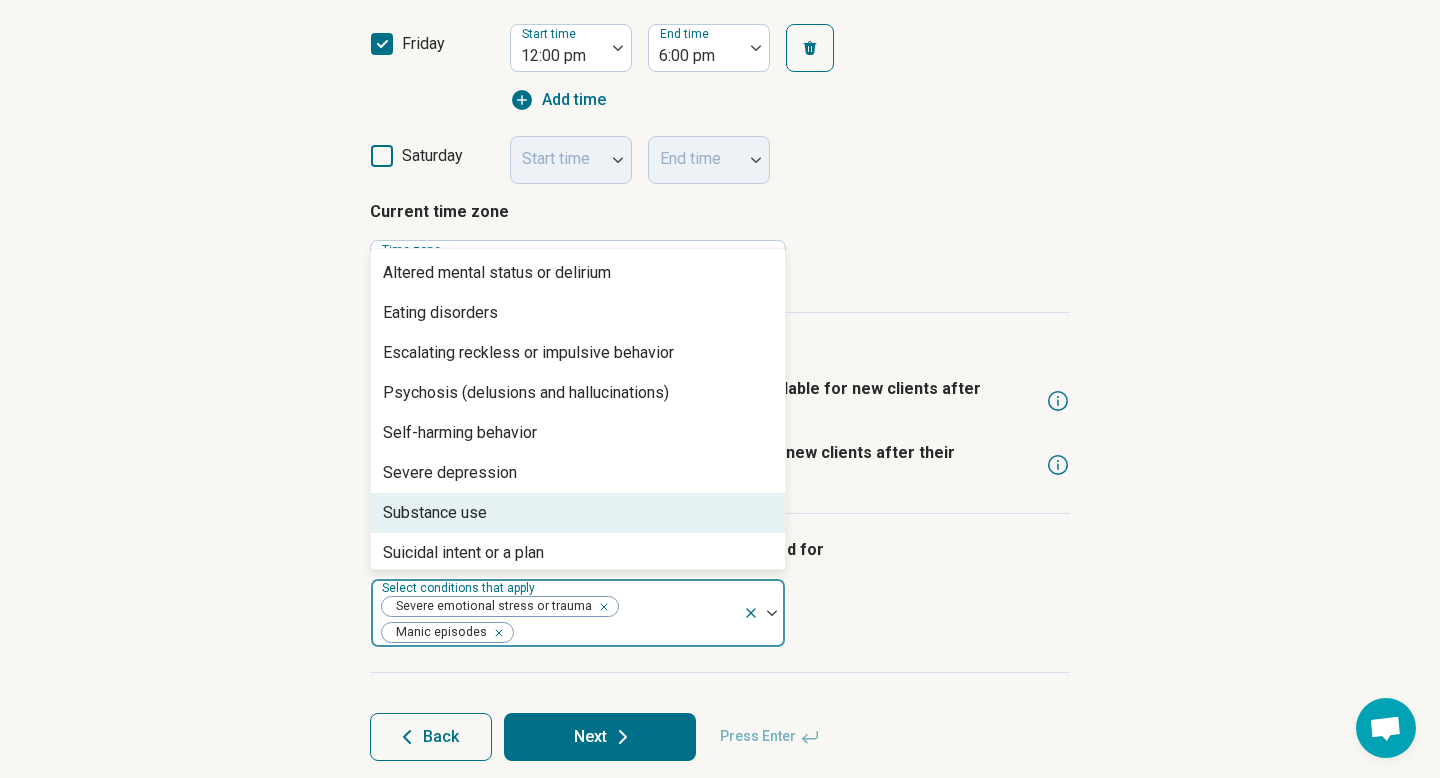 click on "Substance use" at bounding box center [578, 513] 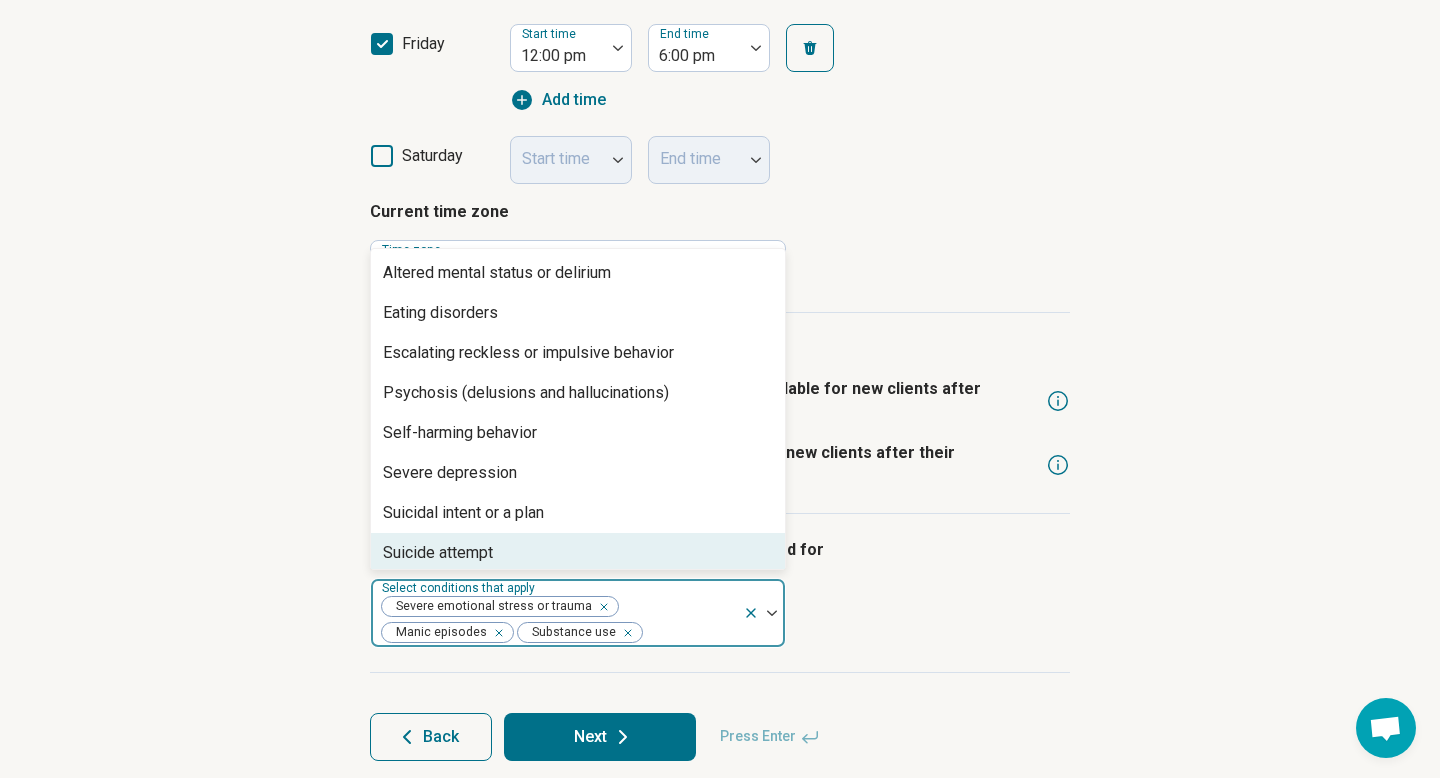 click on "I am comfortable seeing patients who were hospitalized for option Substance use, selected. Suicide attempt, 8 of 8. 8 results available. Use Up and Down to choose options, press Enter to select the currently focused option, press Escape to exit the menu, press Tab to select the option and exit the menu. Select conditions that apply Severe emotional stress or trauma Manic episodes Substance use Altered mental status or delirium Eating disorders Escalating reckless or impulsive behavior Psychosis (delusions and hallucinations) Self-harming behavior Severe depression Suicidal intent or a plan Suicide attempt" at bounding box center [720, 593] 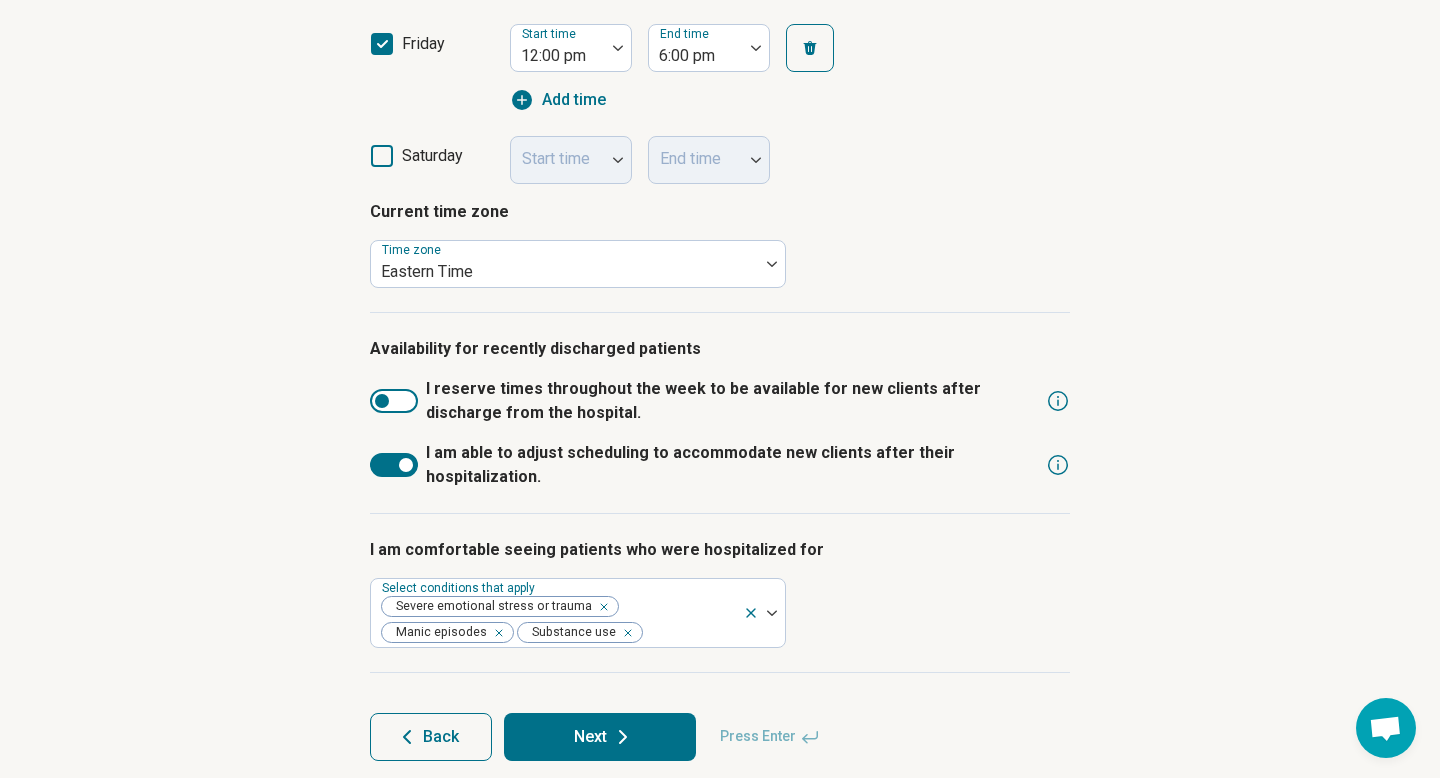 click on "Next" at bounding box center (600, 737) 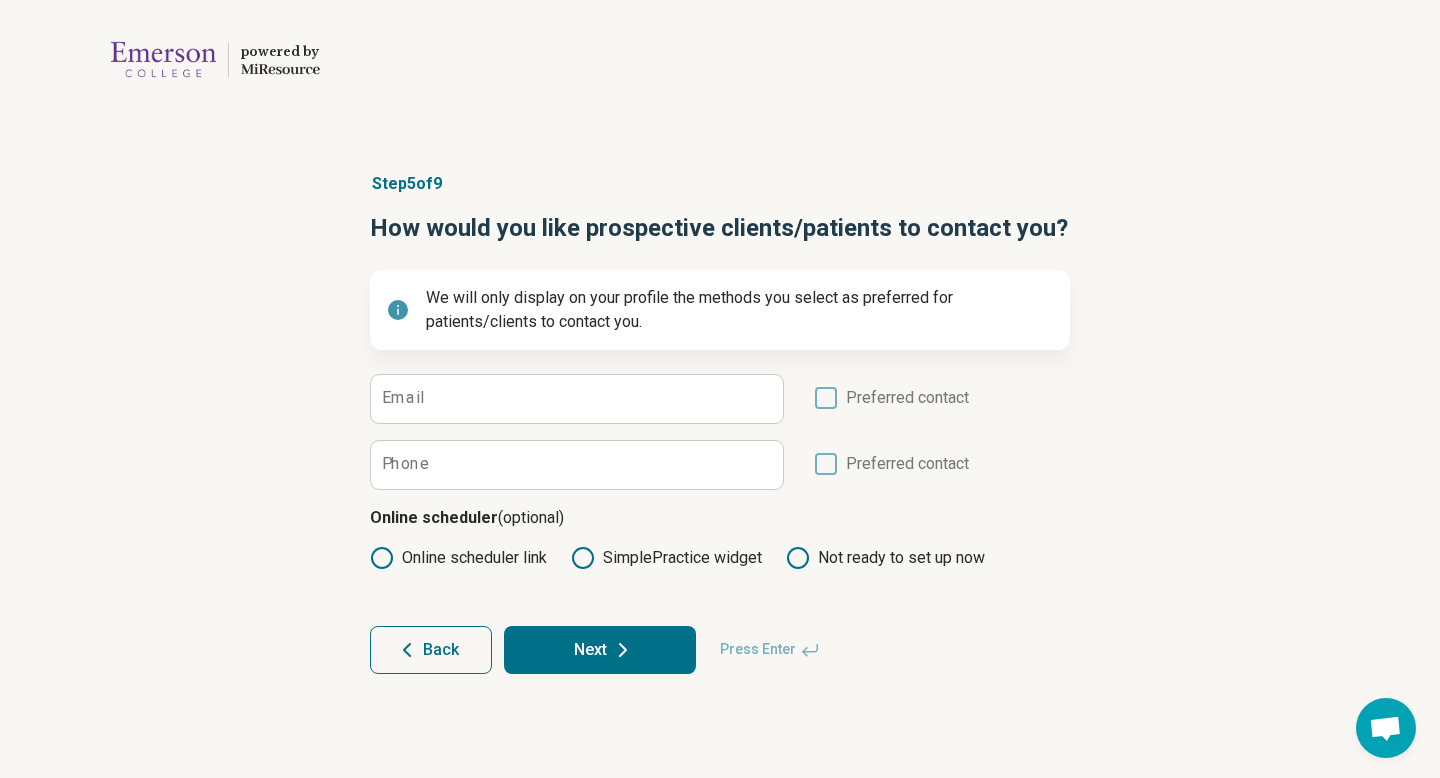 scroll, scrollTop: 0, scrollLeft: 0, axis: both 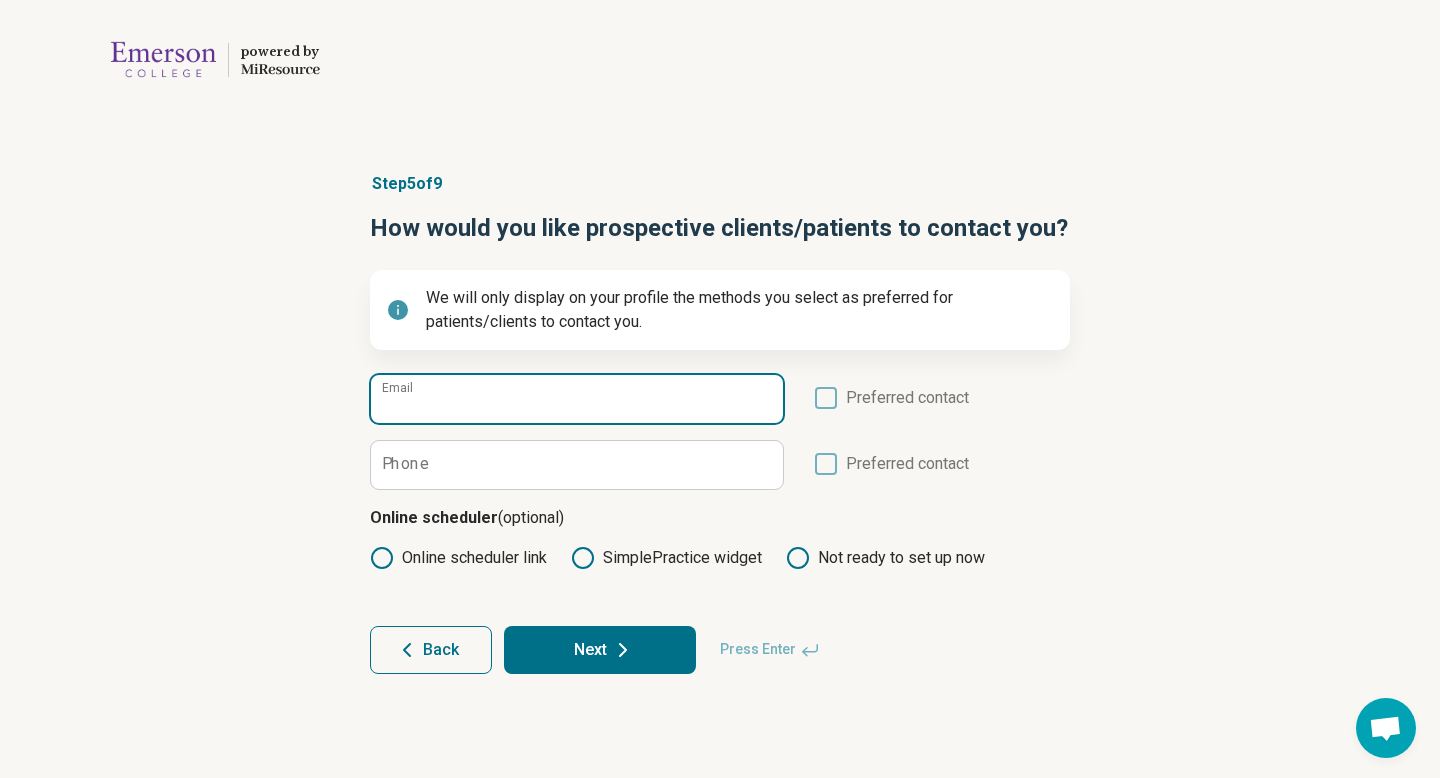 click on "Email" at bounding box center [577, 399] 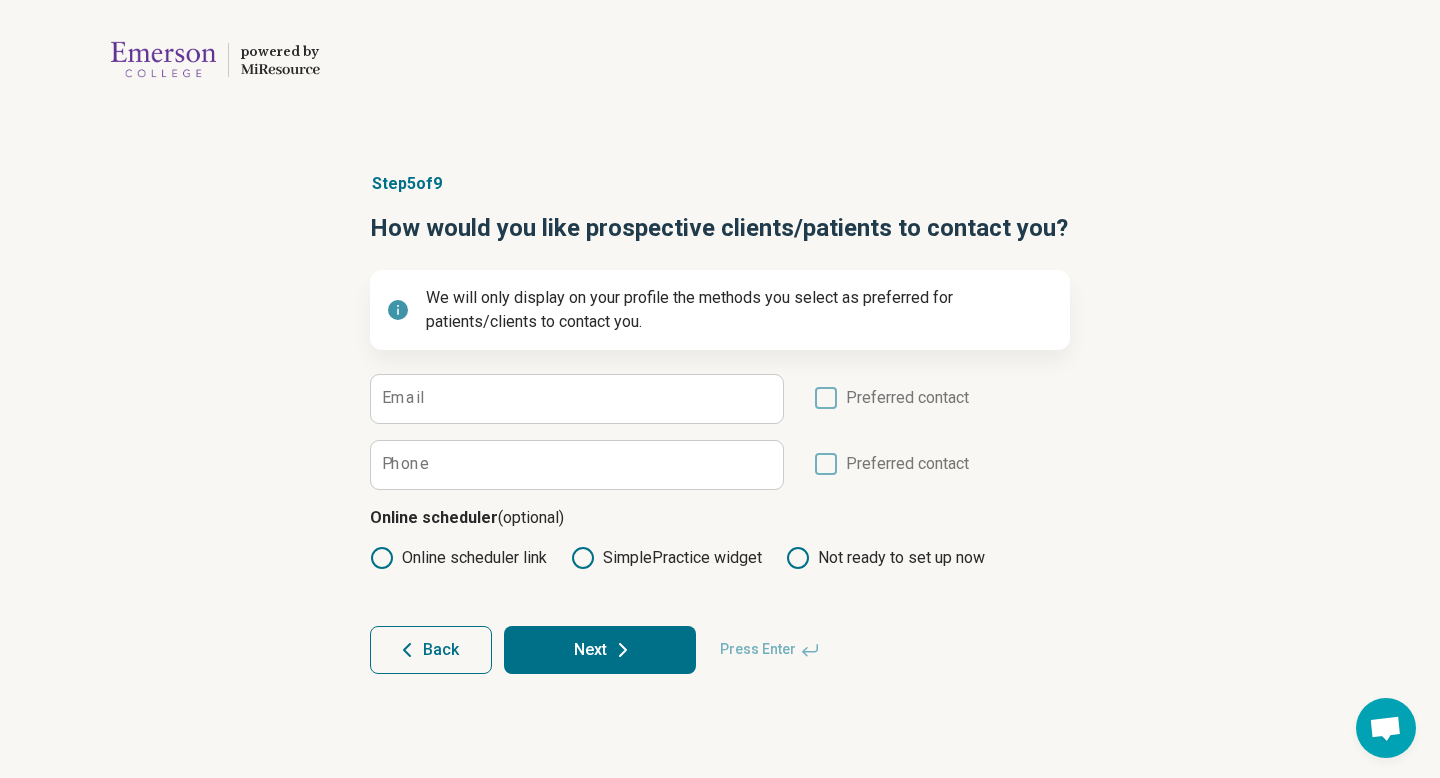 click on "Step  5  of  9 How would you like prospective clients/patients to contact you? We will only display on your profile the methods you select as preferred for patients/clients to contact you. Email Preferred contact Phone Preferred contact Online scheduler  (optional) Online scheduler link SimplePractice widget Not ready to set up now Back Next Press Enter" at bounding box center [720, 423] 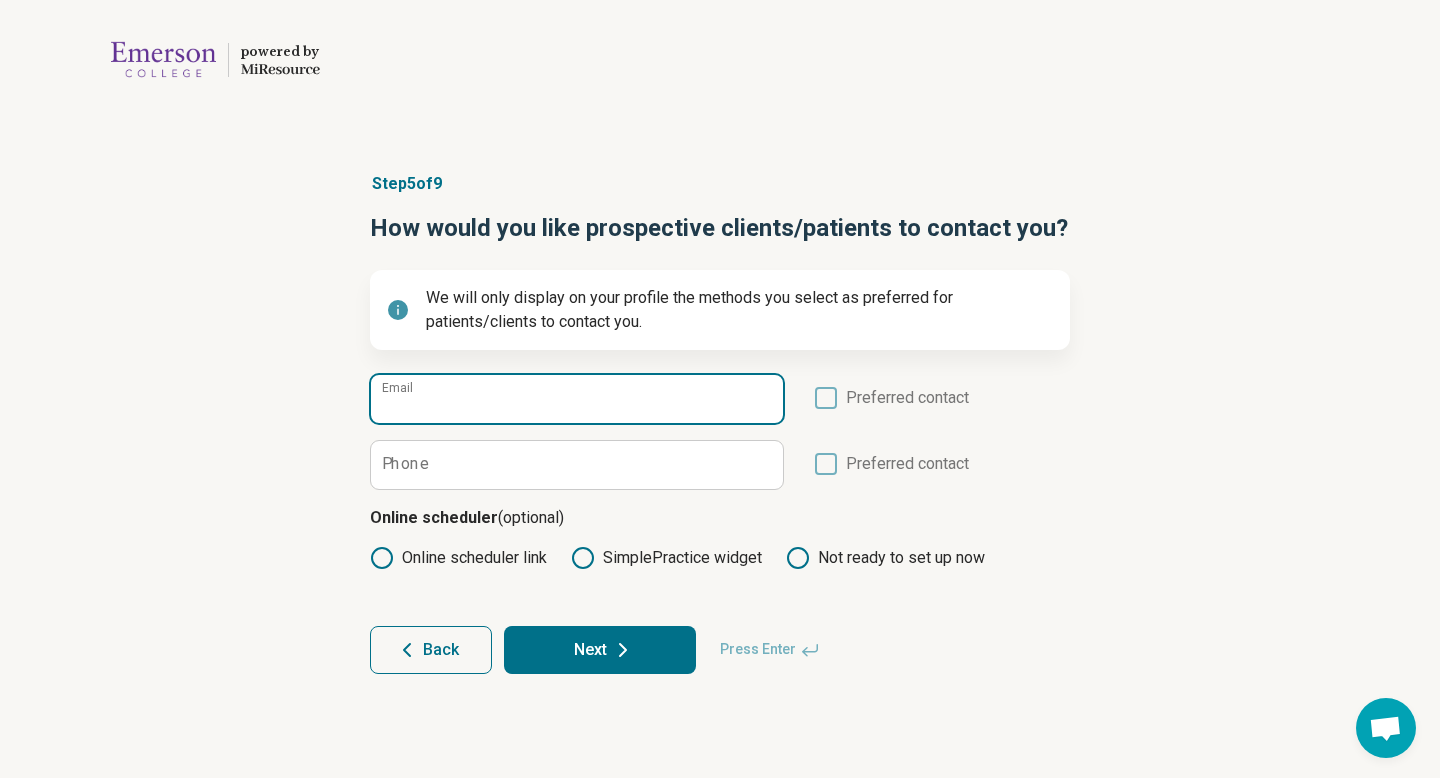 click on "Email" at bounding box center [577, 399] 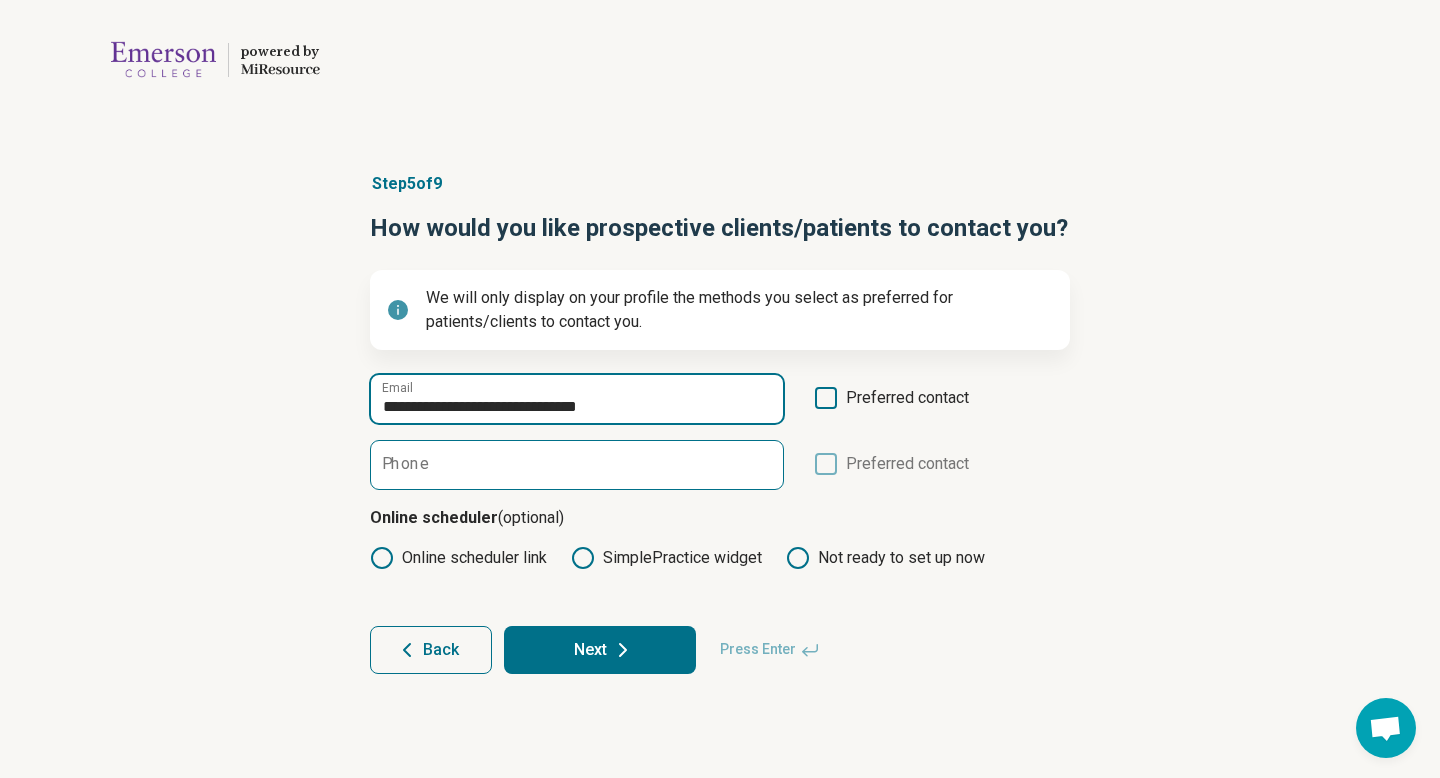 type on "**********" 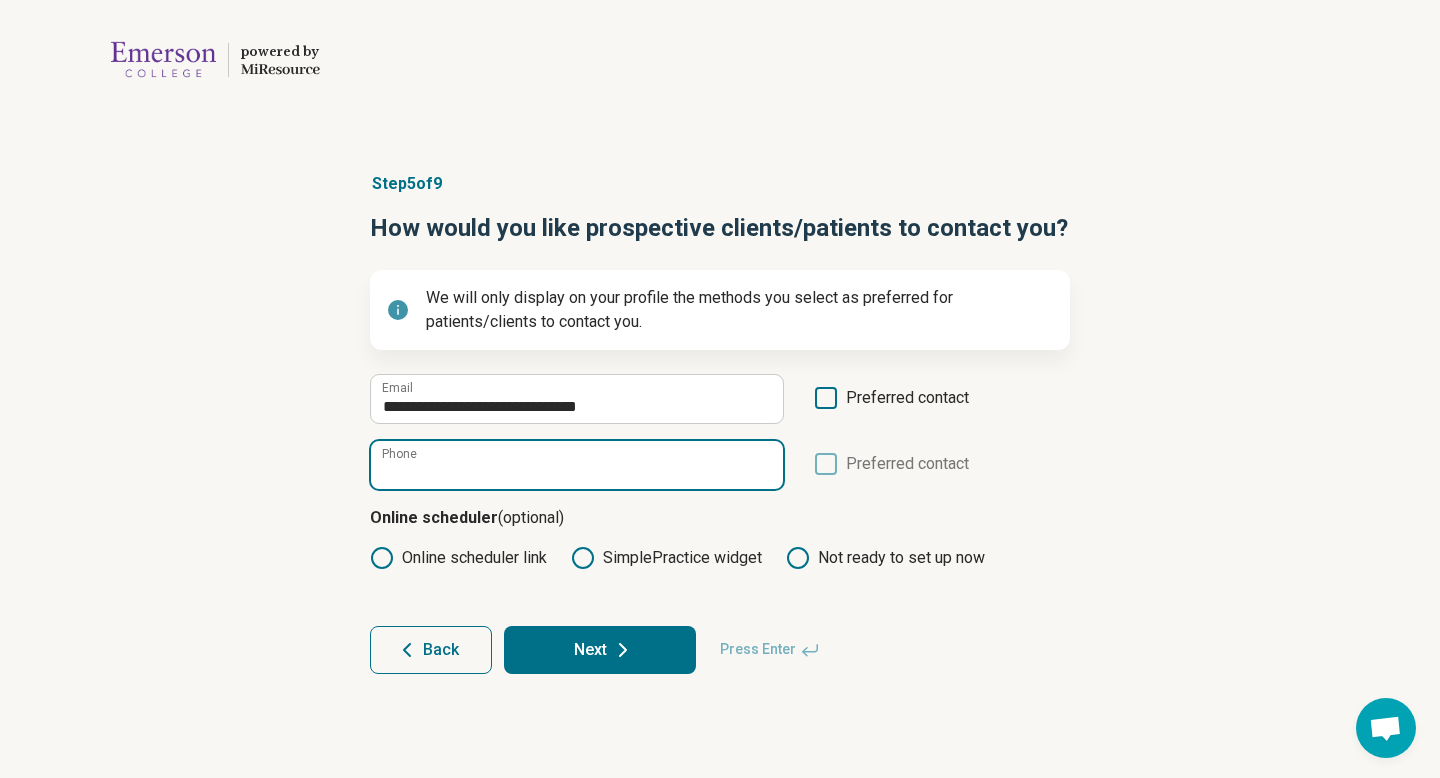 click on "Phone" at bounding box center (577, 465) 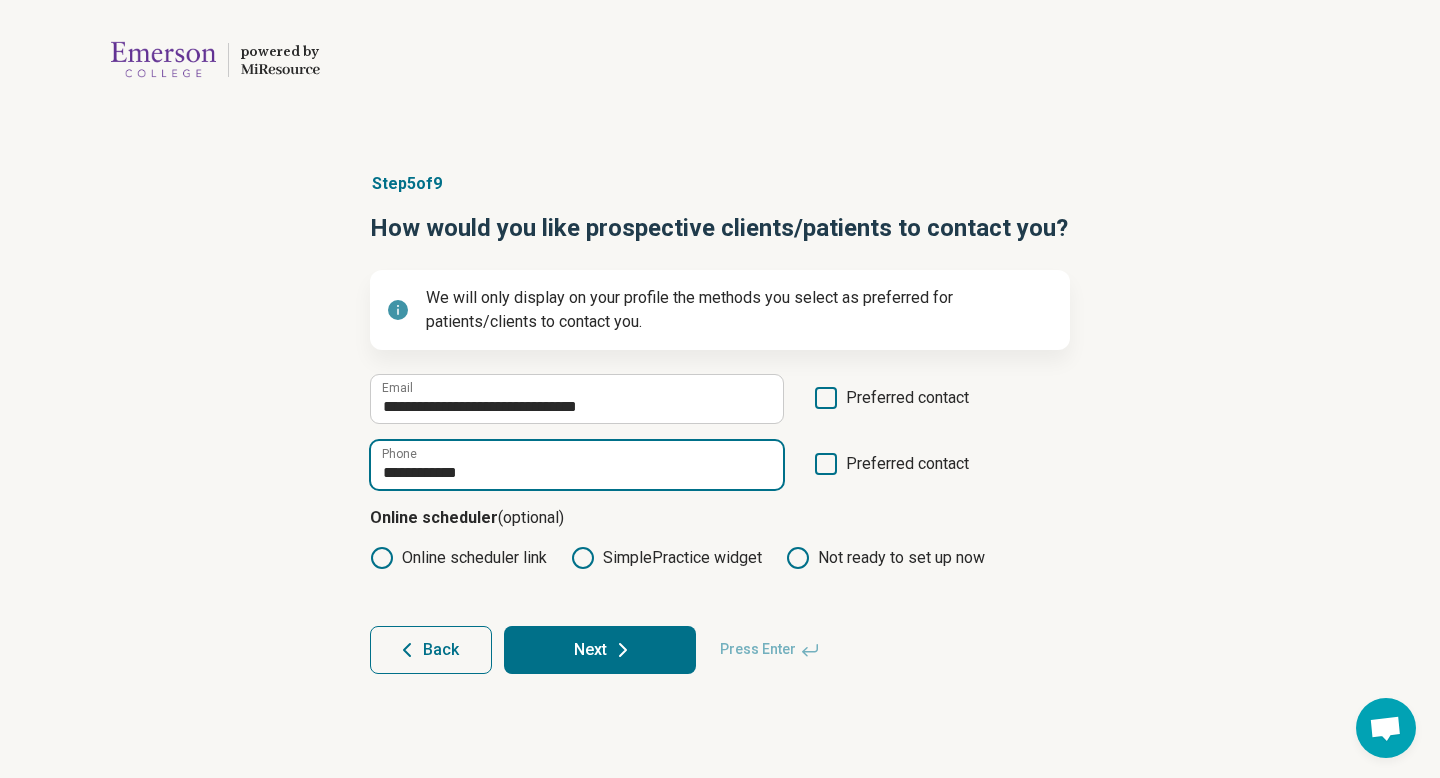 type on "**********" 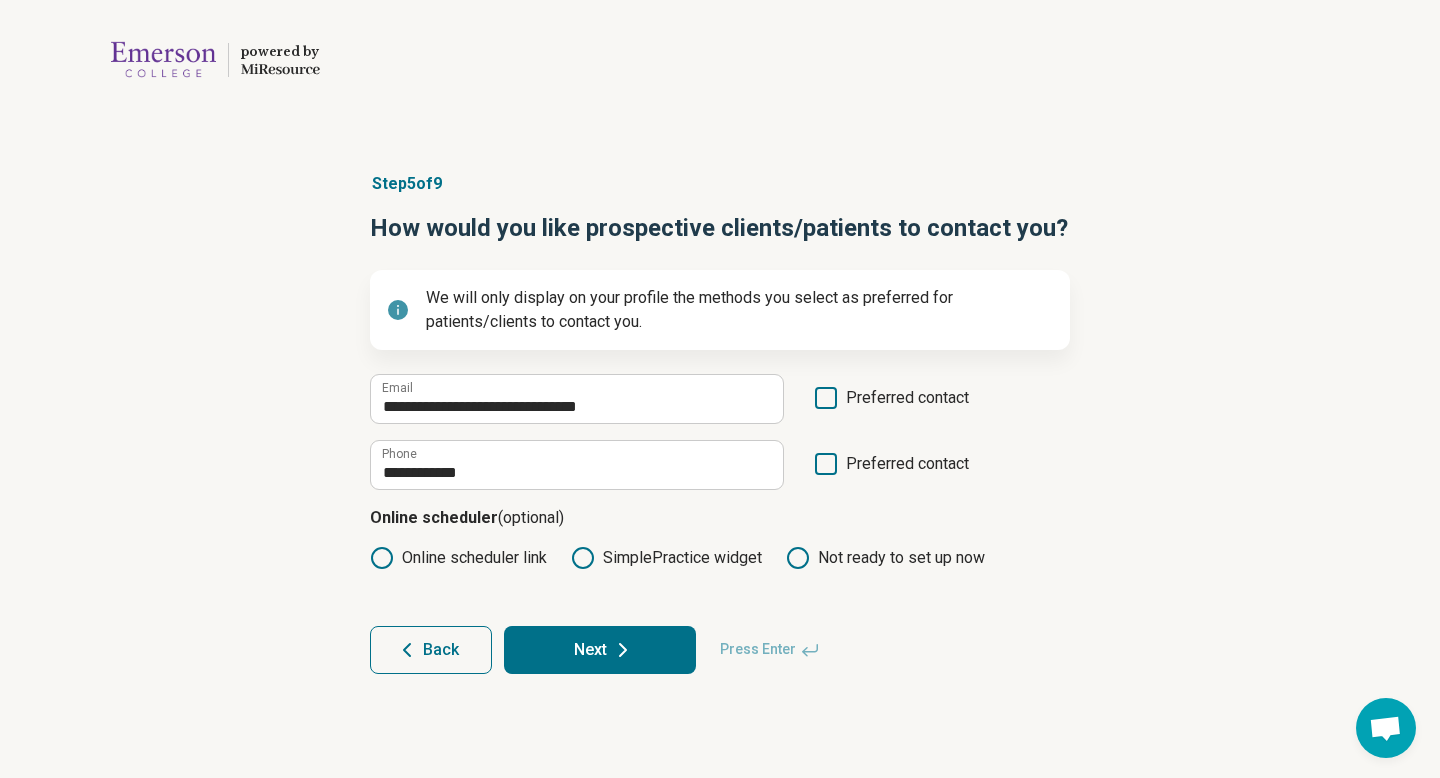 click 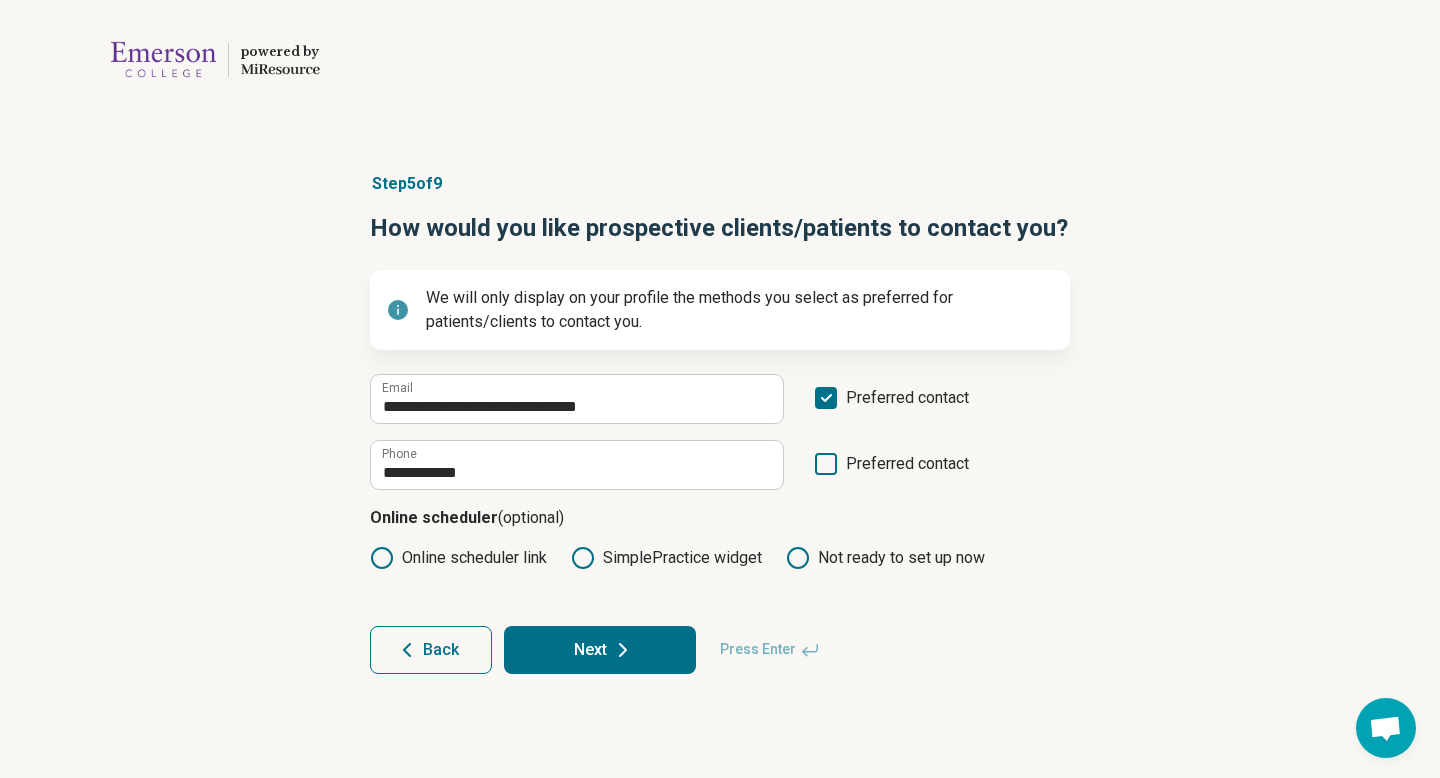 scroll, scrollTop: 10, scrollLeft: 0, axis: vertical 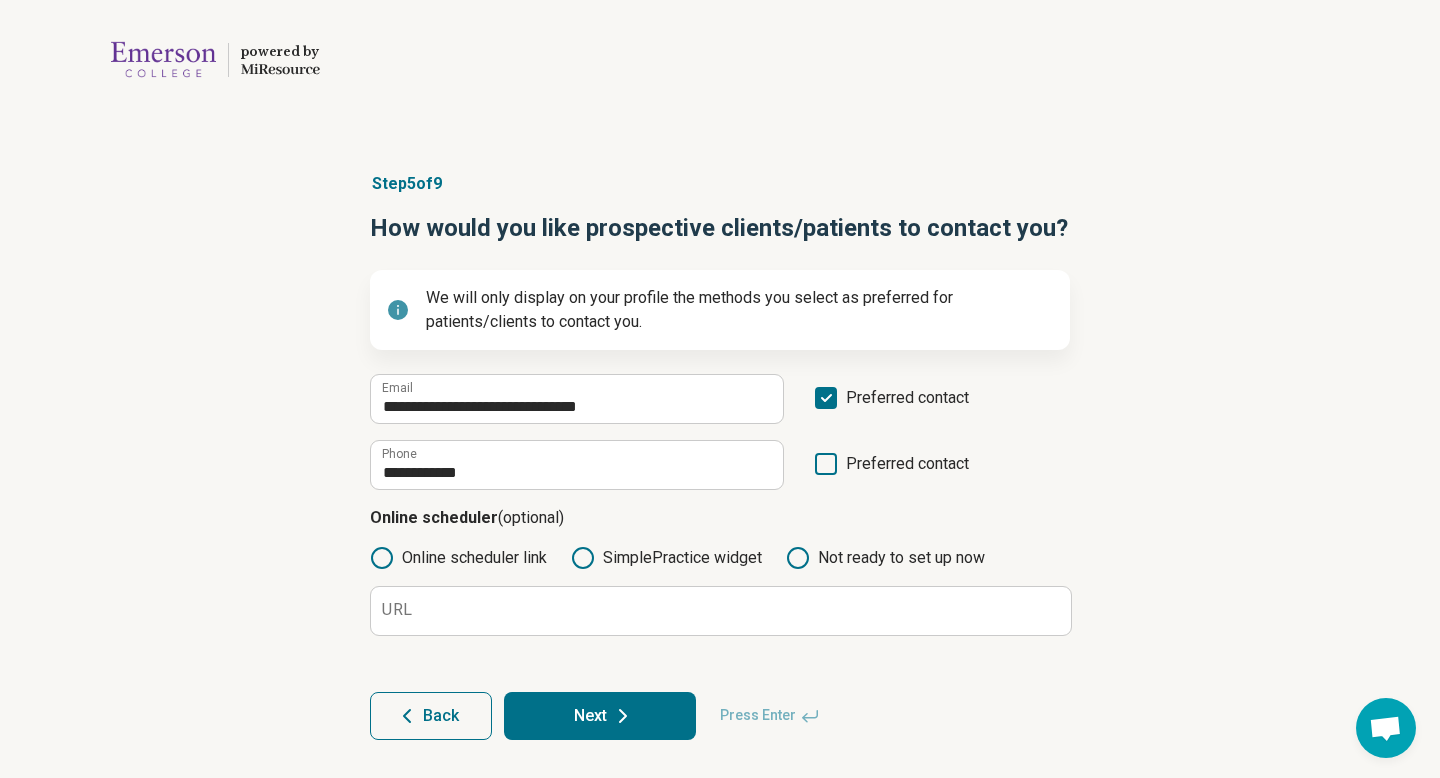 click 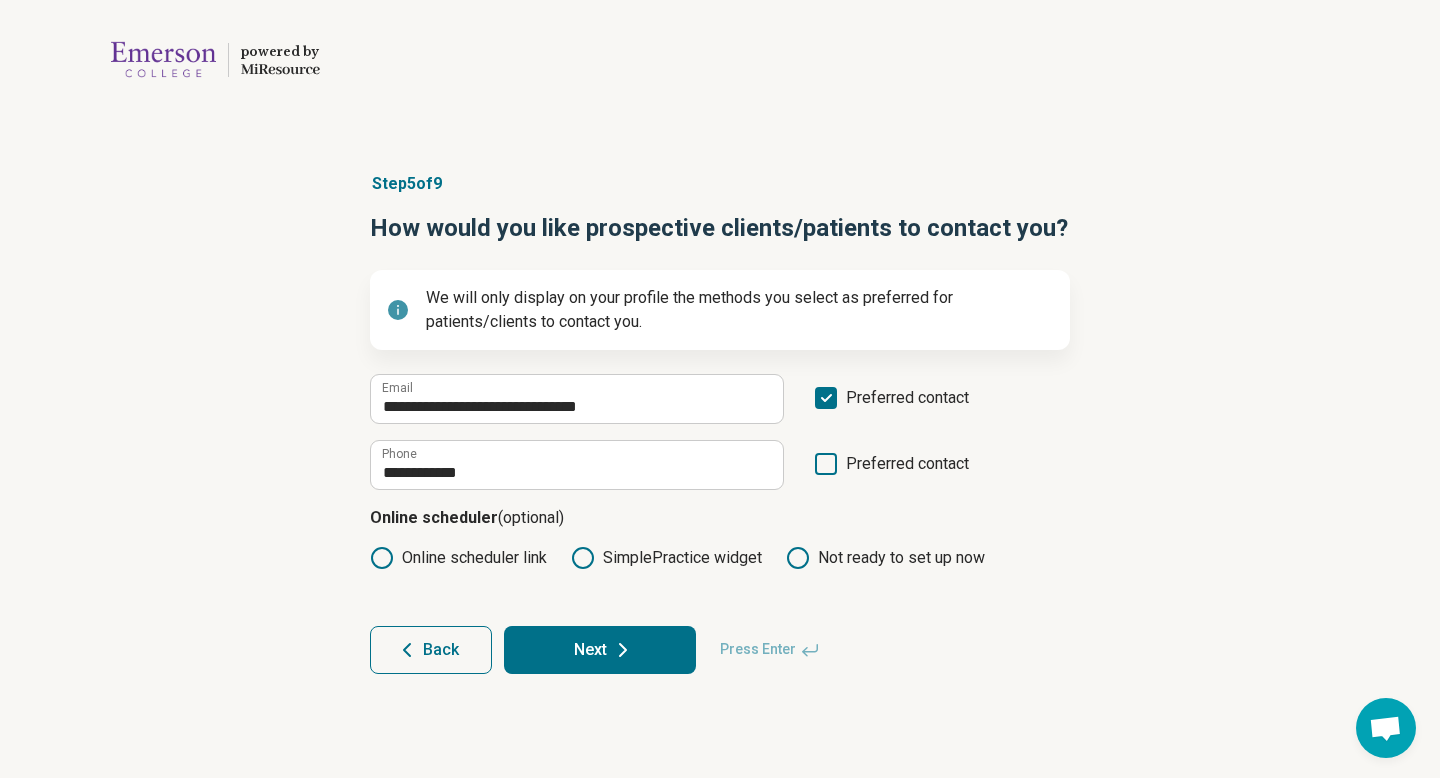 click on "Next" at bounding box center (600, 650) 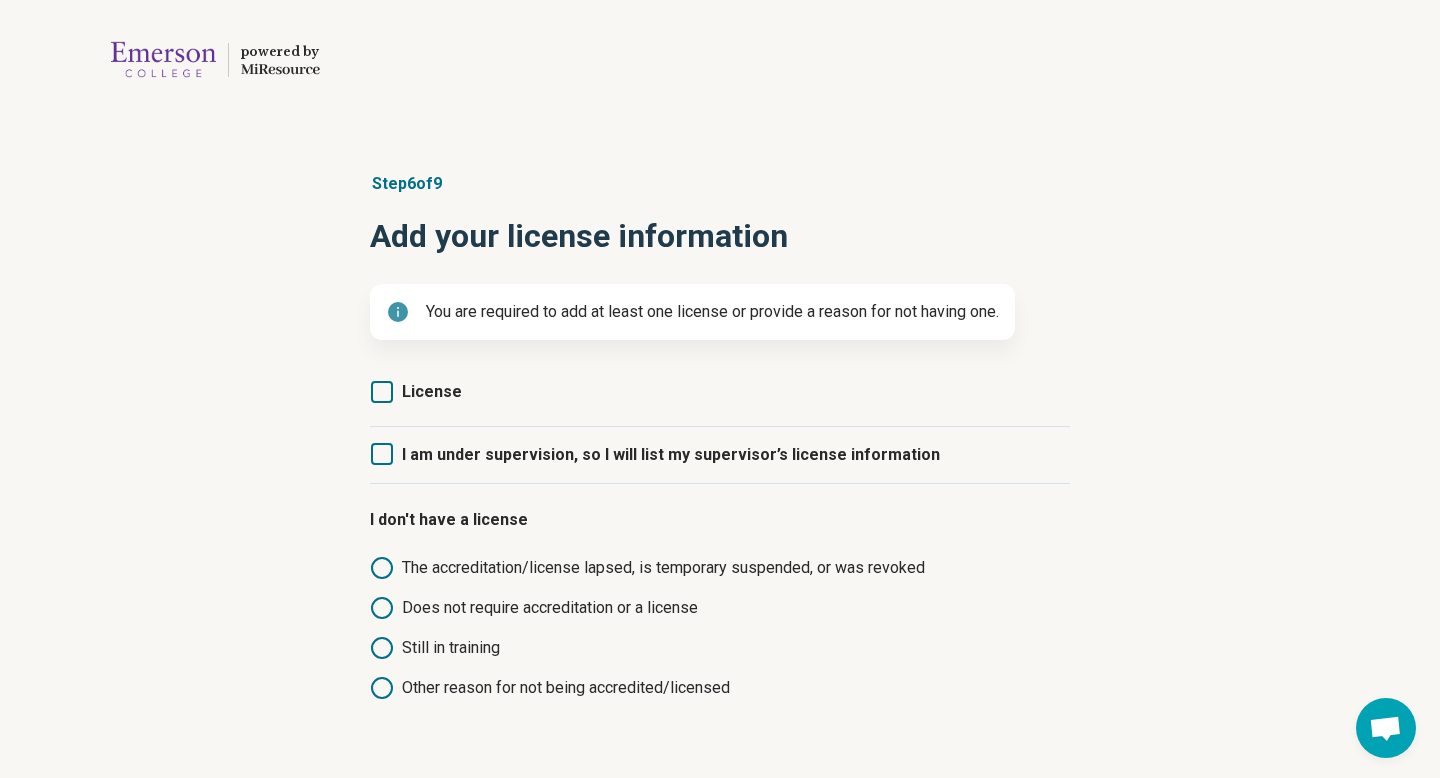 click on "Step  6  of  9 Add your license information You are required to add at least one license or provide a reason for not having one. License I am under supervision, so I will list my supervisor’s license information I don't have a license The accreditation/license lapsed, is temporary suspended, or was revoked Does not require accreditation or a license Still in training Other reason for not being accredited/licensed Back Next Press Enter" at bounding box center [720, 500] 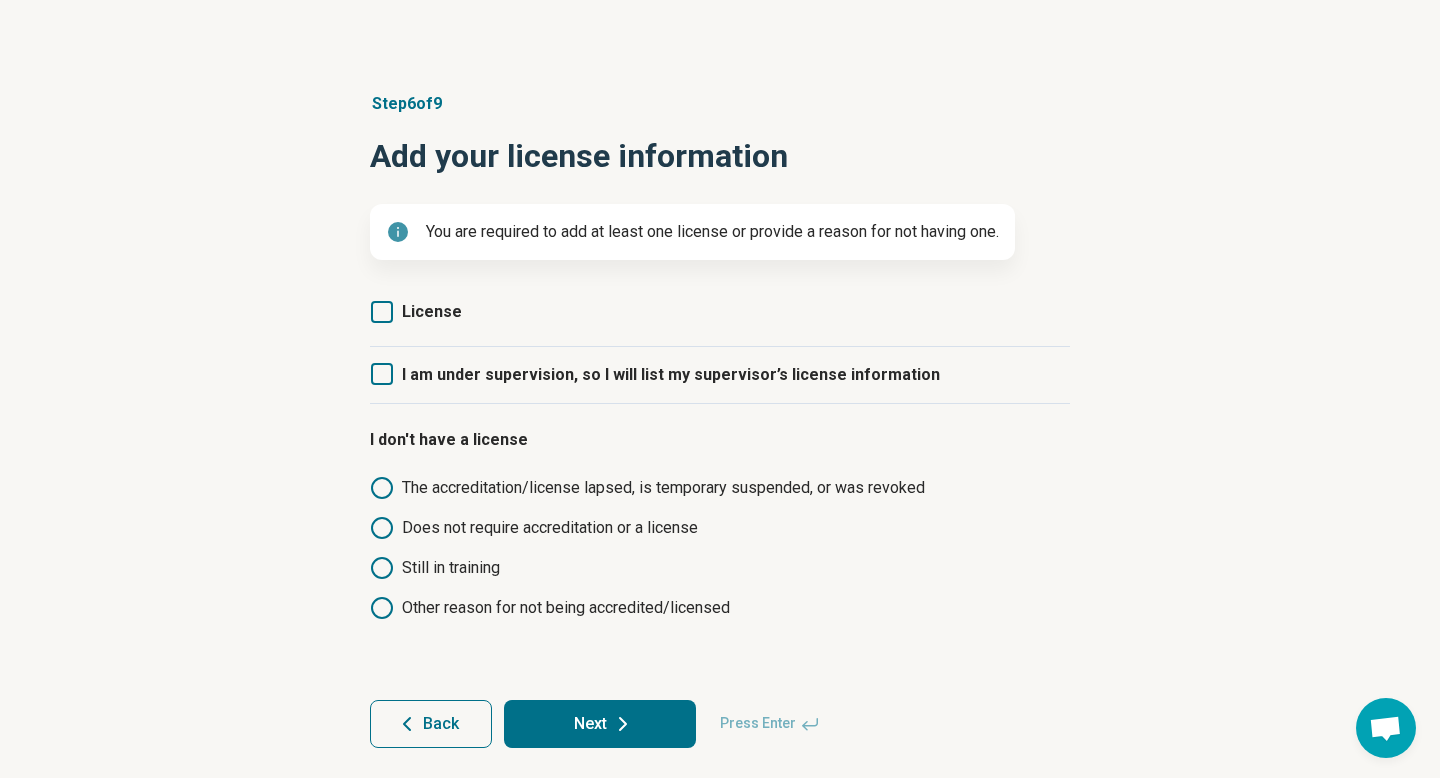 scroll, scrollTop: 89, scrollLeft: 0, axis: vertical 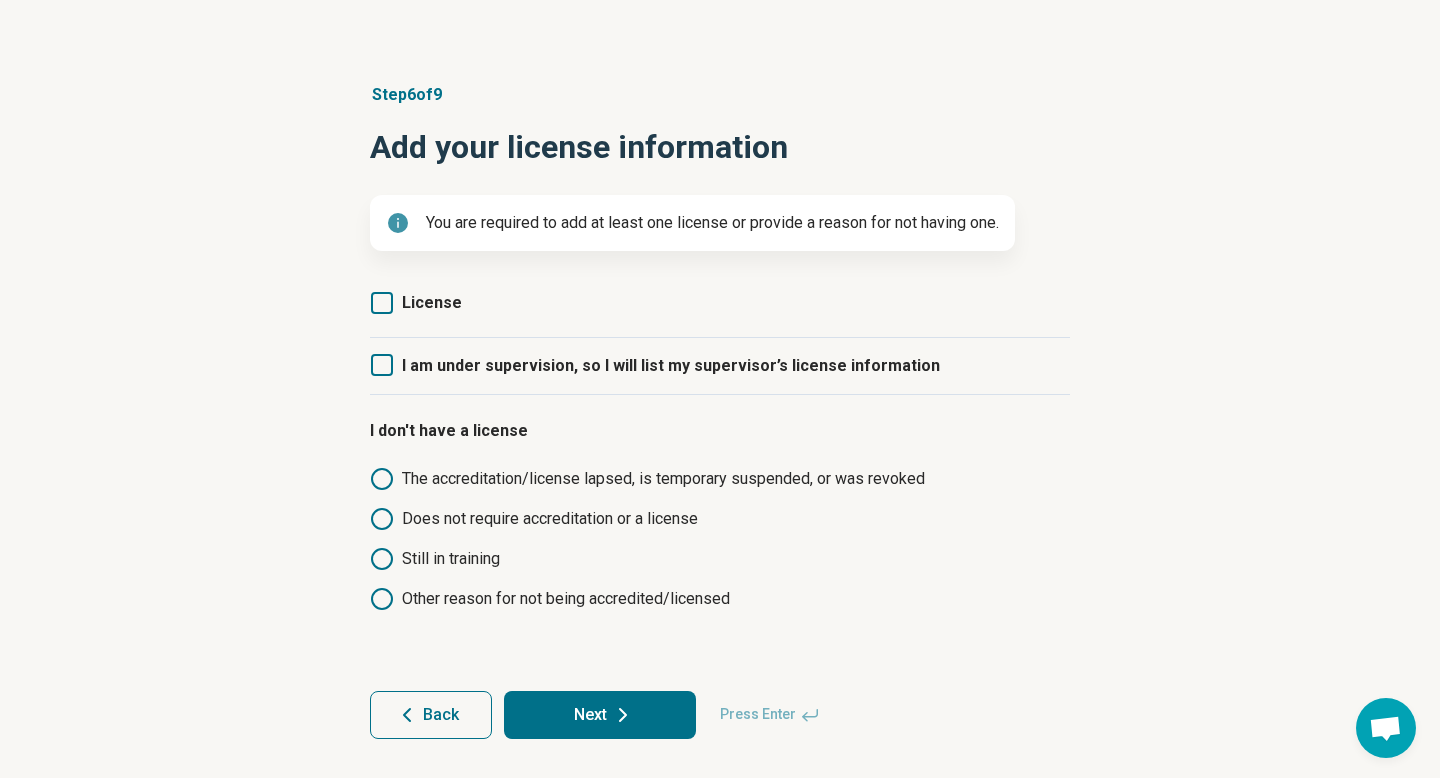 click 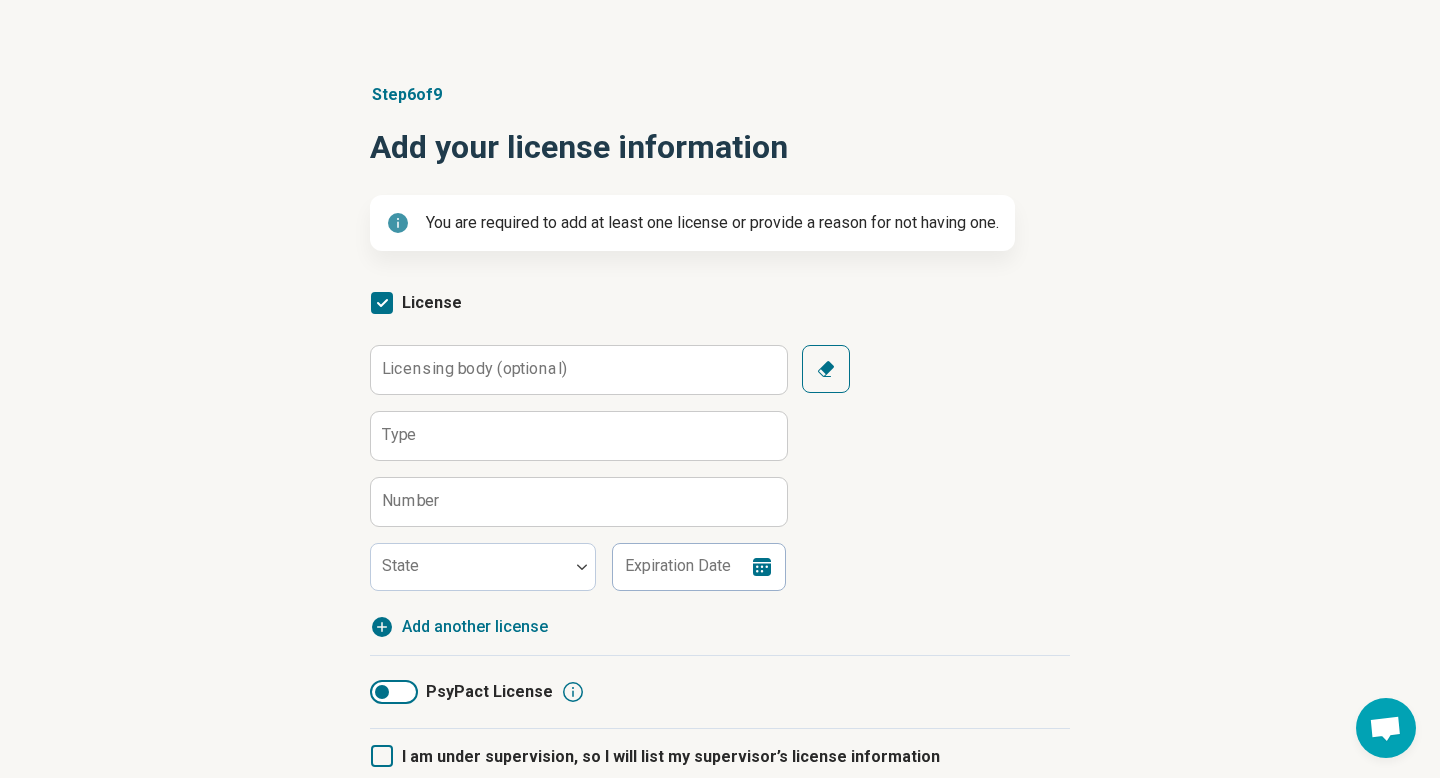 click on "Licensing body (optional)" at bounding box center (474, 369) 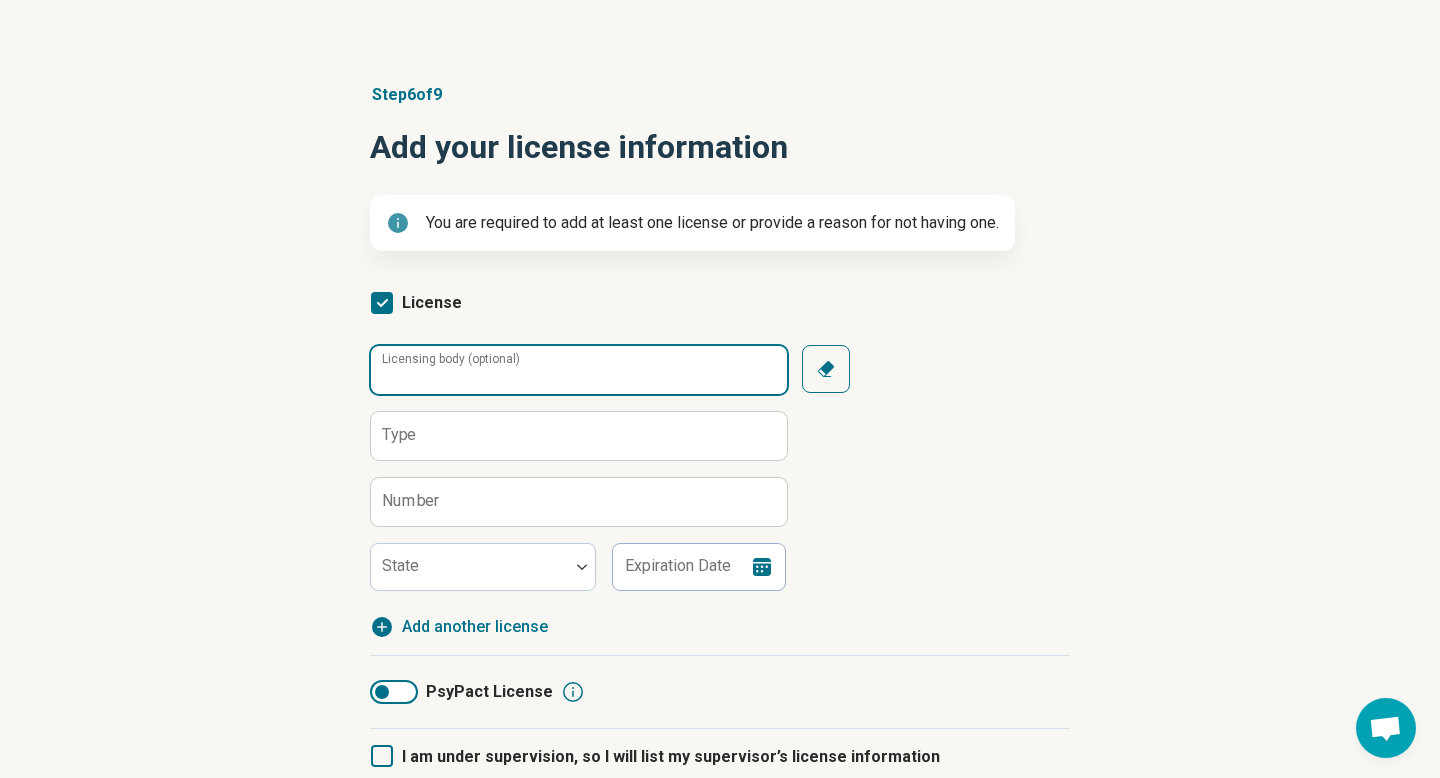 click on "Licensing body (optional)" at bounding box center (579, 370) 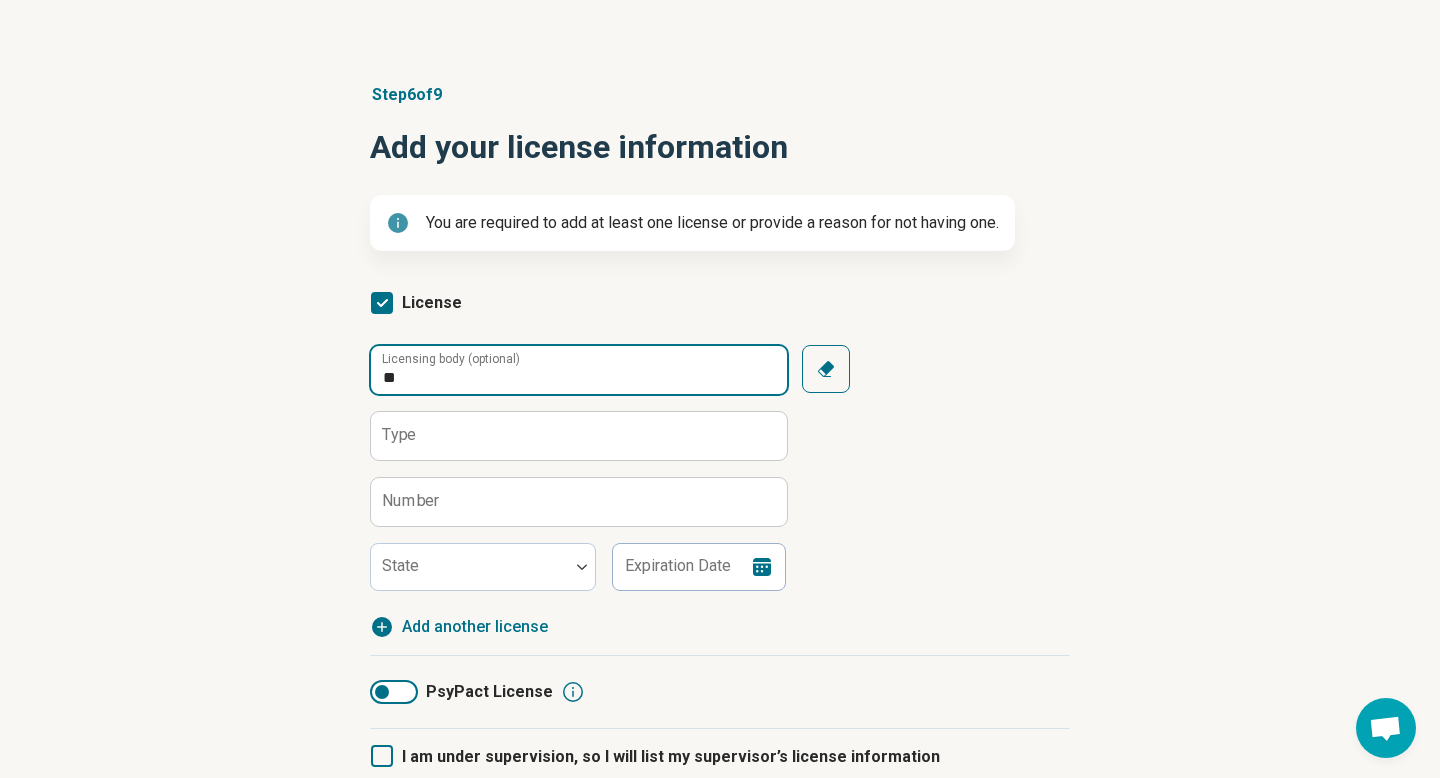 type on "*" 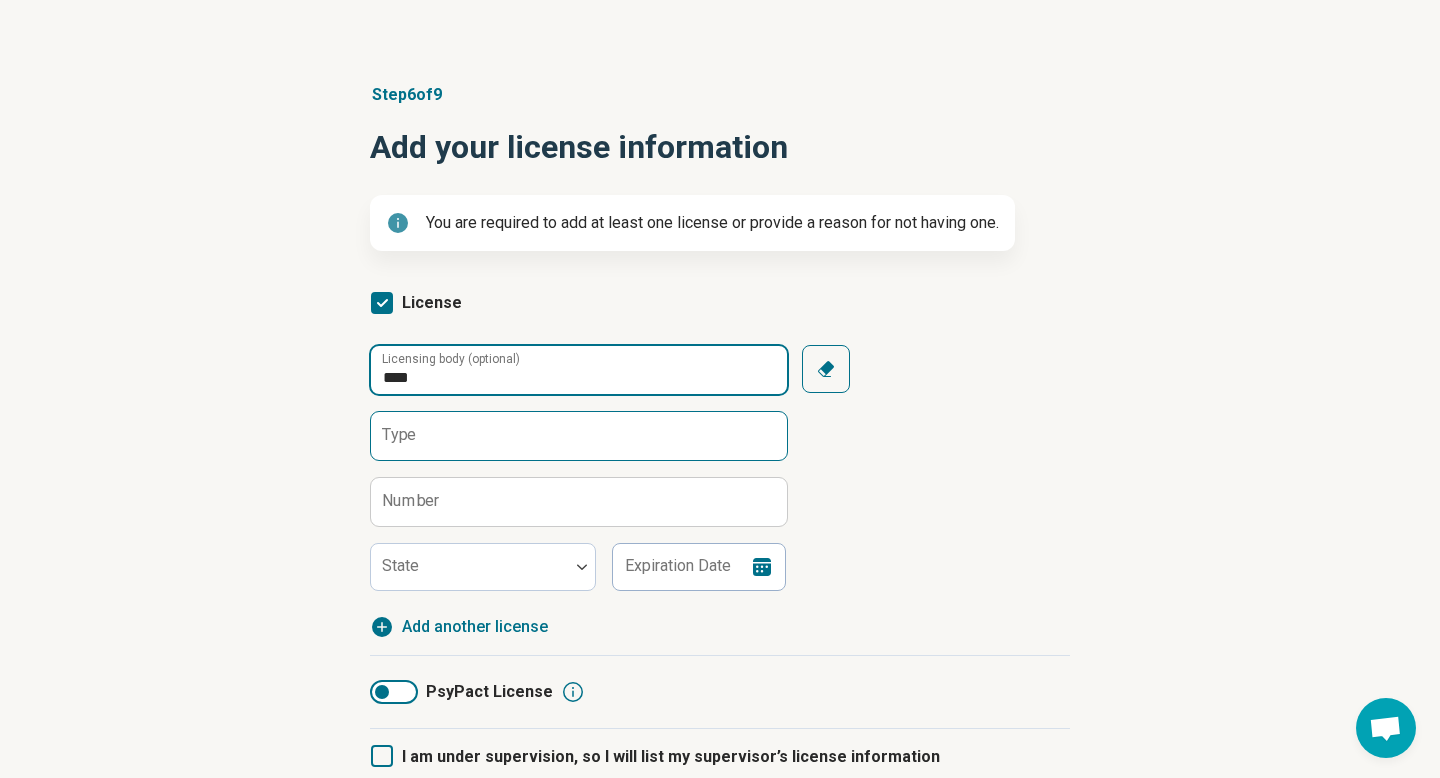 type on "****" 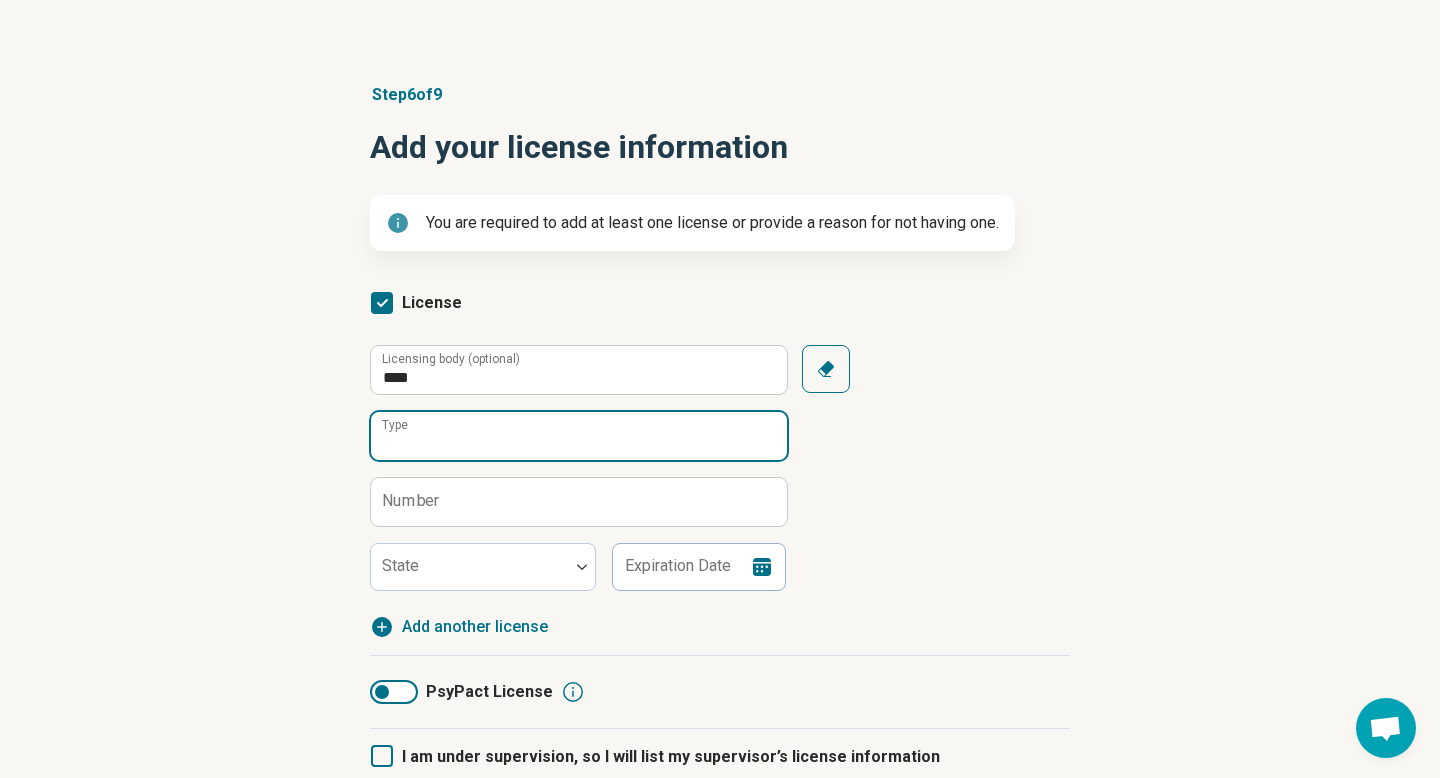 click on "Type" at bounding box center (579, 436) 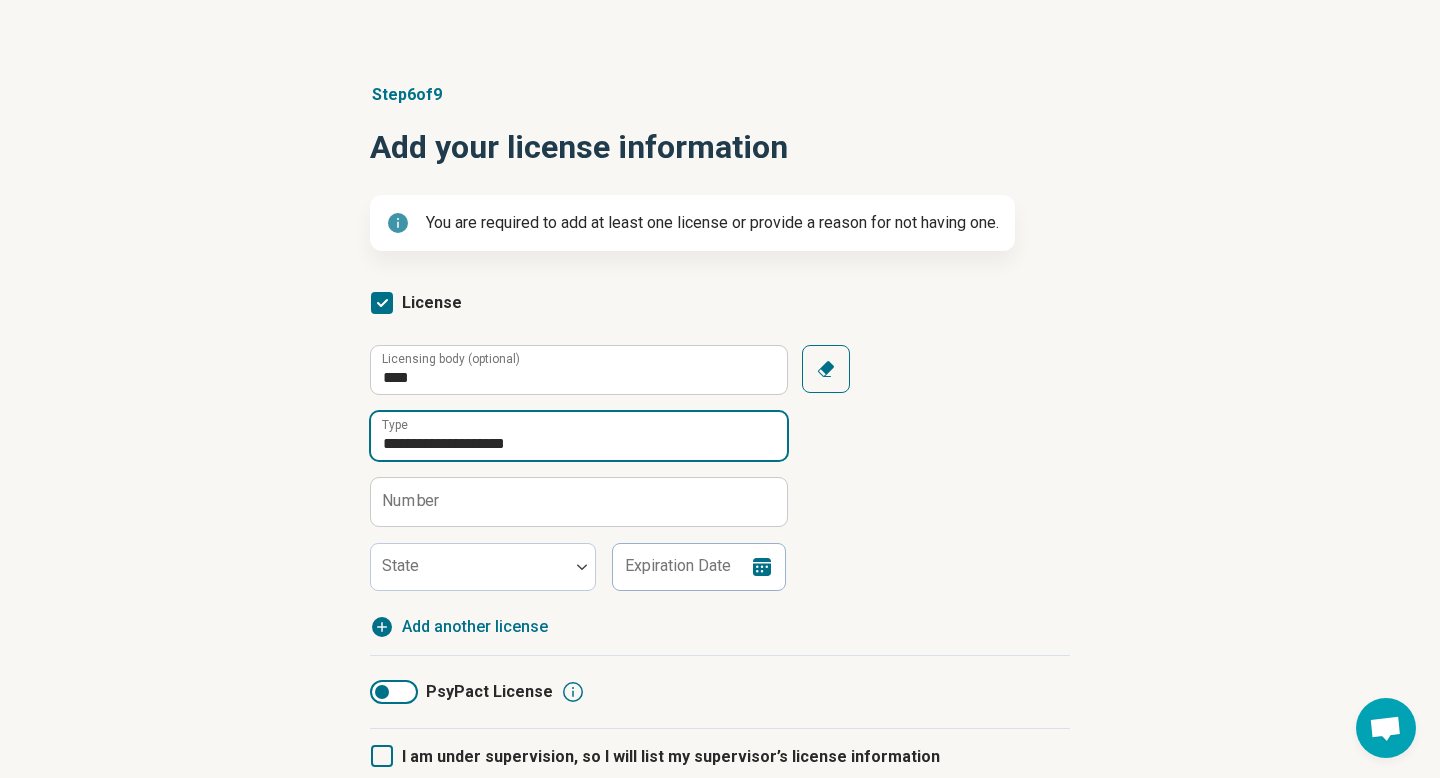 type on "**********" 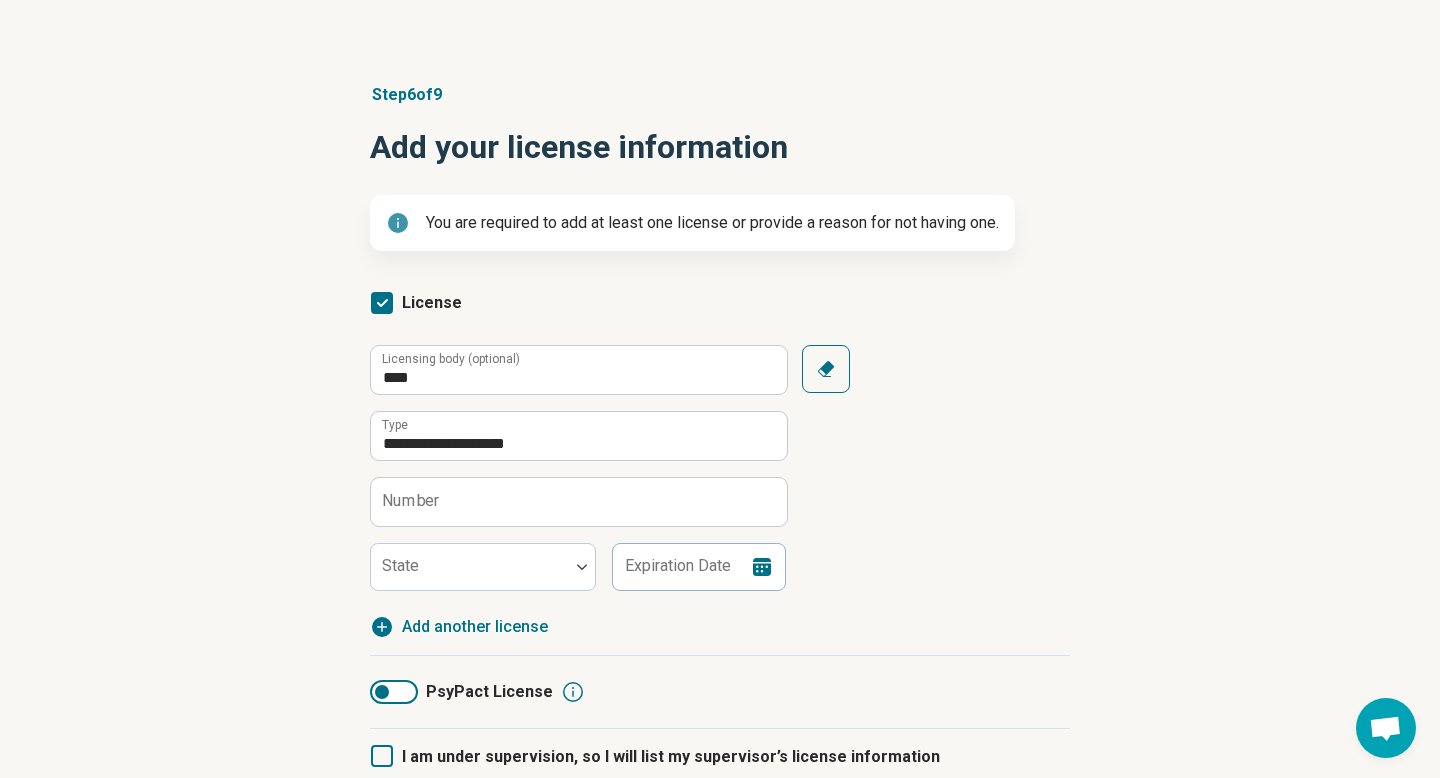 click on "Number" at bounding box center (411, 501) 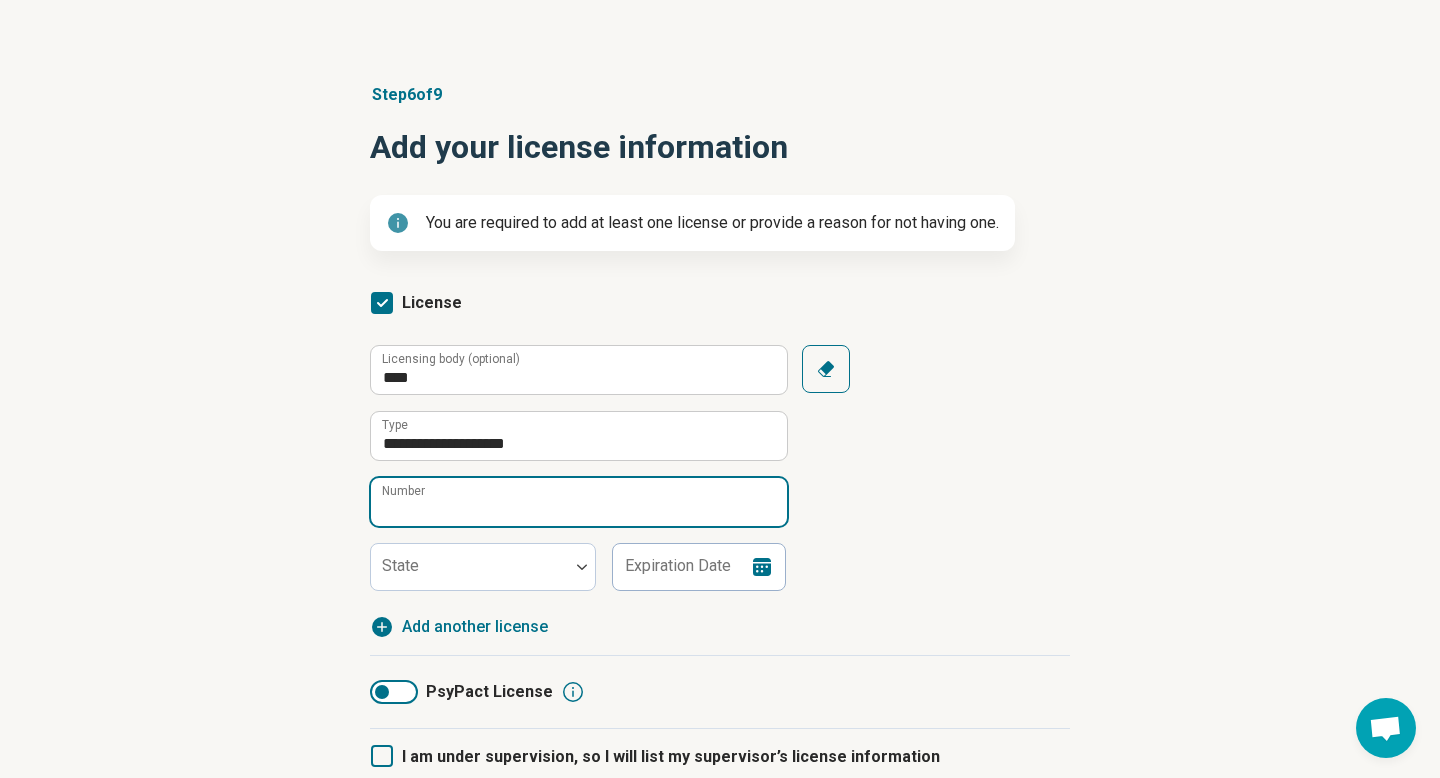 click on "Number" at bounding box center [579, 502] 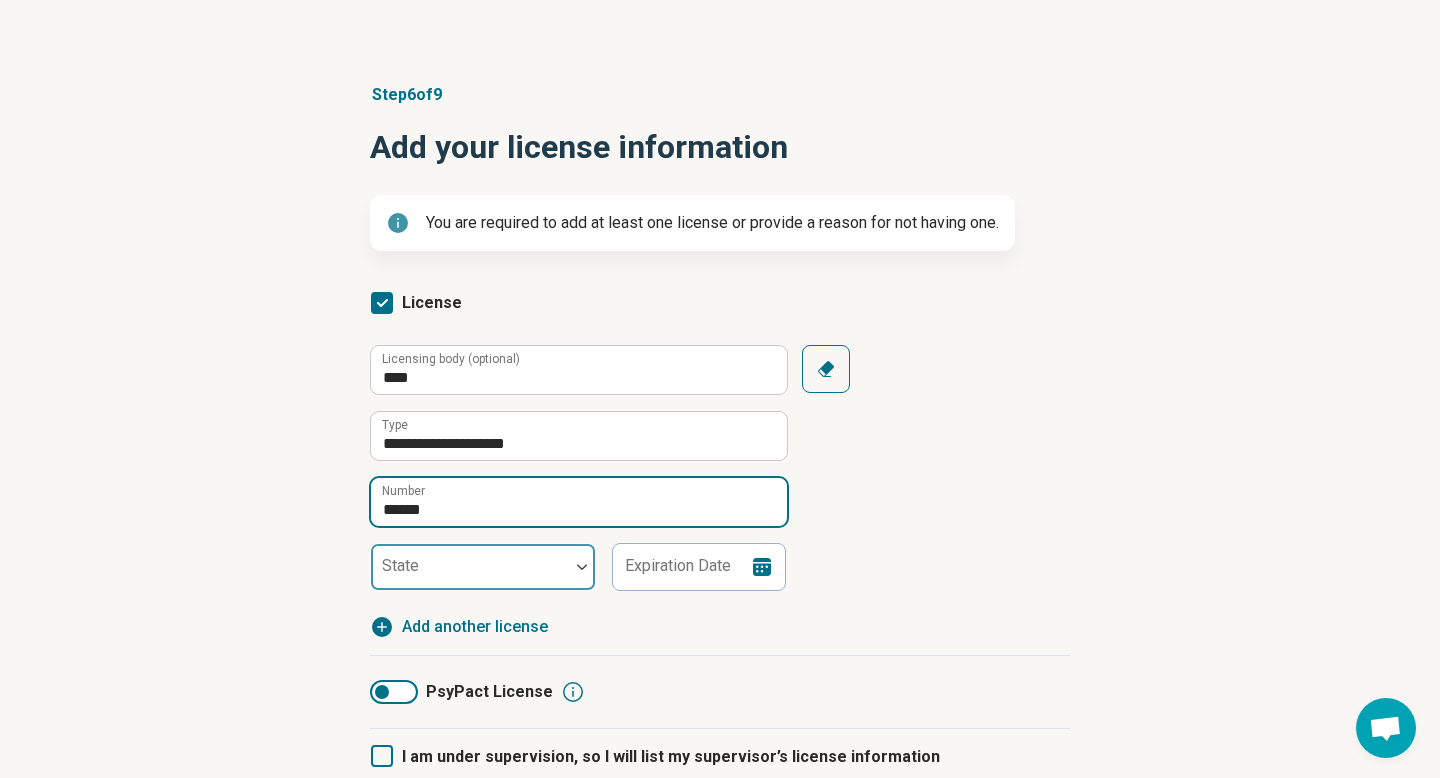 type on "******" 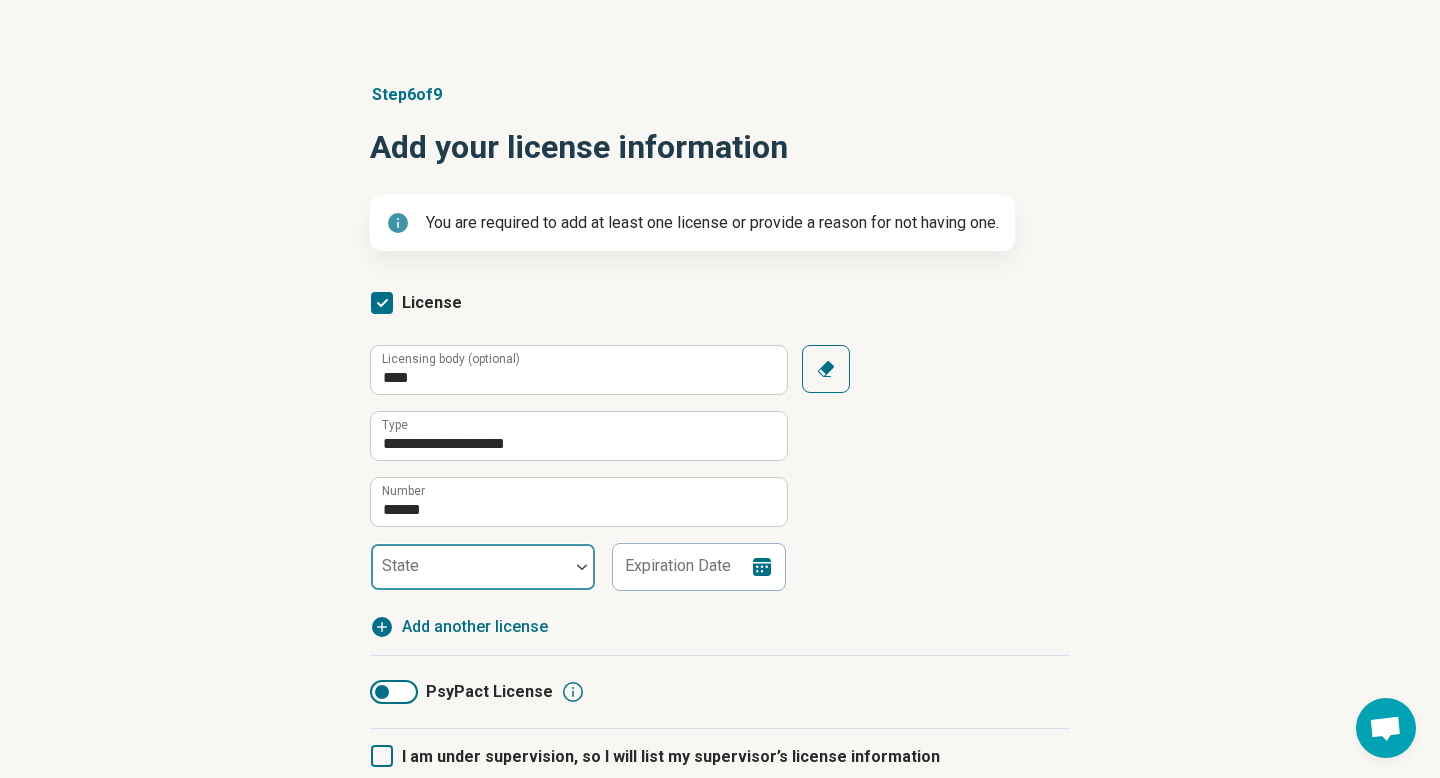 click at bounding box center [470, 575] 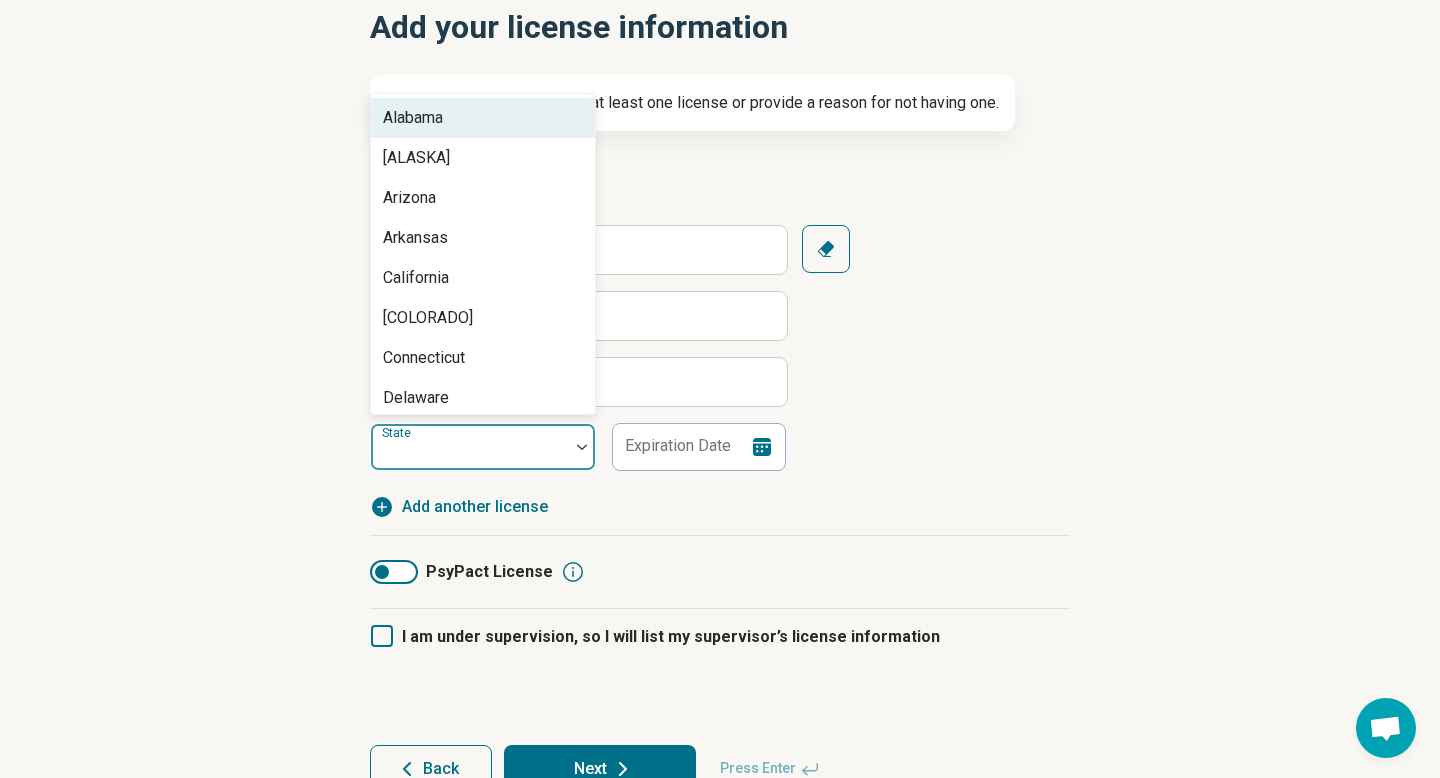 scroll, scrollTop: 239, scrollLeft: 0, axis: vertical 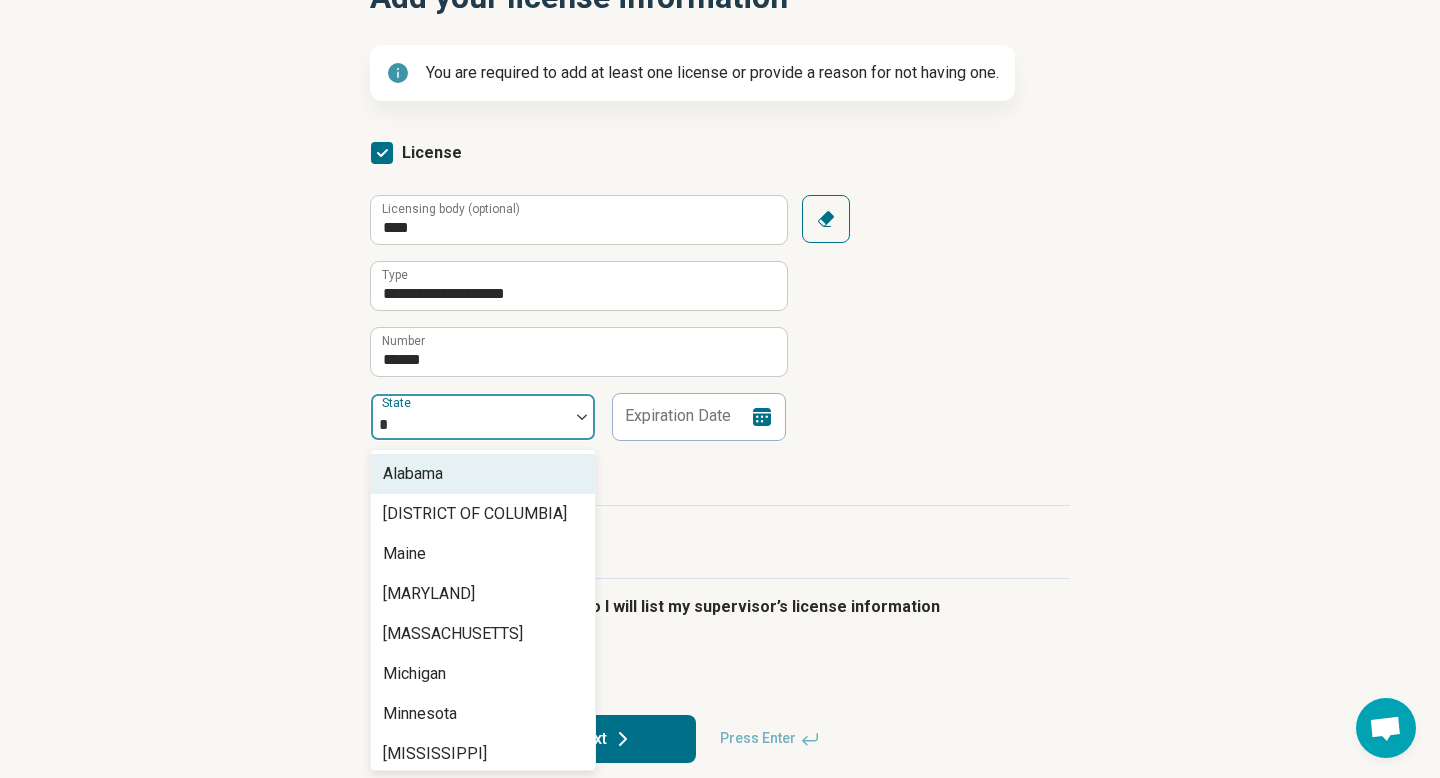 type on "**" 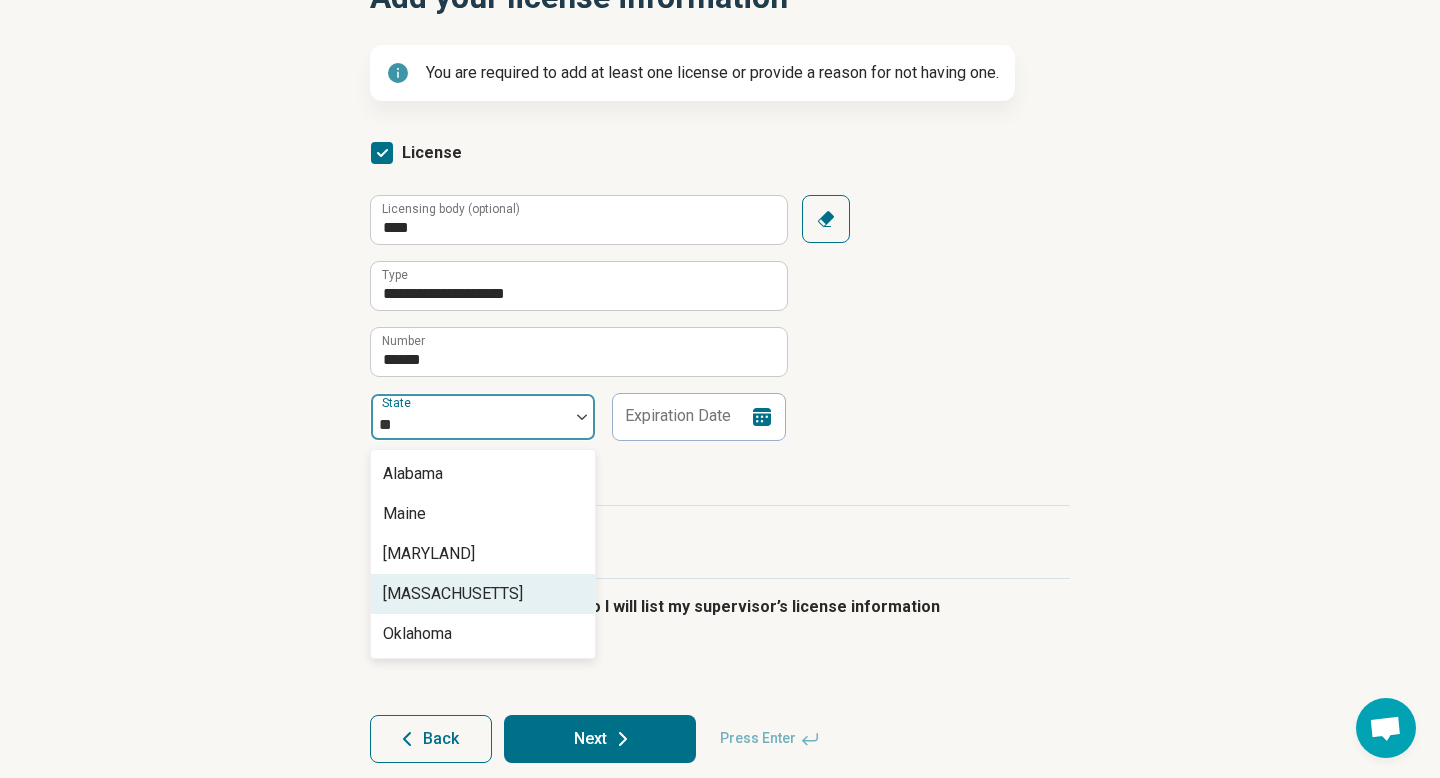 click on "[MASSACHUSETTS]" at bounding box center (453, 594) 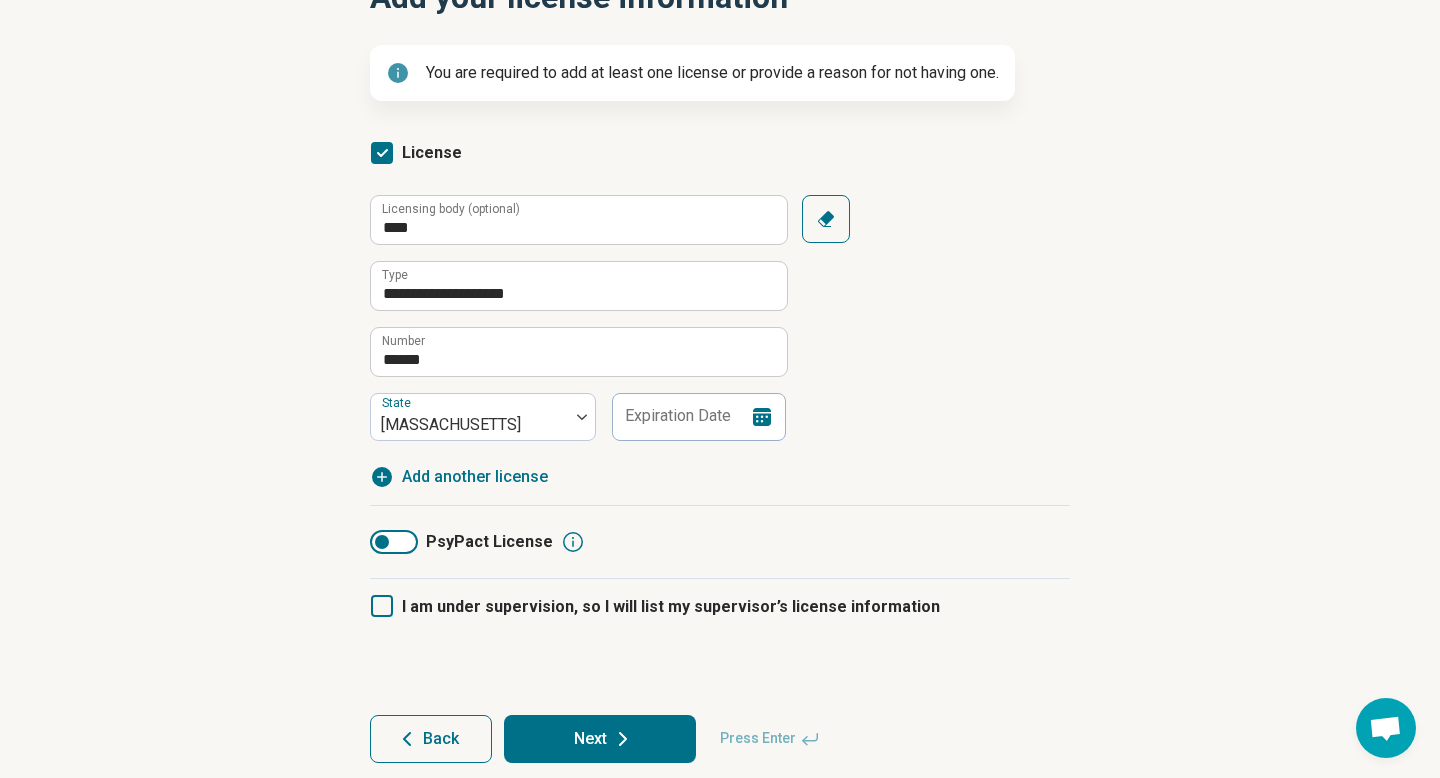 click 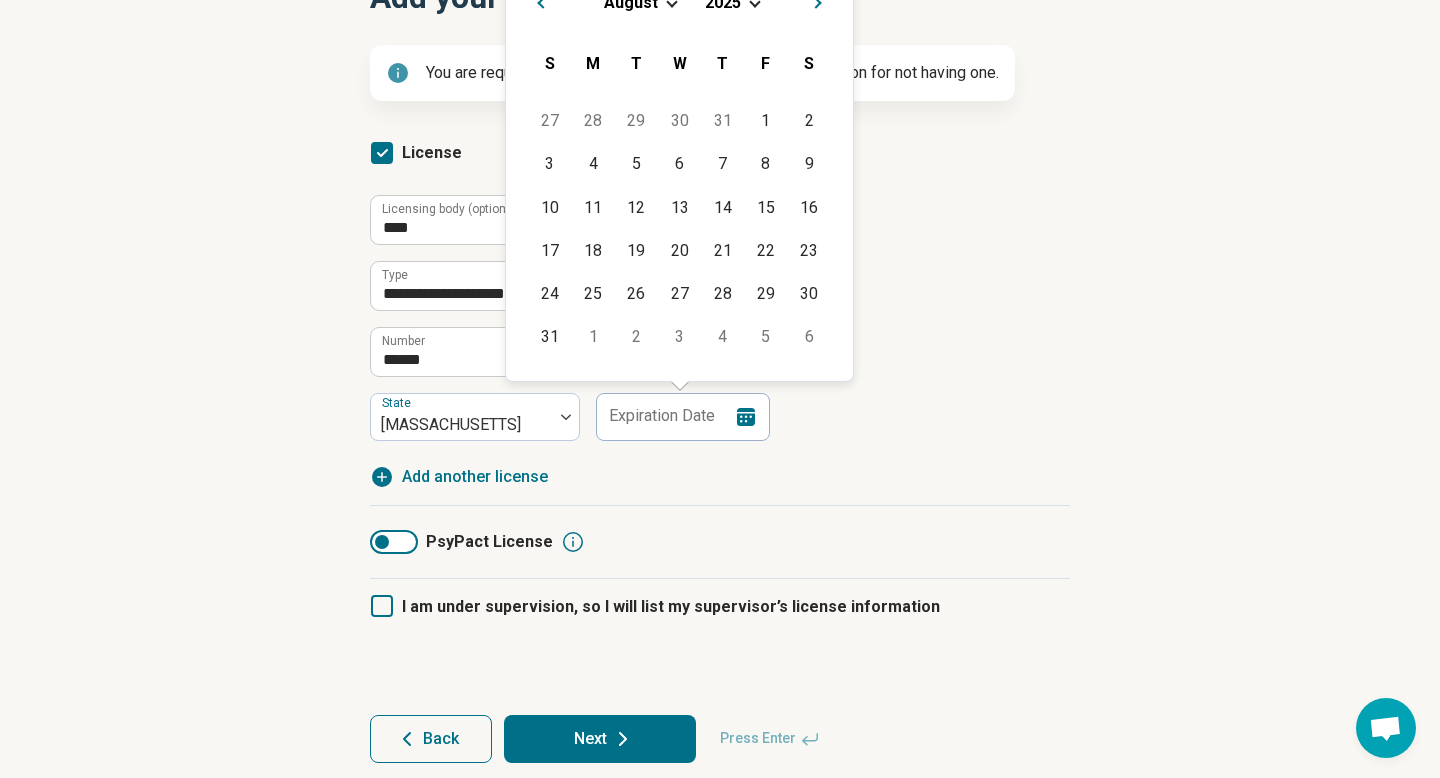 click at bounding box center (754, 1) 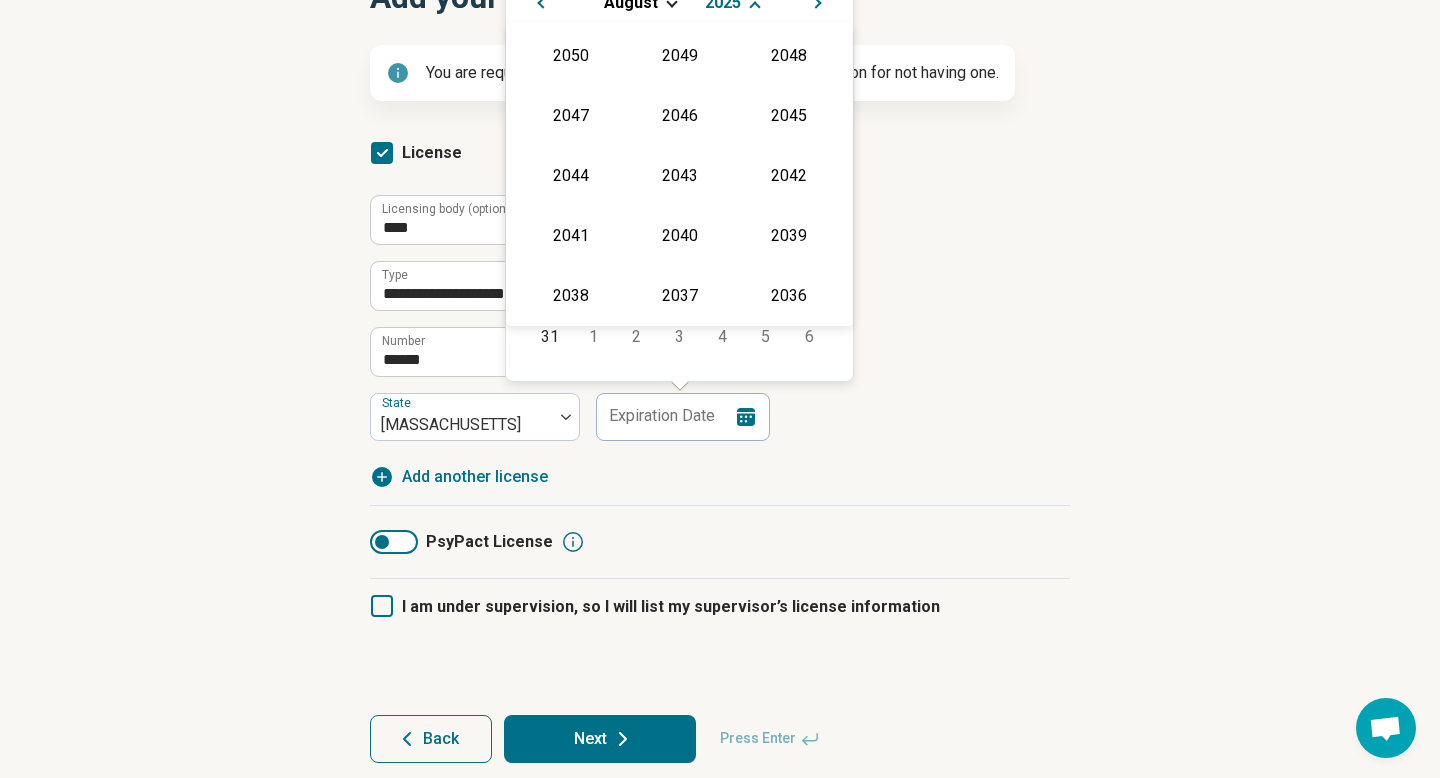 scroll, scrollTop: 362, scrollLeft: 0, axis: vertical 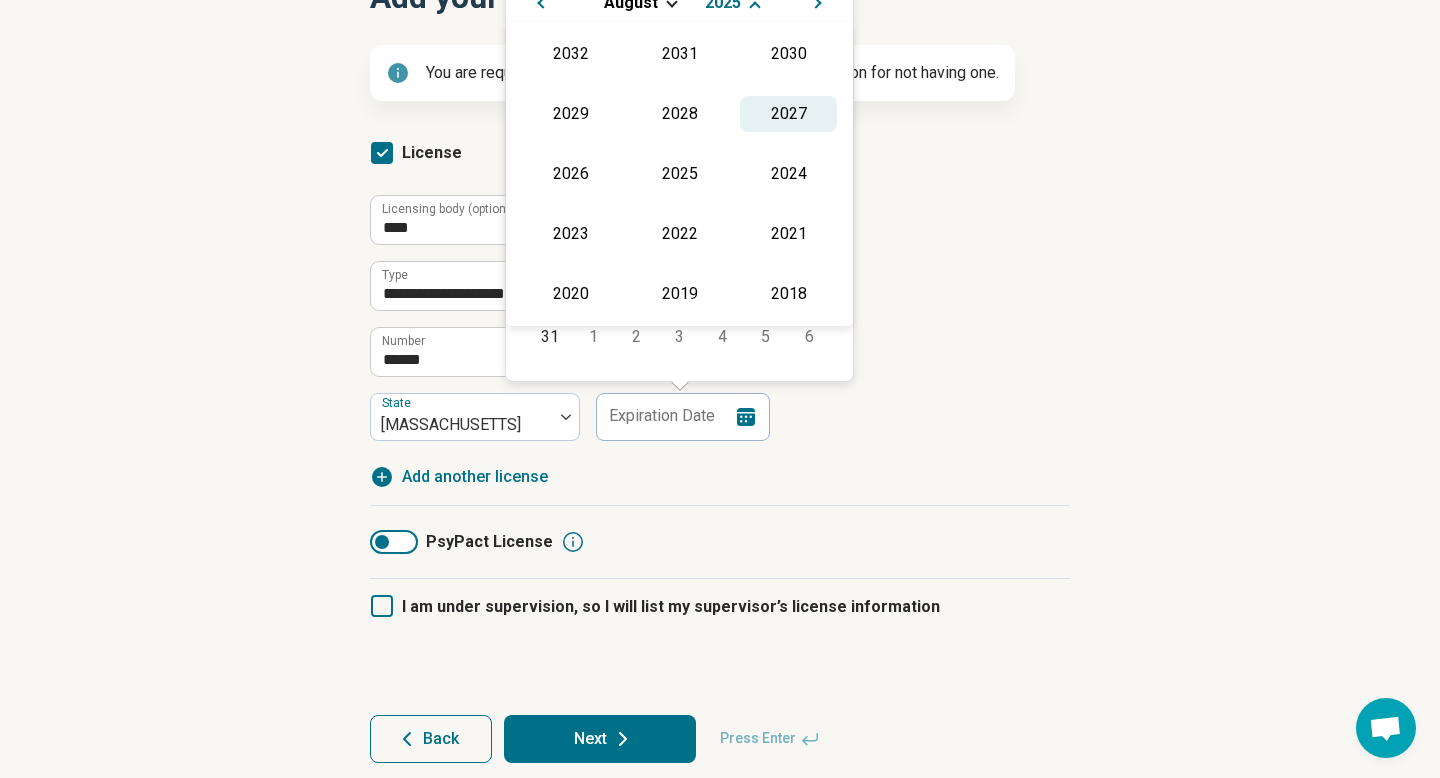 click on "2027" at bounding box center (788, 114) 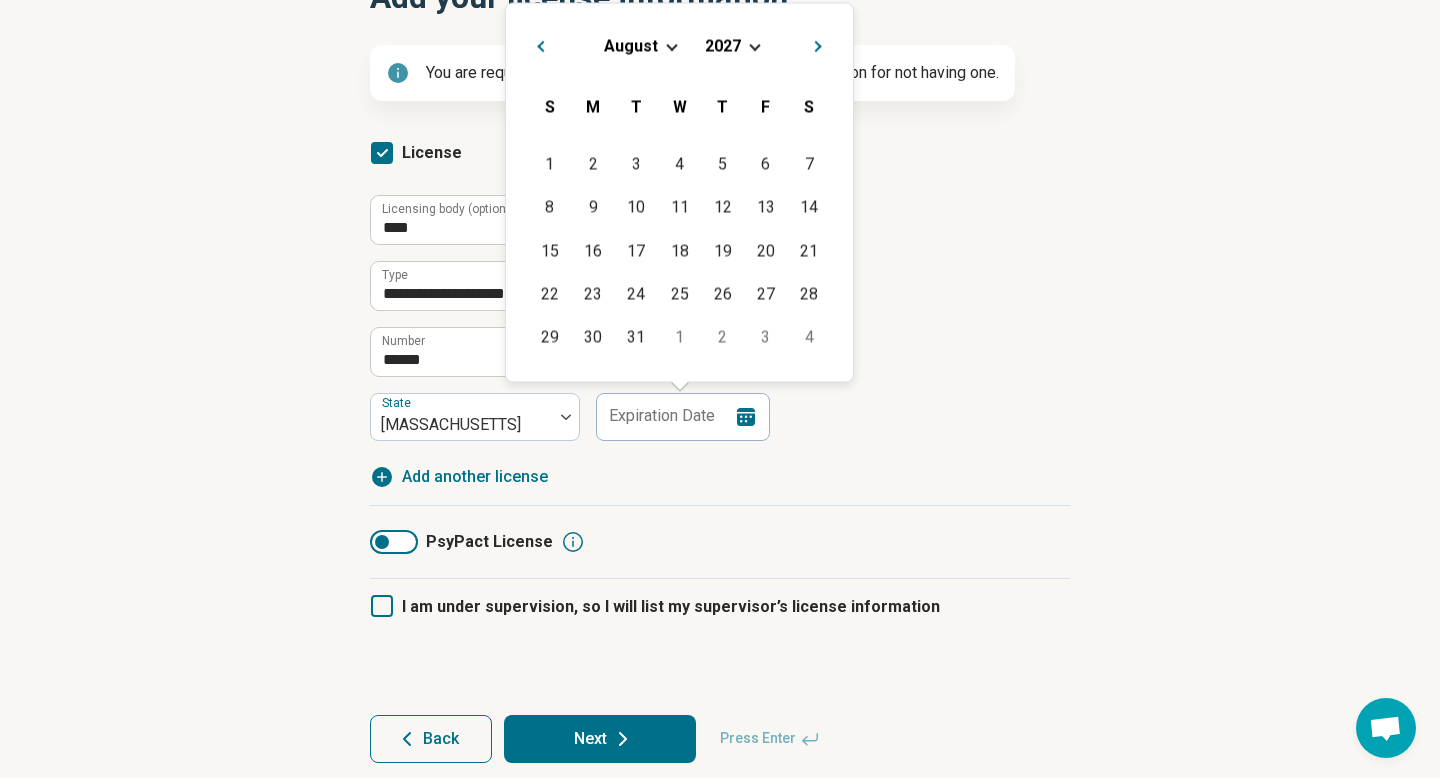 click on "August" at bounding box center [631, 45] 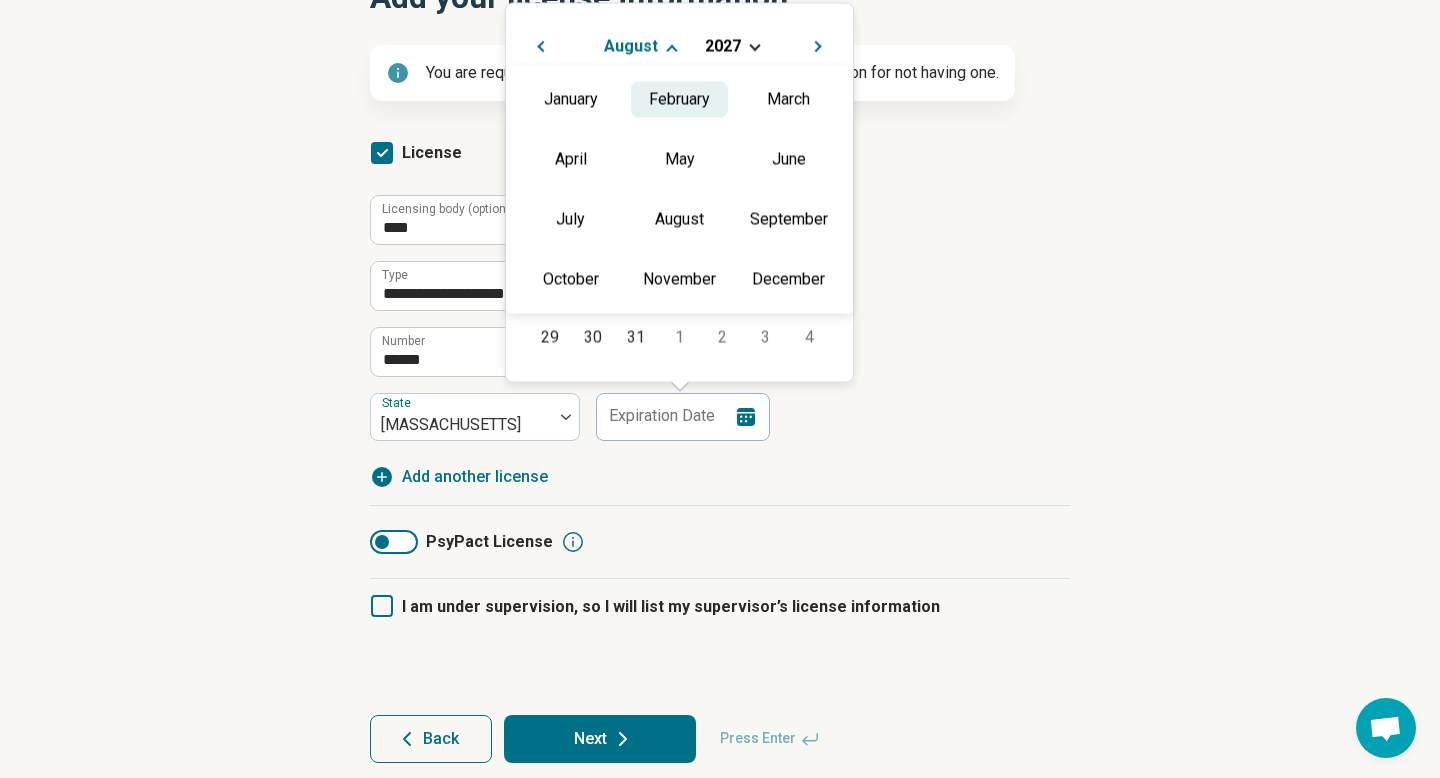 click on "February" at bounding box center [679, 99] 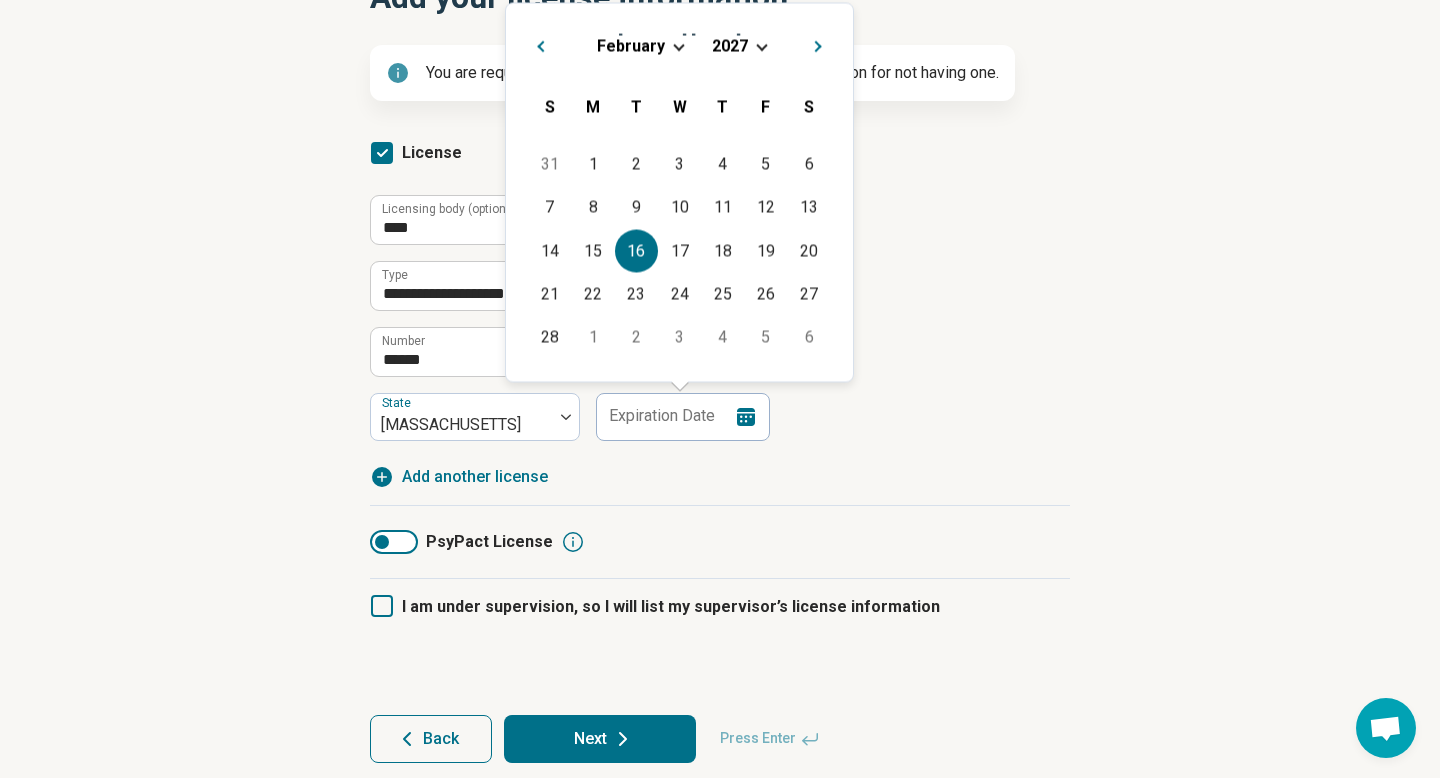click on "16" at bounding box center (636, 250) 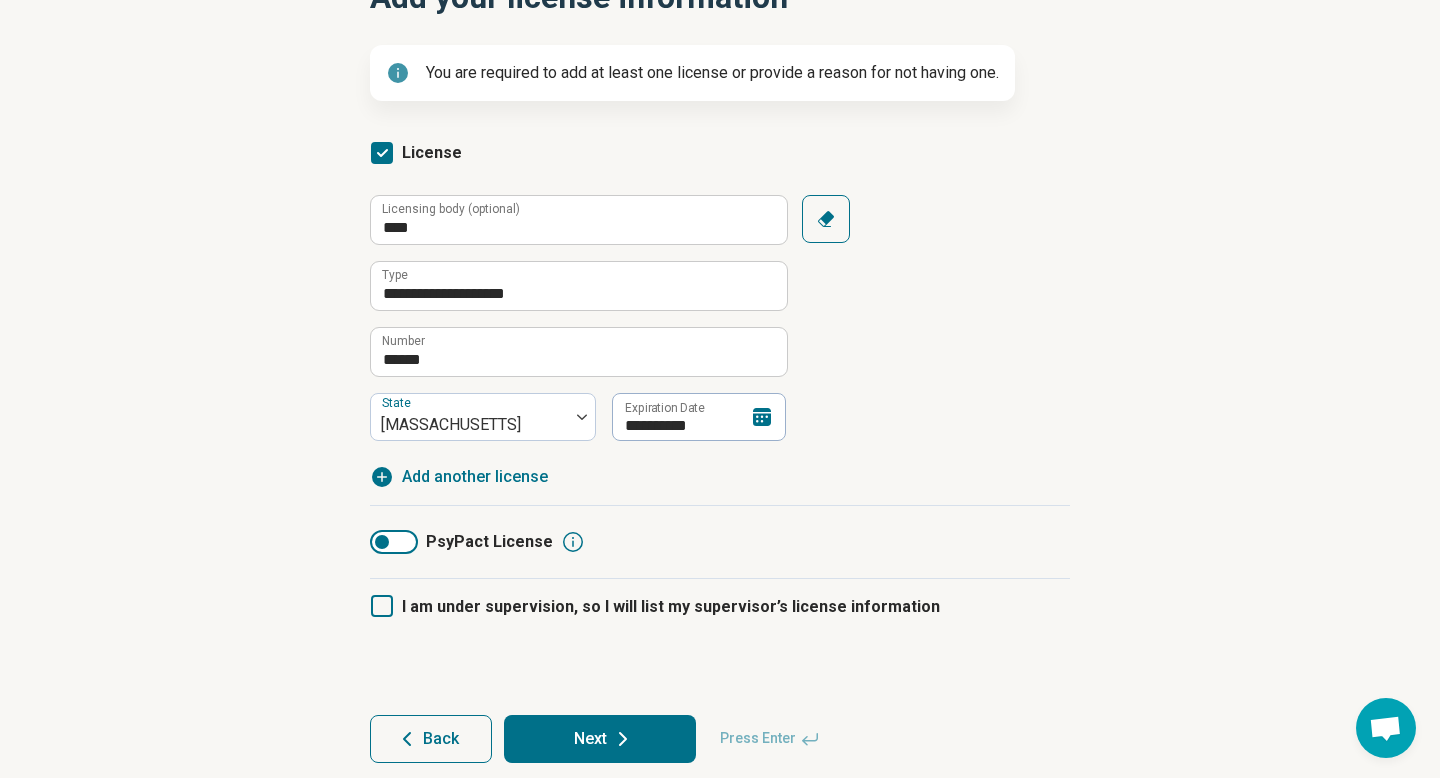 click on "**********" at bounding box center (720, 318) 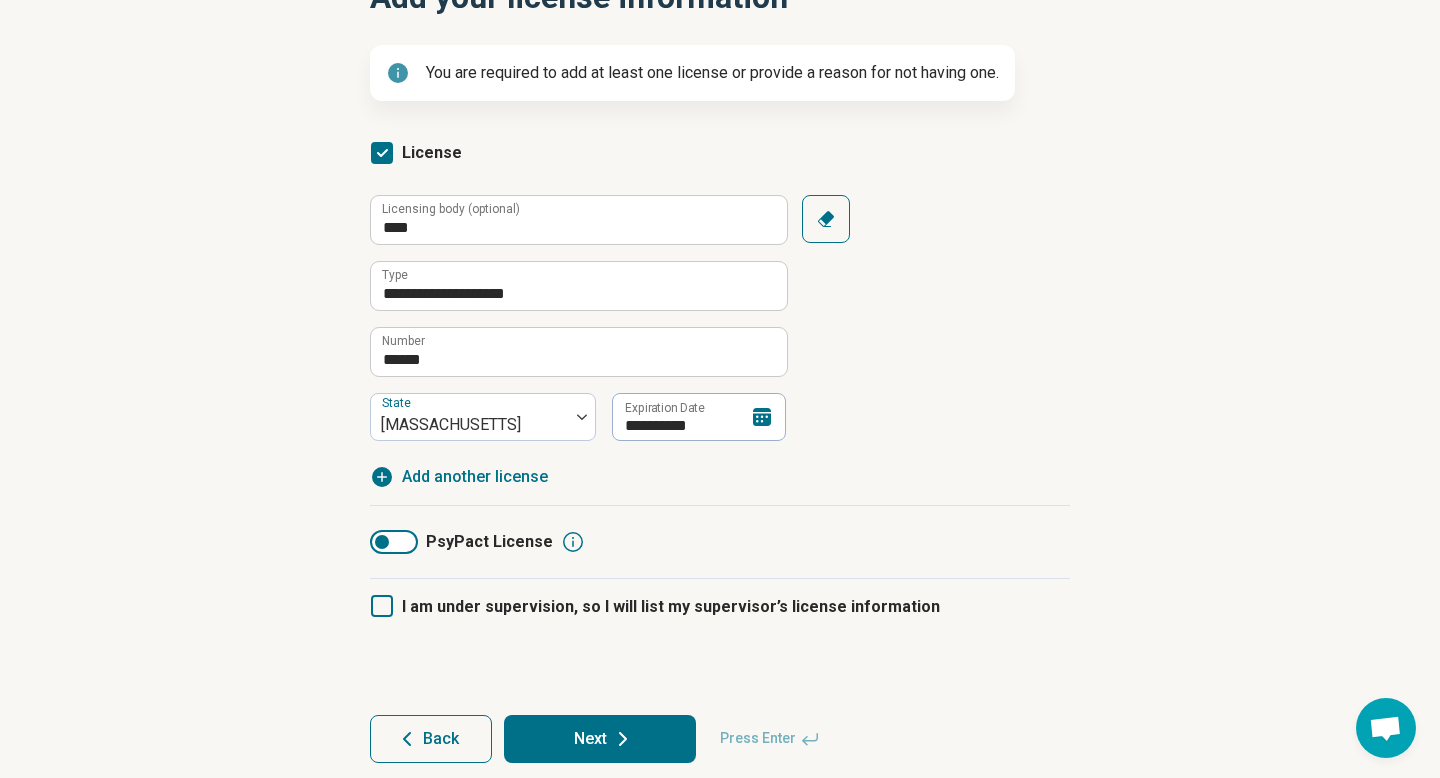 click on "Add another license" at bounding box center (475, 477) 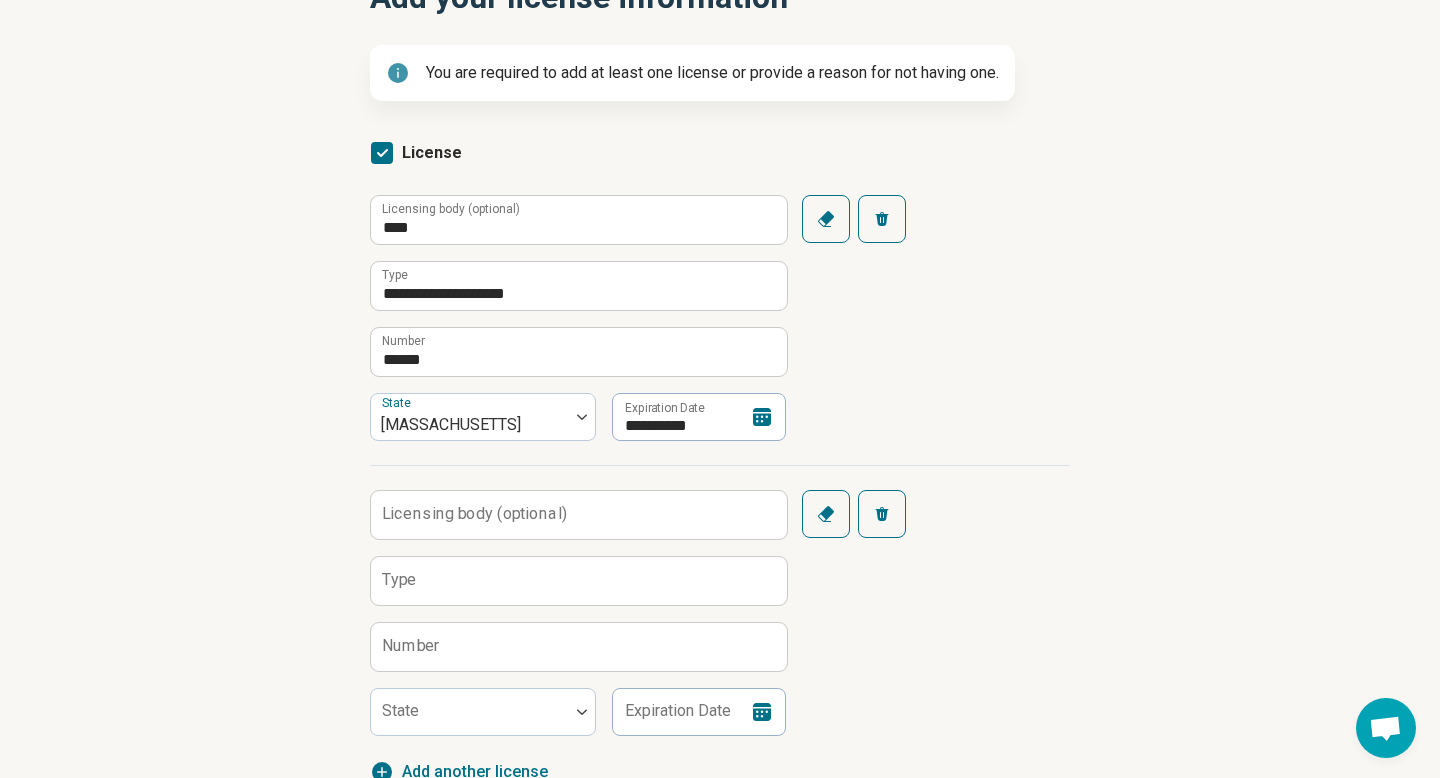 click on "Licensing body (optional)" at bounding box center [474, 514] 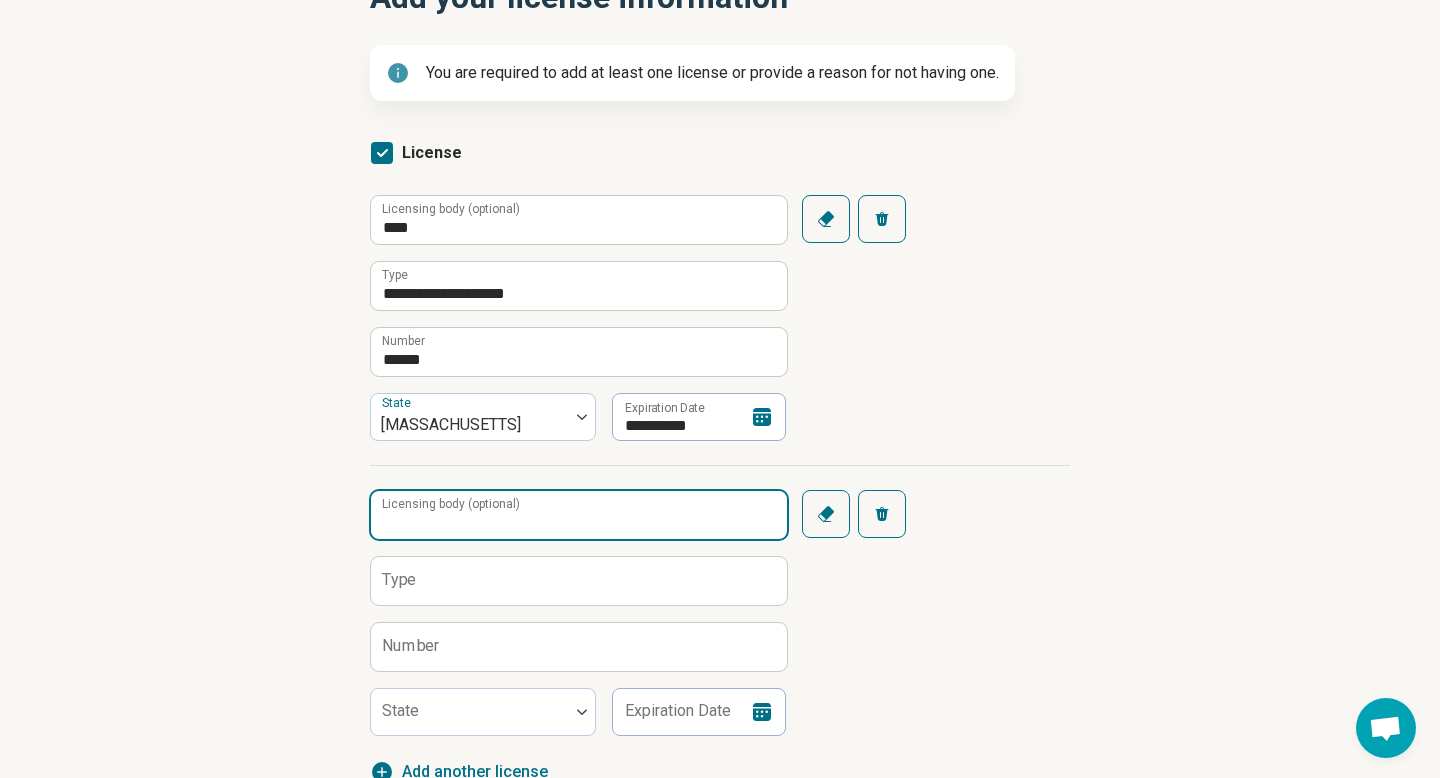 click on "Licensing body (optional)" at bounding box center (579, 515) 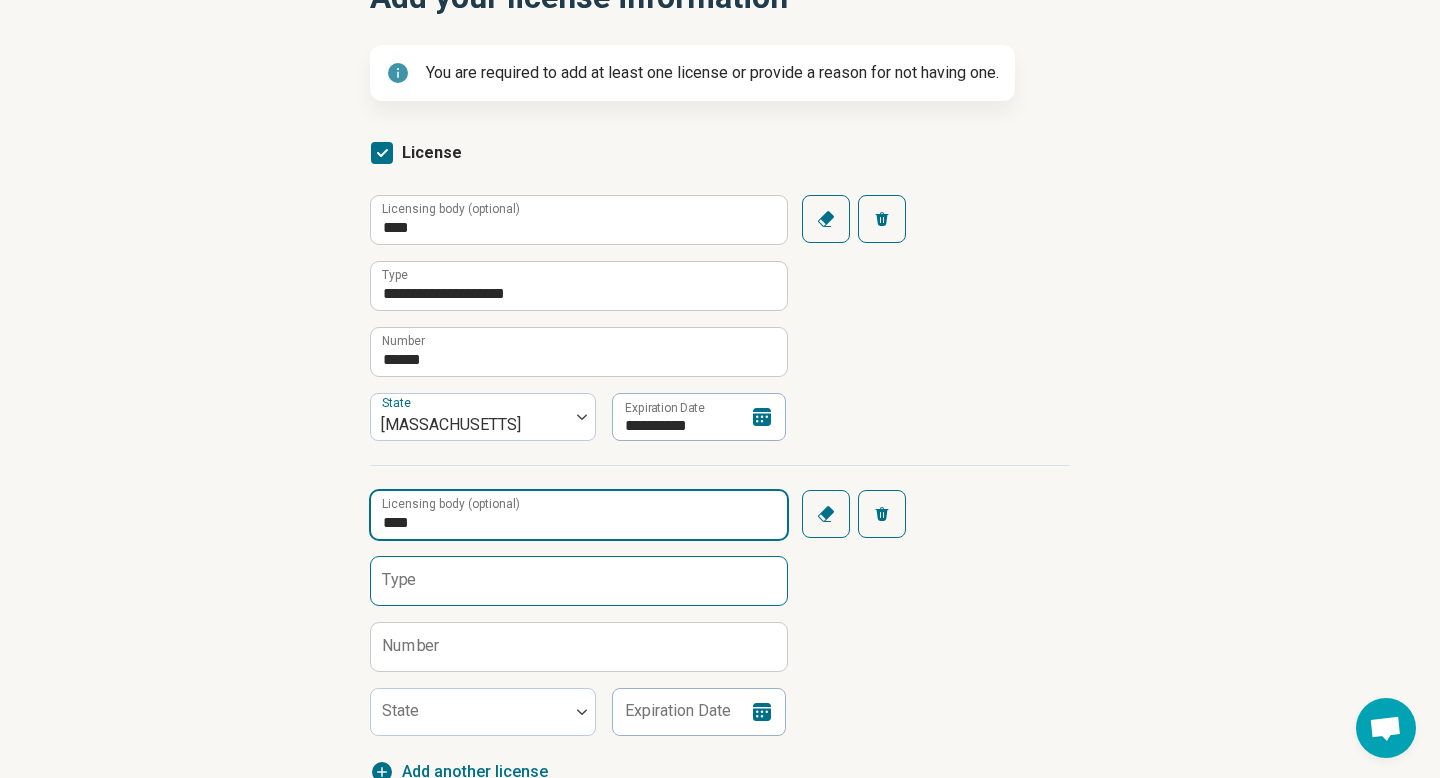 type on "****" 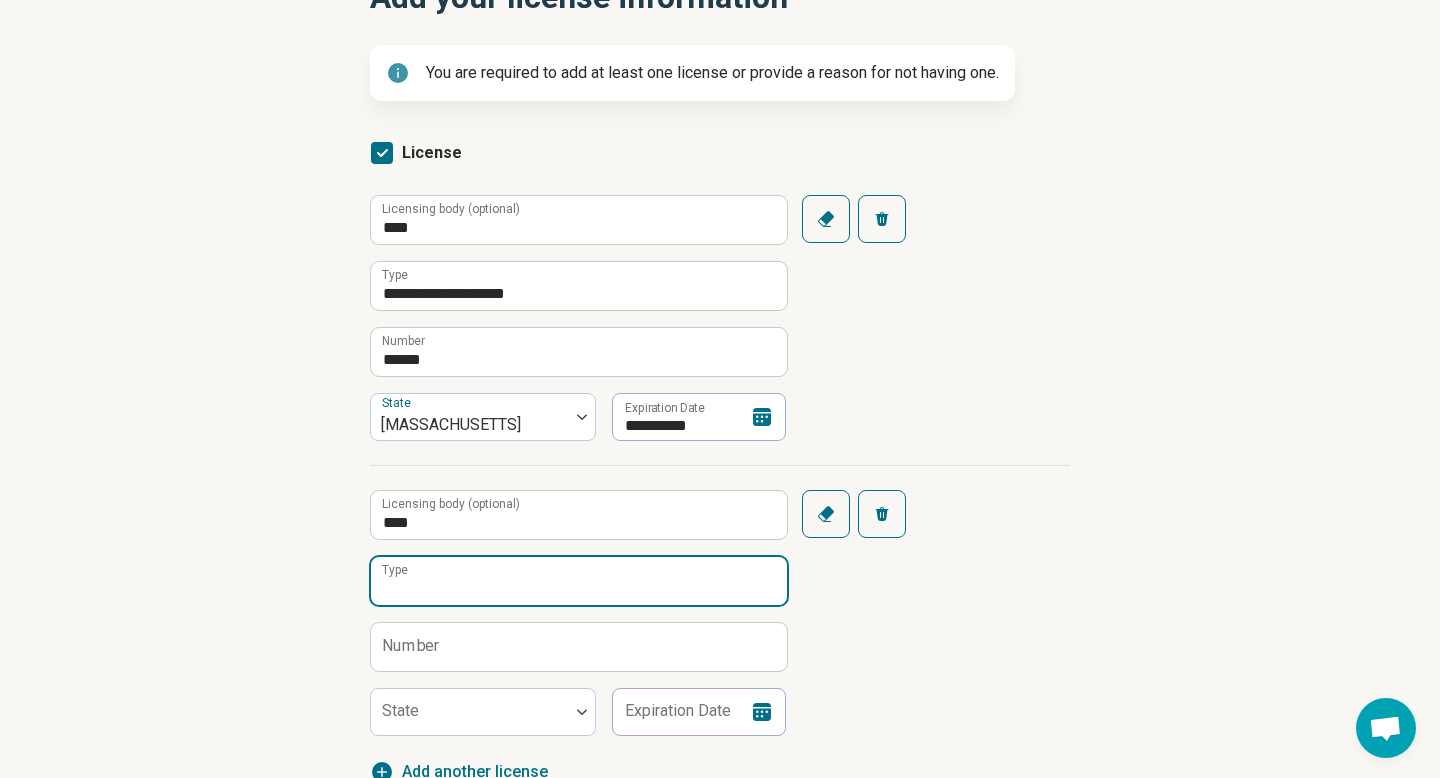 click on "Type" at bounding box center [579, 581] 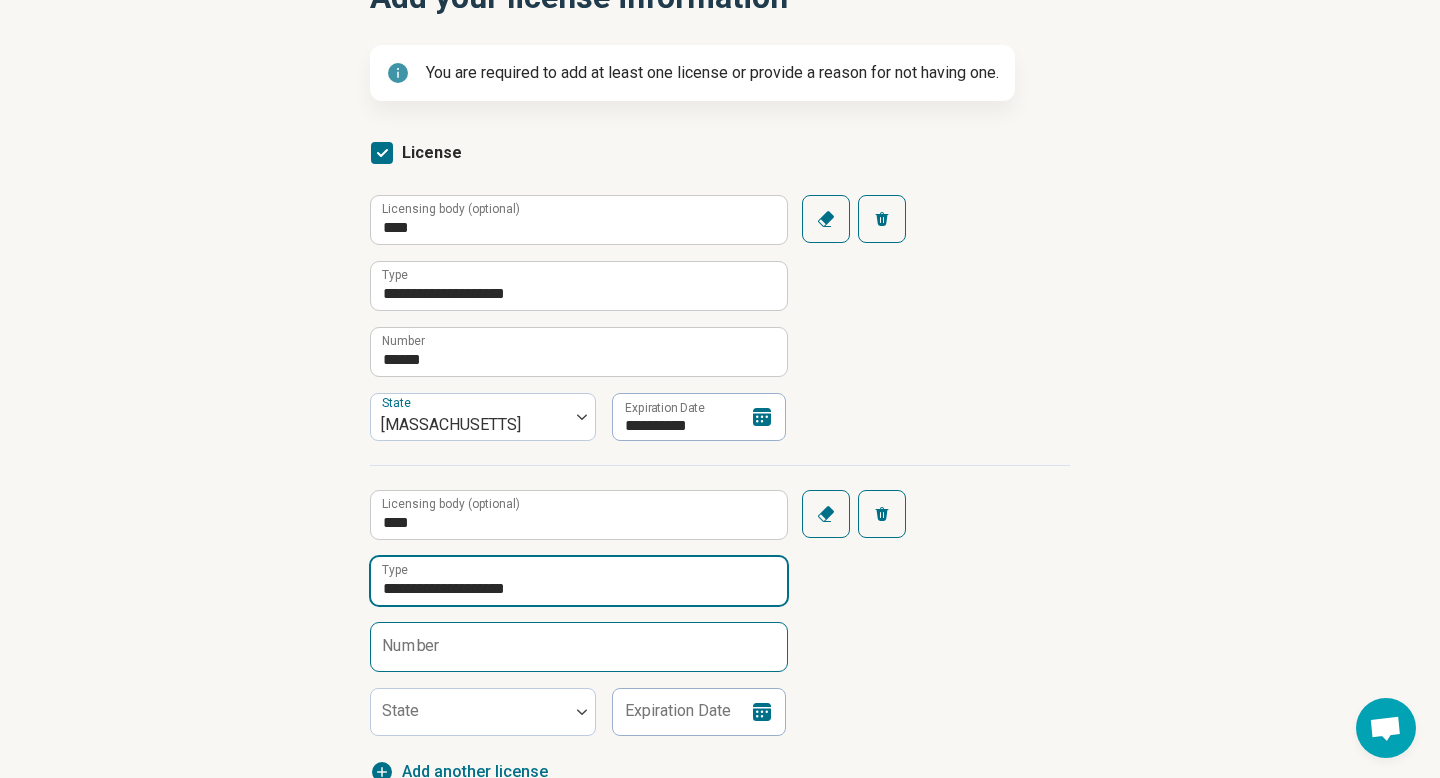 type on "**********" 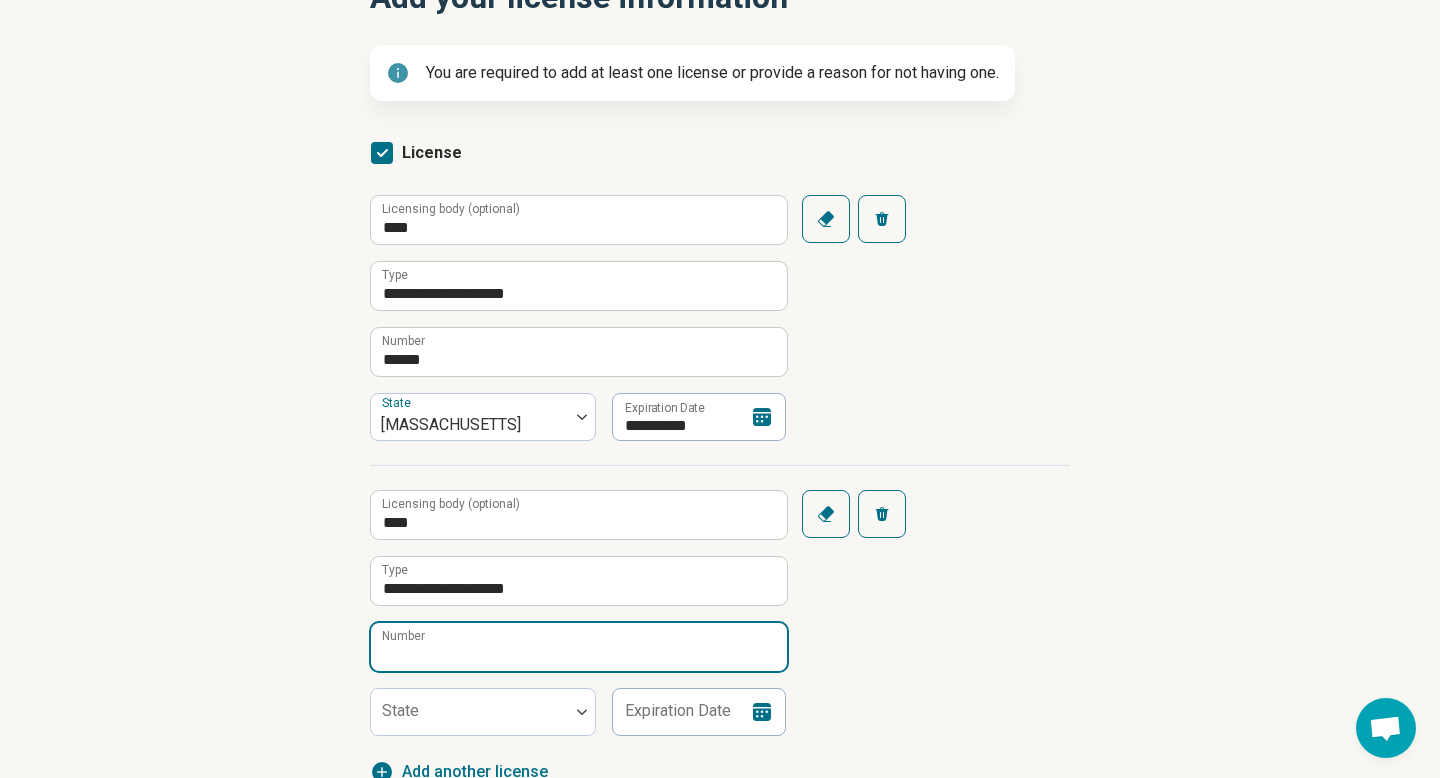 click on "Number" at bounding box center [579, 647] 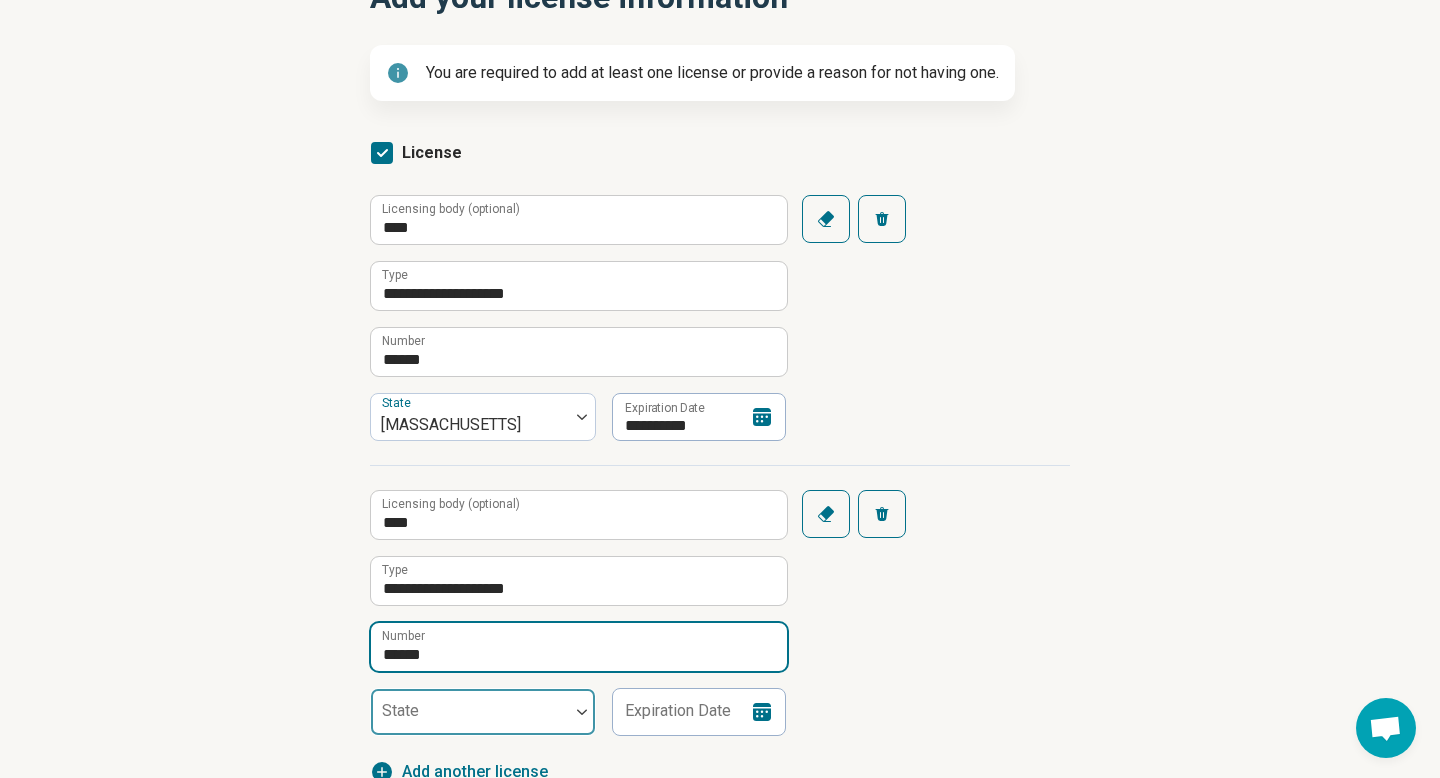 type on "******" 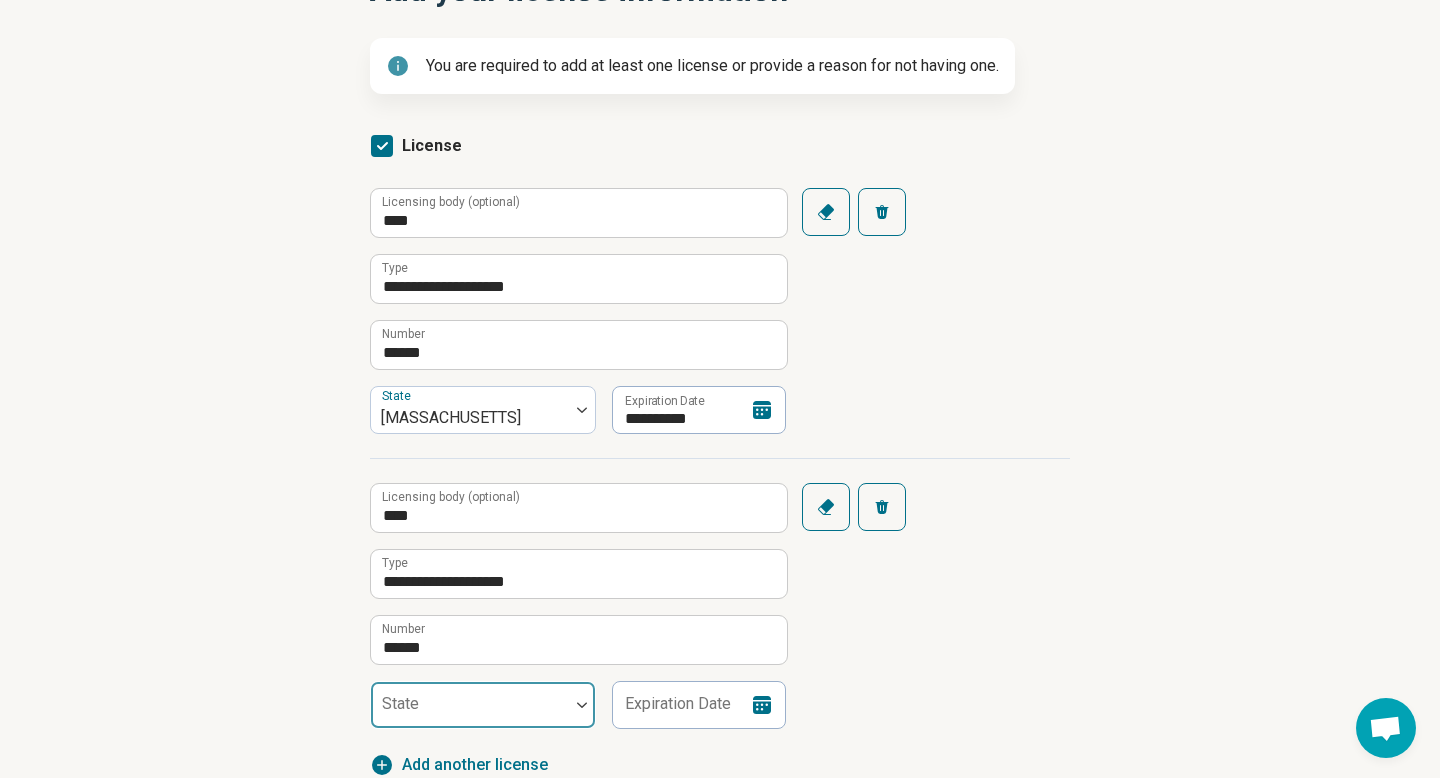 click at bounding box center (470, 713) 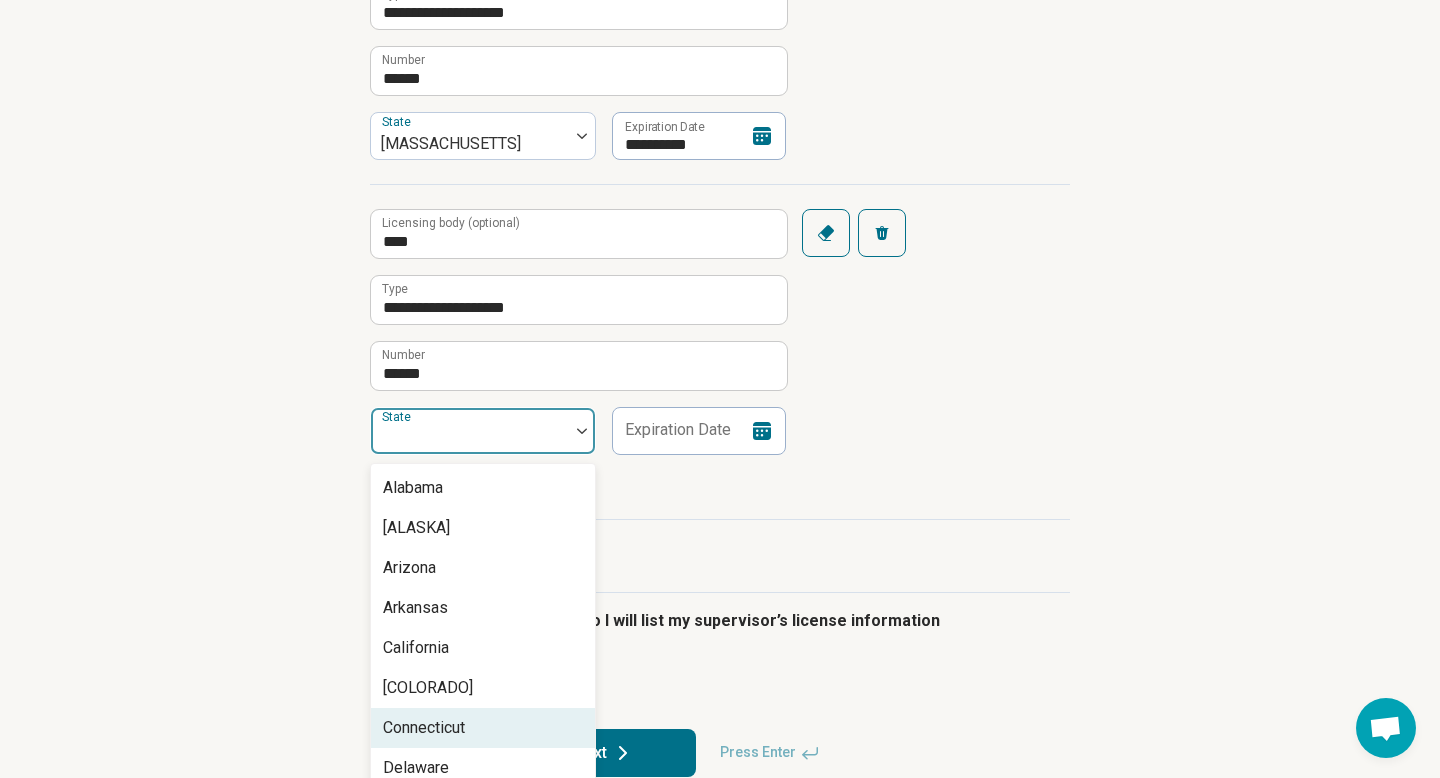 scroll, scrollTop: 534, scrollLeft: 0, axis: vertical 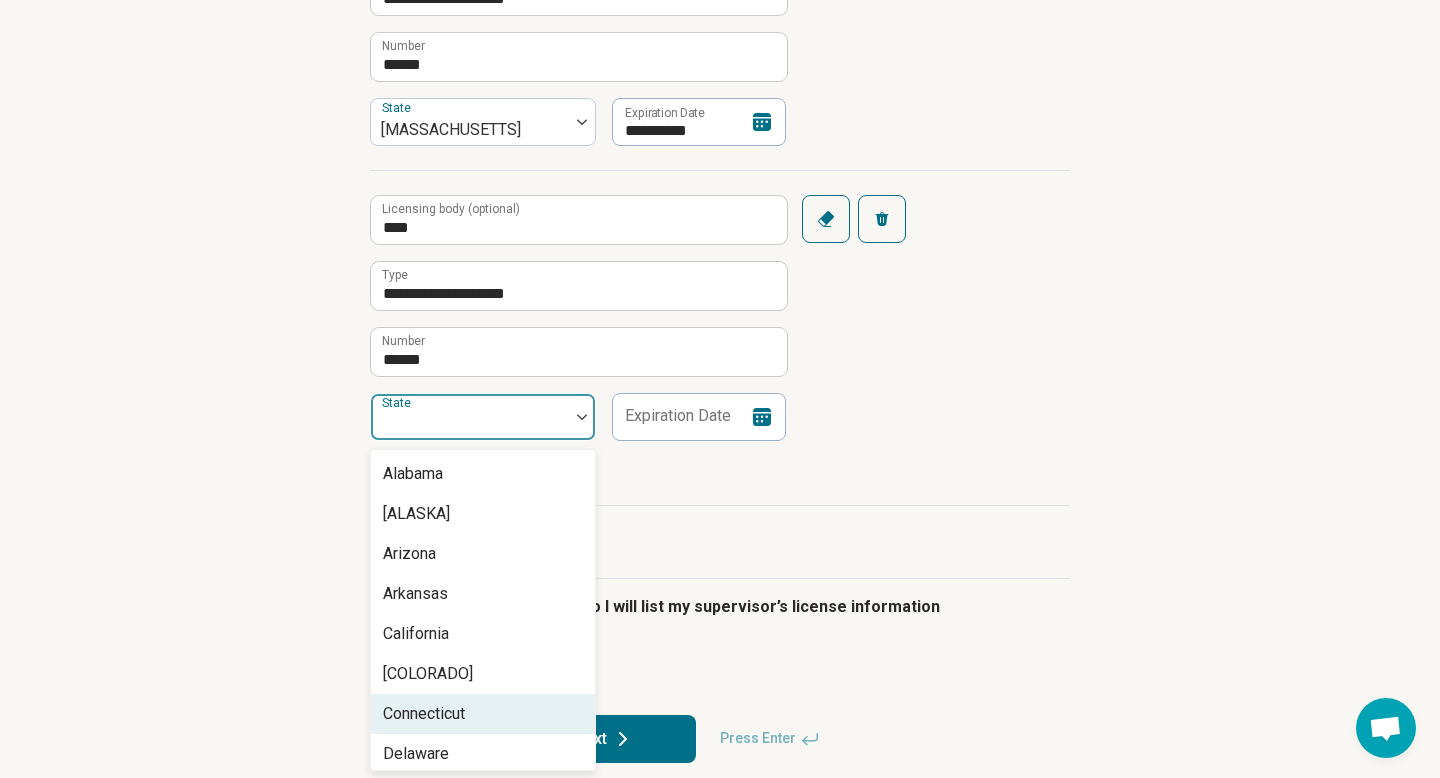 click on "Connecticut" at bounding box center (483, 714) 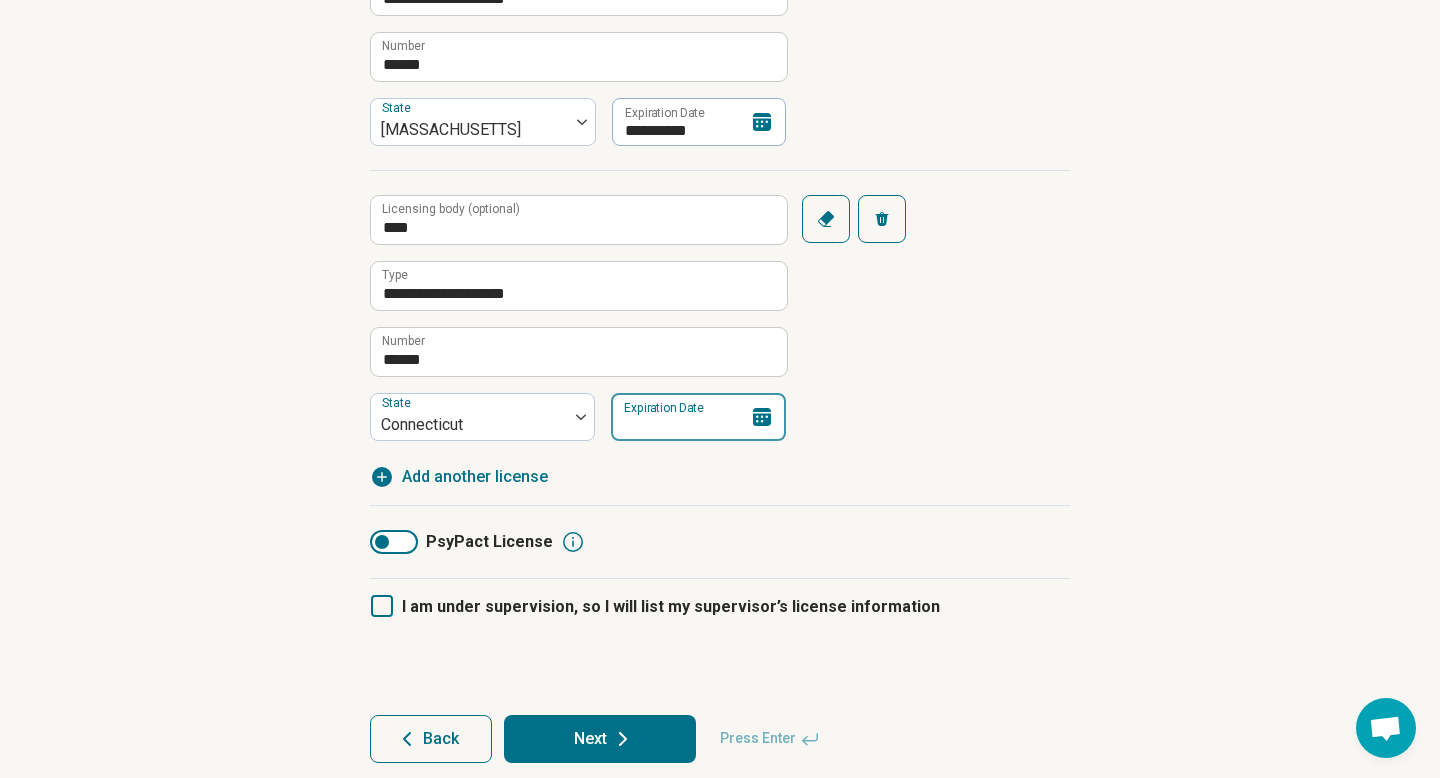 click on "Expiration Date" at bounding box center [698, 417] 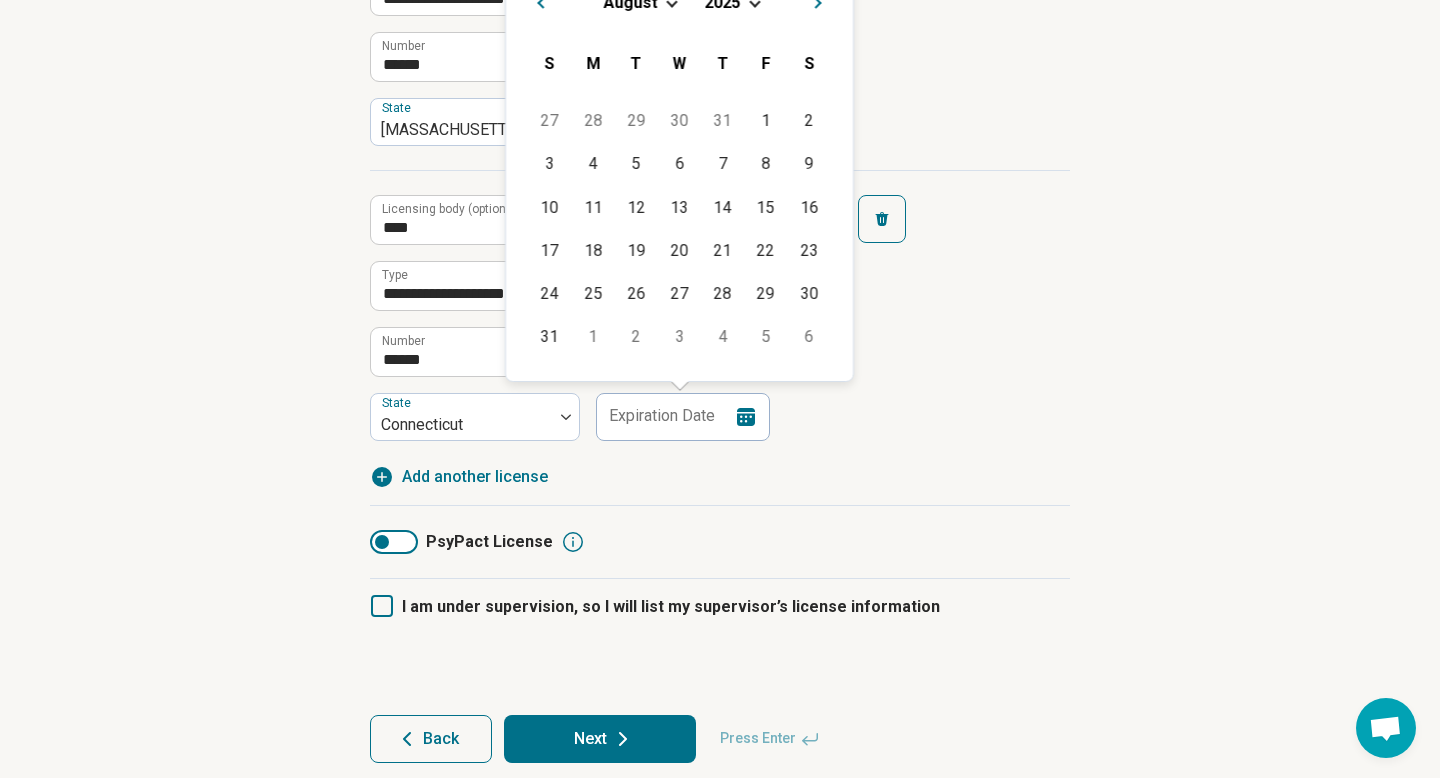click at bounding box center [754, 1] 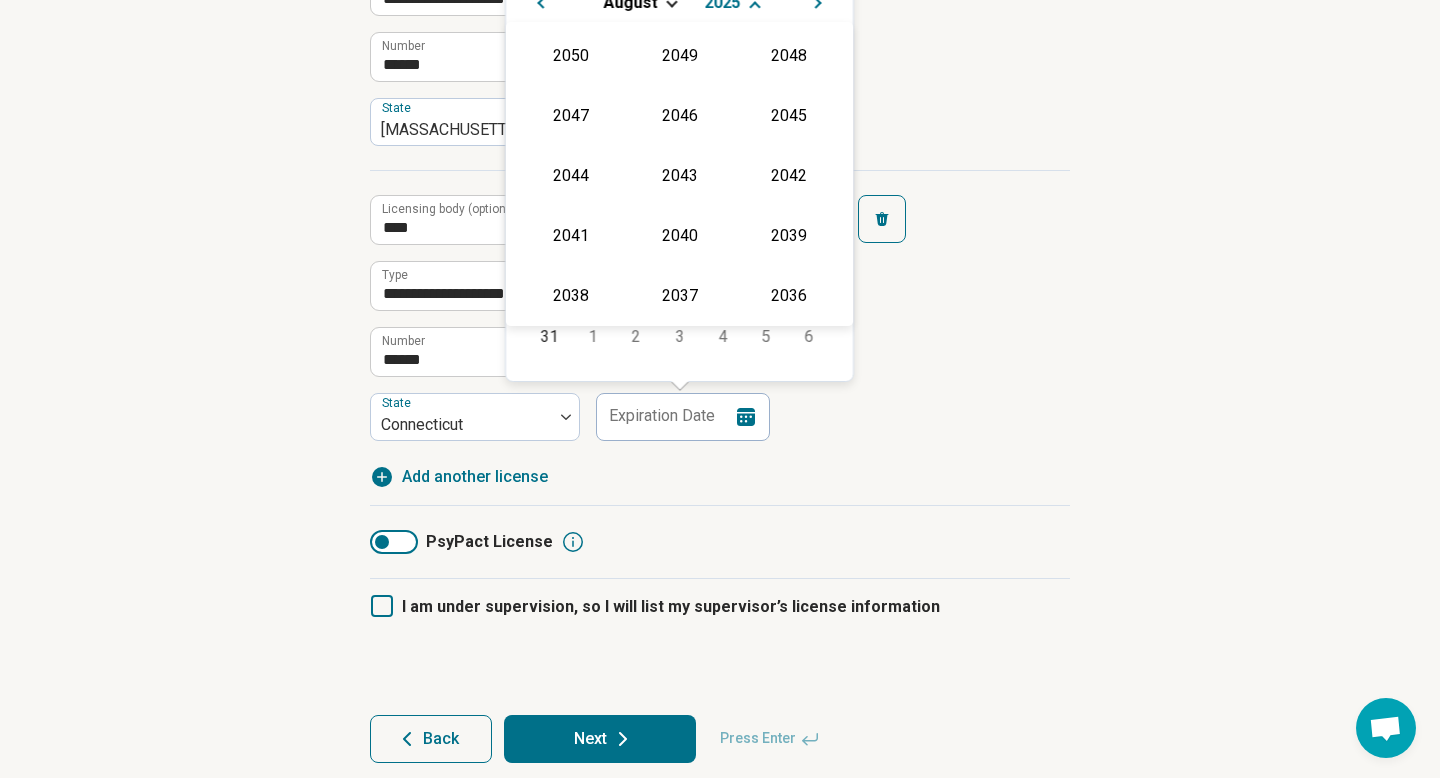 scroll, scrollTop: 362, scrollLeft: 0, axis: vertical 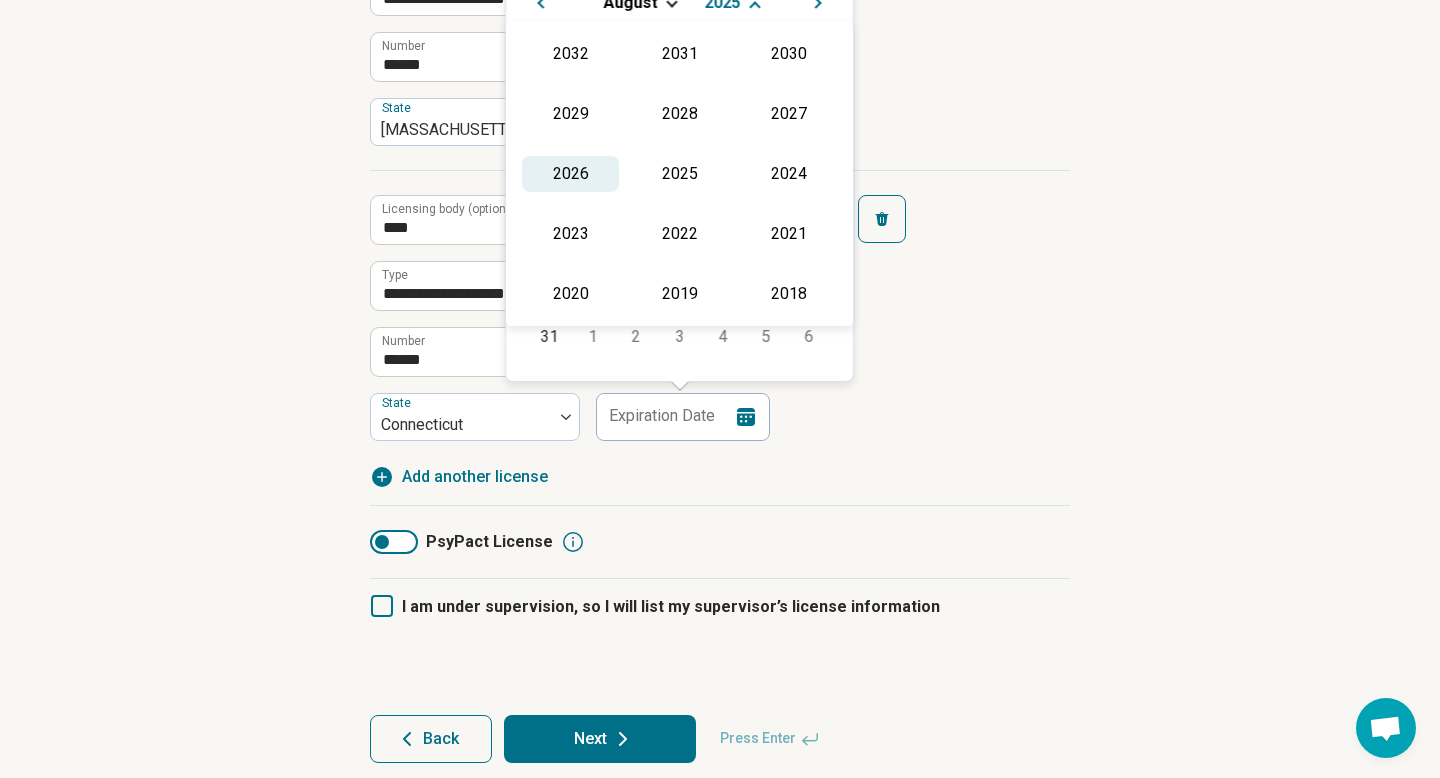 click on "2026" at bounding box center [570, 174] 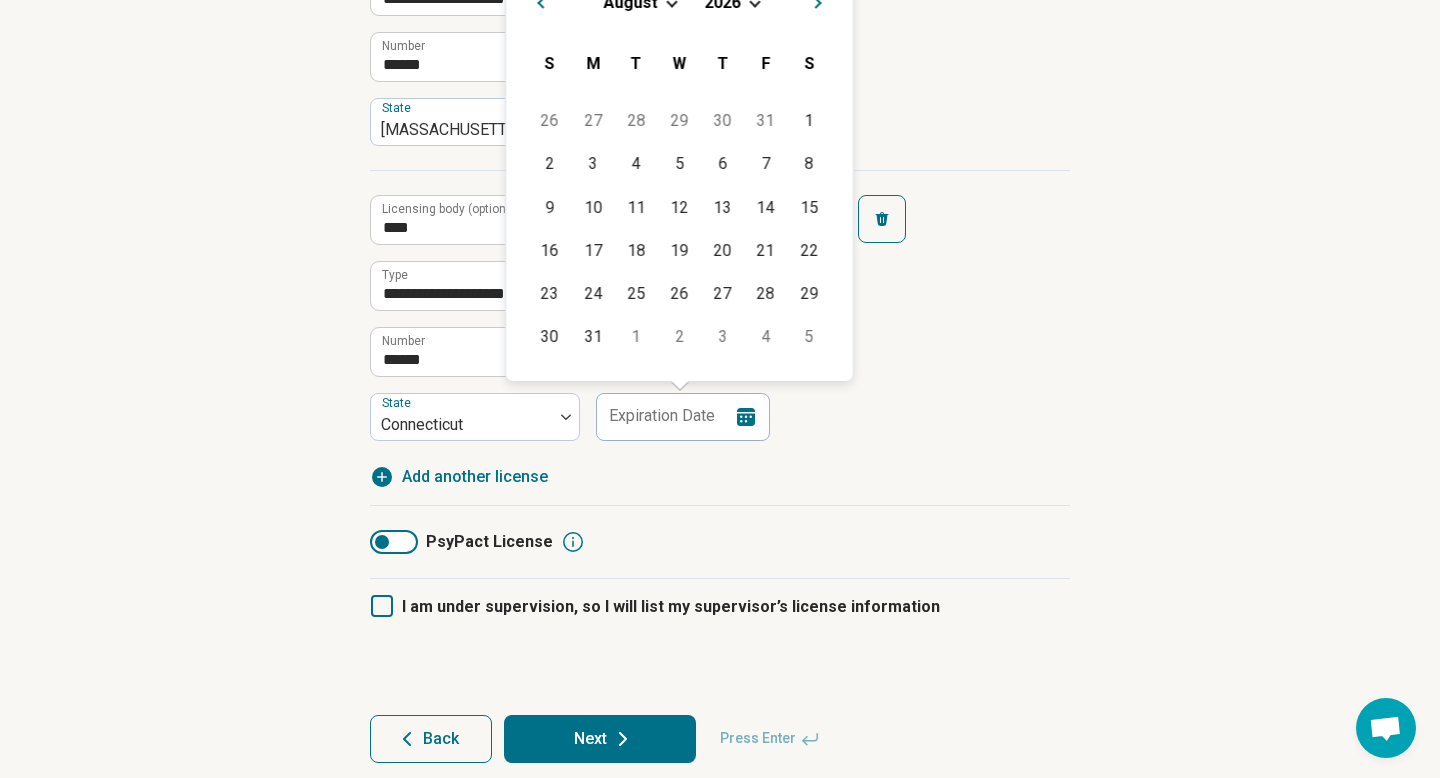 click on "August 2026" at bounding box center (679, 2) 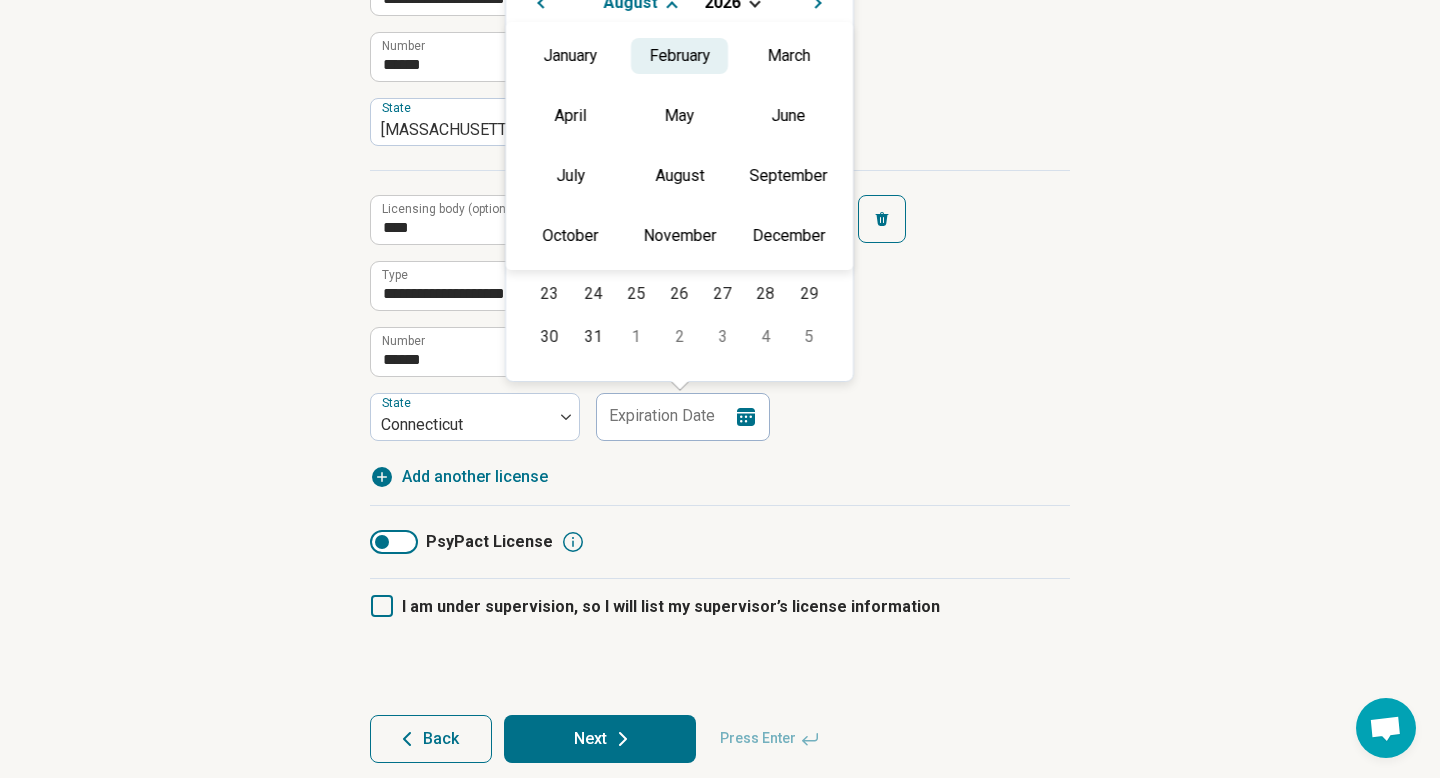 click on "February" at bounding box center [679, 56] 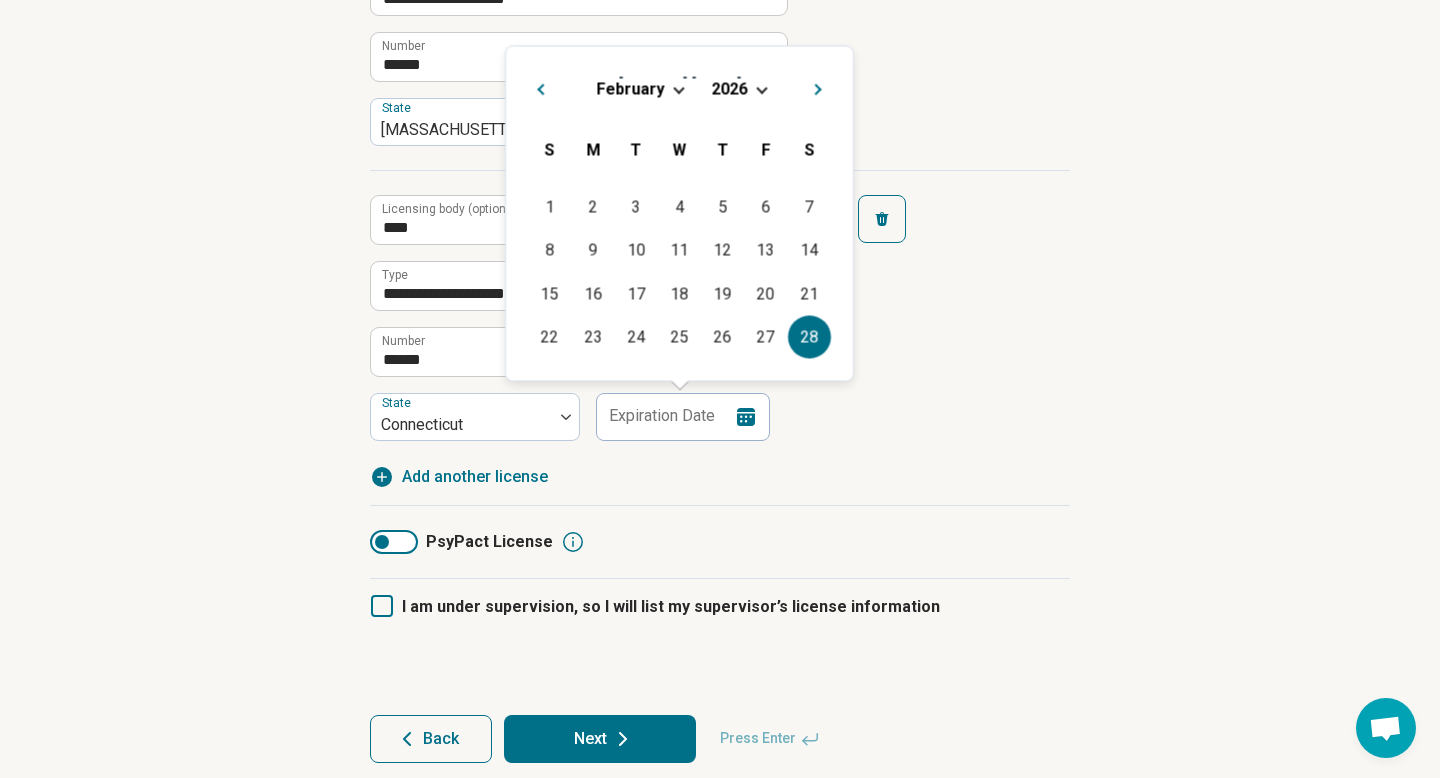 click on "28" at bounding box center (809, 336) 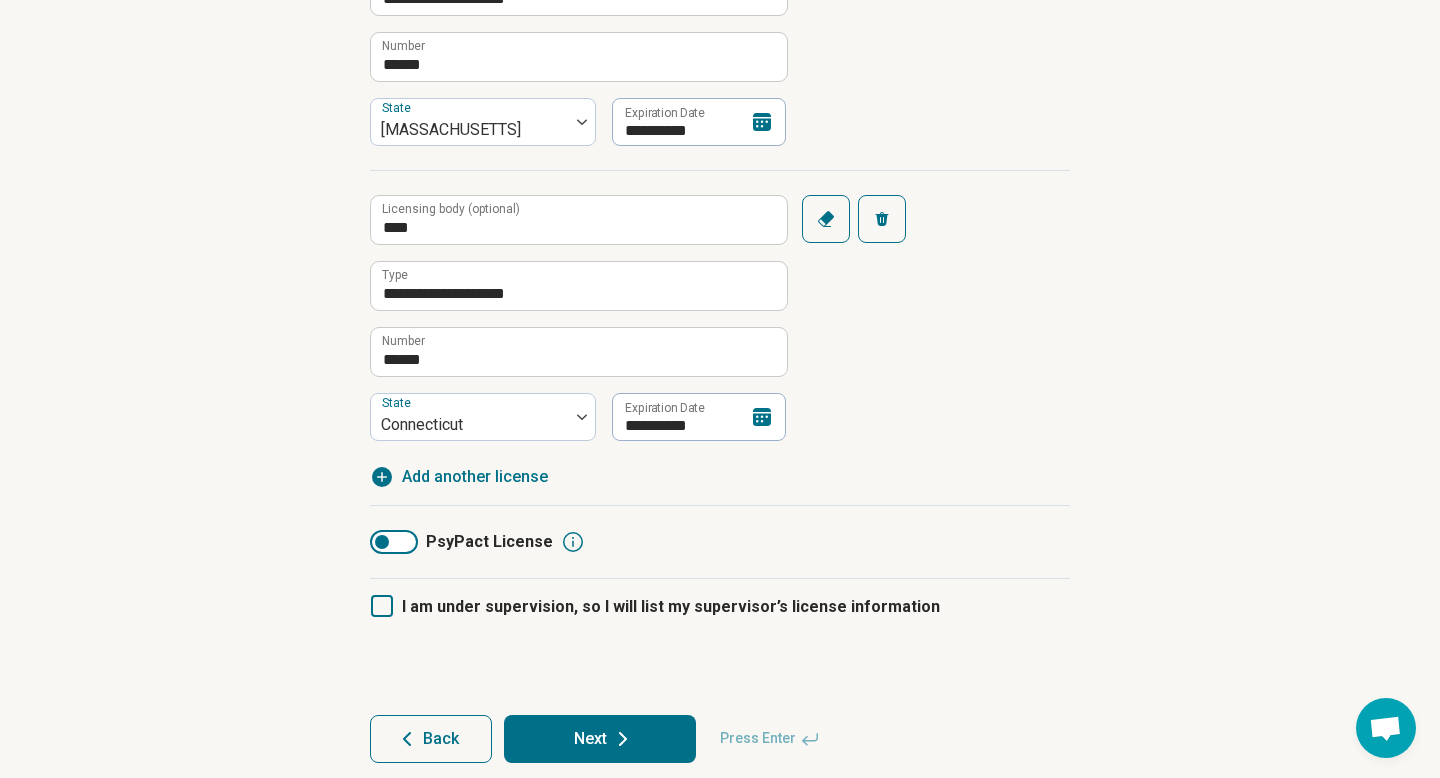 click on "**********" at bounding box center (720, 305) 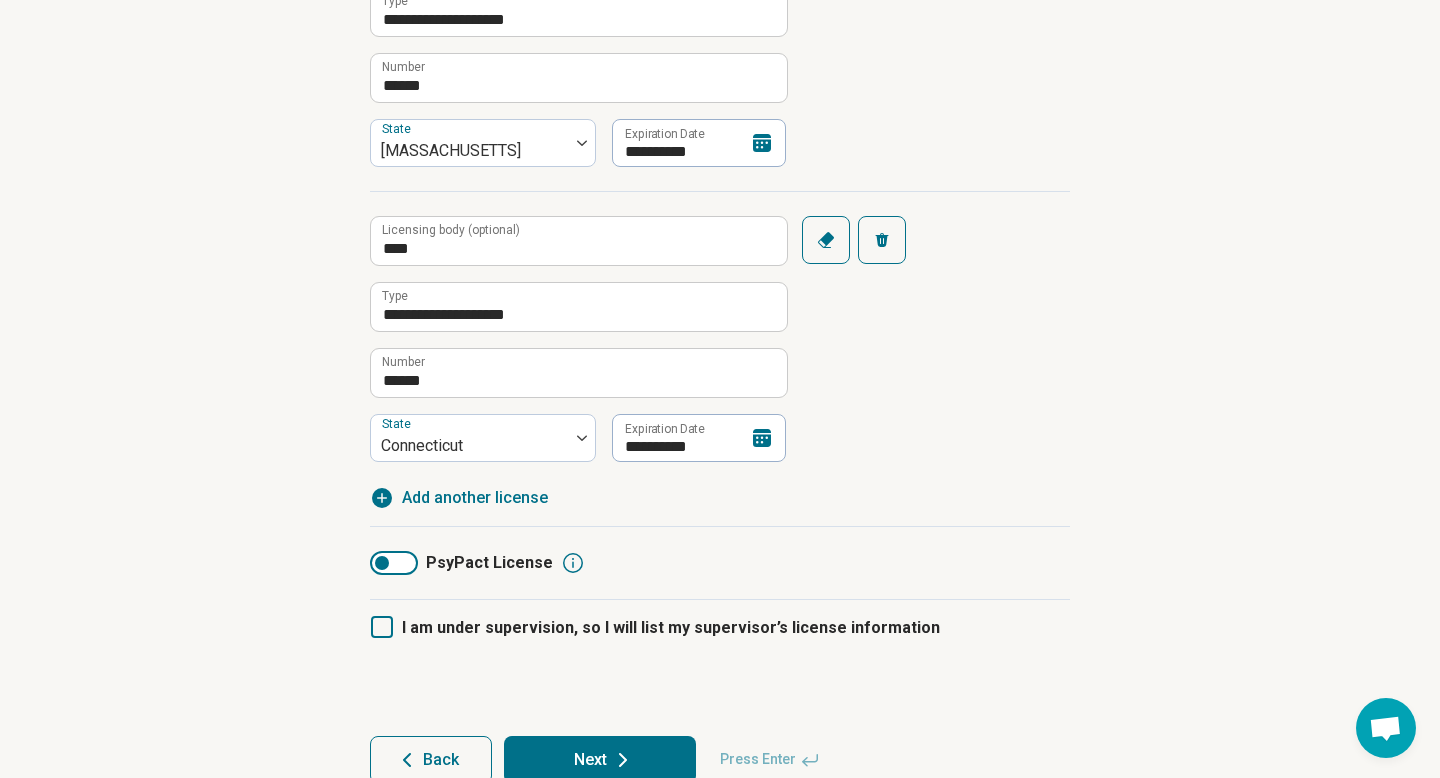 scroll, scrollTop: 558, scrollLeft: 0, axis: vertical 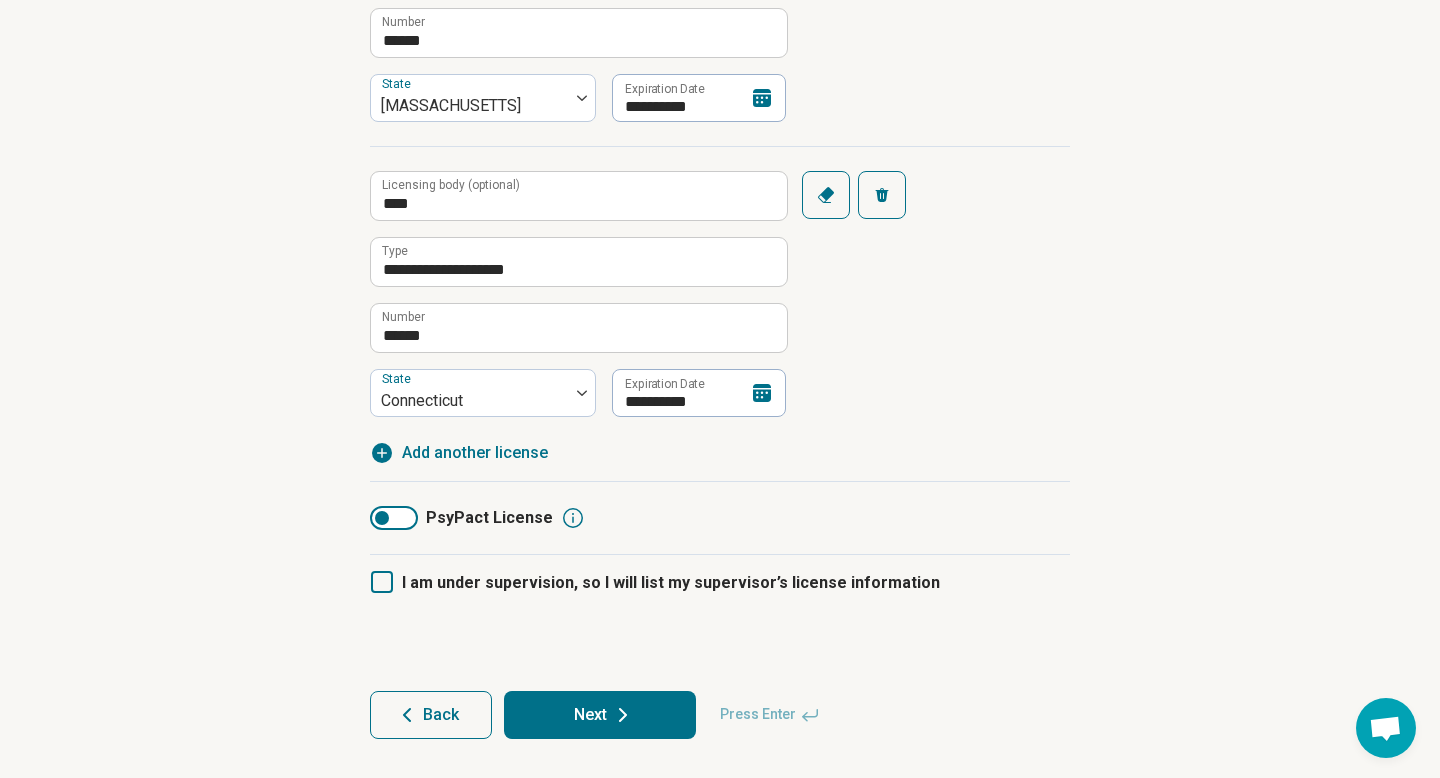 click on "Next" at bounding box center (600, 715) 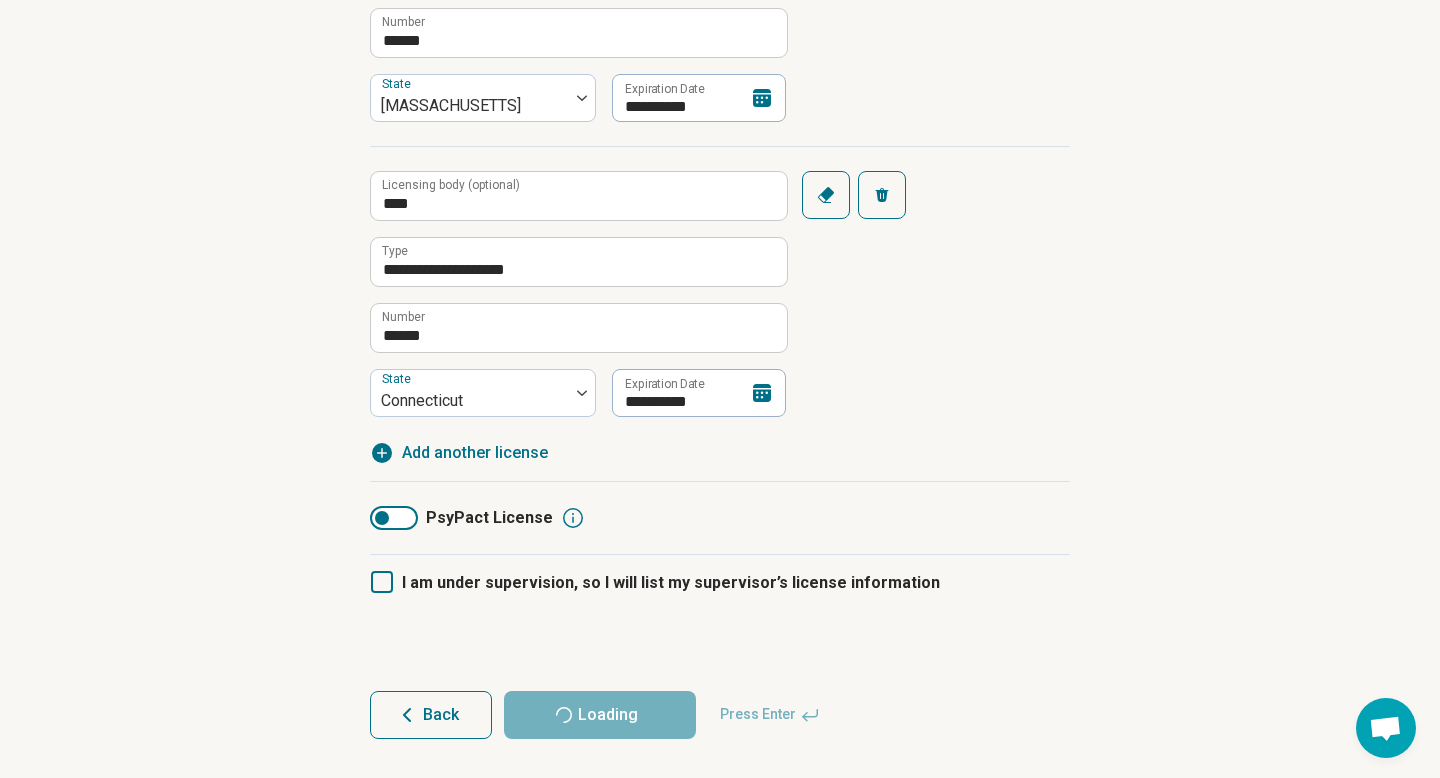 scroll, scrollTop: 0, scrollLeft: 0, axis: both 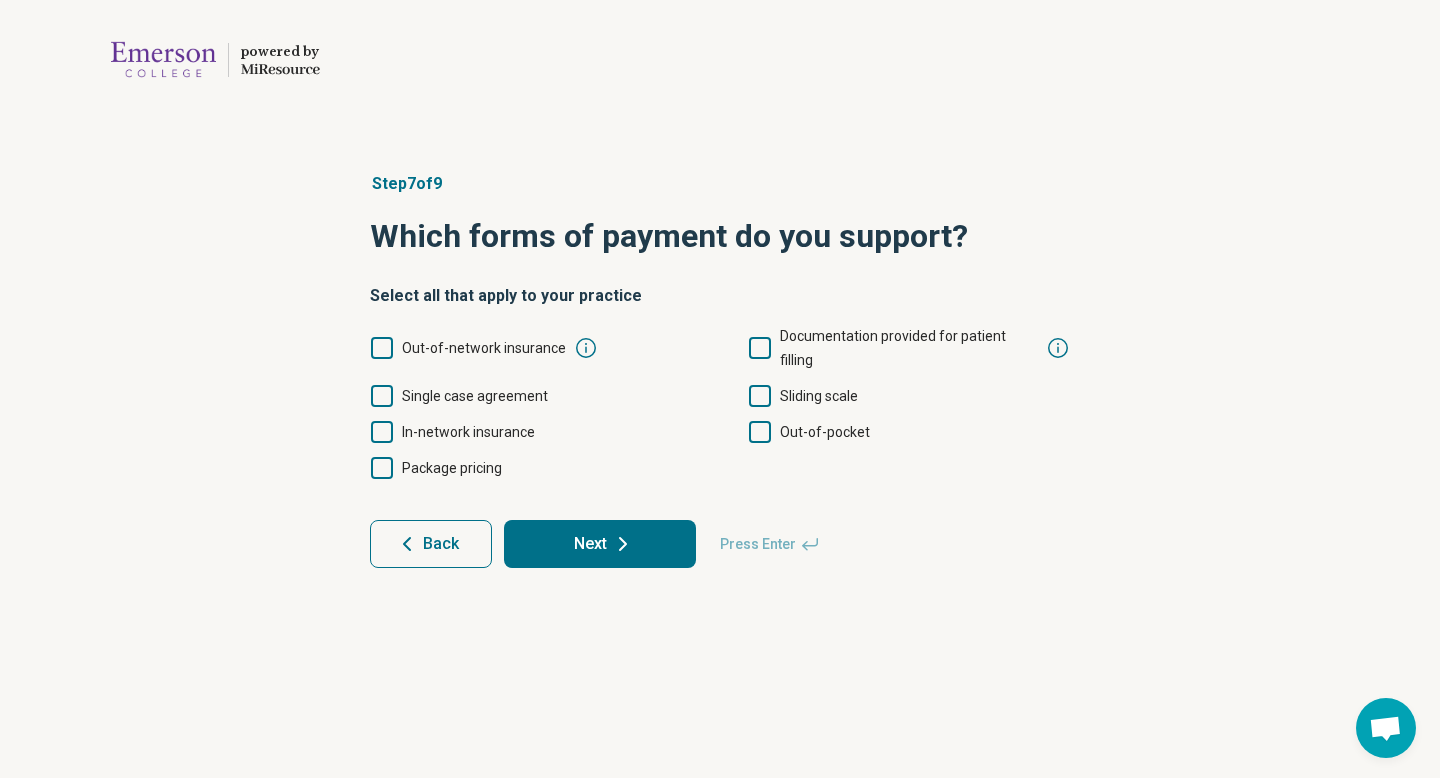 click 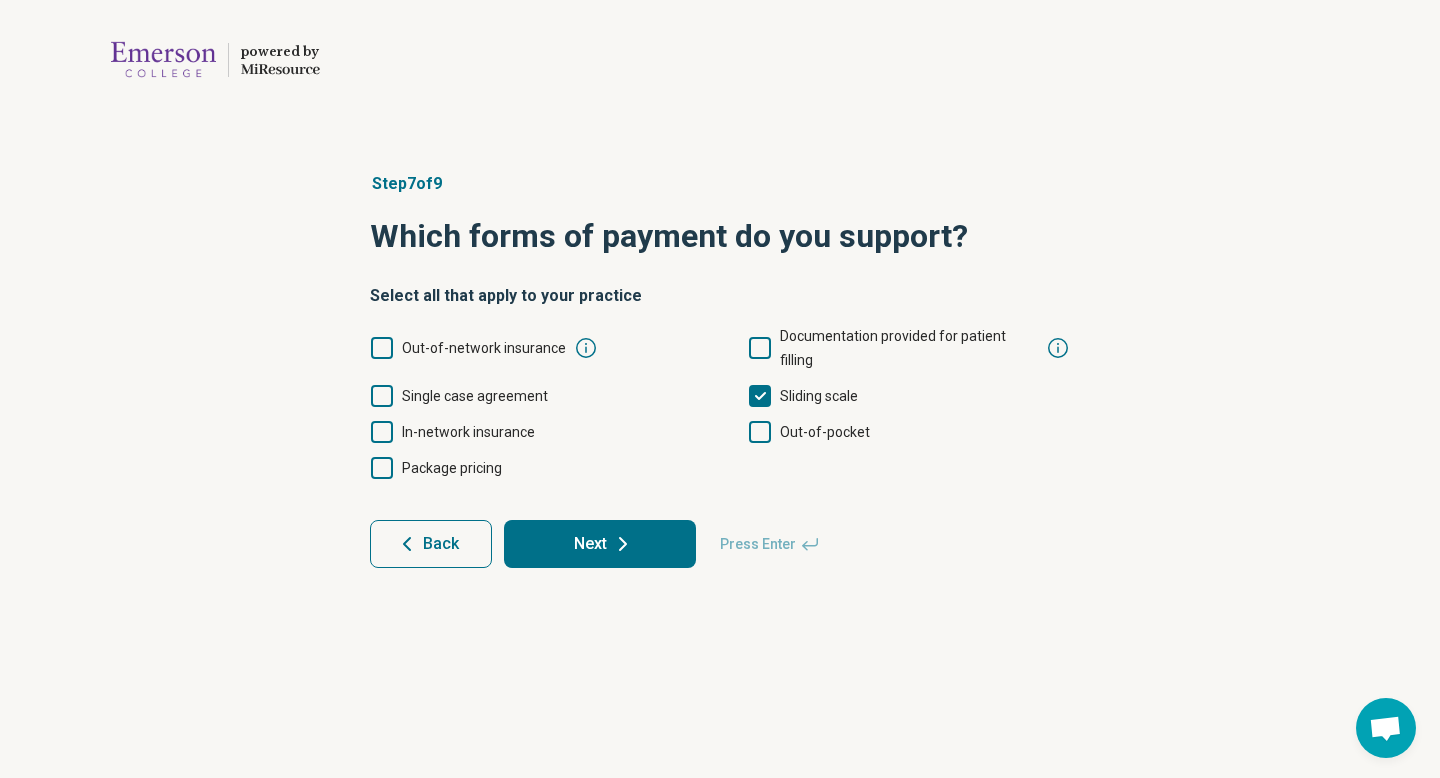 scroll, scrollTop: 10, scrollLeft: 0, axis: vertical 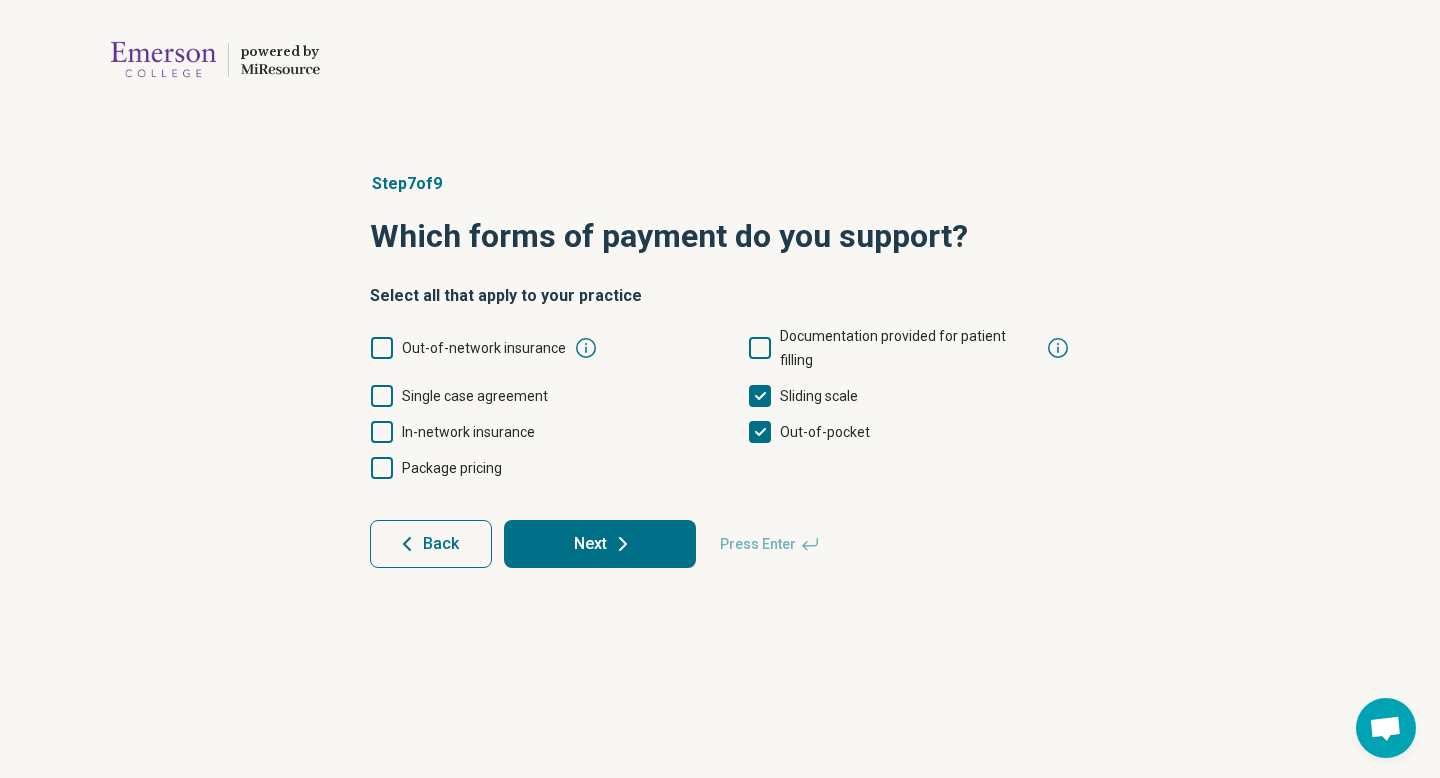 click 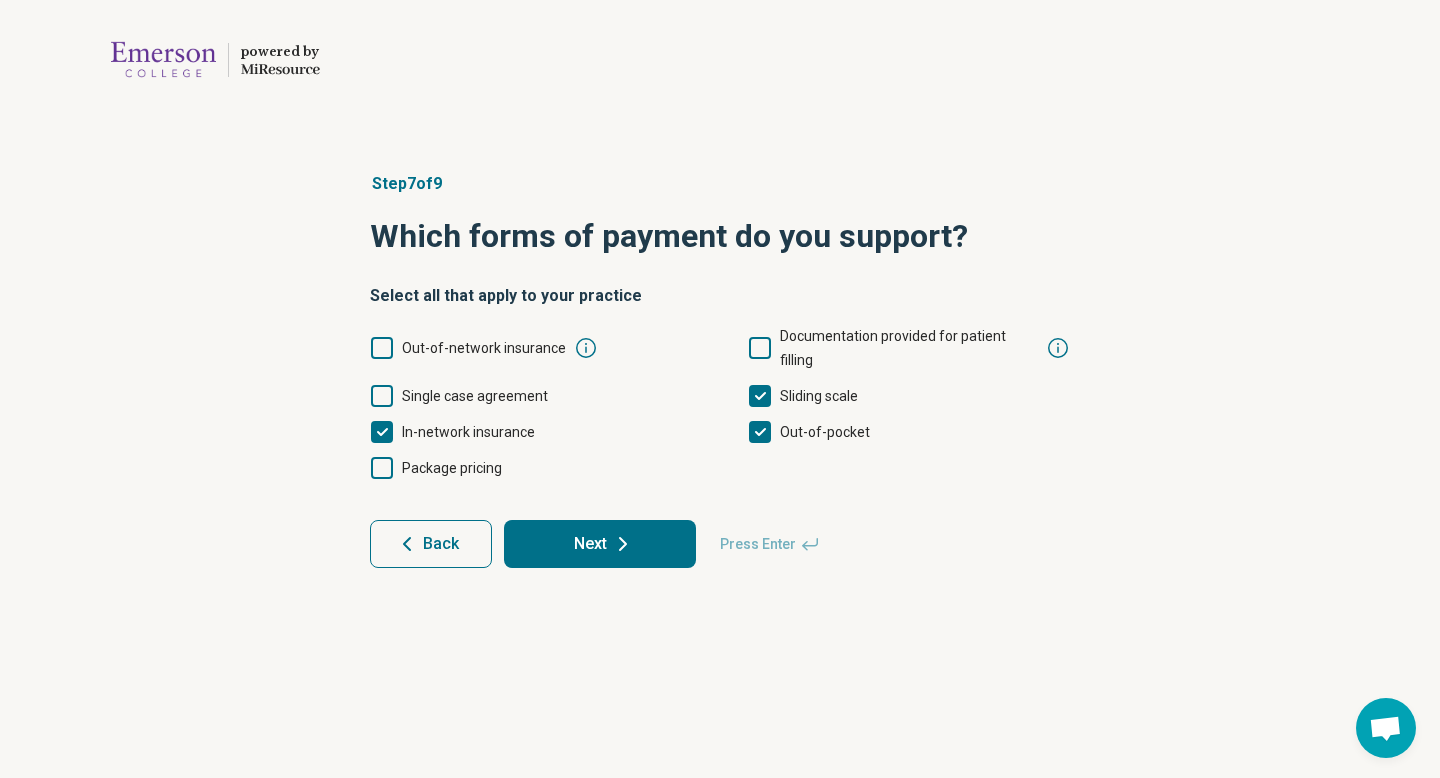 scroll, scrollTop: 10, scrollLeft: 0, axis: vertical 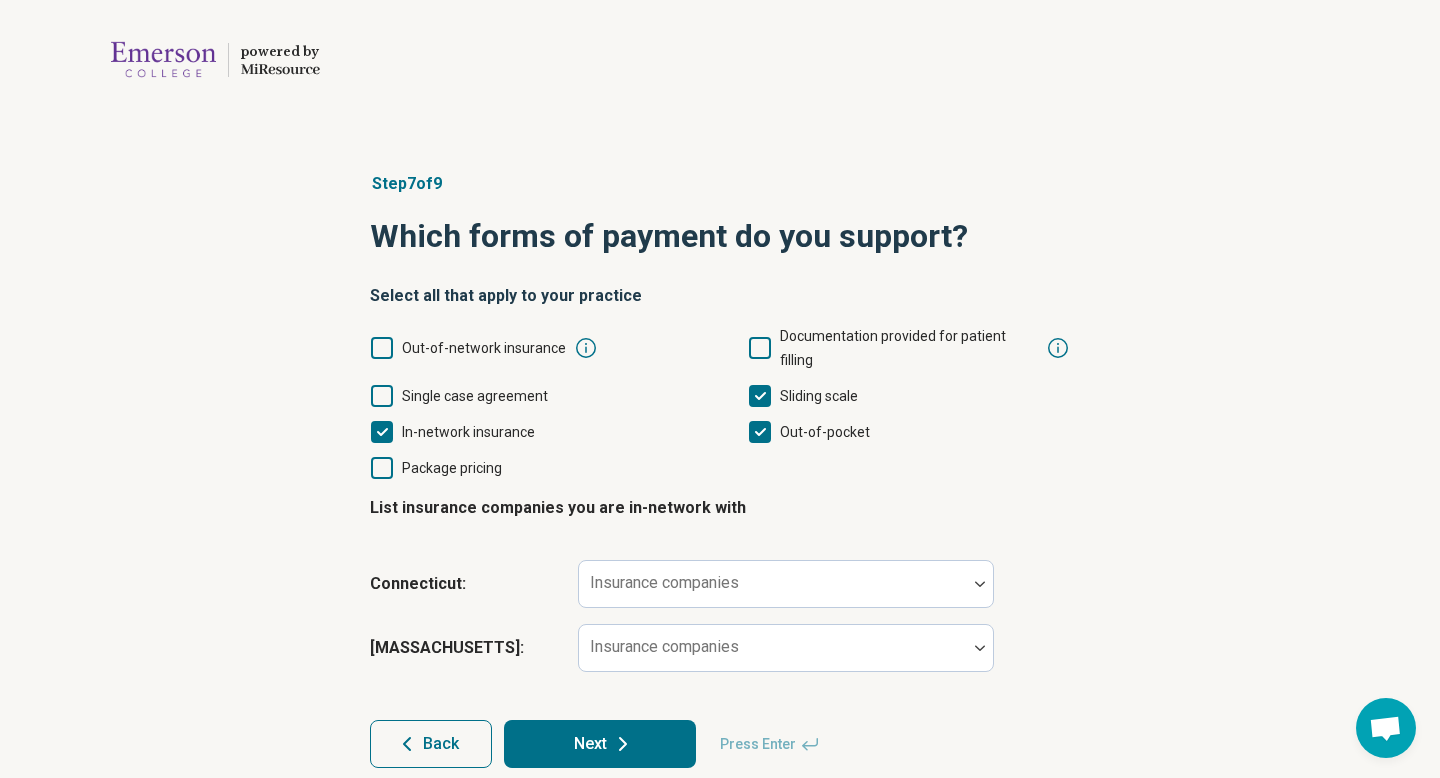 click on "In-network insurance" at bounding box center (531, 432) 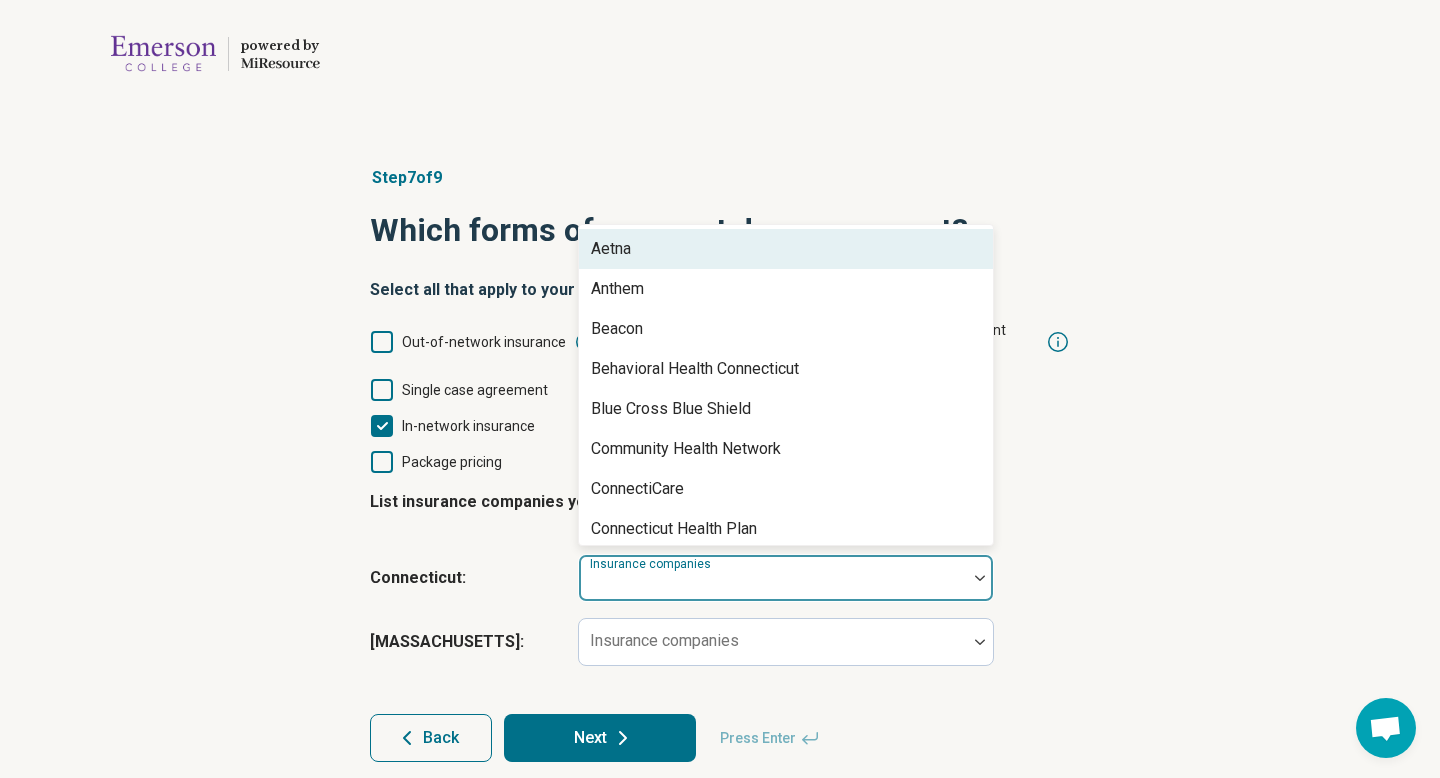 click on "Insurance companies" at bounding box center [786, 578] 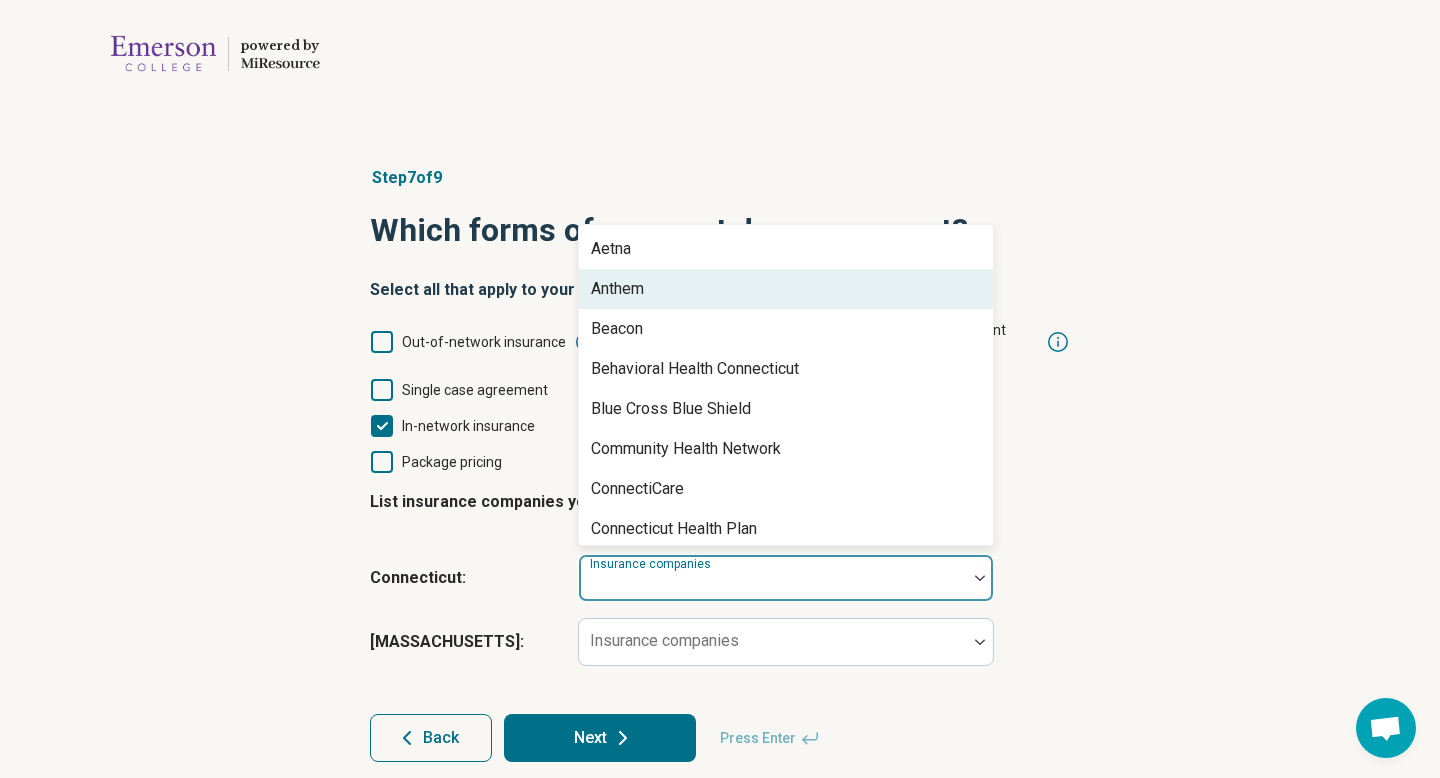 click on "Anthem" at bounding box center [786, 289] 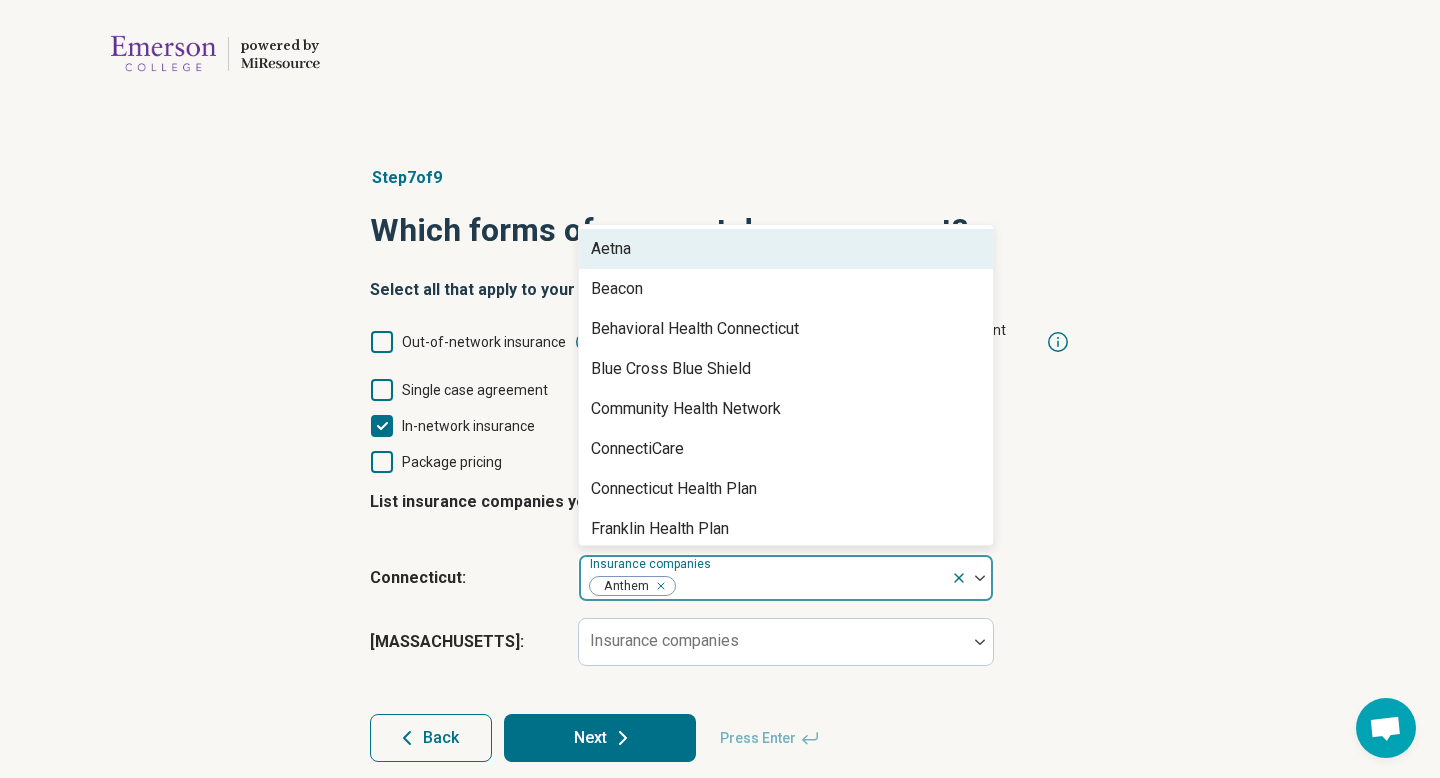 click on "Aetna" at bounding box center (786, 249) 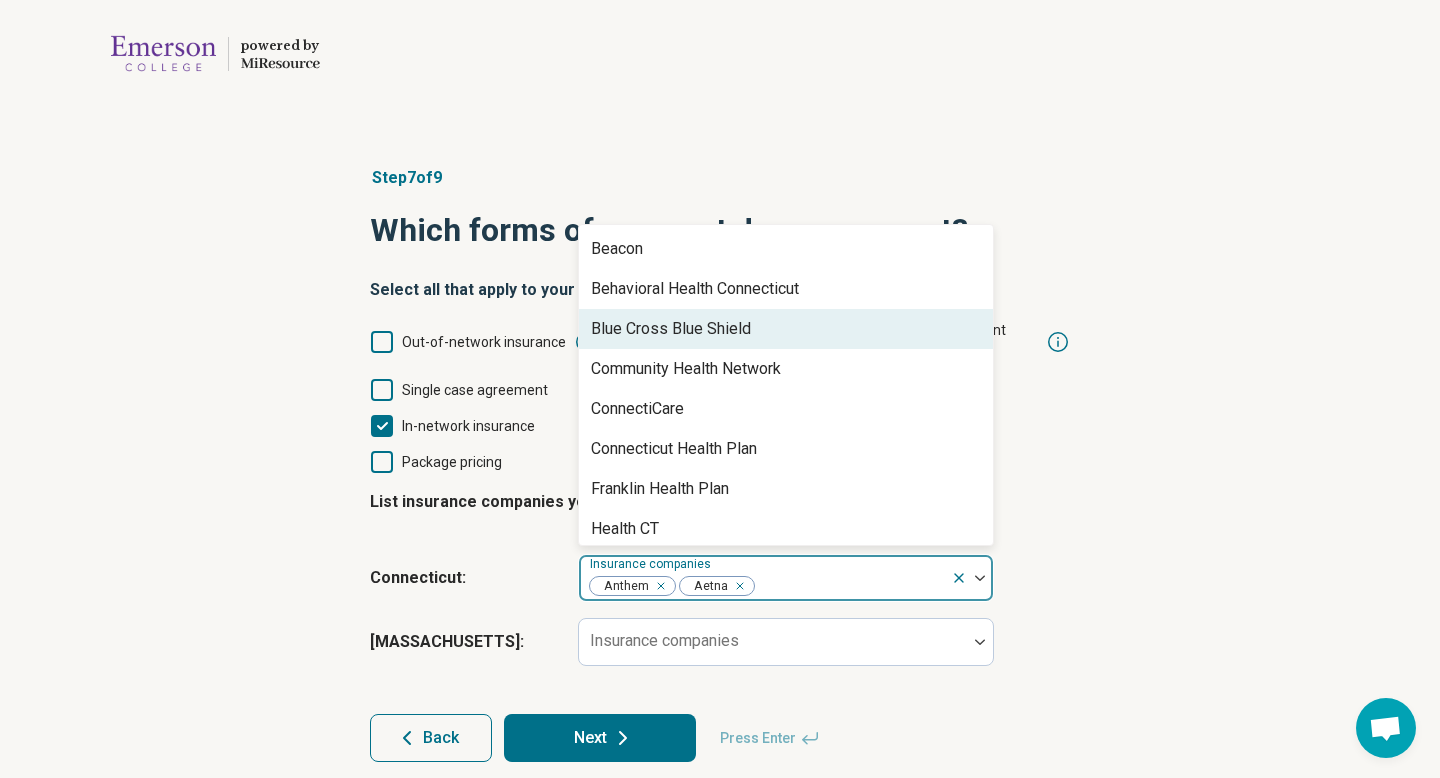 click on "Blue Cross Blue Shield" at bounding box center (671, 329) 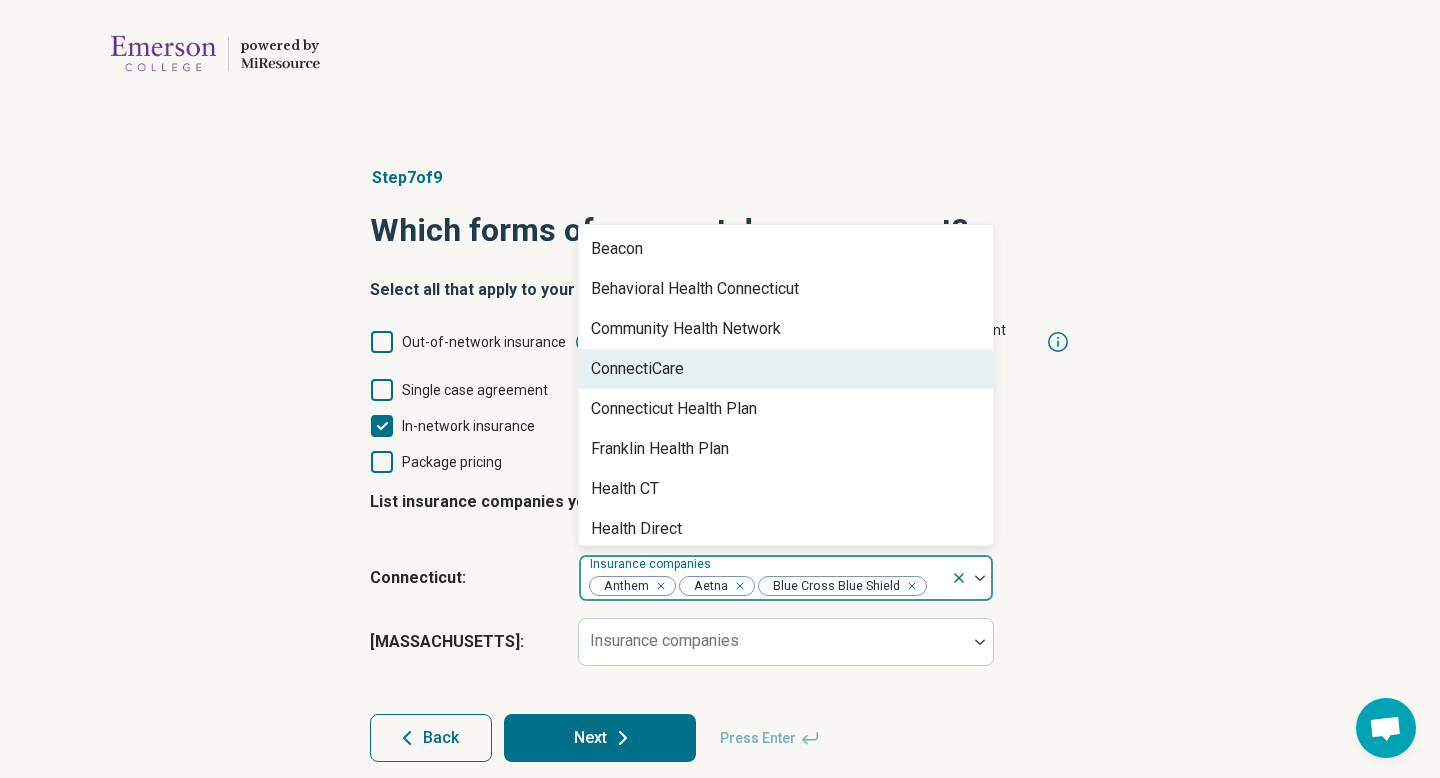 click on "ConnectiCare" at bounding box center (637, 369) 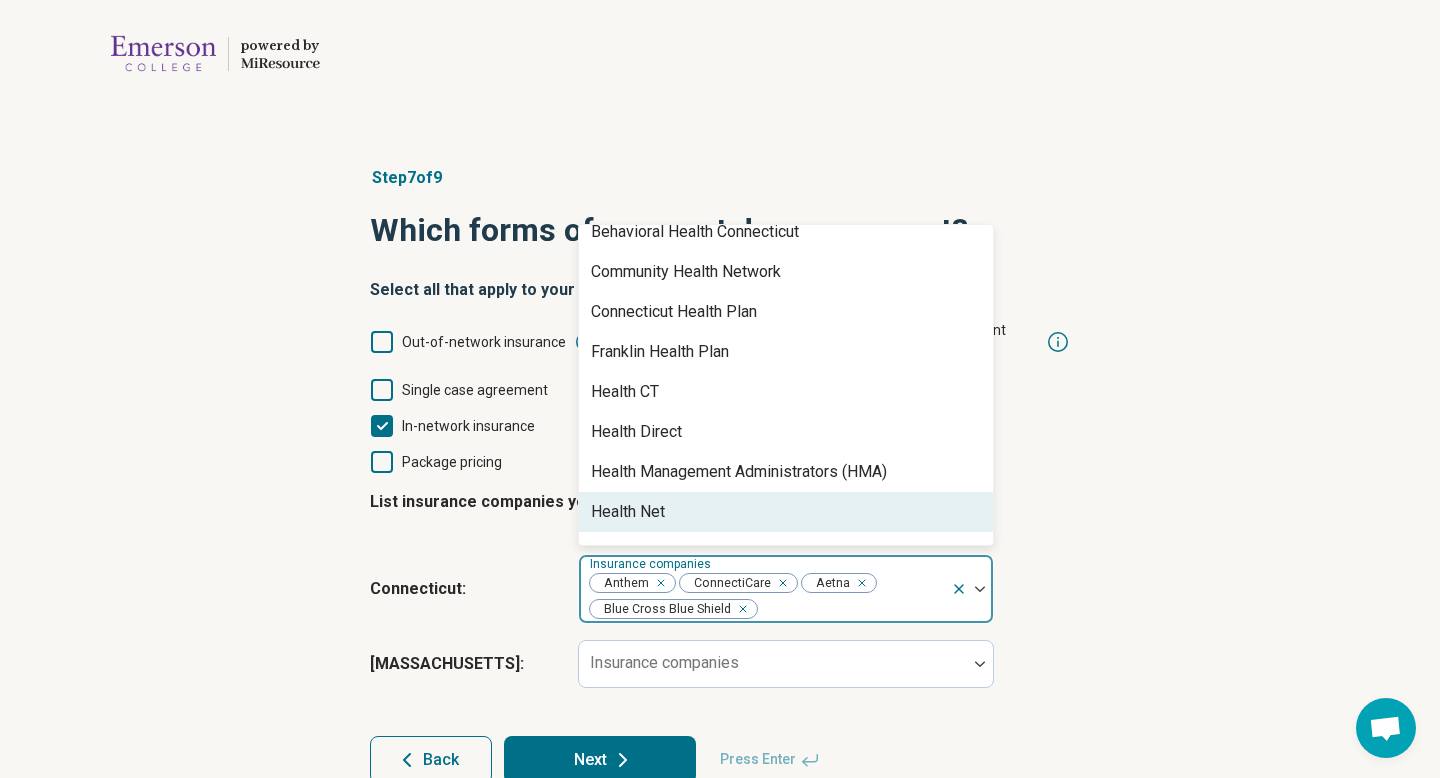 scroll, scrollTop: 97, scrollLeft: 0, axis: vertical 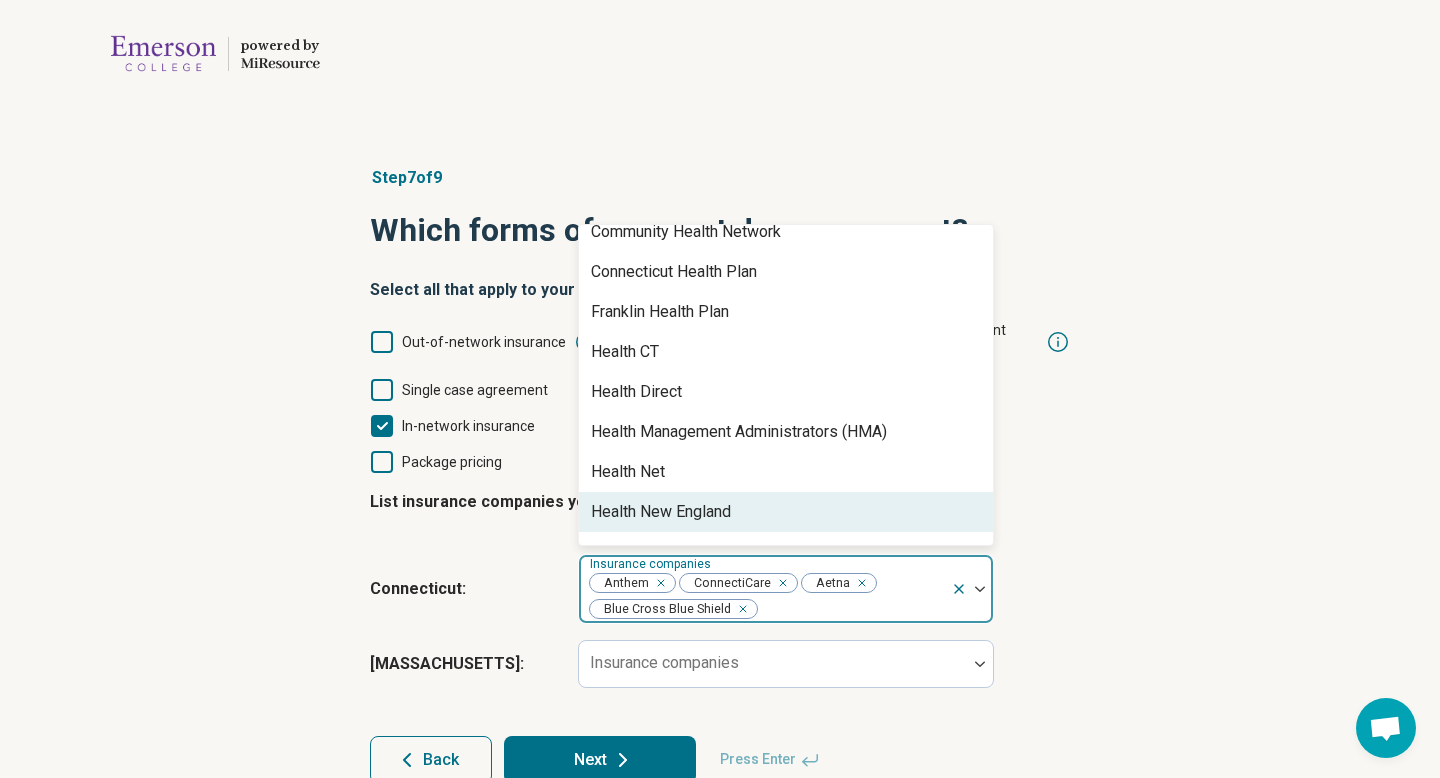 click on "Health New England" at bounding box center (661, 512) 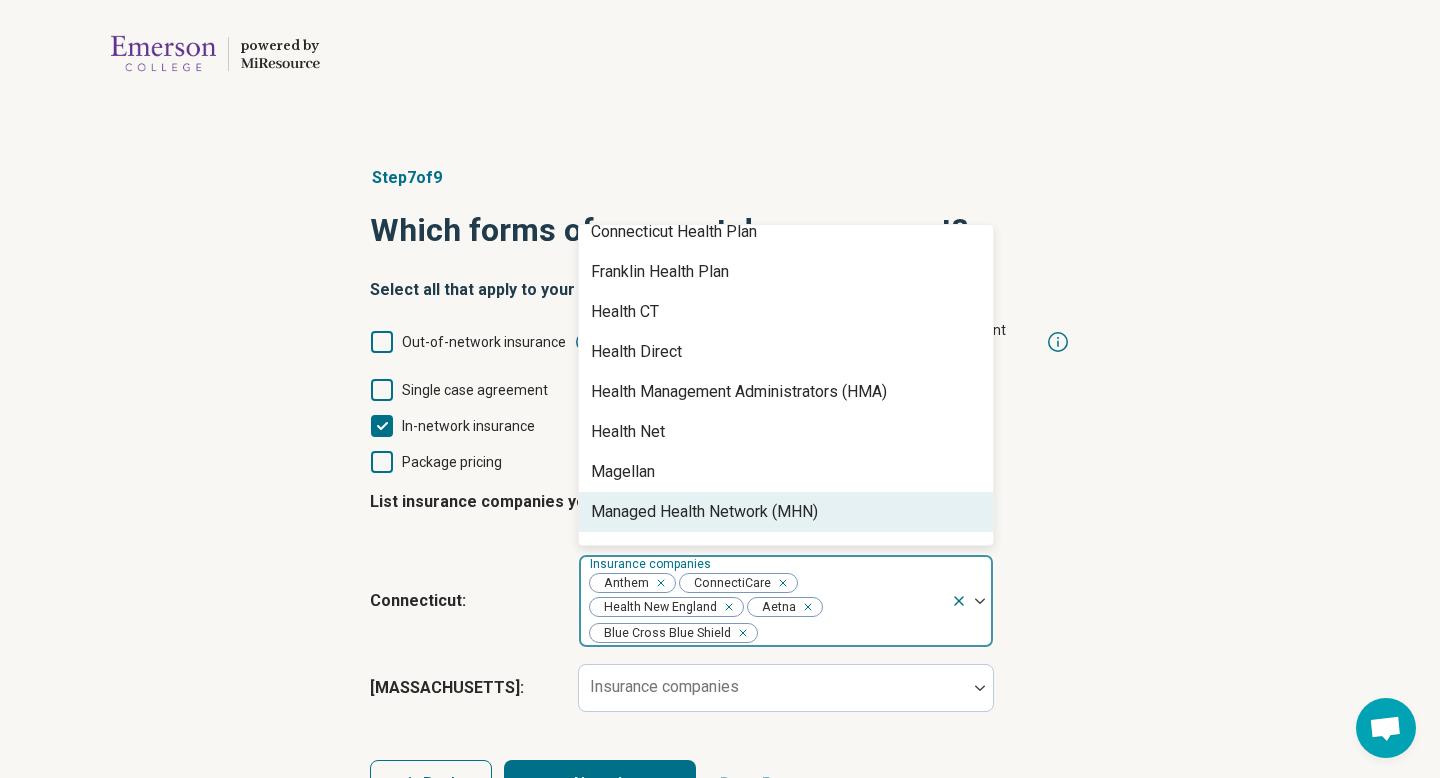 scroll, scrollTop: 177, scrollLeft: 0, axis: vertical 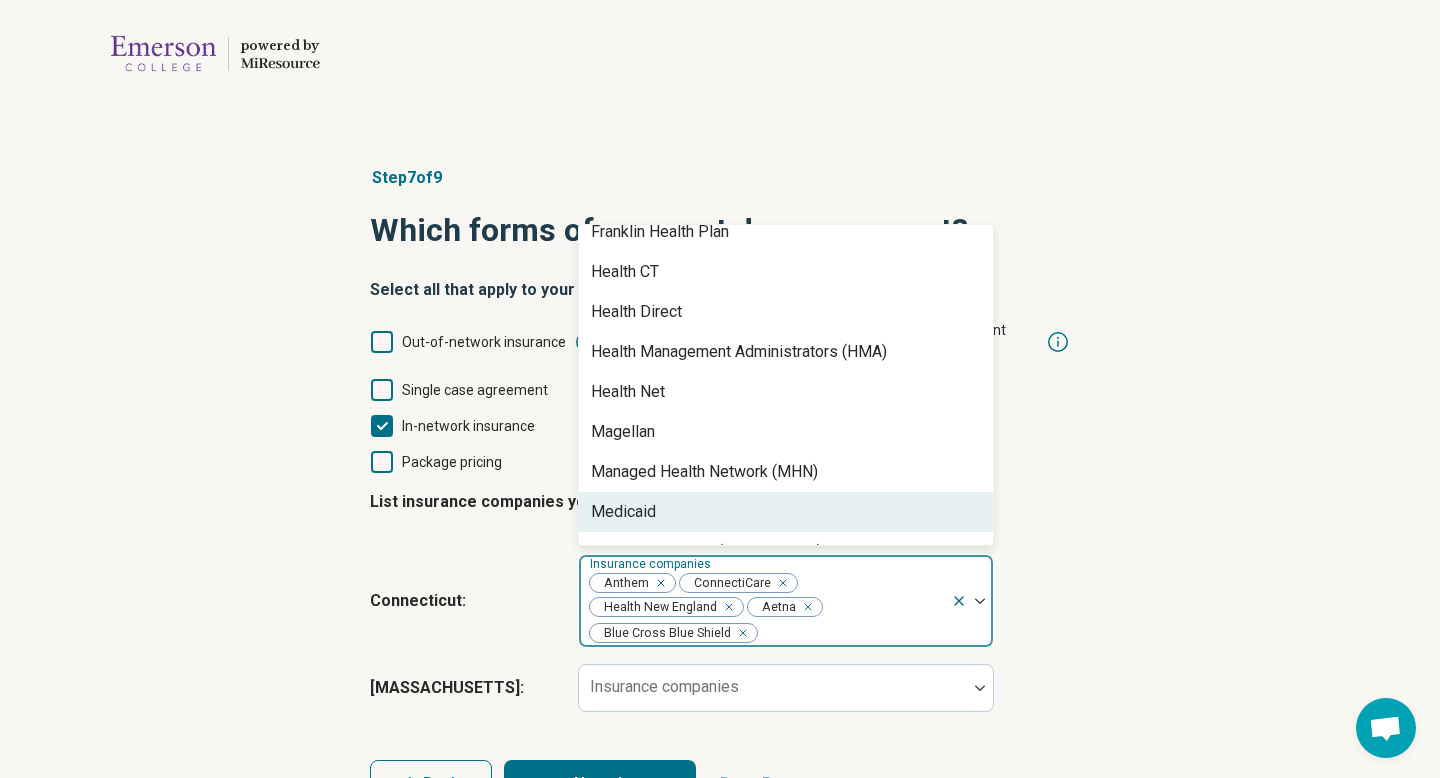 click on "Medicaid" at bounding box center [786, 512] 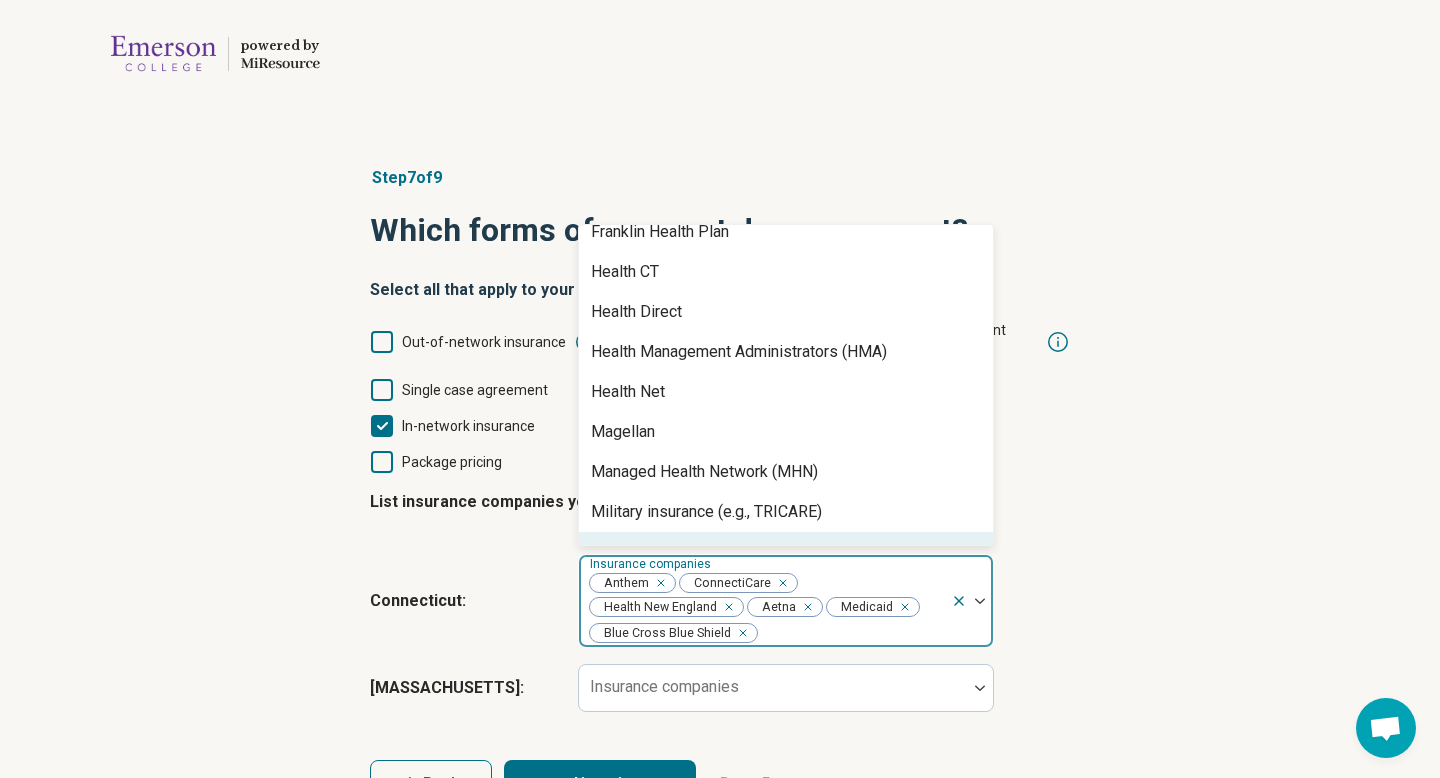 scroll, scrollTop: 217, scrollLeft: 0, axis: vertical 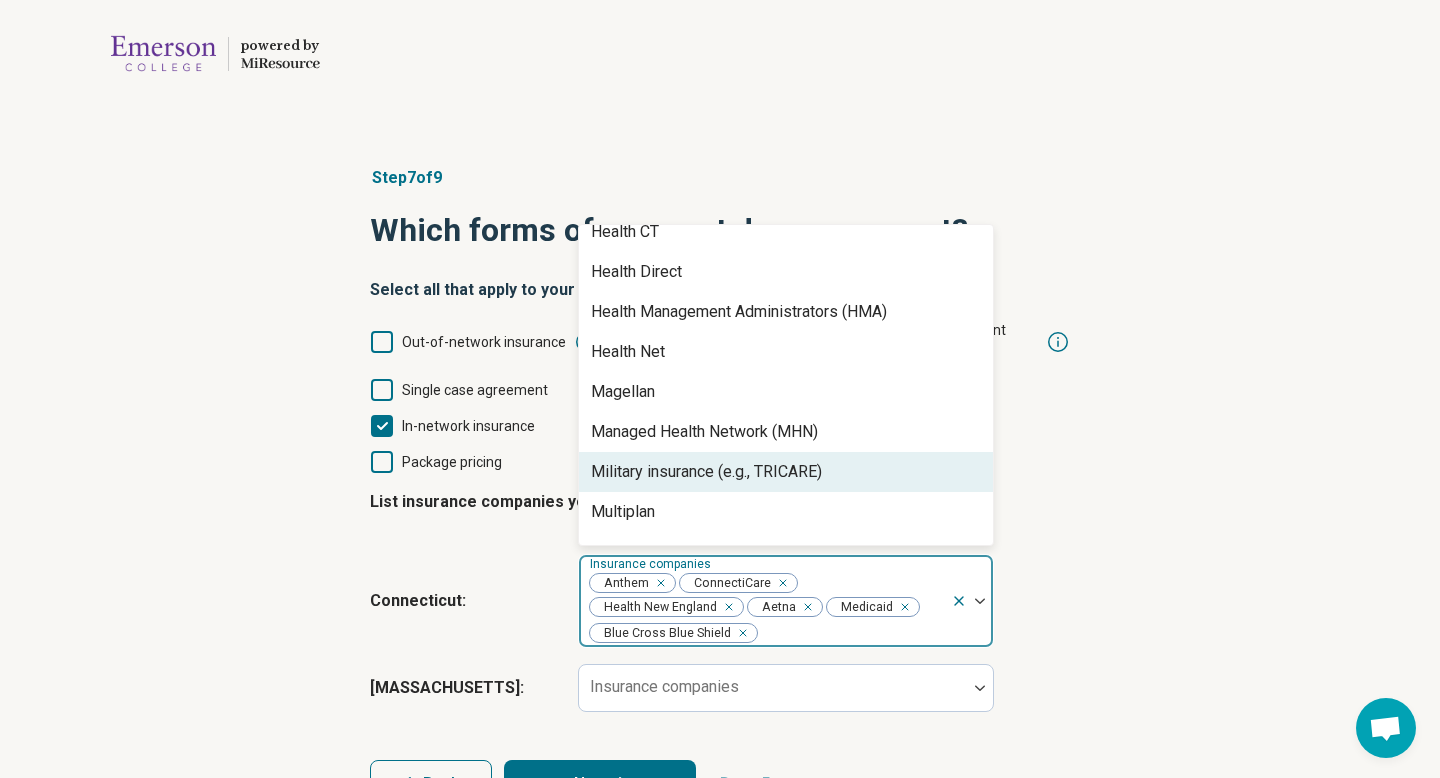 click on "Military insurance (e.g., TRICARE)" at bounding box center [706, 472] 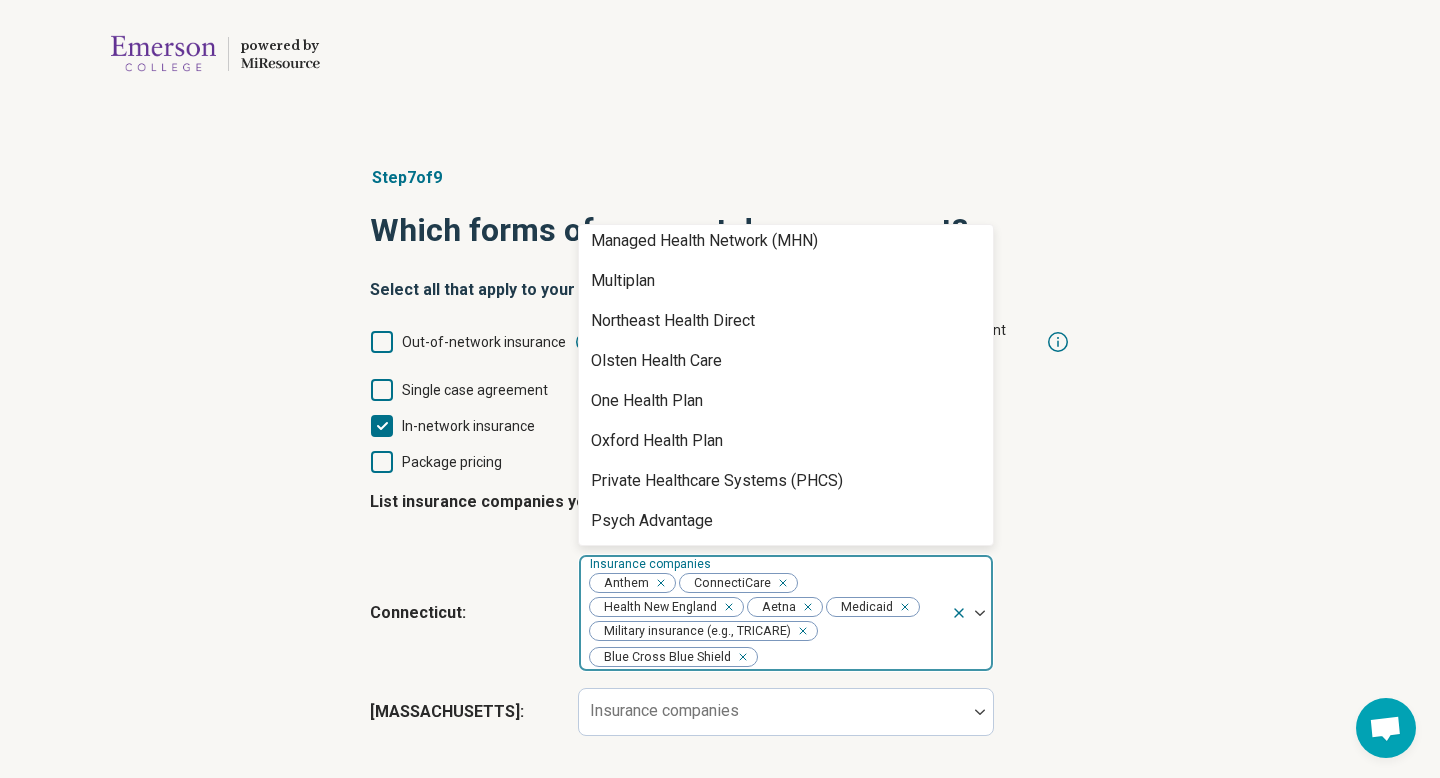 scroll, scrollTop: 0, scrollLeft: 0, axis: both 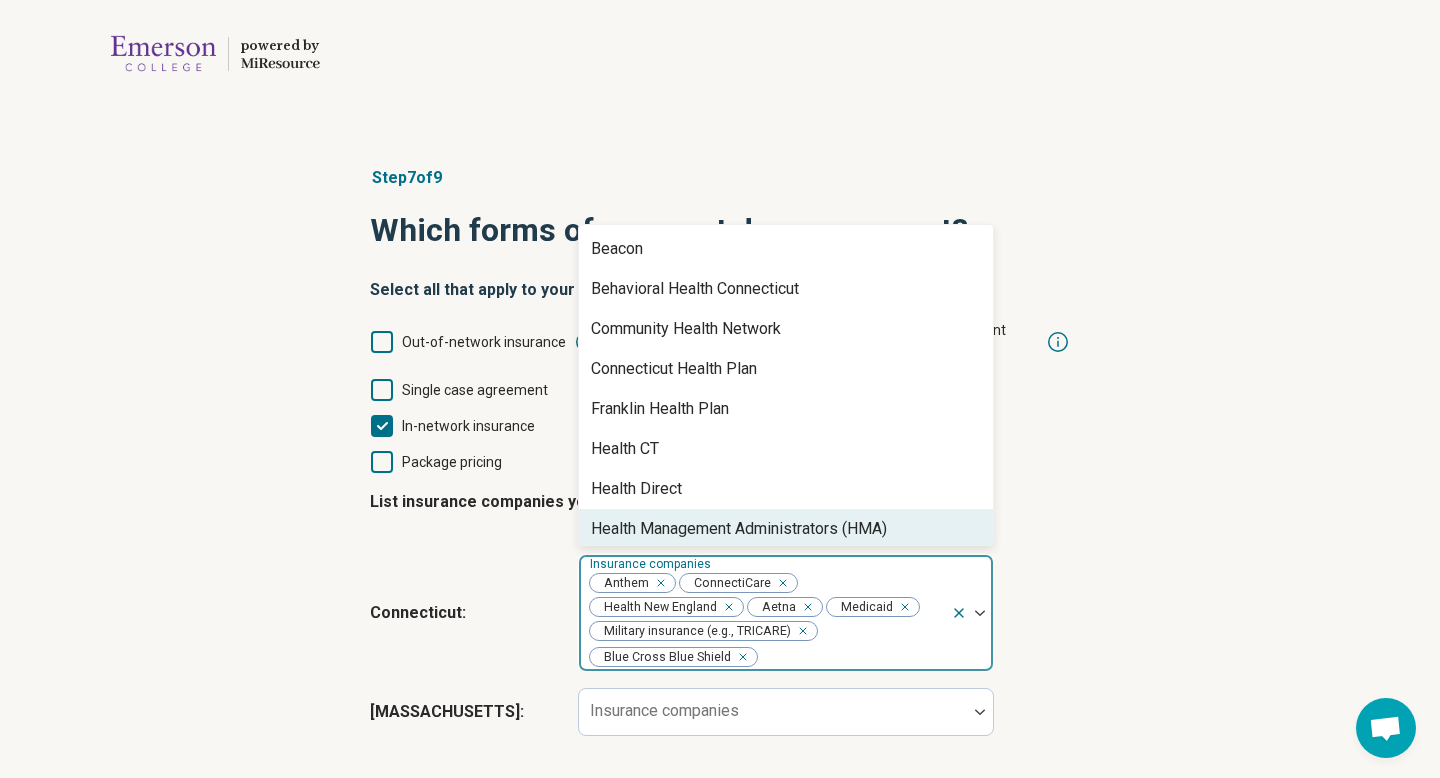 click on "Step 7 of 9 Which forms of payment do you support? Select all that apply to your practice Out-of-network insurance Documentation provided for patient filling Single case agreement Sliding scale In-network insurance Out-of-pocket Package pricing List insurance companies you are in-network with [CONNECTICUT] : option Military insurance (e.g., TRICARE), selected. Health Management Administrators (HMA), 8 of 18. 18 results available. Use Up and Down to choose options, press Enter to select the currently focused option, press Escape to exit the menu, press Tab to select the option and exit the menu. Insurance companies Anthem ConnectiCare Health New England Aetna Medicaid Military insurance (e.g., TRICARE) Blue Cross Blue Shield Beacon Behavioral Health Connecticut Community Health Network Connecticut Health Plan Franklin Health Plan Health CT Health Direct Health Management Administrators (HMA) Health Net Magellan Managed Health Network (MHN) Multiplan Northeast Health Direct Olsten Health Care One Health Plan :" at bounding box center [720, 499] 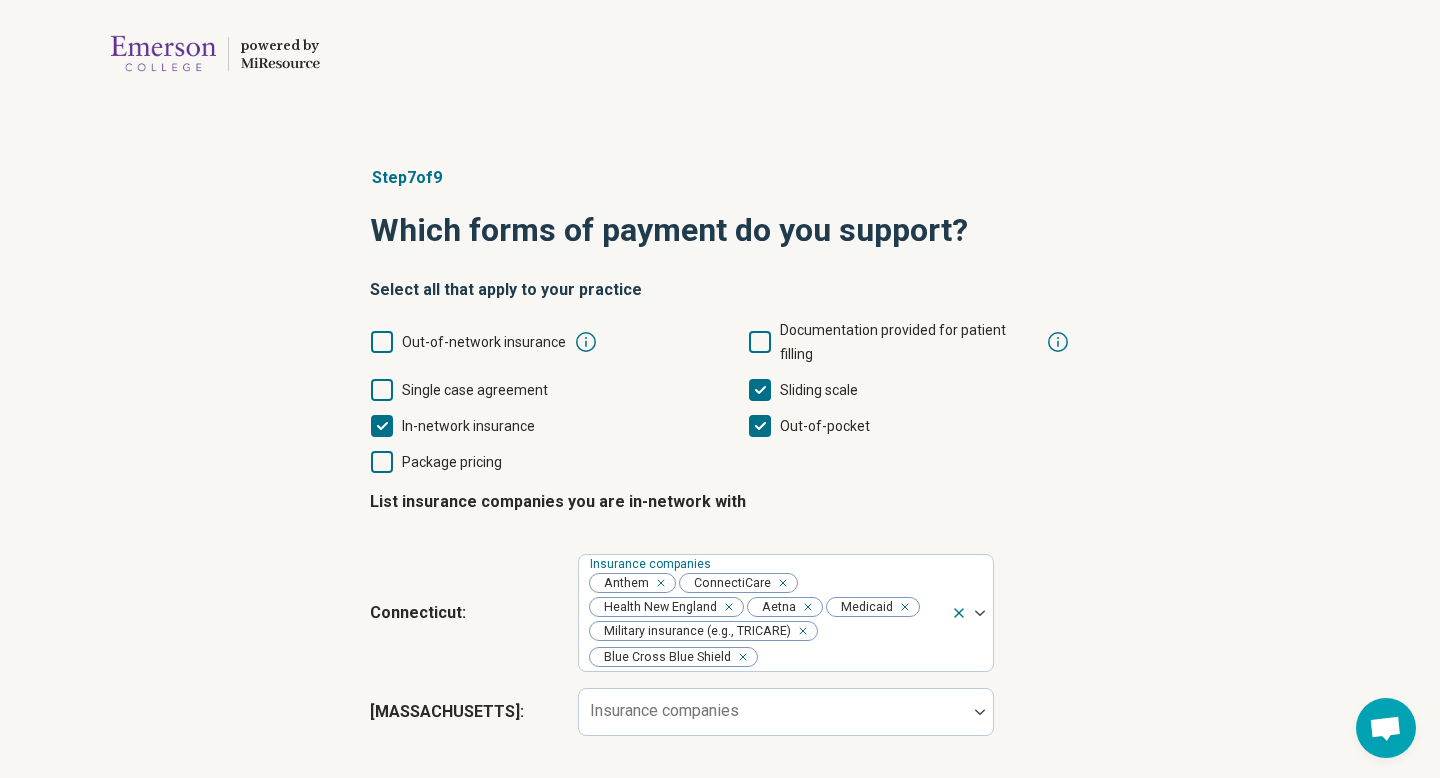 click on "Step 7 of 9 Which forms of payment do you support? Select all that apply to your practice Out-of-network insurance Documentation provided for patient filling Single case agreement Sliding scale In-network insurance Out-of-pocket Package pricing List insurance companies you are in-network with [CONNECTICUT] : Insurance companies Anthem ConnectiCare Health New England Aetna Medicaid Military insurance (e.g., TRICARE) Blue Cross Blue Shield [MASSACHUSETTS] : Insurance companies Back Next Press Enter" at bounding box center [720, 499] 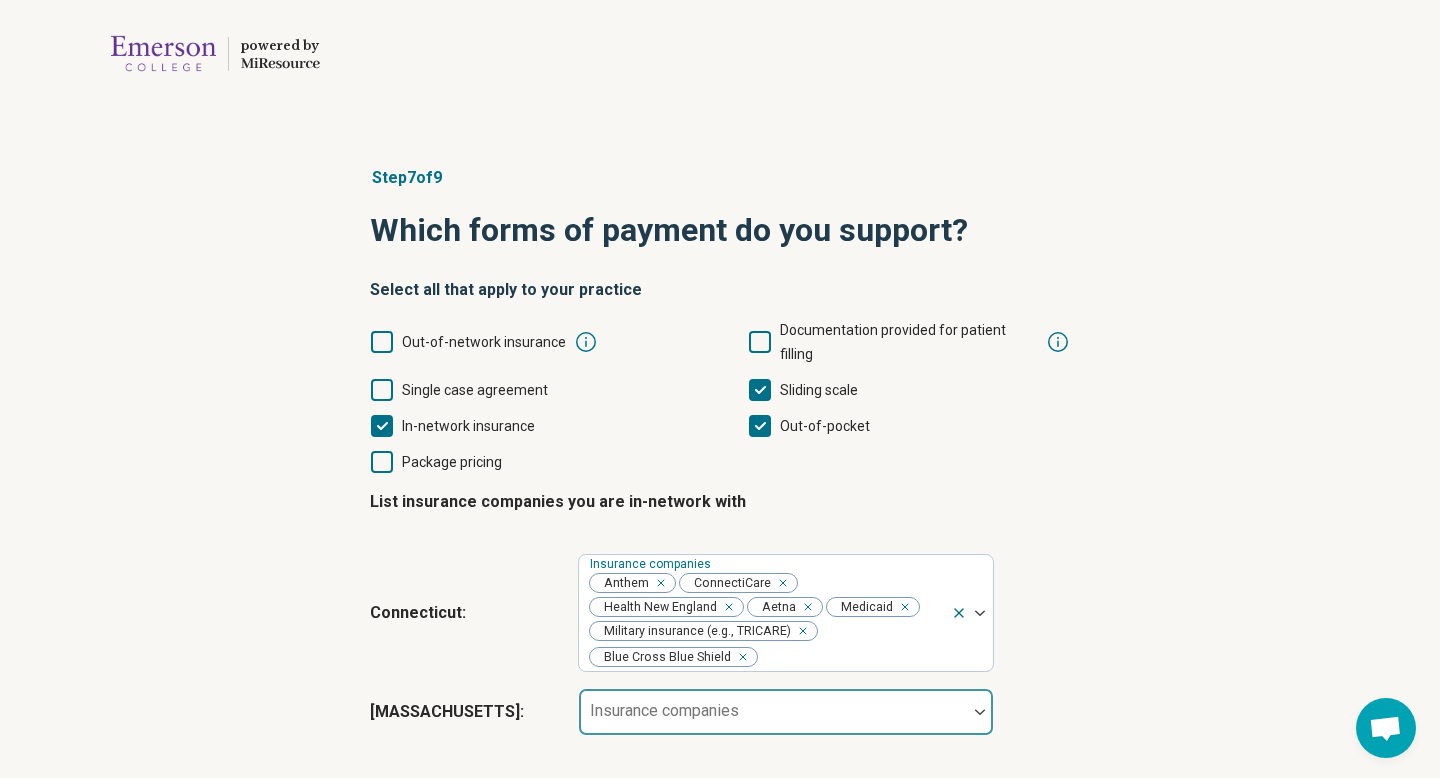 click at bounding box center (773, 720) 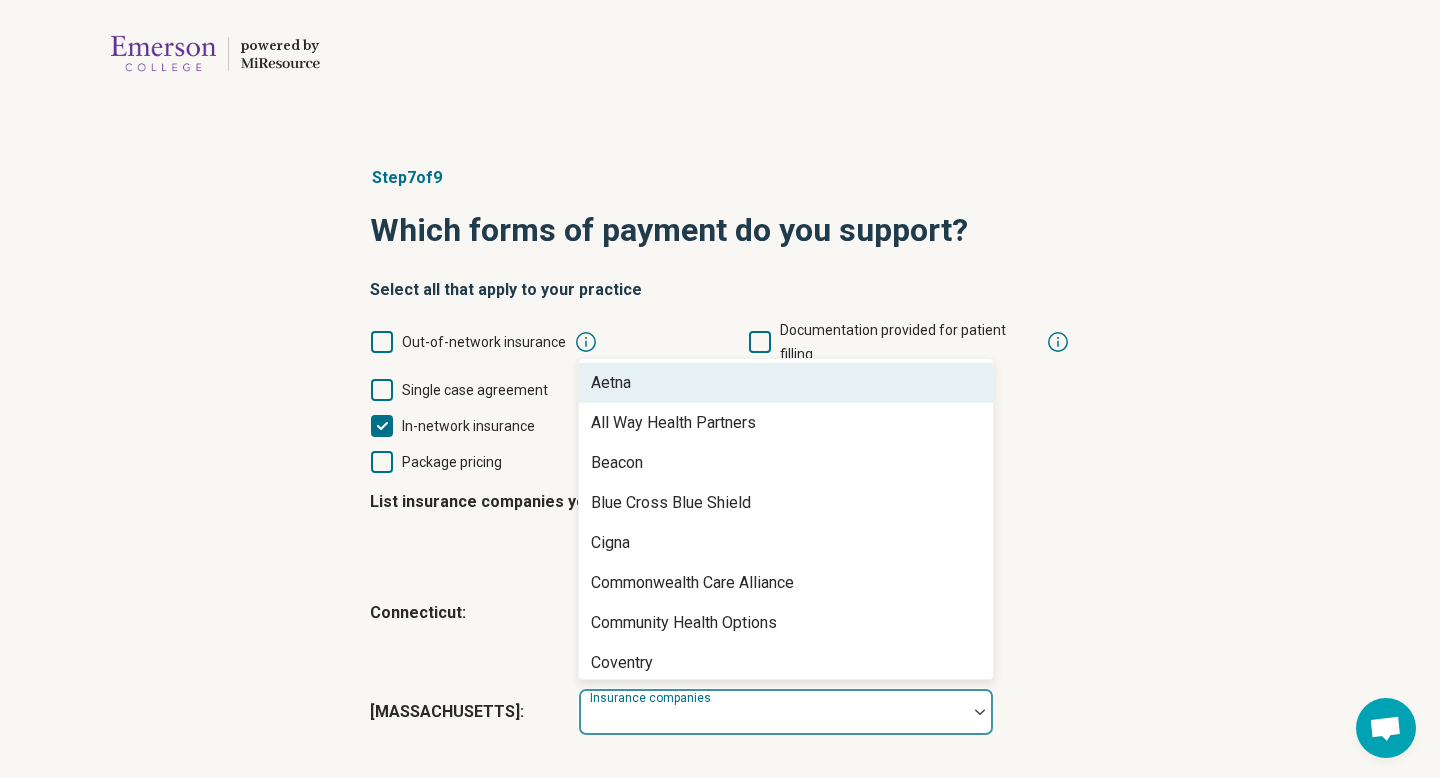 click on "Aetna" at bounding box center [786, 383] 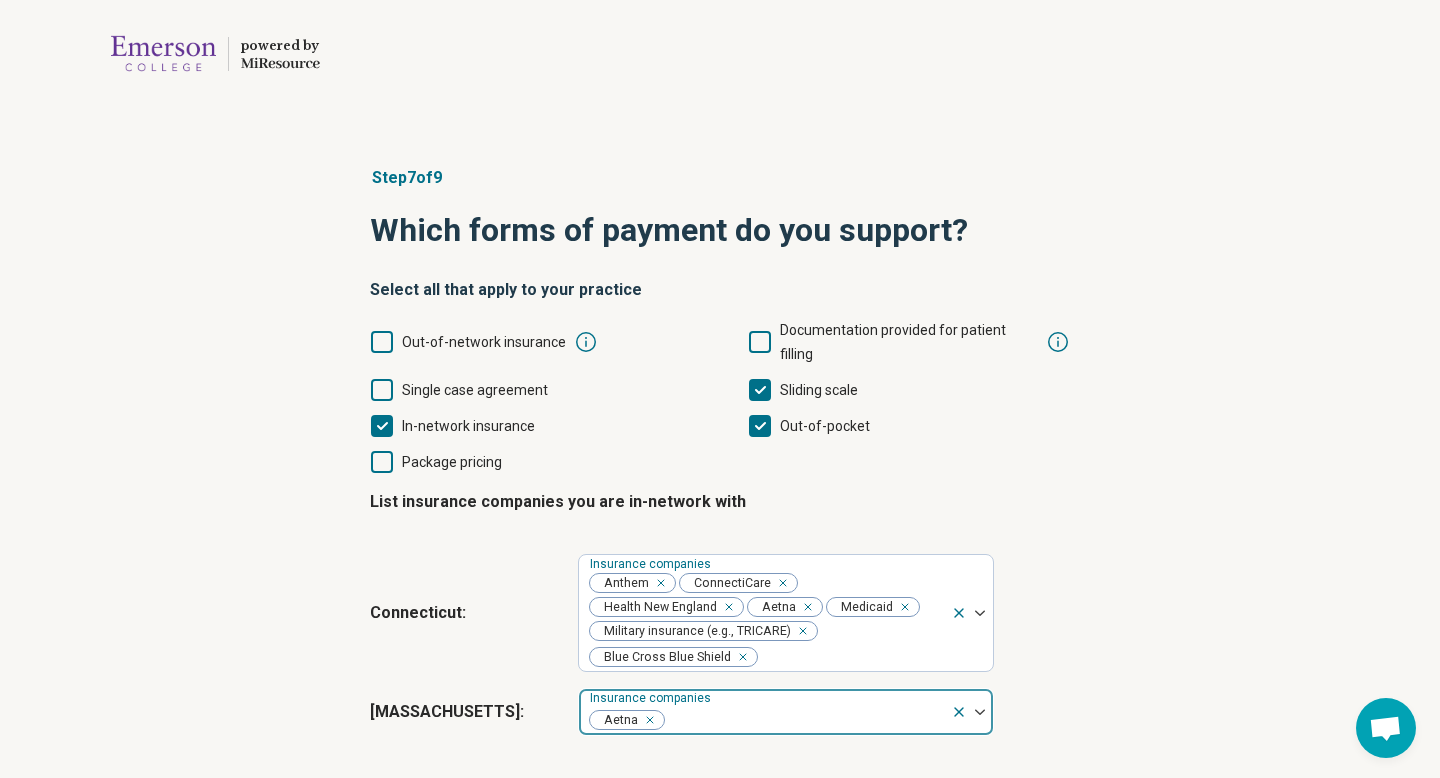 click at bounding box center (804, 720) 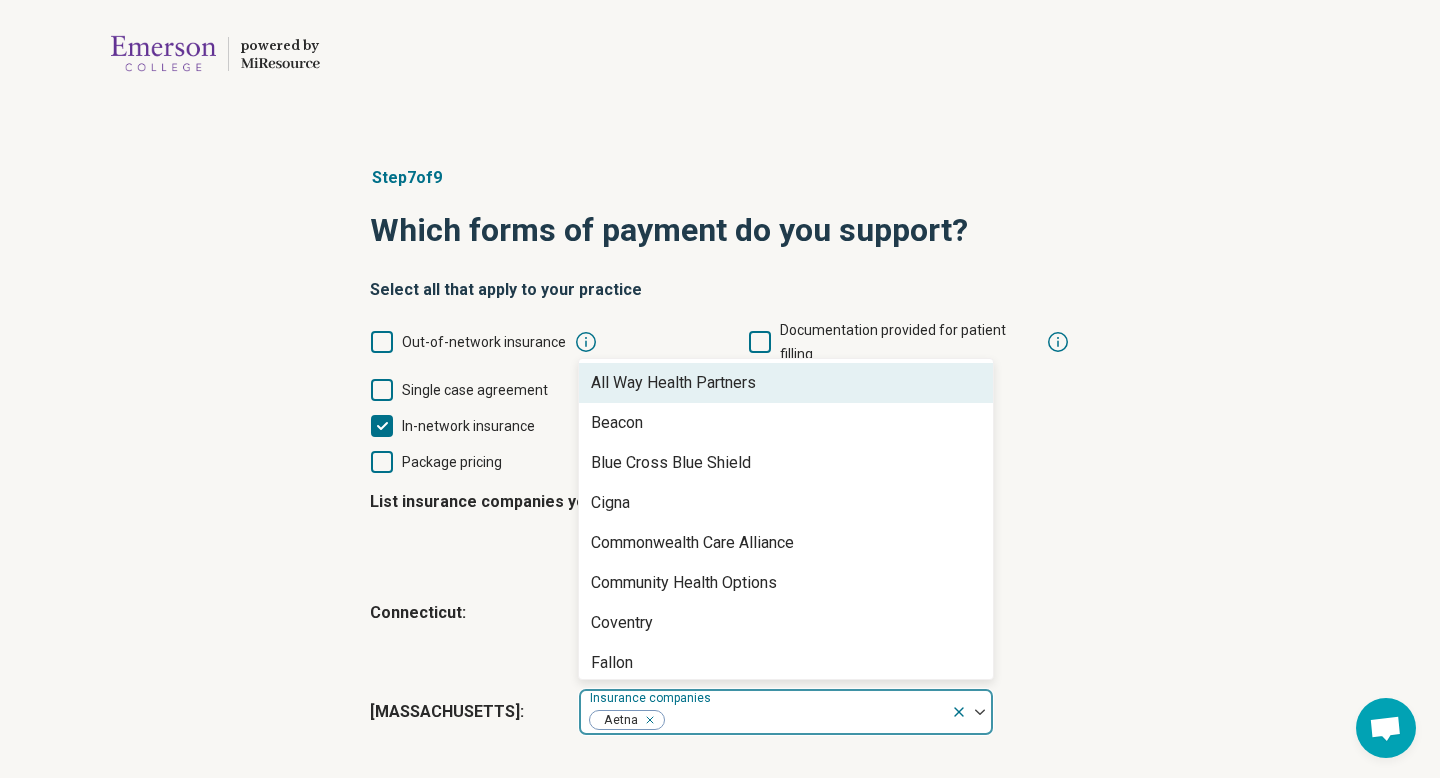 click at bounding box center (804, 720) 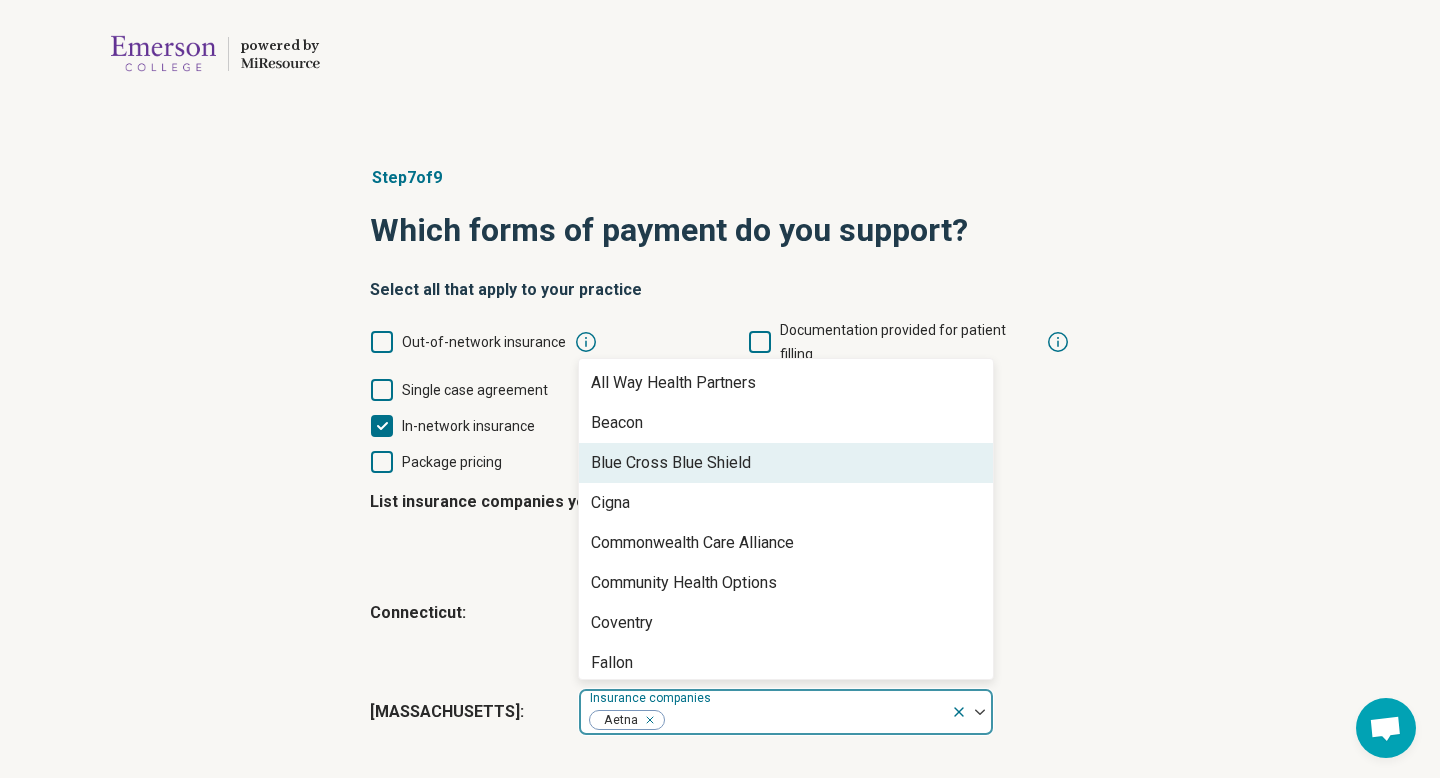 click on "Blue Cross Blue Shield" at bounding box center [671, 463] 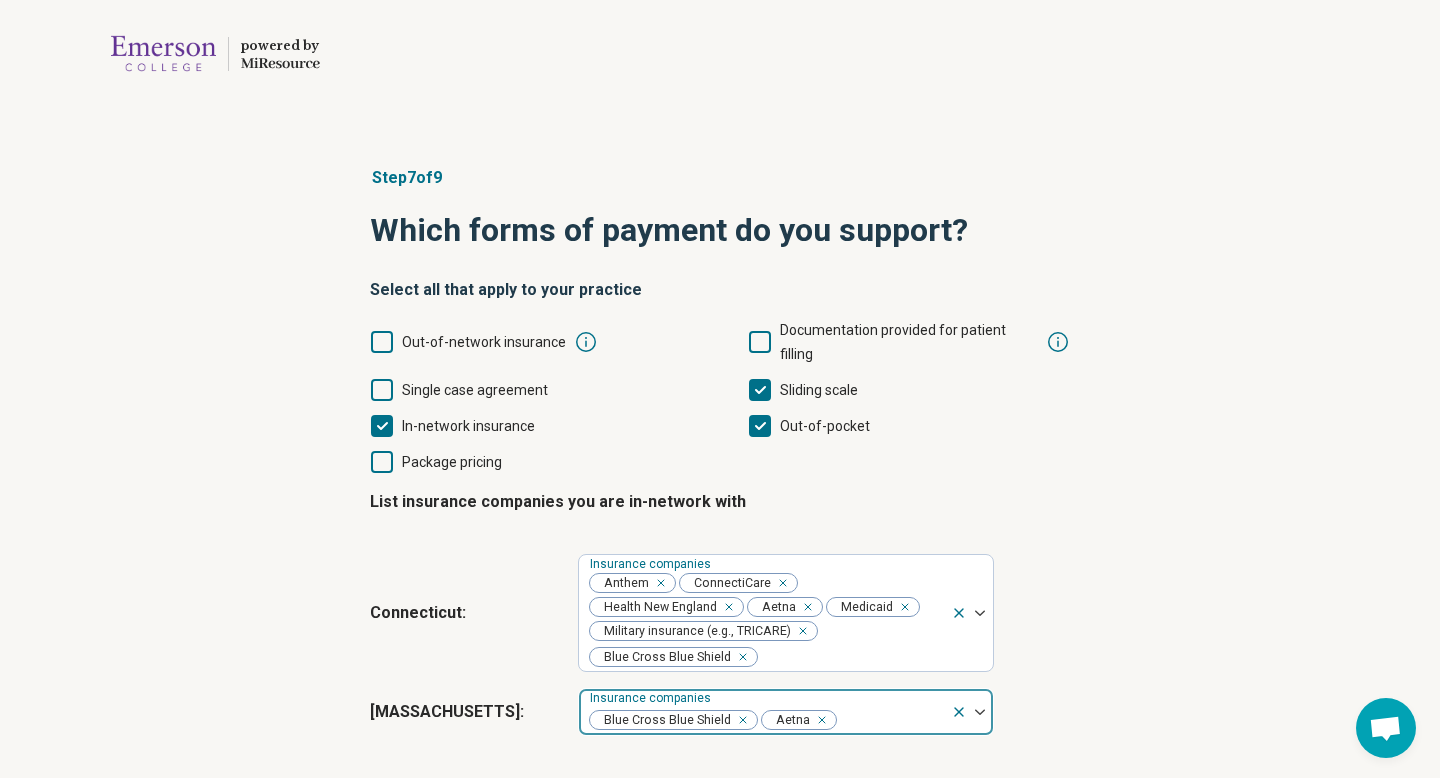 click at bounding box center (890, 720) 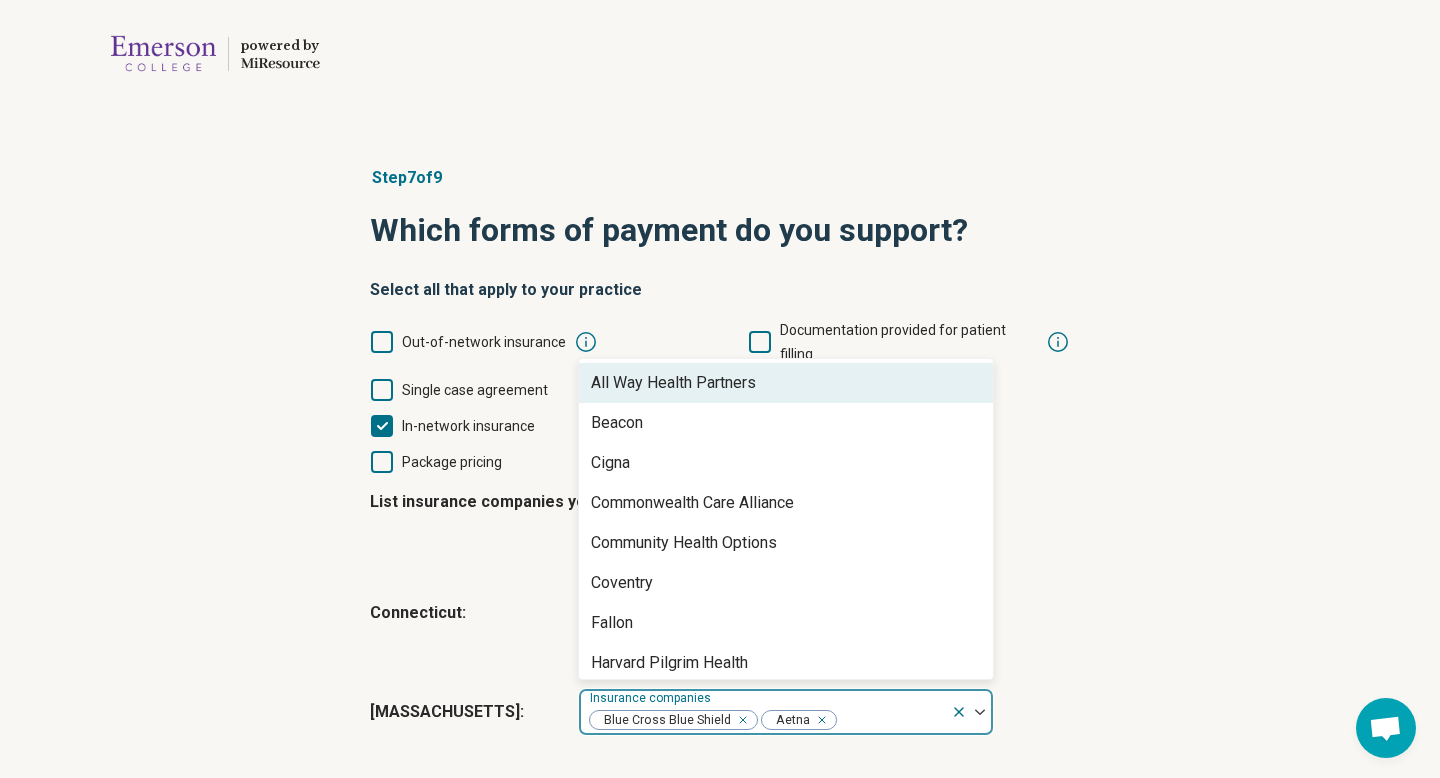 click at bounding box center (890, 720) 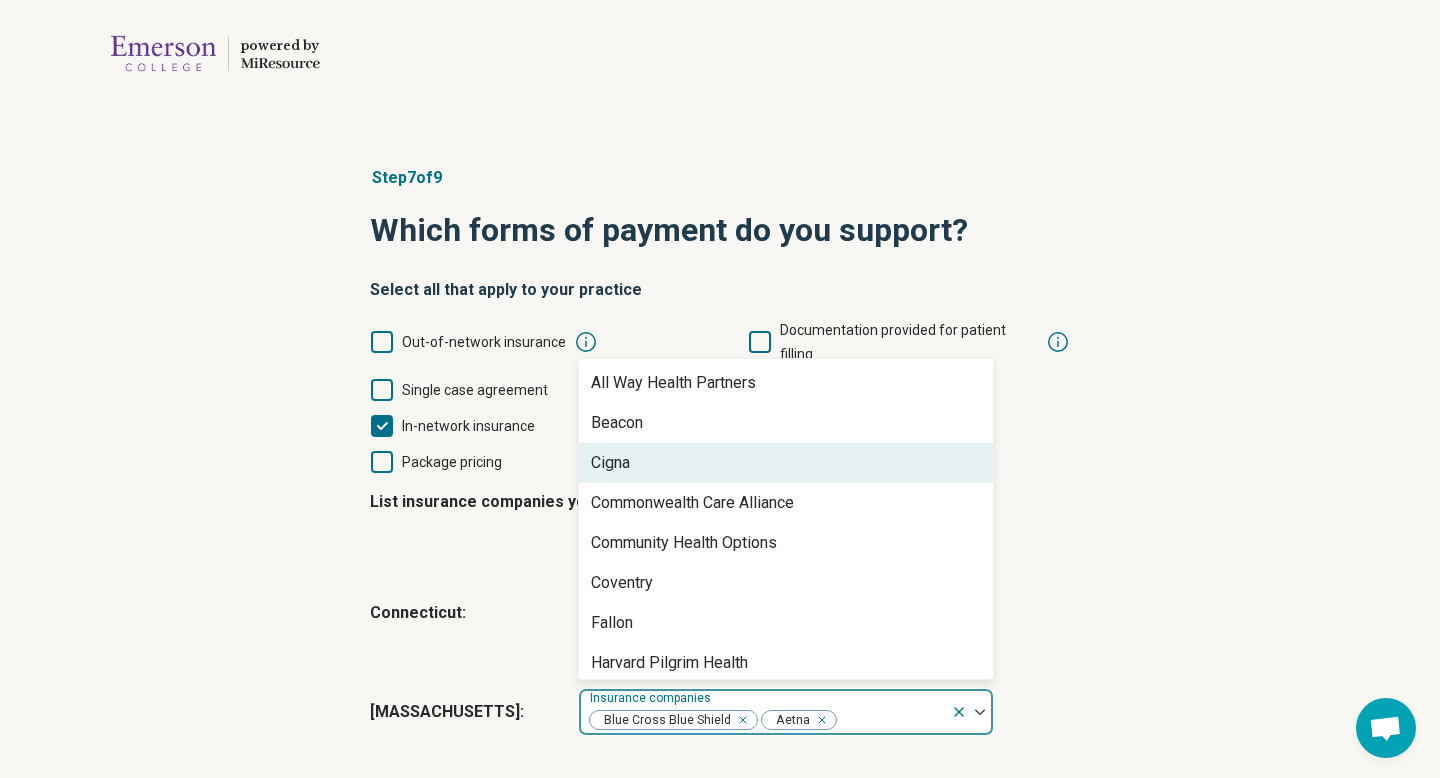 click on "Cigna" at bounding box center (786, 463) 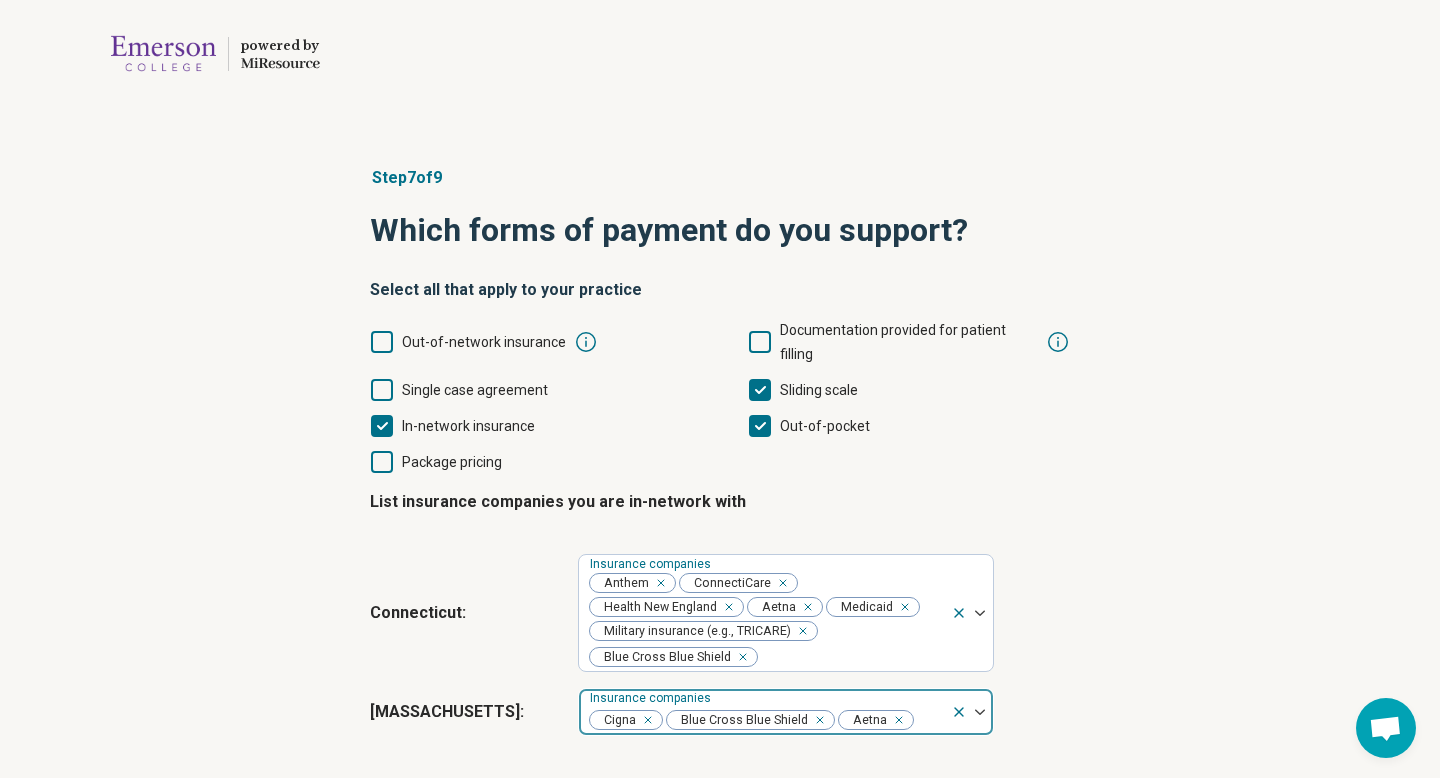 click at bounding box center (929, 720) 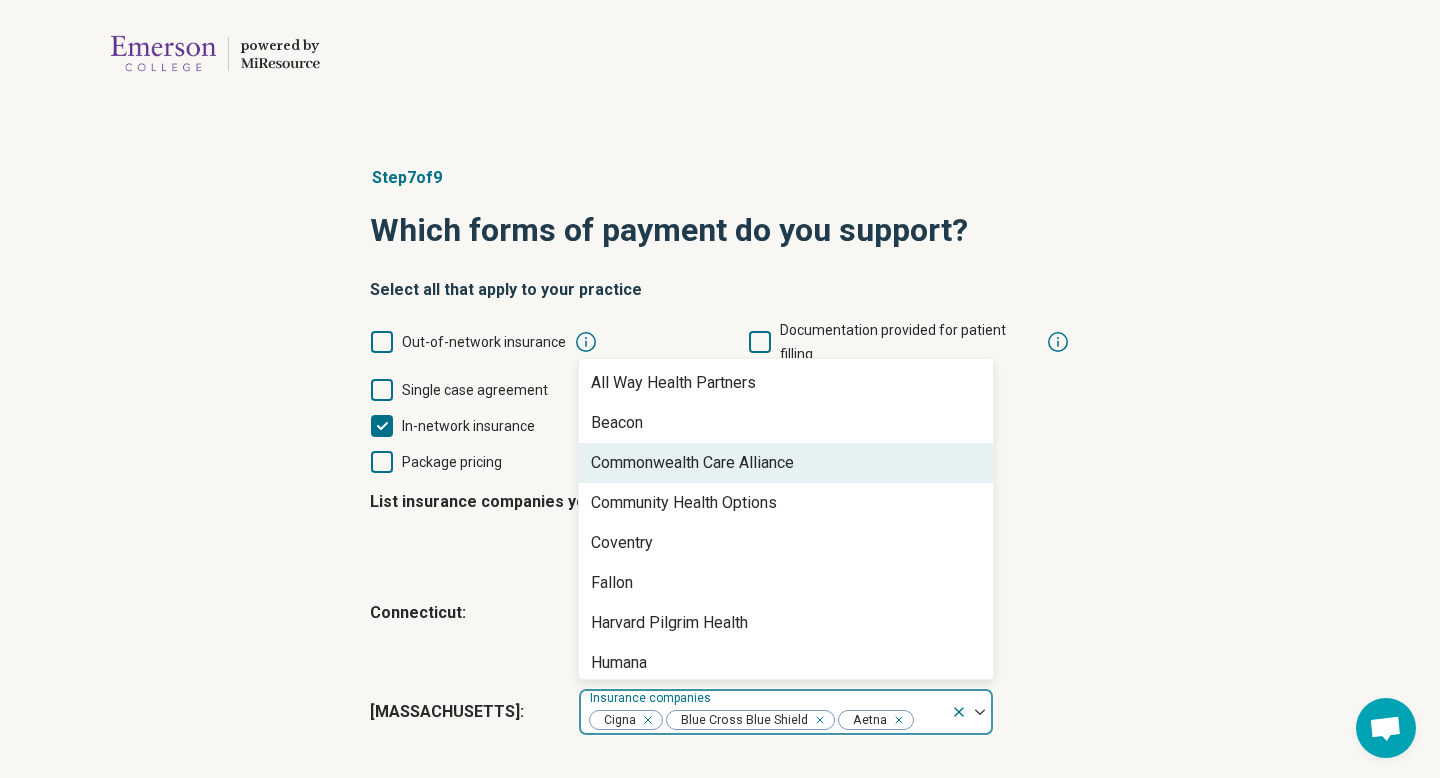 click on "Commonwealth Care Alliance" at bounding box center (786, 463) 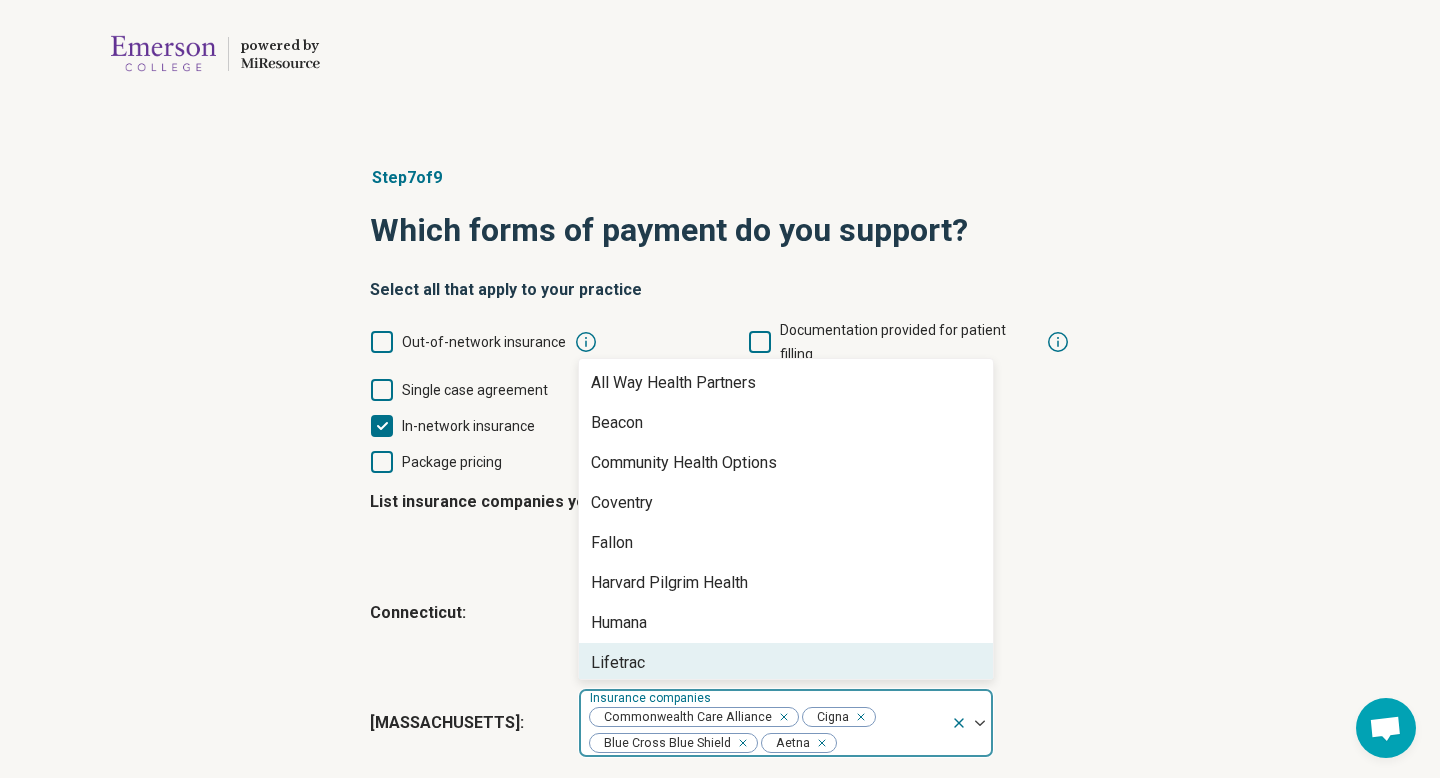 click at bounding box center [890, 743] 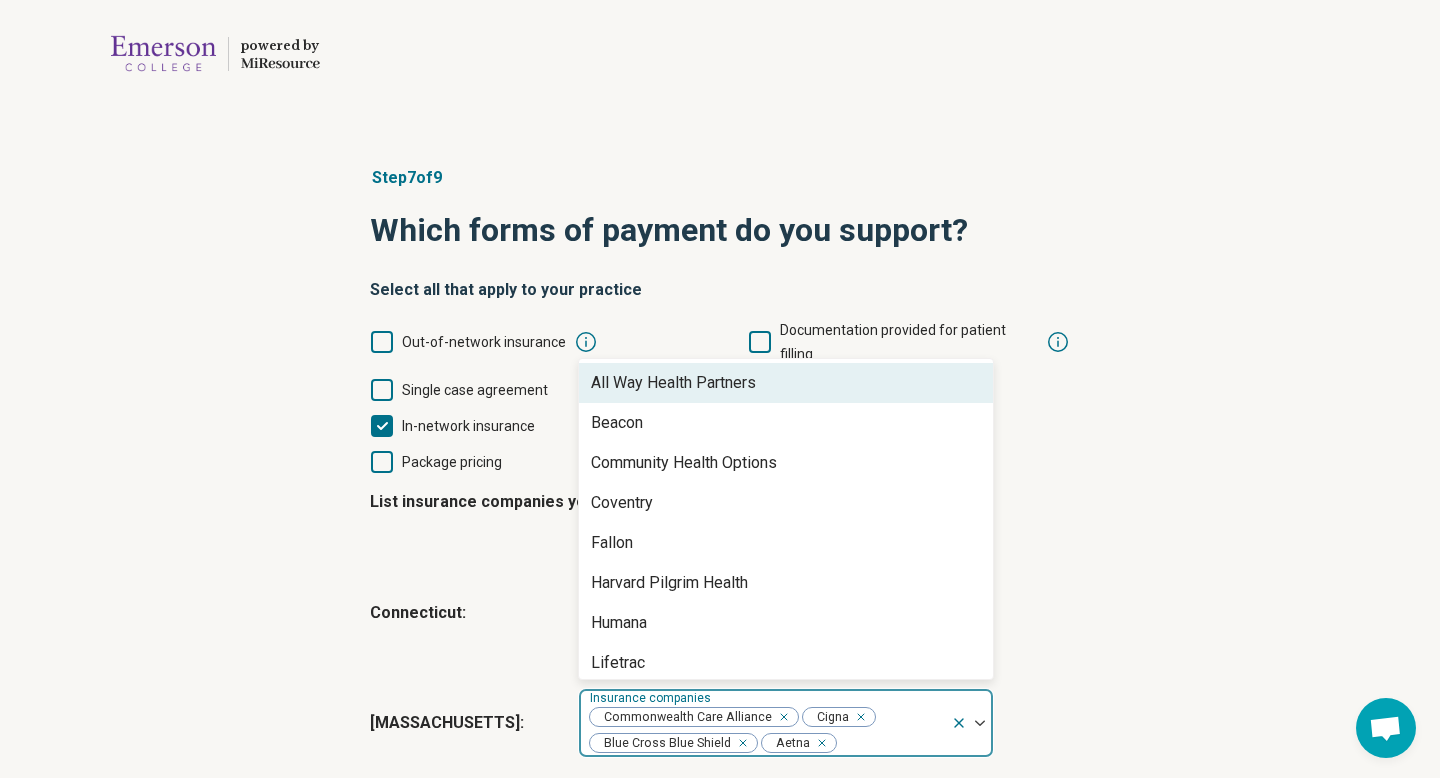click at bounding box center [890, 743] 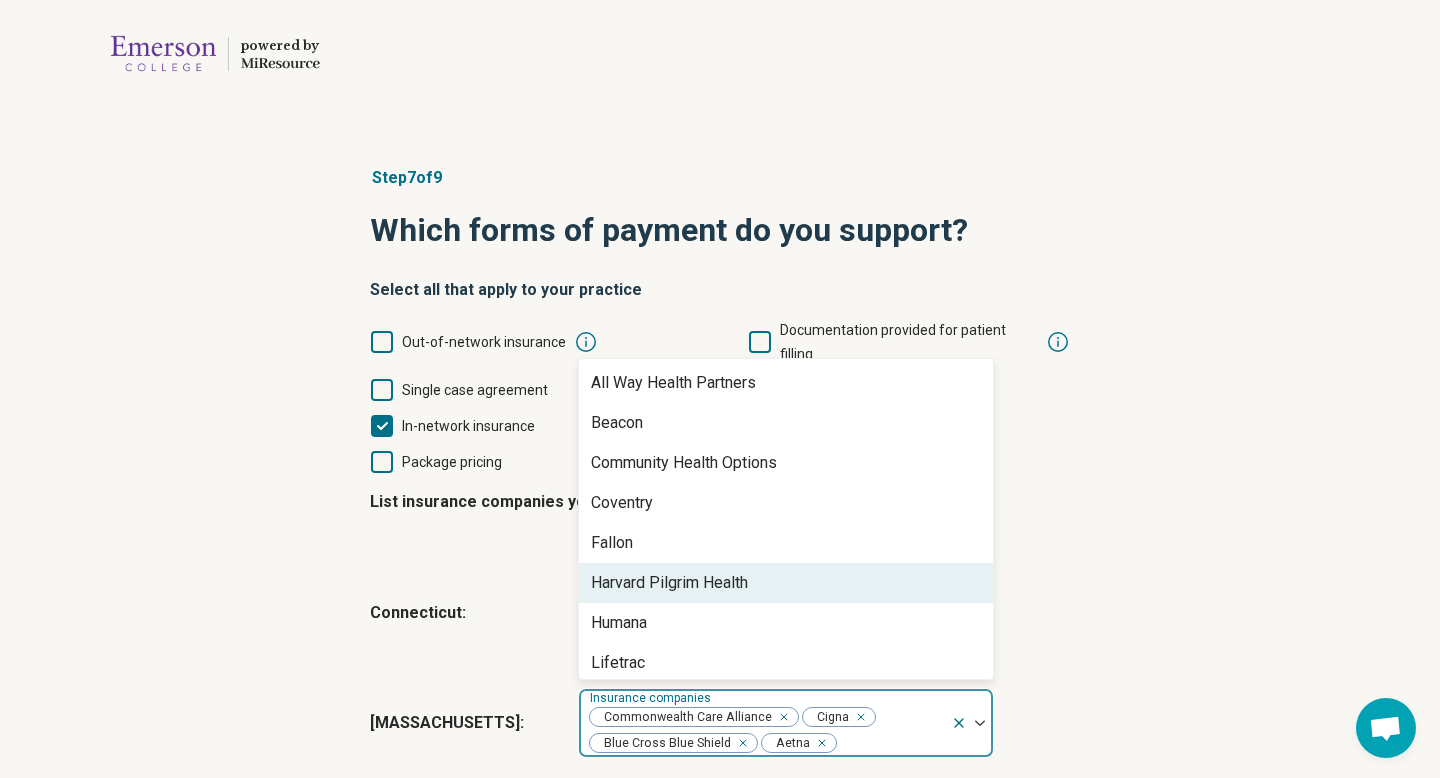 click on "Harvard Pilgrim Health" at bounding box center (786, 583) 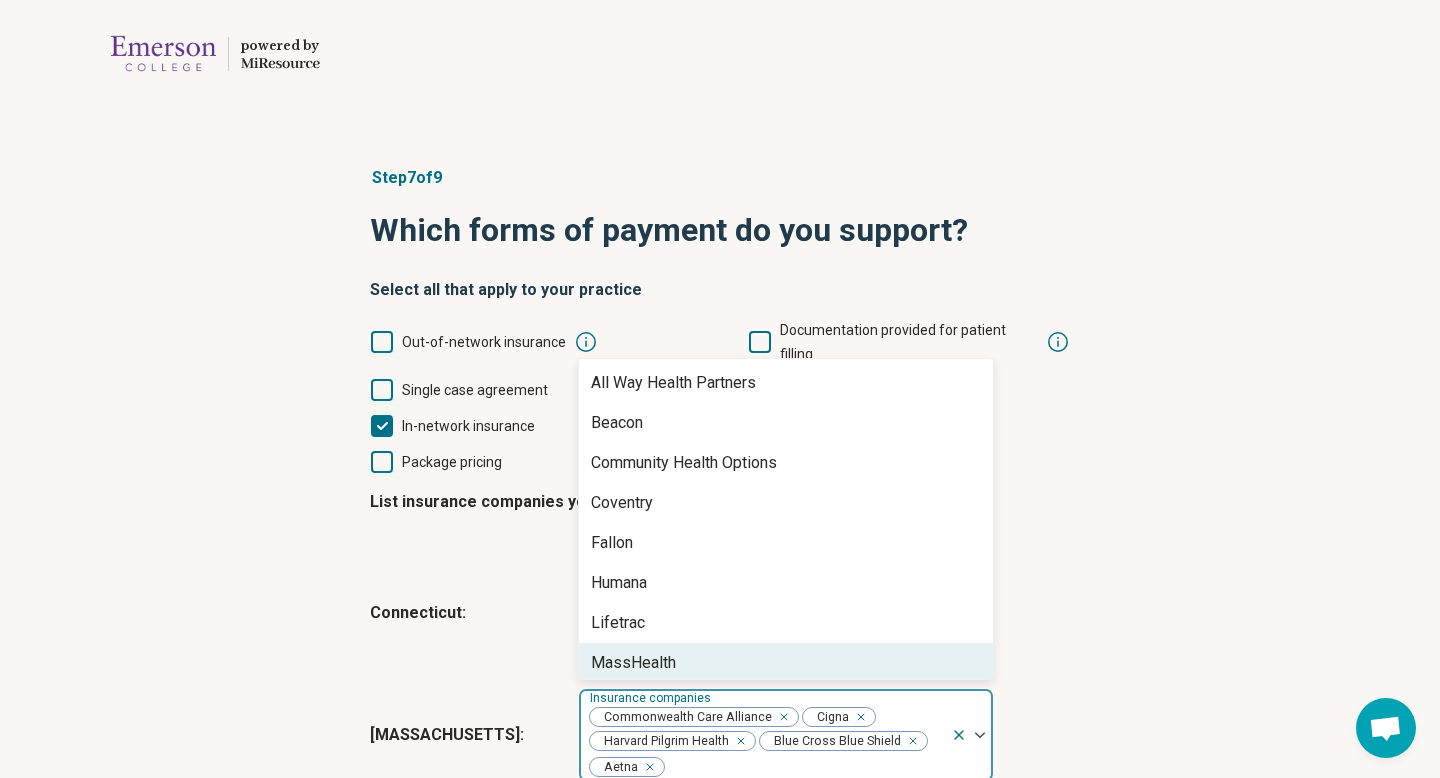 click on "MassHealth" at bounding box center [786, 663] 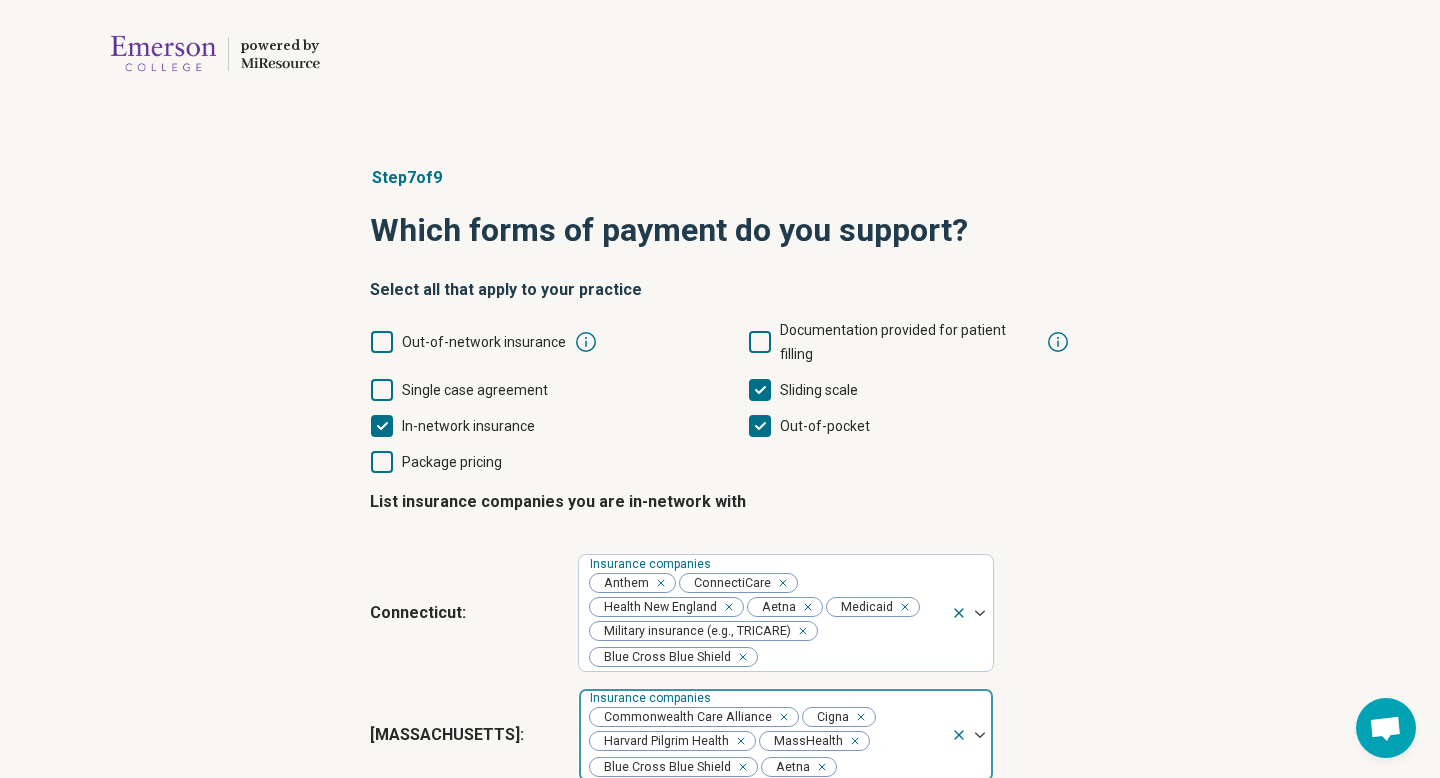 click at bounding box center (890, 767) 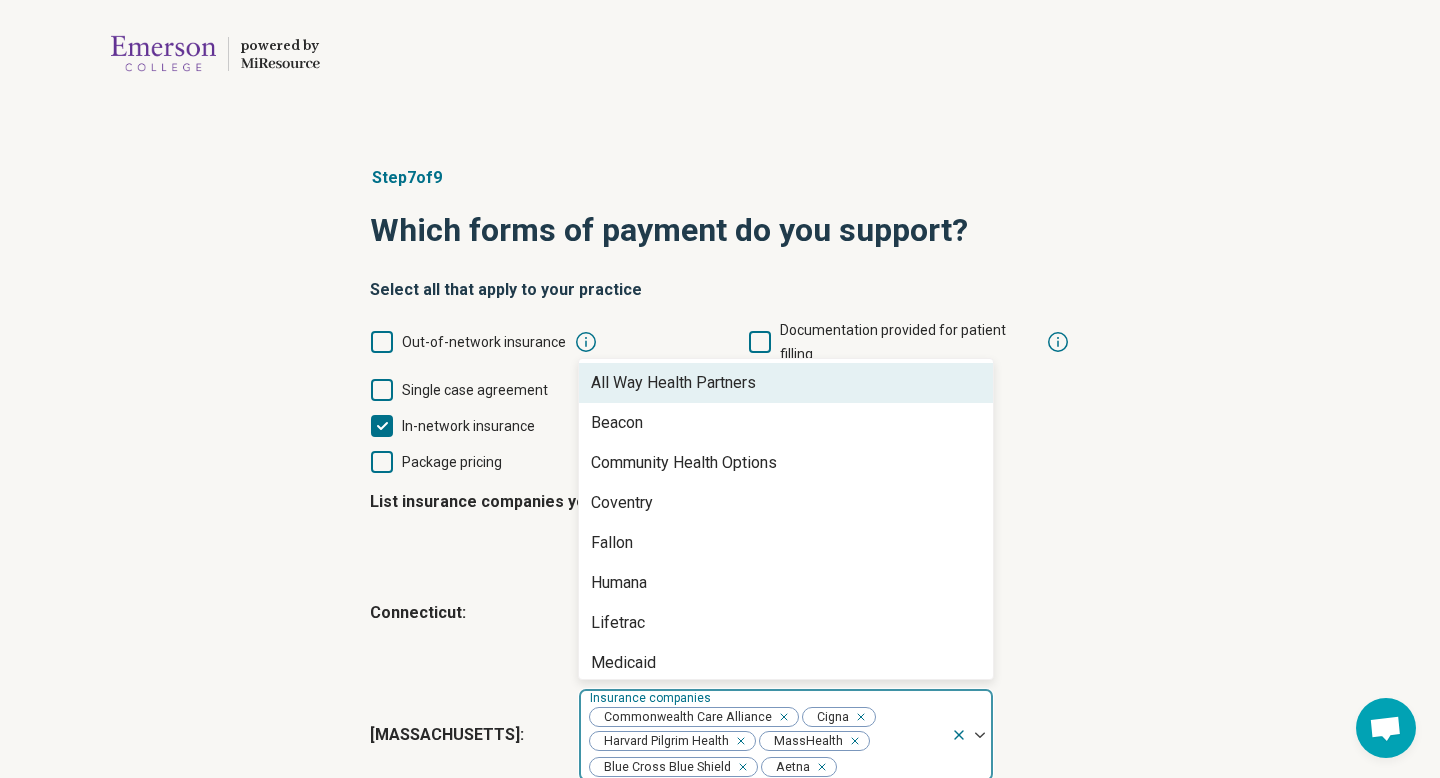 click at bounding box center (890, 767) 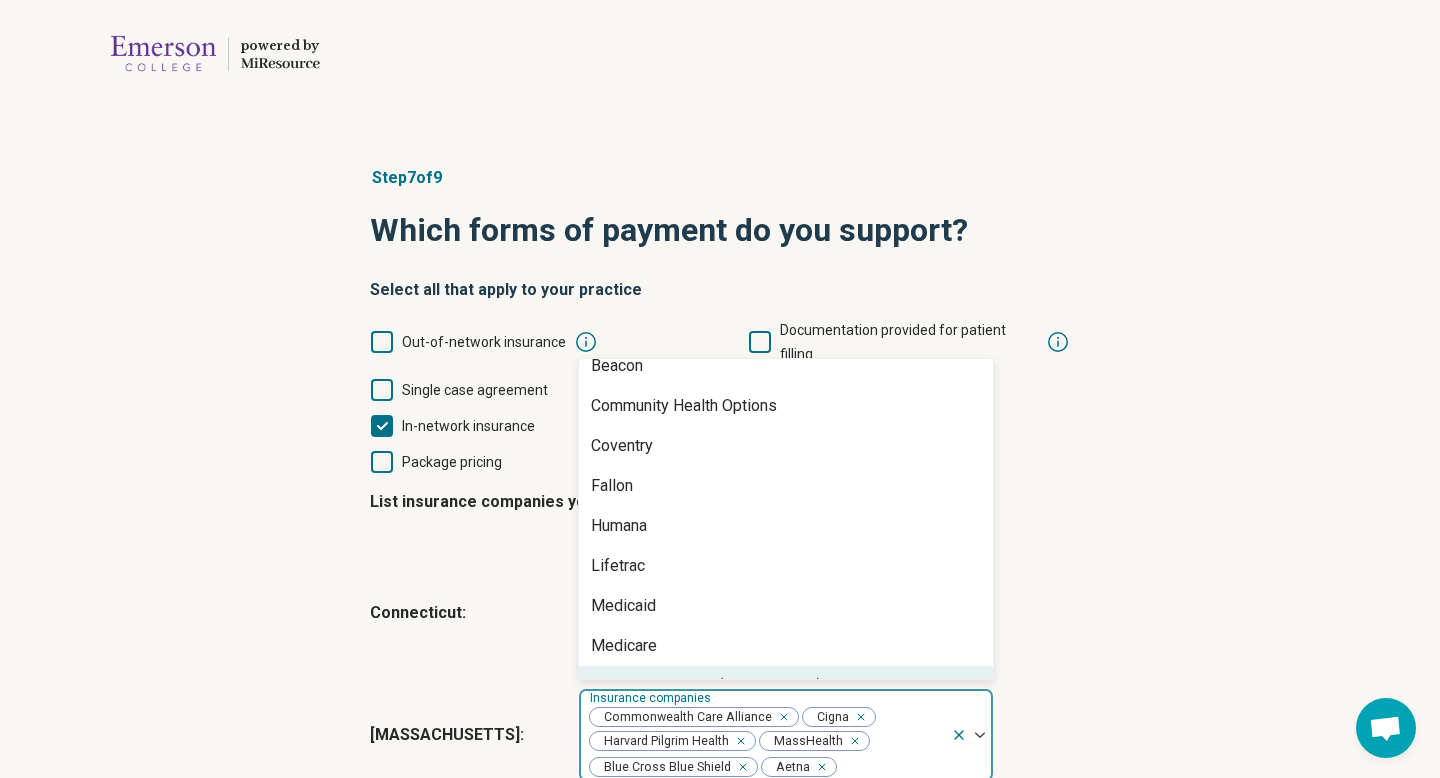 scroll, scrollTop: 97, scrollLeft: 0, axis: vertical 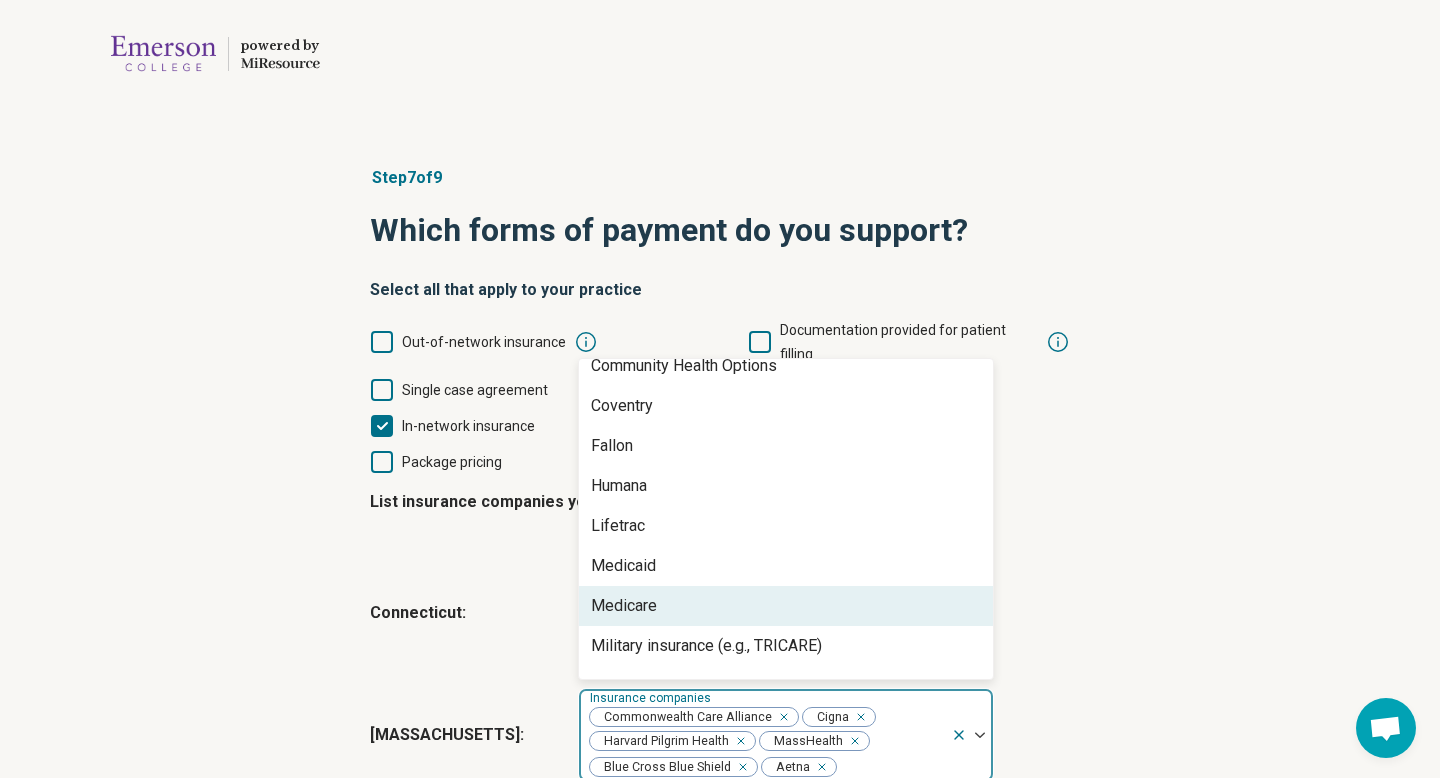 click on "Medicare" at bounding box center [786, 606] 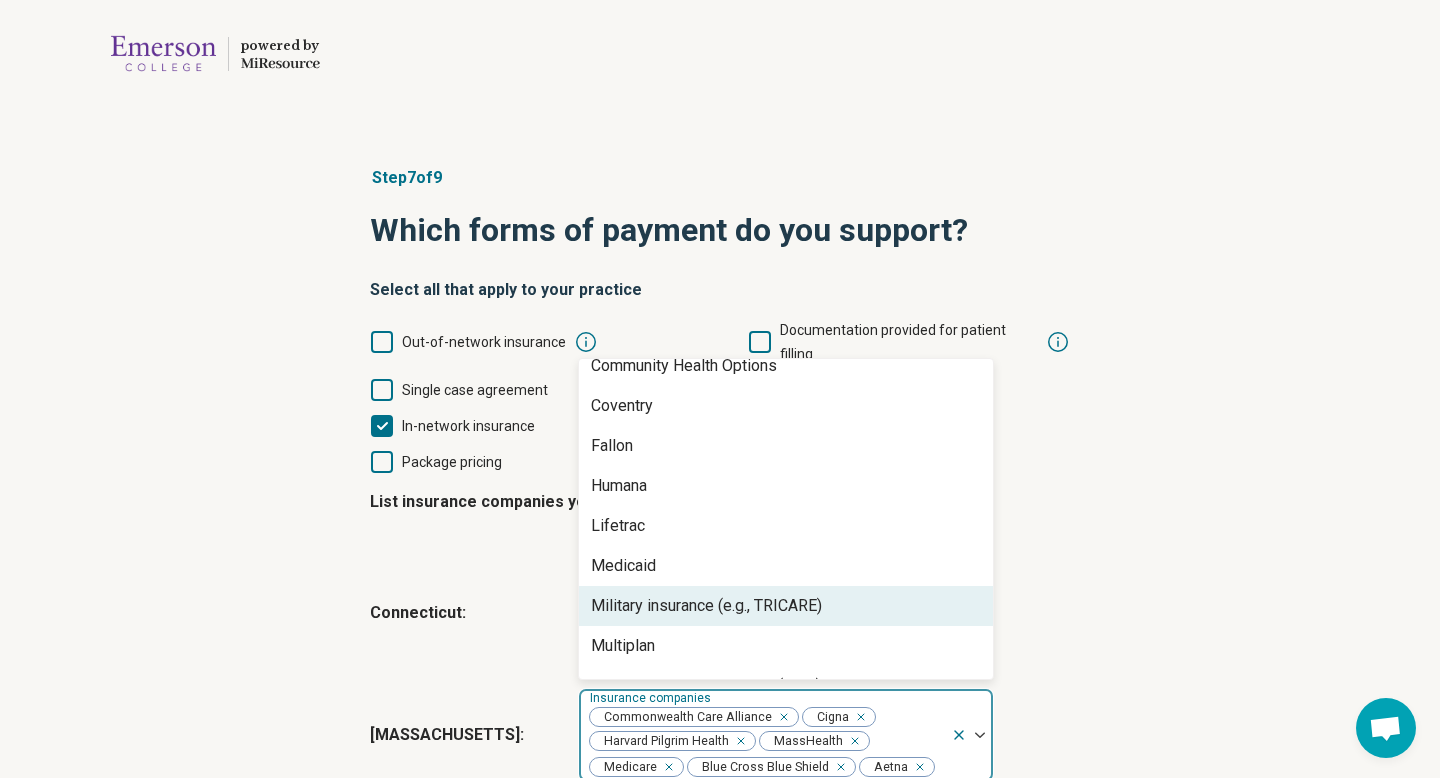 click on "Military insurance (e.g., TRICARE)" at bounding box center (706, 606) 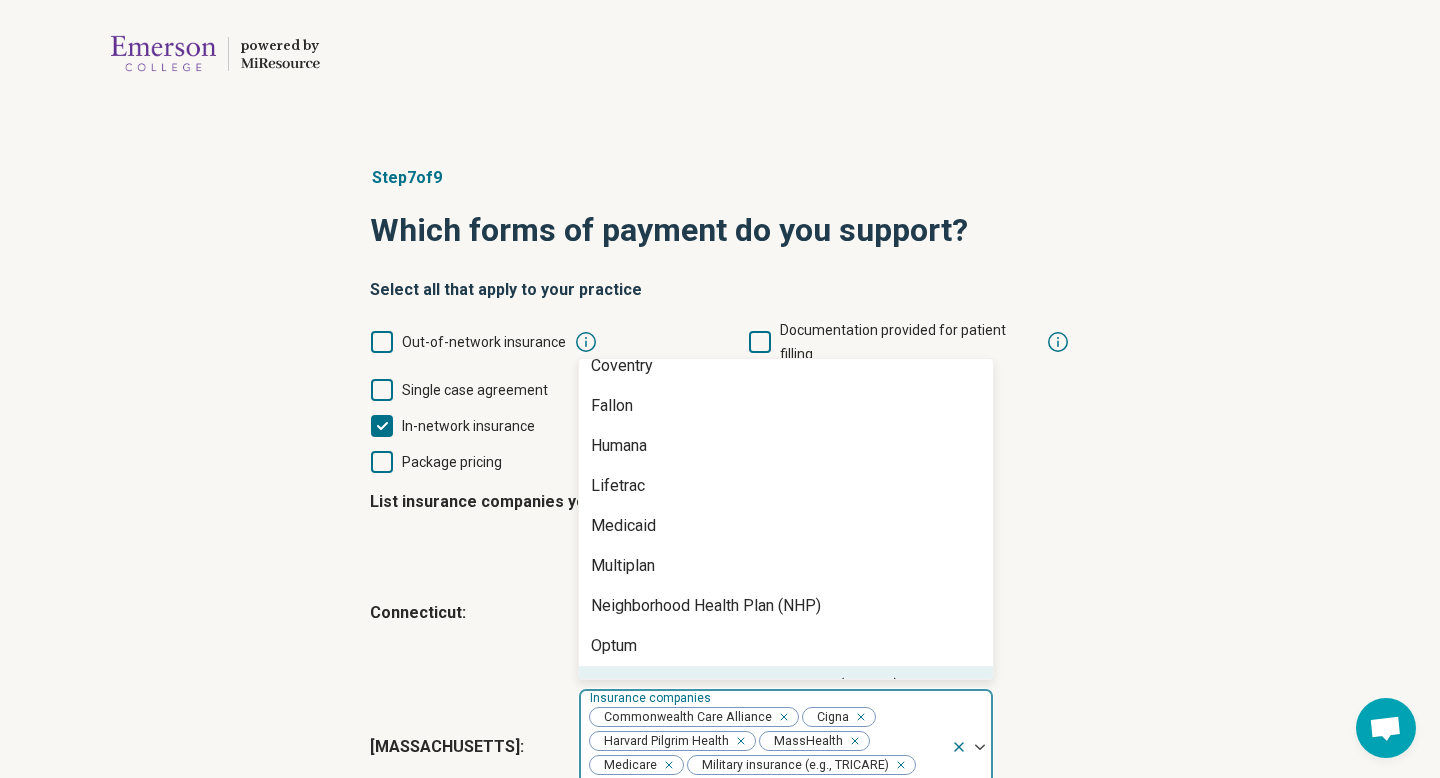 scroll, scrollTop: 168, scrollLeft: 0, axis: vertical 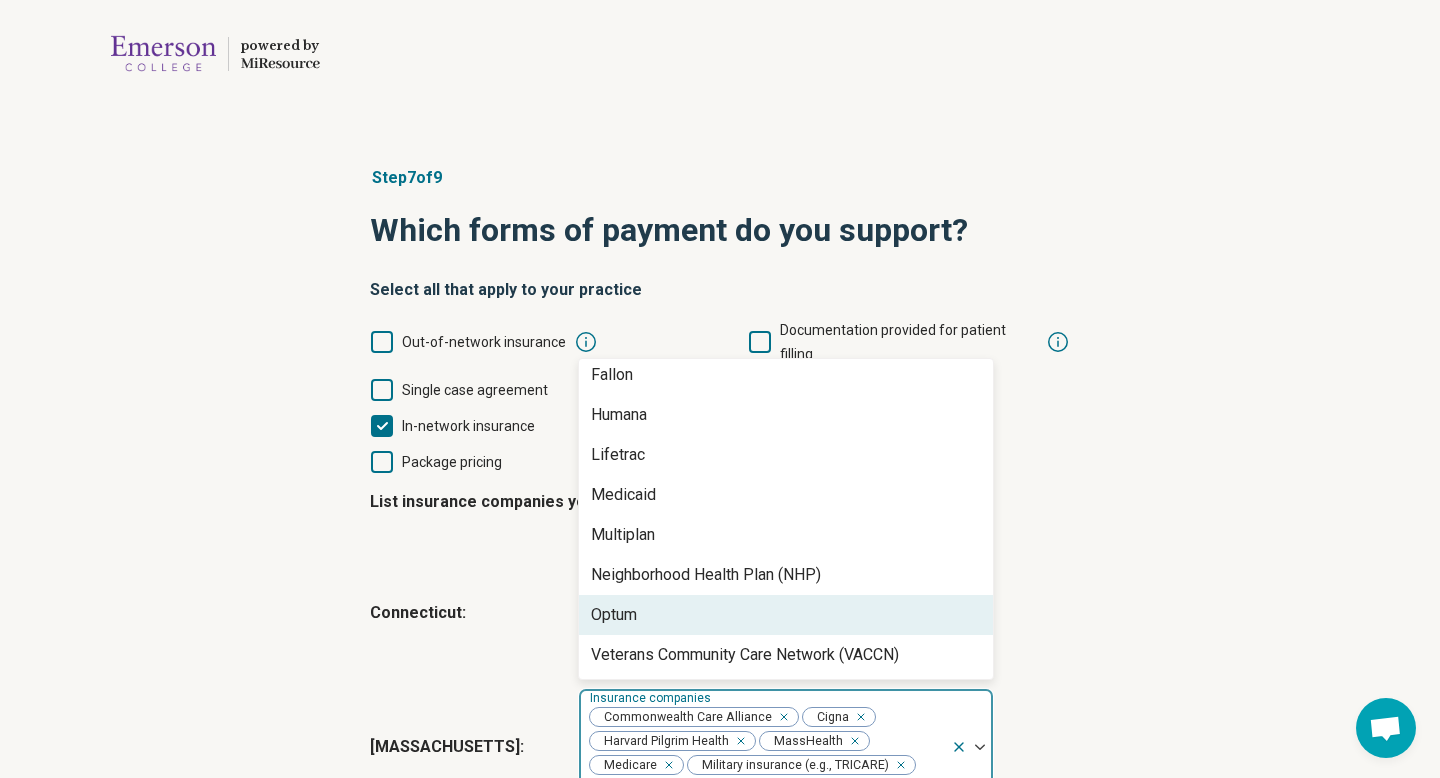 click on "Optum" at bounding box center (786, 615) 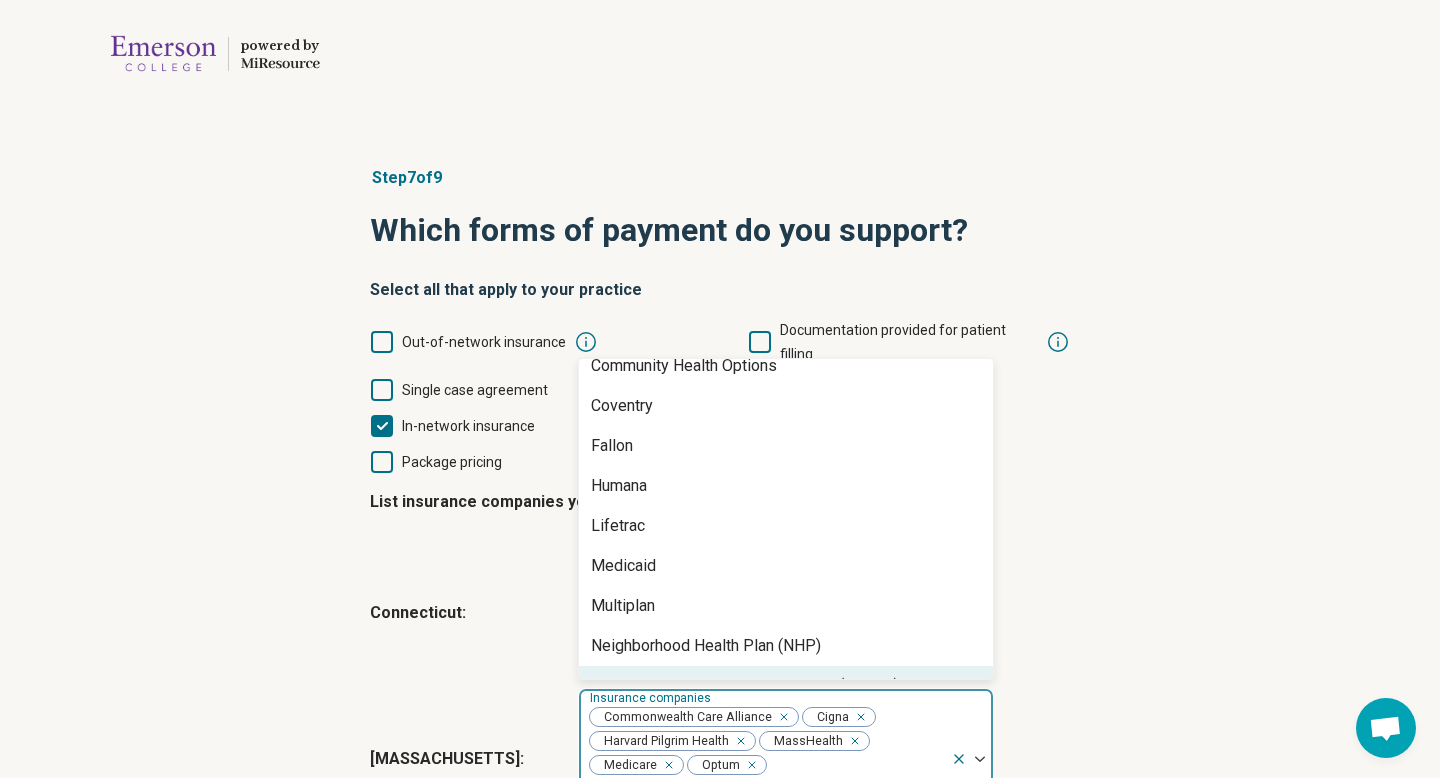 scroll, scrollTop: 128, scrollLeft: 0, axis: vertical 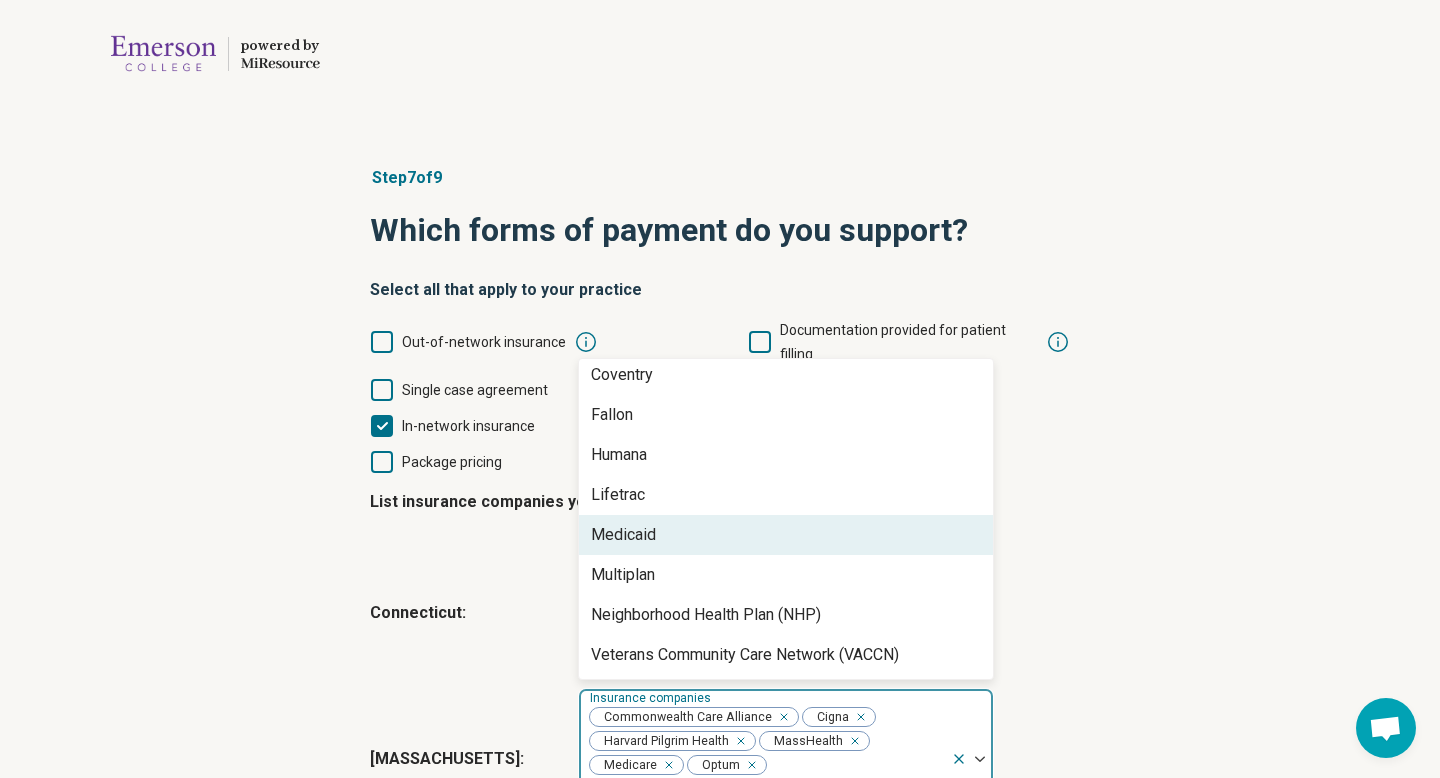 click on "Medicaid" at bounding box center (786, 535) 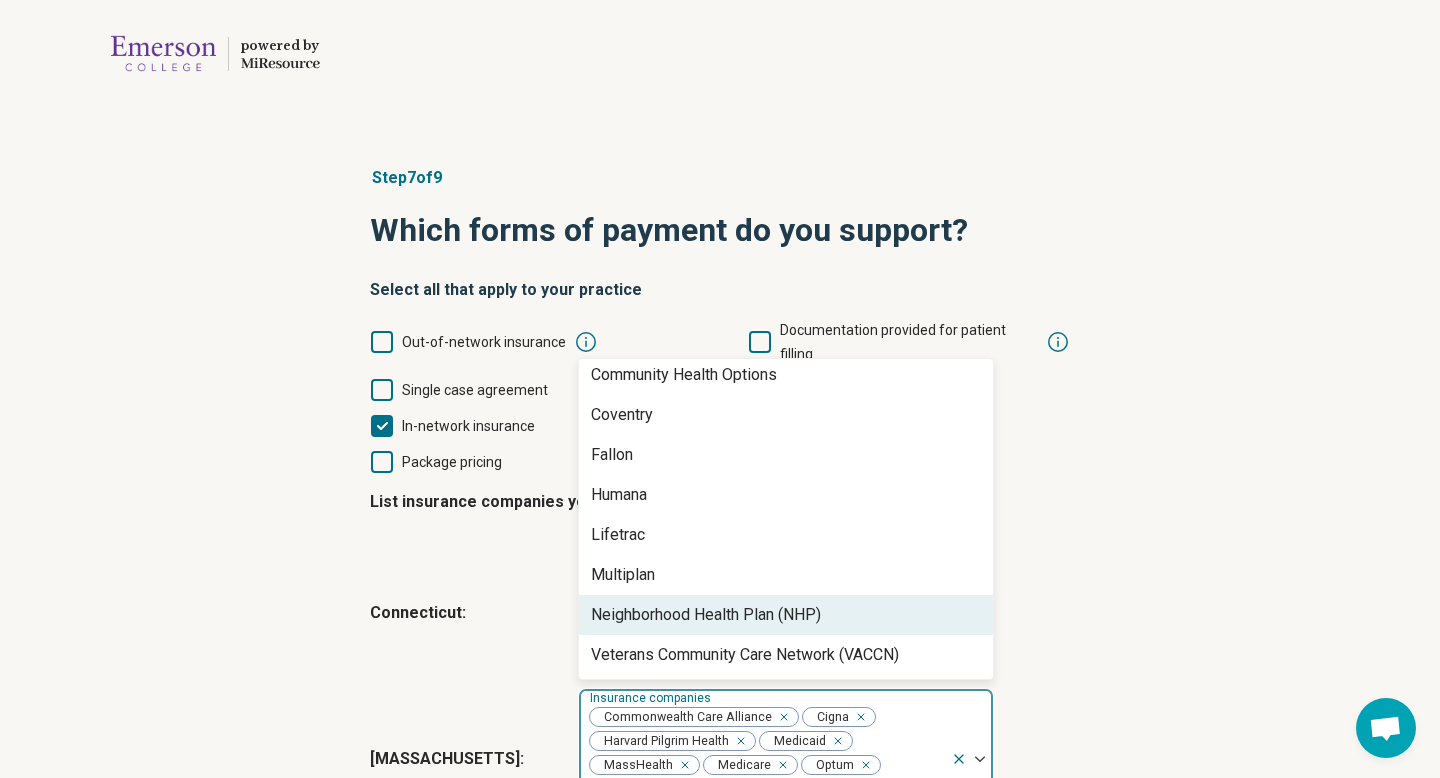click on "Step 7 of 9 Which forms of payment do you support? Select all that apply to your practice Out-of-network insurance Documentation provided for patient filling Single case agreement Sliding scale In-network insurance Out-of-pocket Package pricing List insurance companies you are in-network with [CONNECTICUT] : option [MEDICAID], selected. Neighborhood Health Plan (NHP), 9 of 10. 10 results available. Use Up and Down to choose options, press Enter to select the currently focused option, press Escape to exit the menu, press Tab to select the option and exit the menu. Insurance companies Commonwealth Care Alliance Cigna Harvard Pilgrim Health Medicaid MassHealth Medicare Optum Military insurance (e.g., TRICARE) Blue Cross Blue Shield Aetna All Way Health Partners Beacon Community Health Options Coventry Fallon Humana Lifetrac Multiplan Neighborhood Health Plan (NHP)" at bounding box center (720, 546) 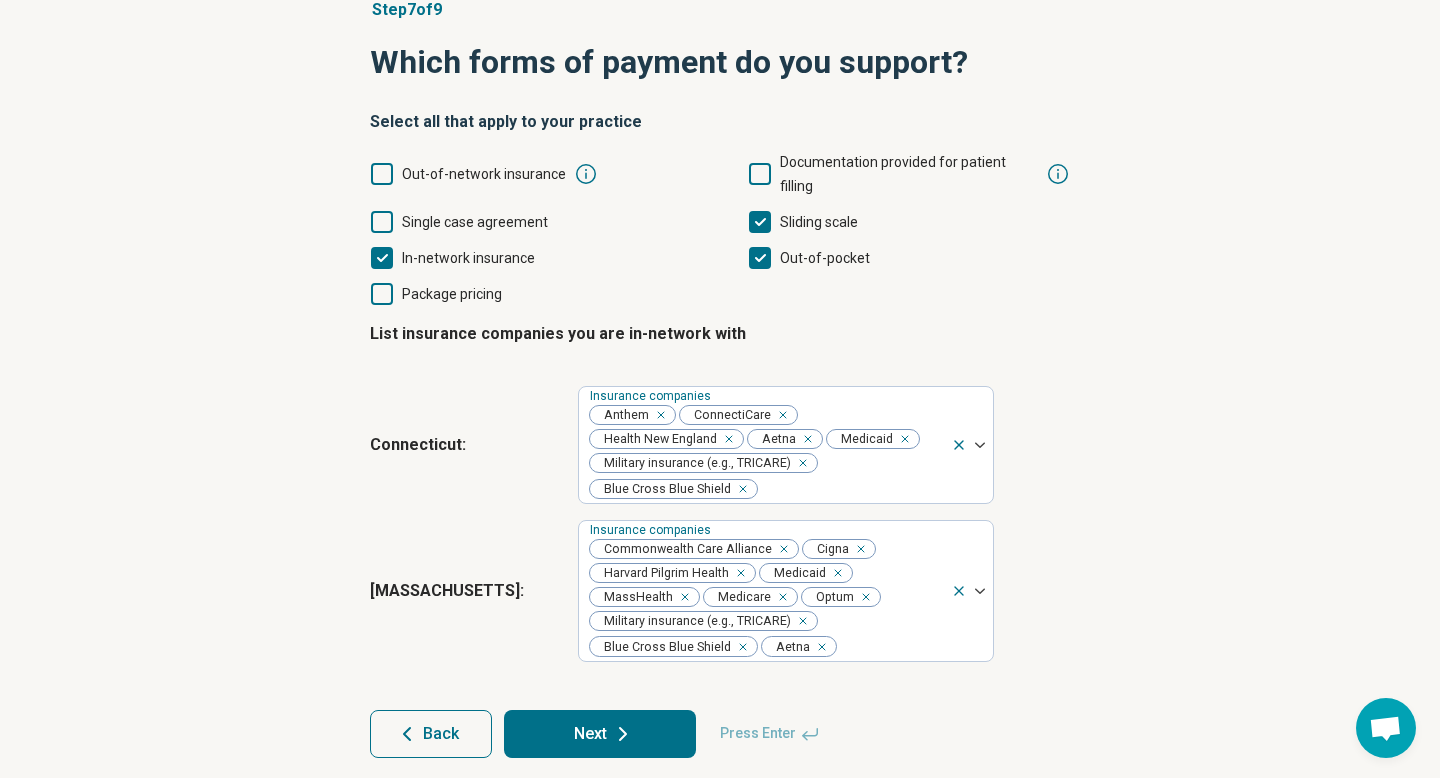 scroll, scrollTop: 175, scrollLeft: 0, axis: vertical 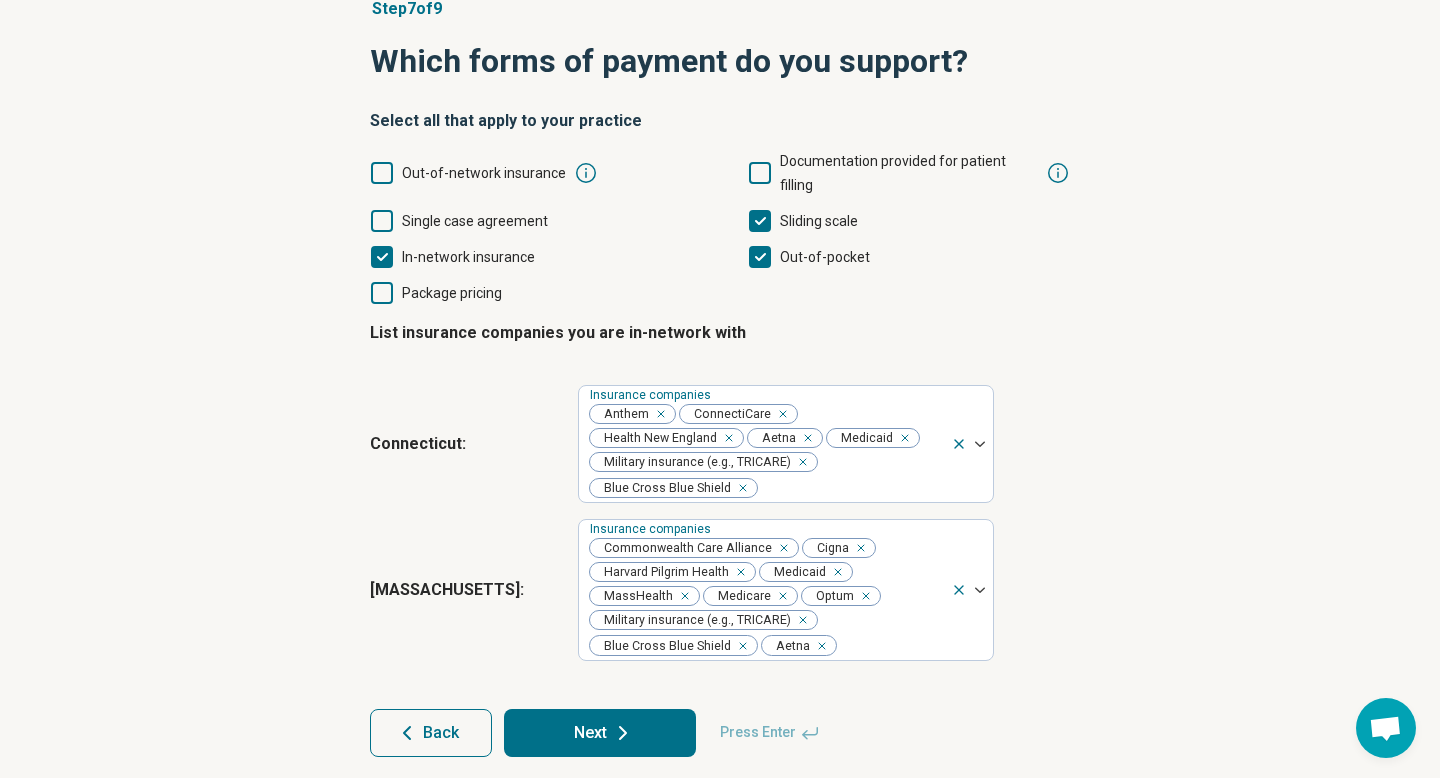 click on "Next" at bounding box center [600, 733] 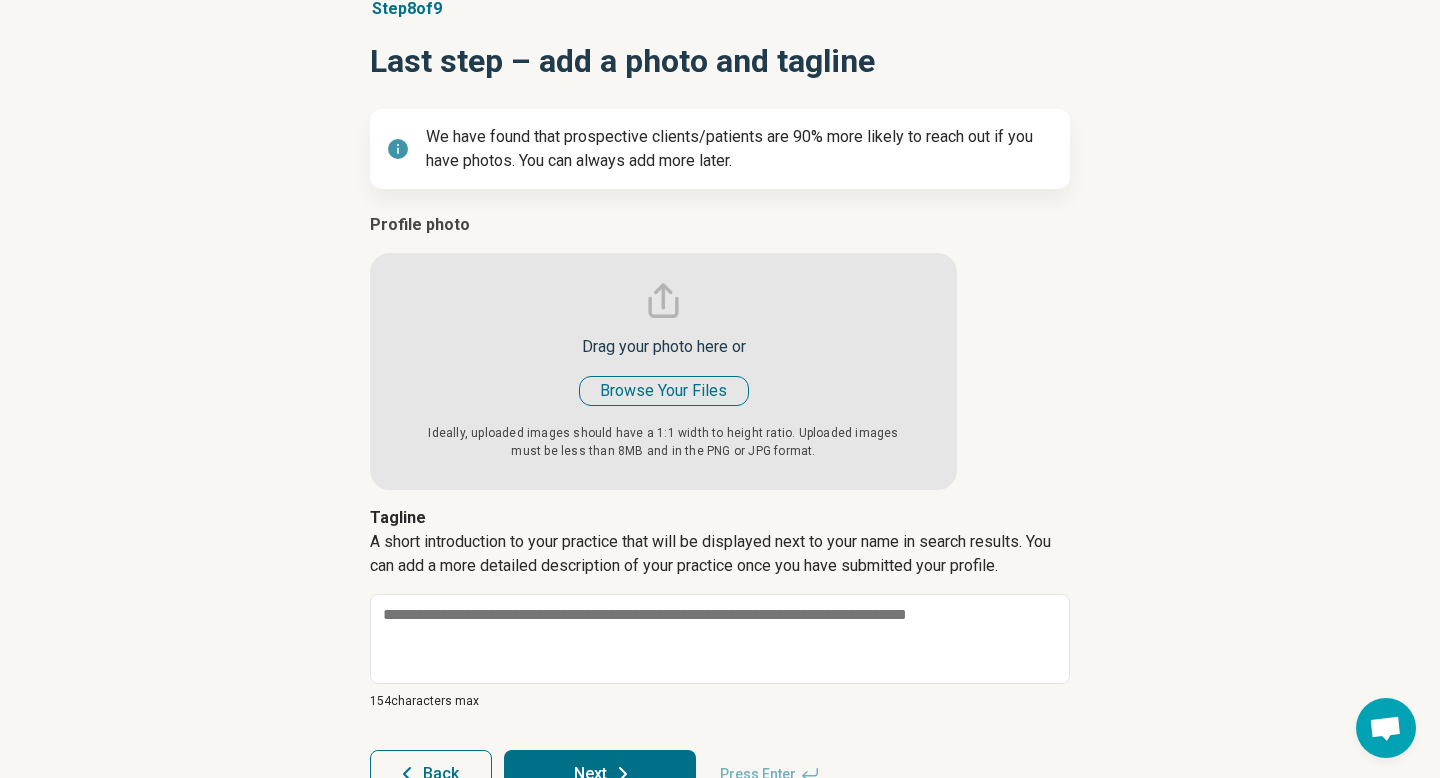 type on "*" 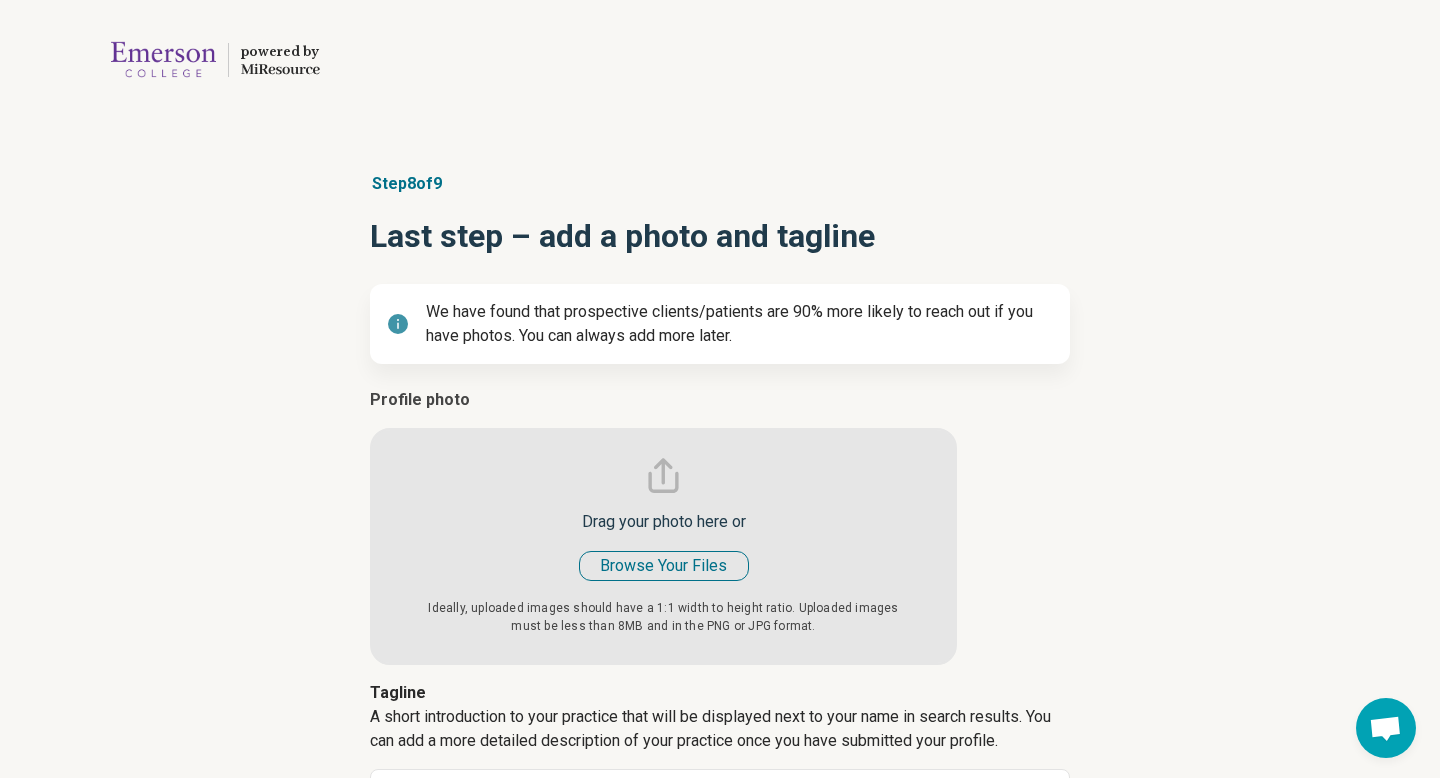click on "Step  8  of  9 Last step – add a photo and tagline We have found that prospective clients/patients are 90% more likely to reach out if you have photos. You can always add more later. Profile photo Drag your photo here or Browse Your Files Ideally, uploaded images should have a 1:1 width to height ratio. Uploaded images must be less than 8MB and in the PNG or JPG format. Profile photo Change Photo Tagline A short introduction to your practice that will be displayed next to your name in search results. You can add a more detailed description of your practice once you have submitted your profile. 154  characters max Back Next Press Enter" at bounding box center [720, 572] 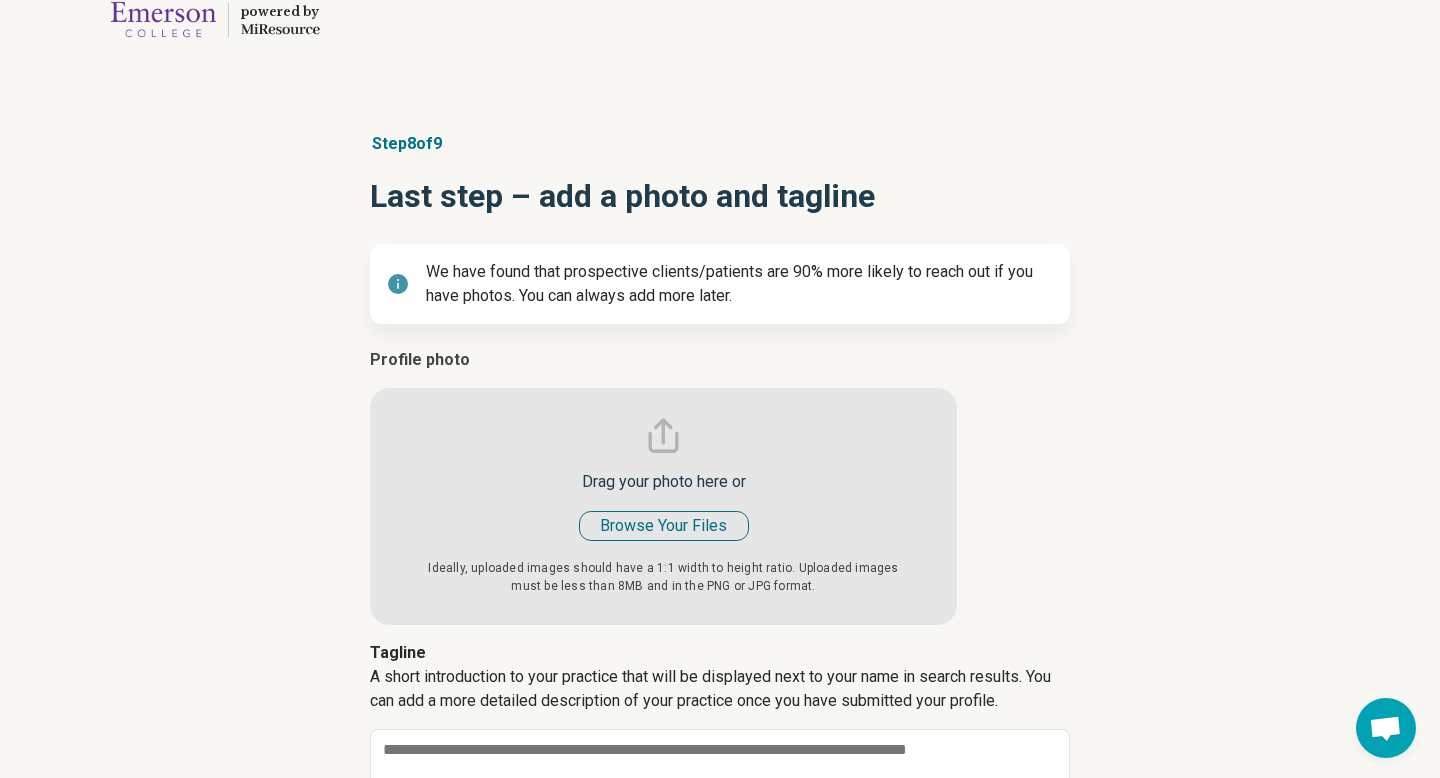 scroll, scrollTop: 80, scrollLeft: 0, axis: vertical 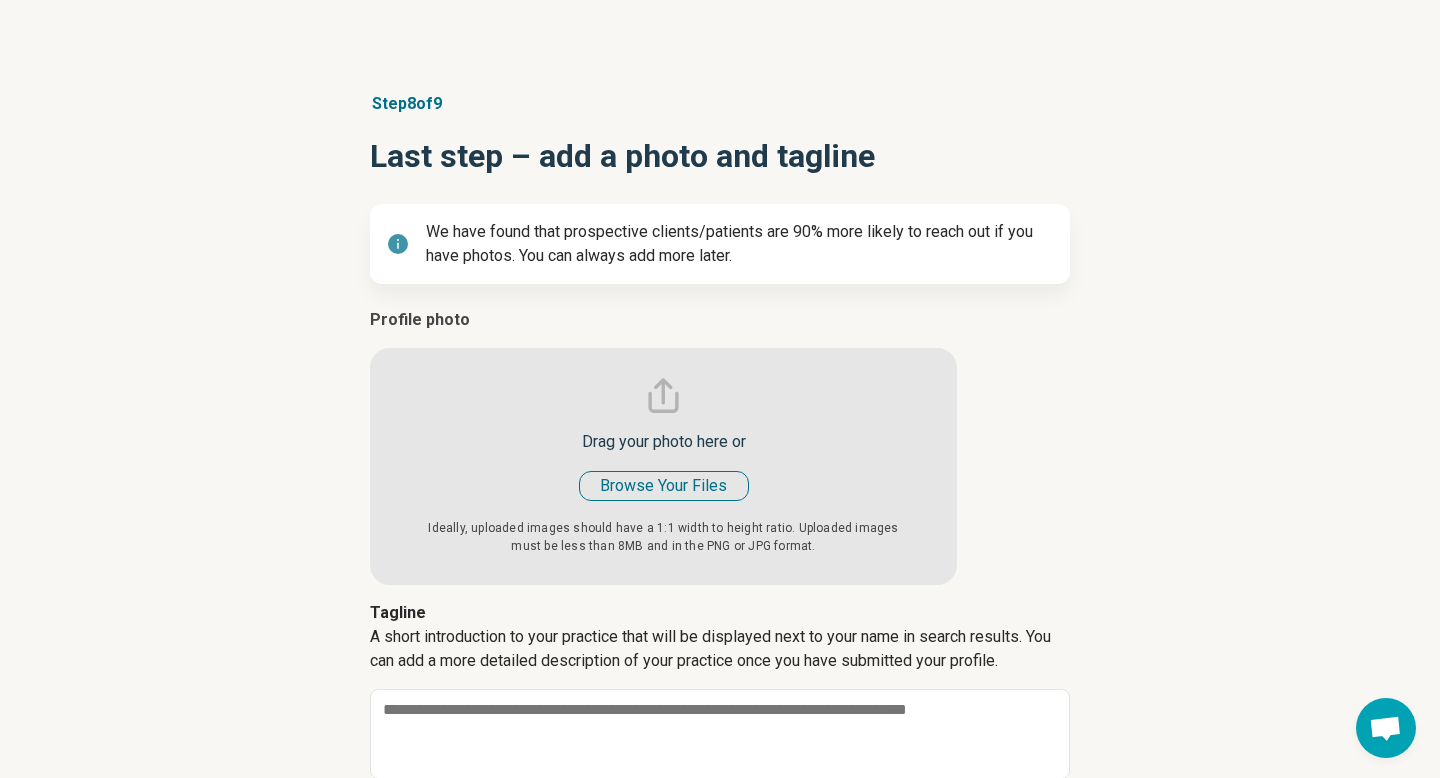click at bounding box center (663, 446) 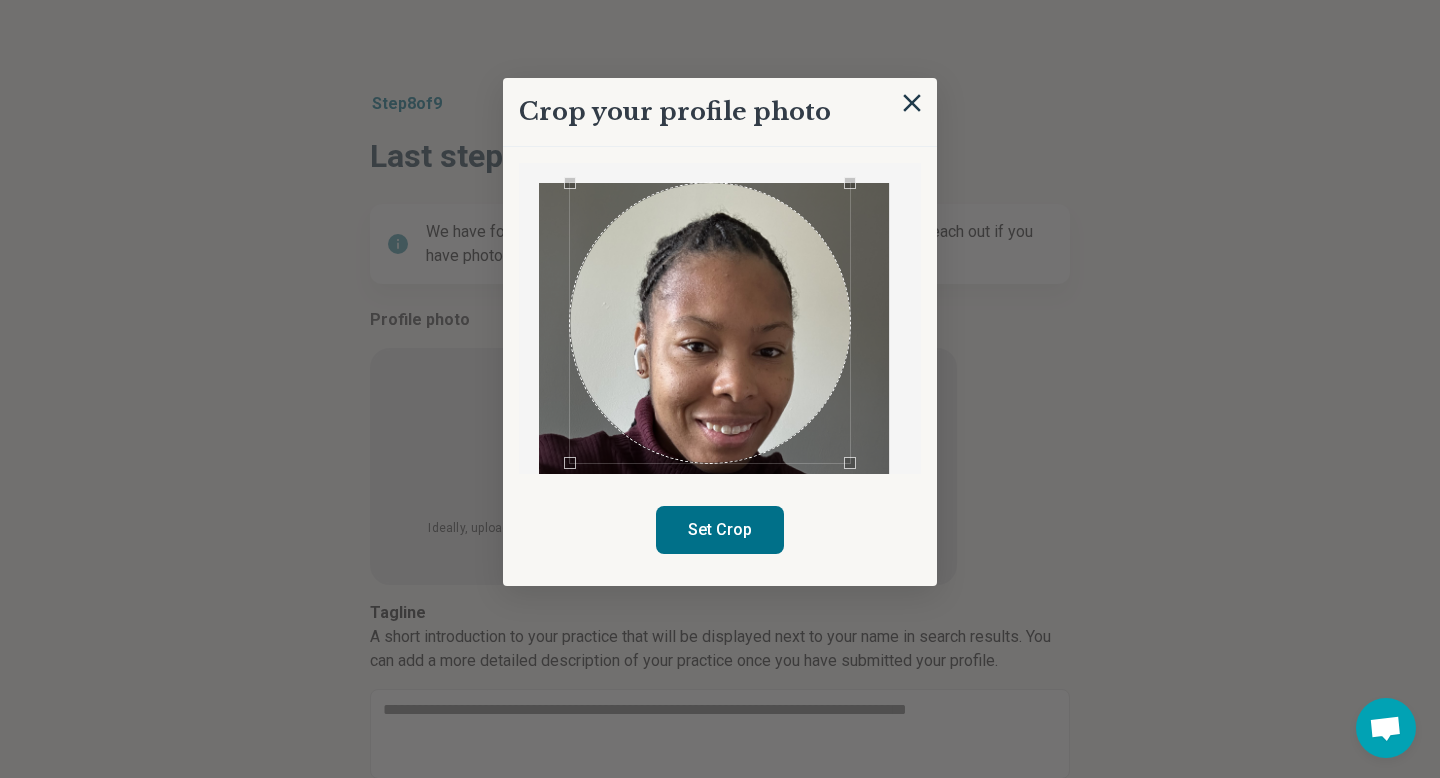 click at bounding box center [710, 323] 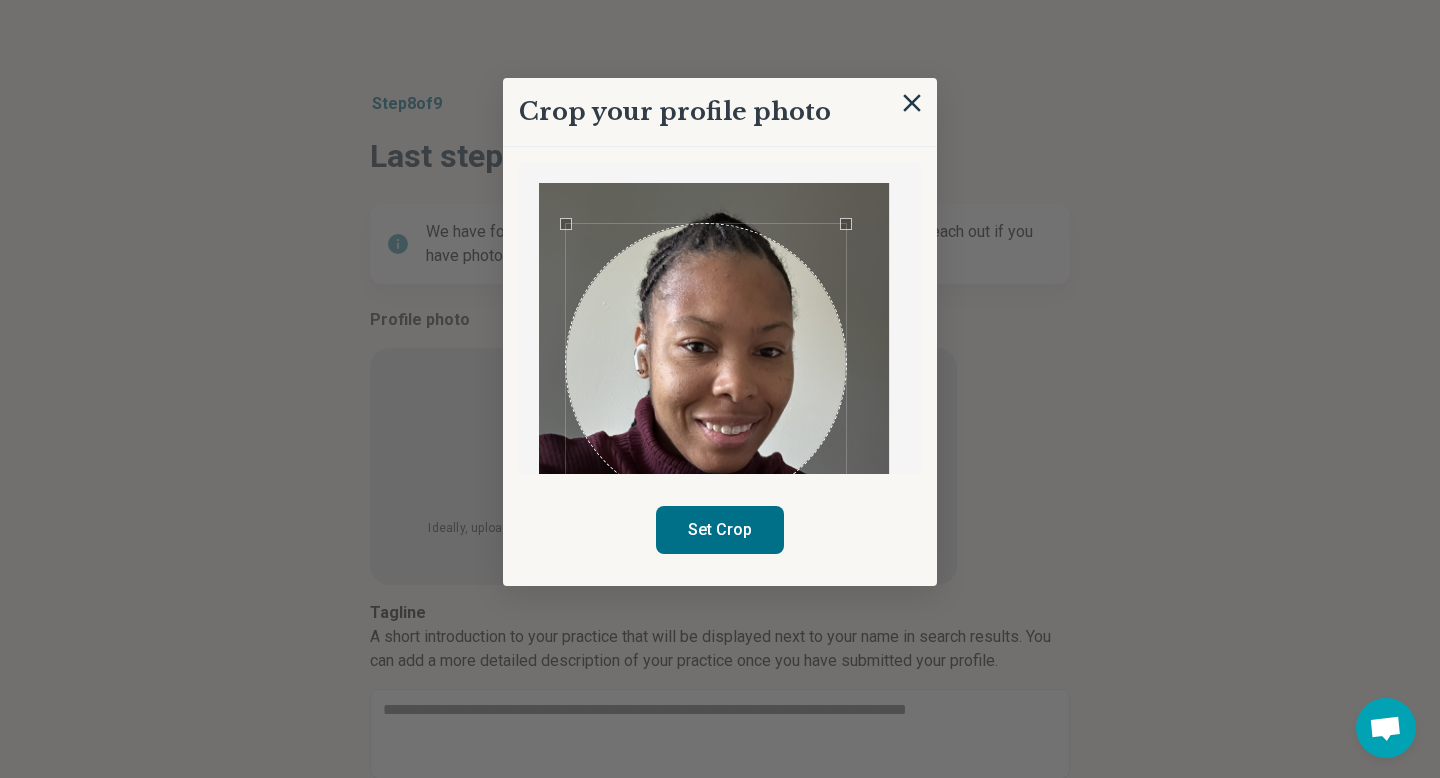 click at bounding box center [706, 364] 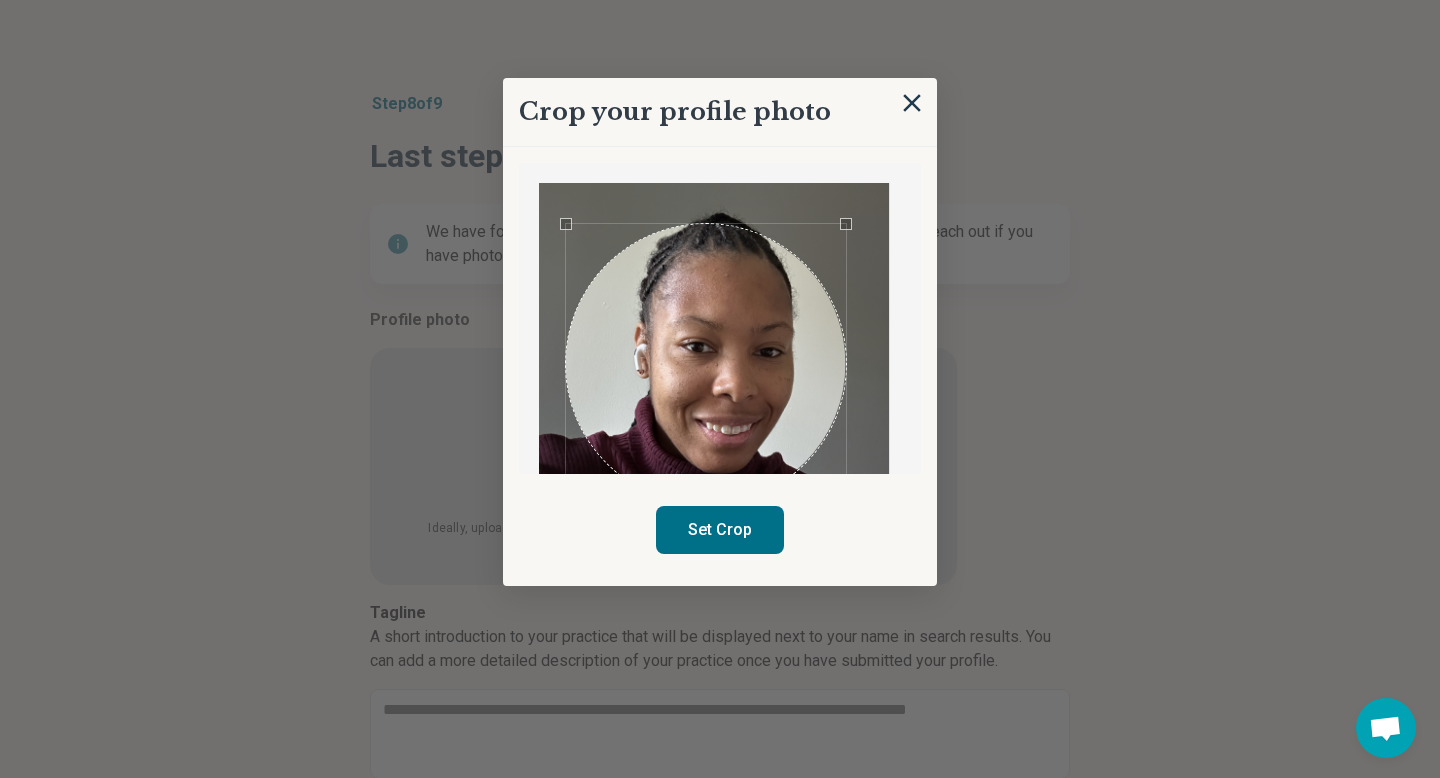 click on "Set Crop" at bounding box center (720, 530) 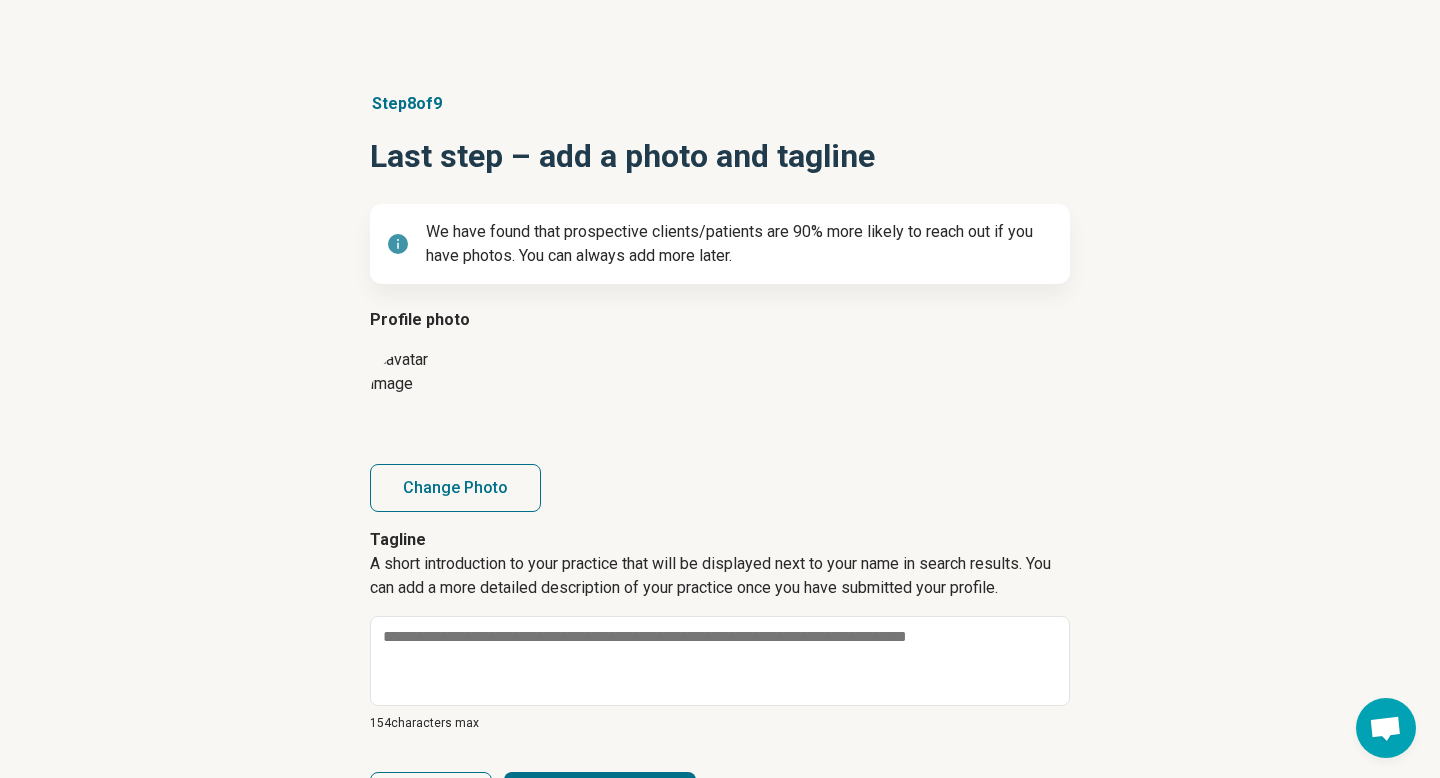 click on "Change Photo" at bounding box center (720, 488) 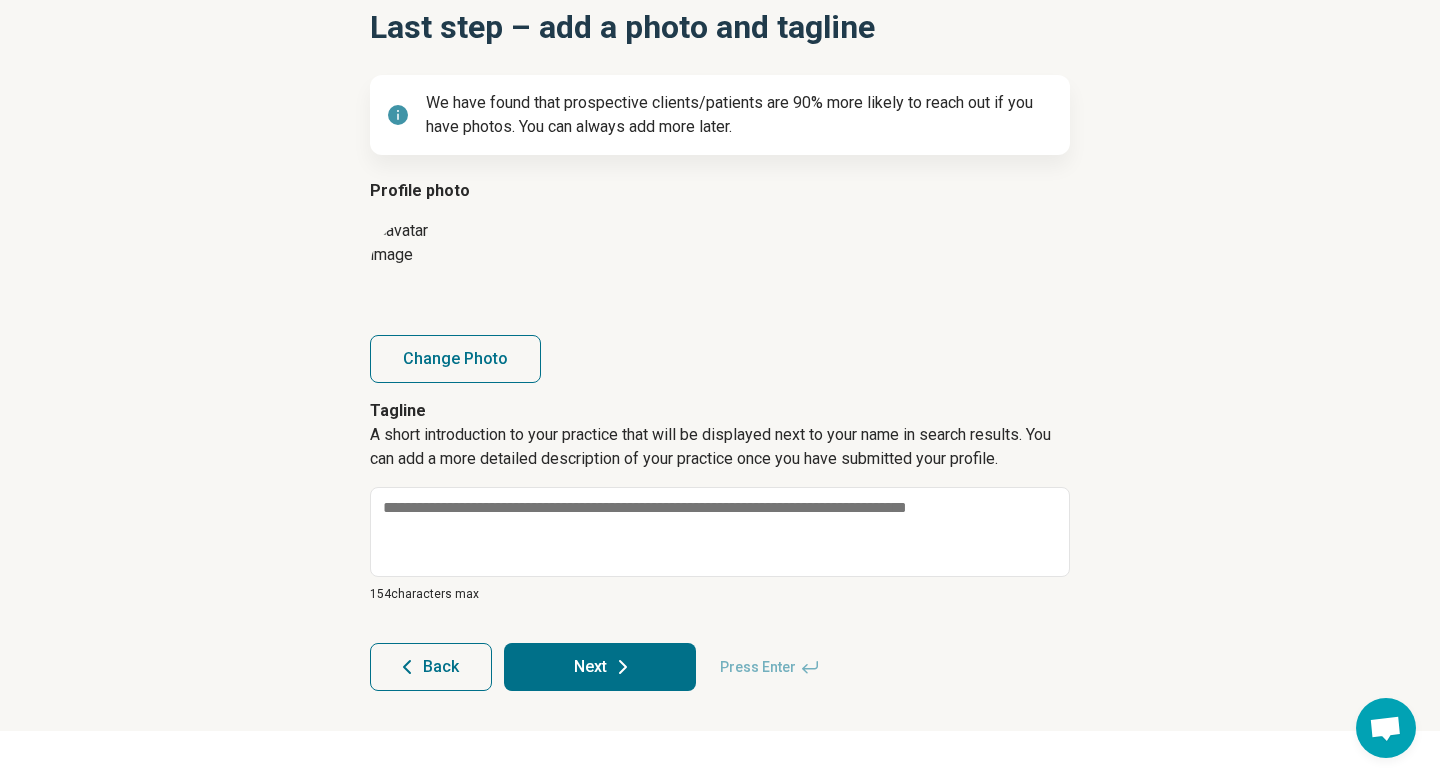 scroll, scrollTop: 210, scrollLeft: 0, axis: vertical 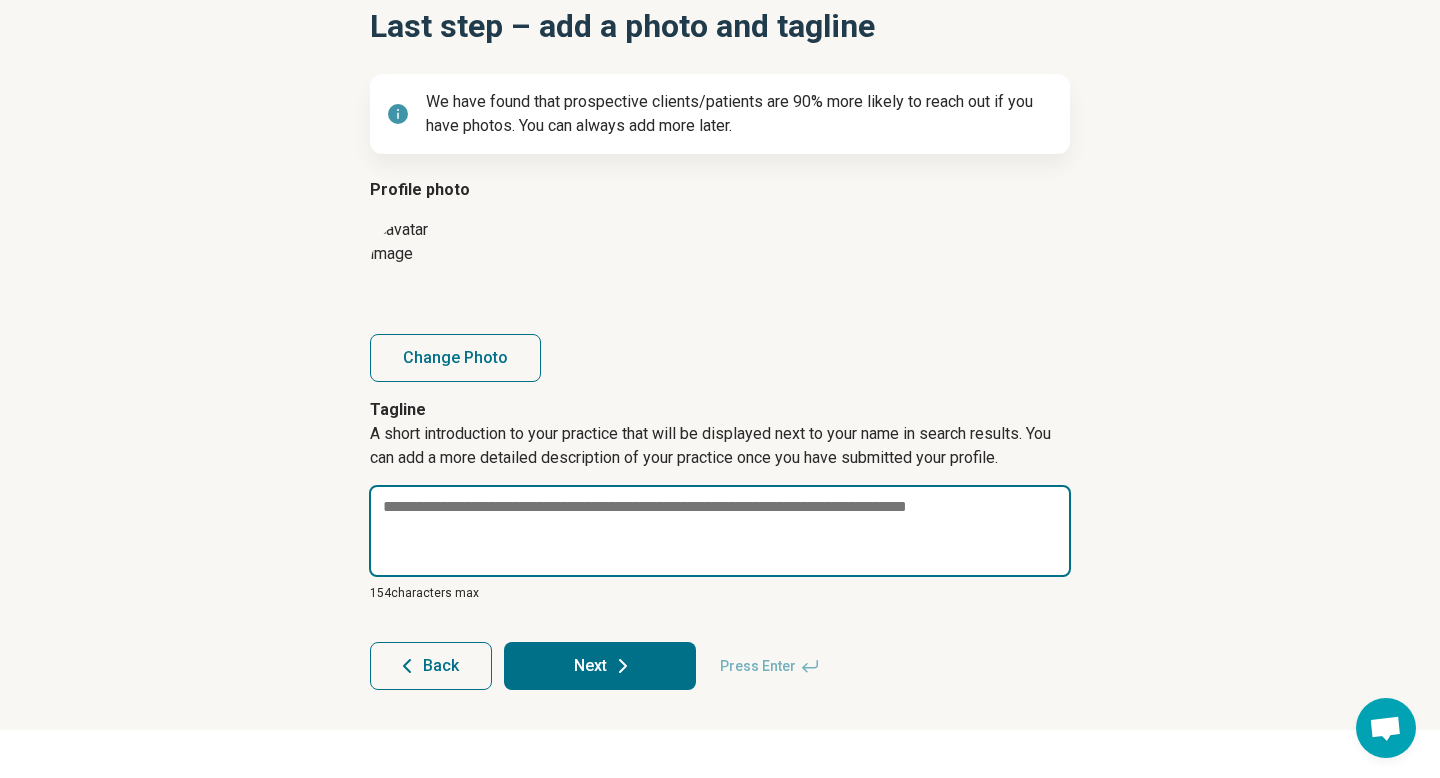 click at bounding box center [720, 531] 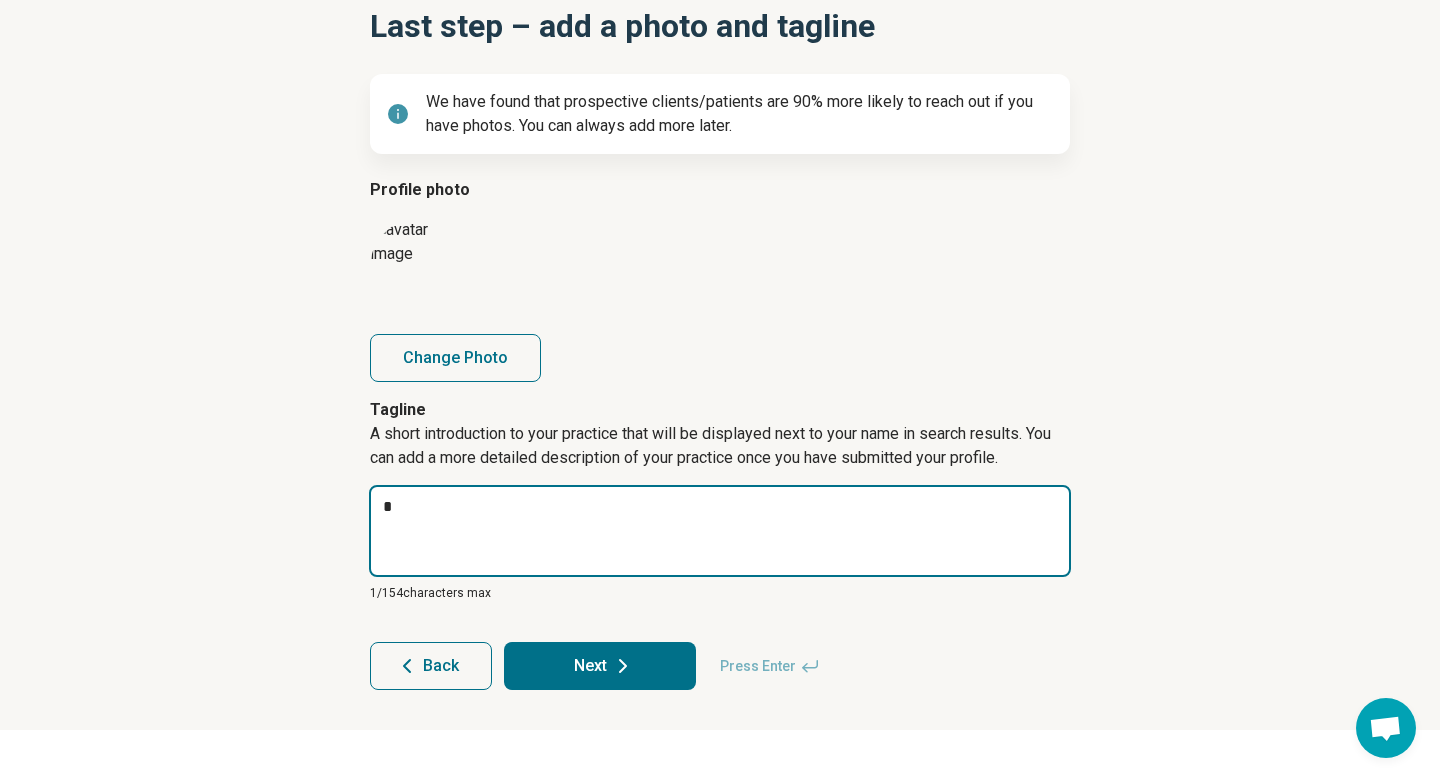 type on "*" 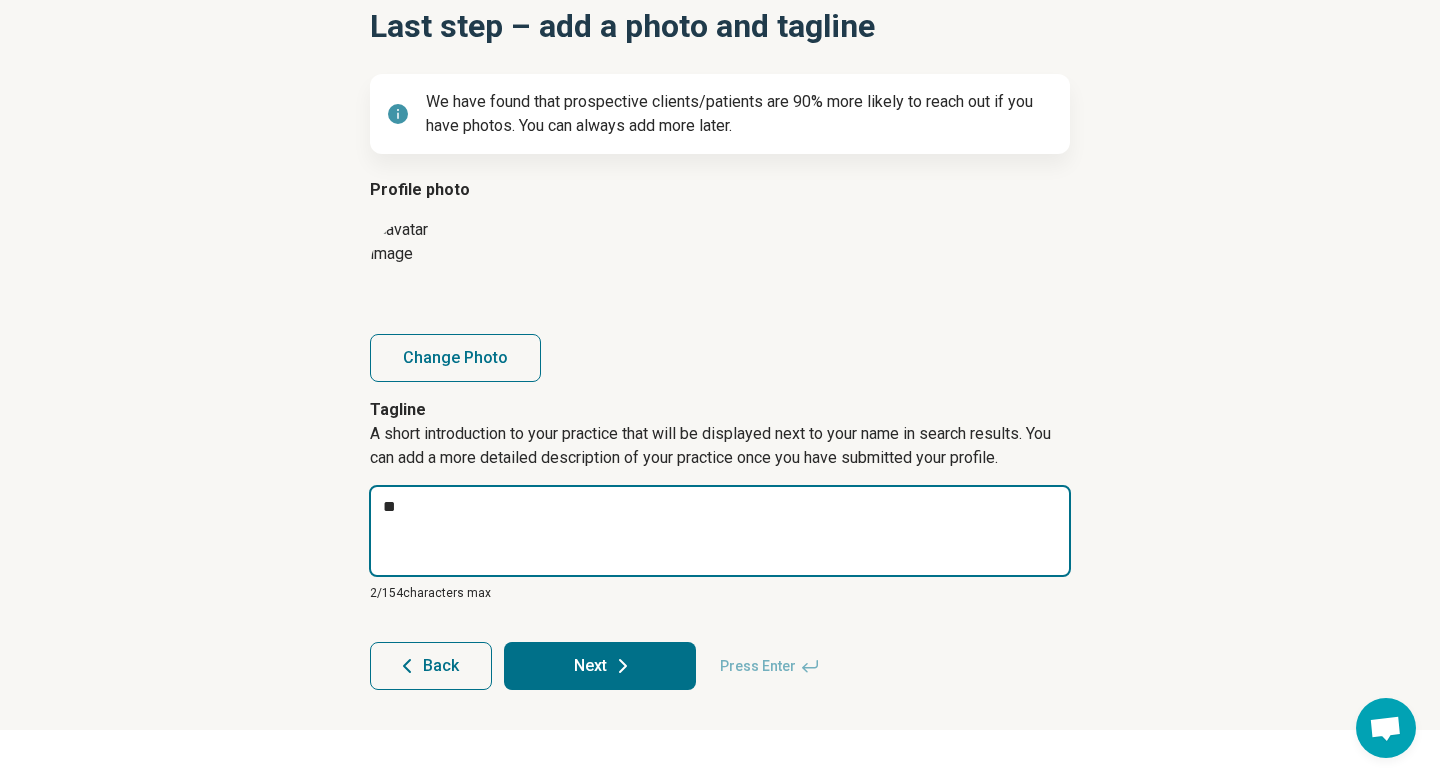 type on "*" 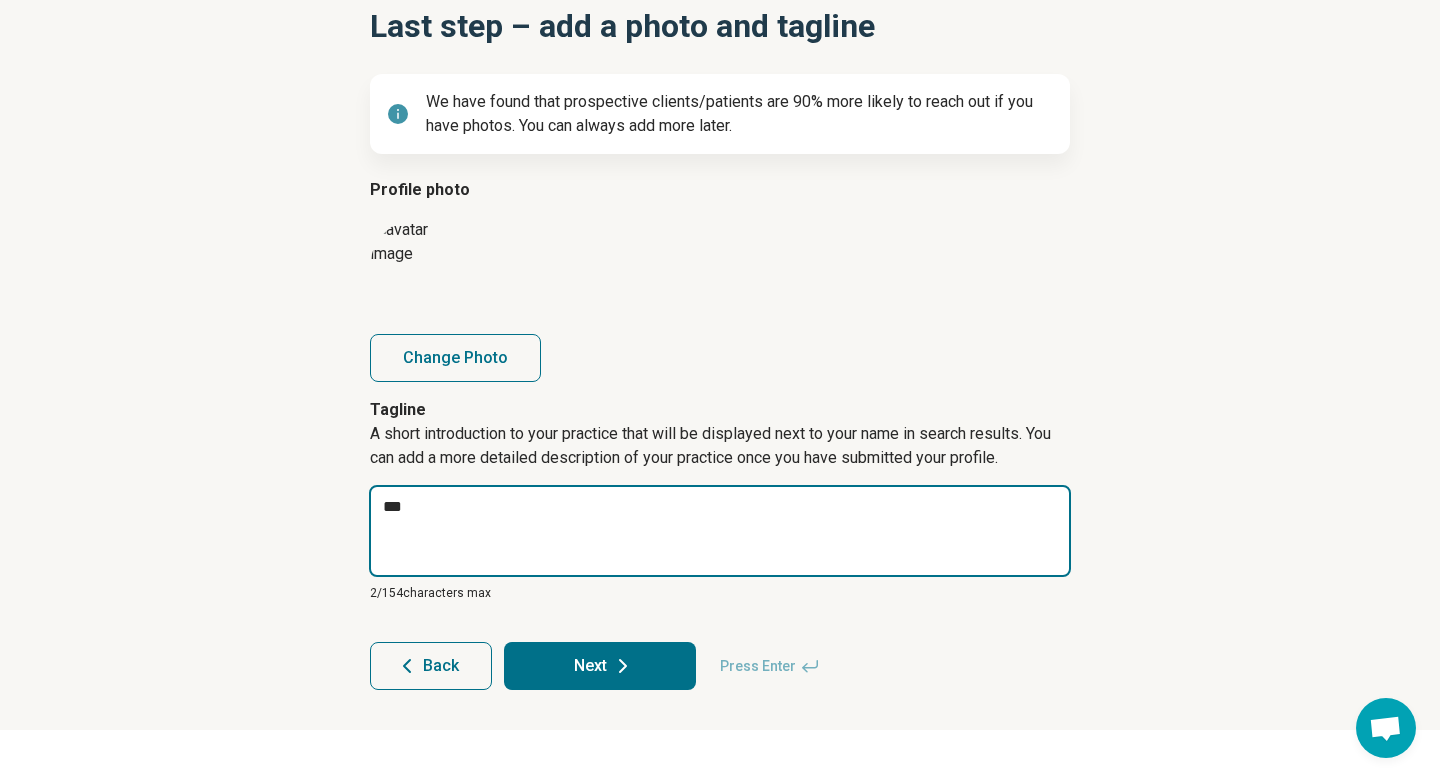 type on "*" 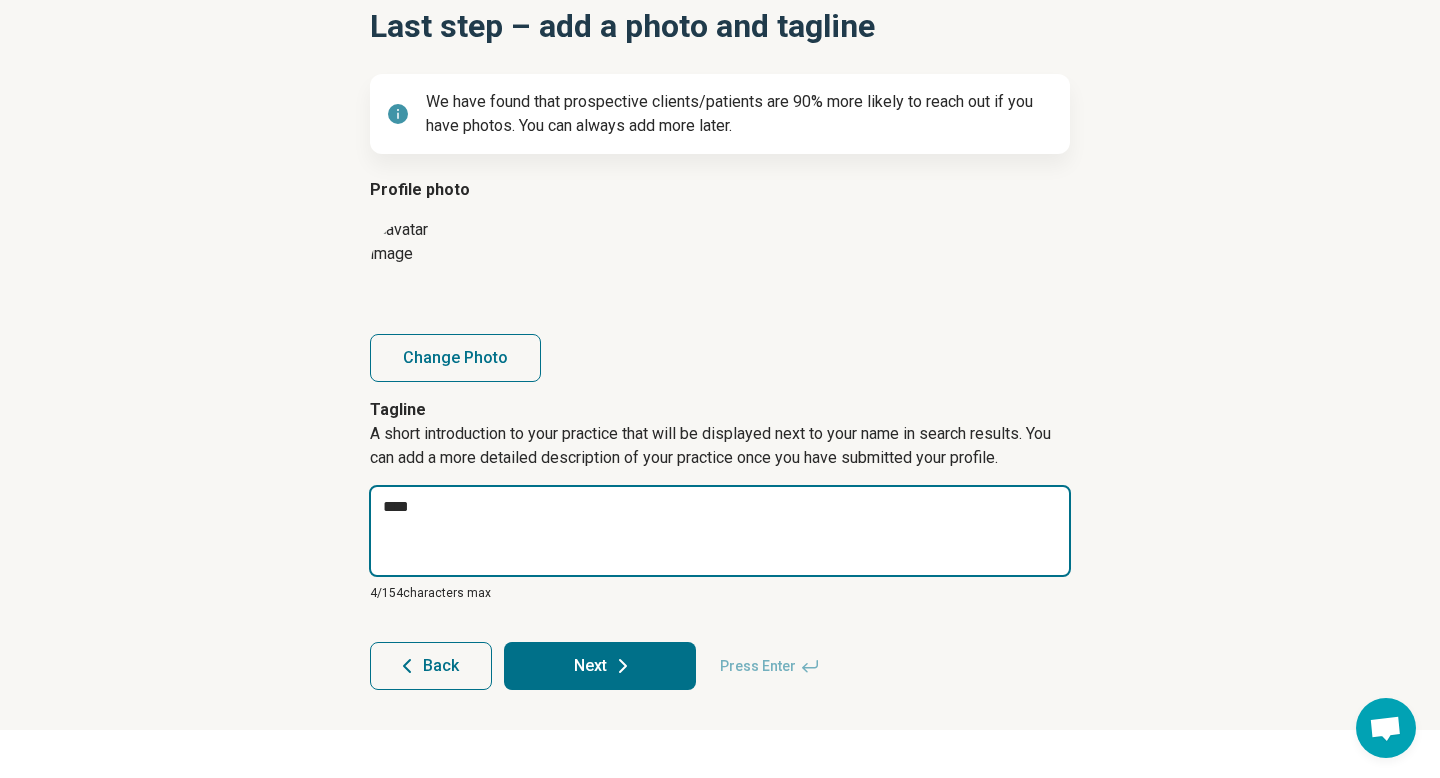 type on "*" 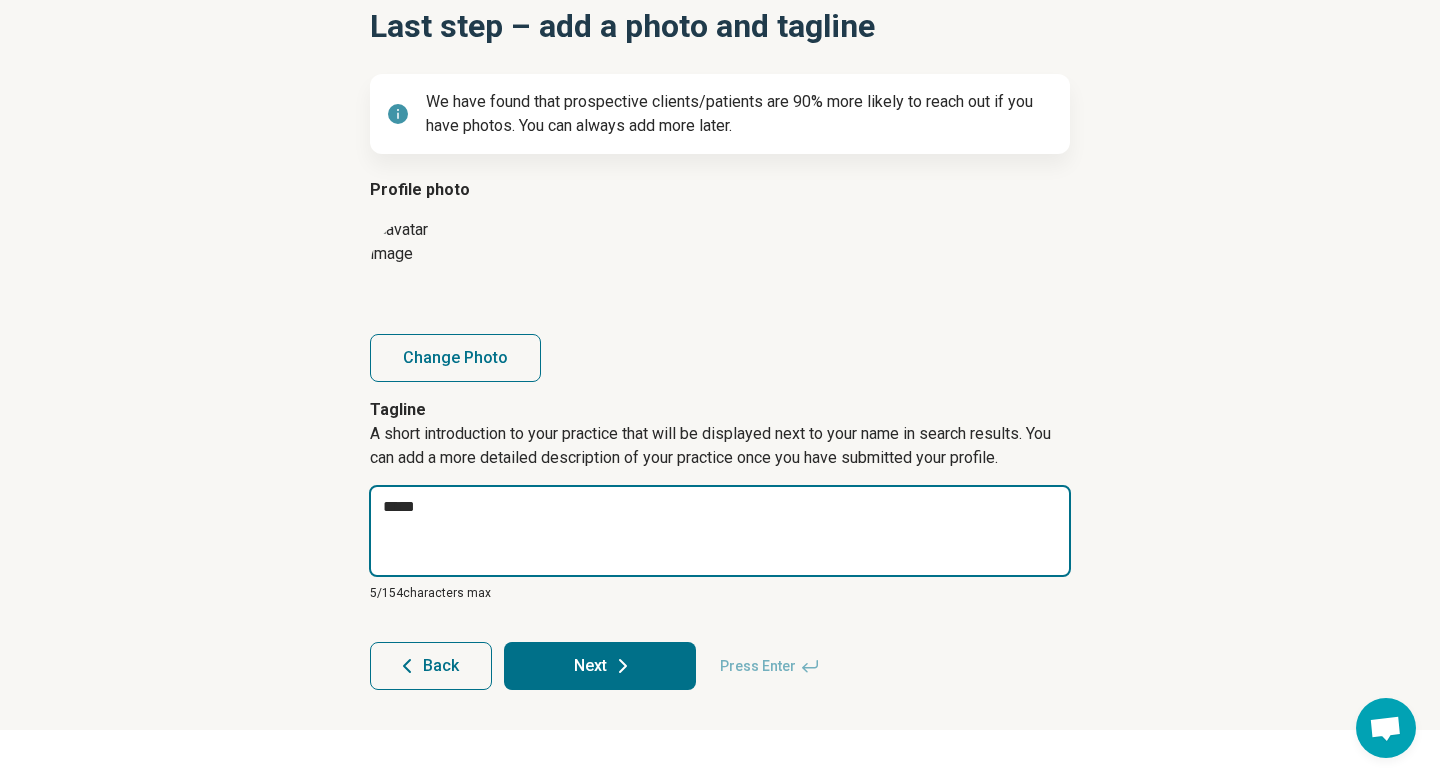 type on "*" 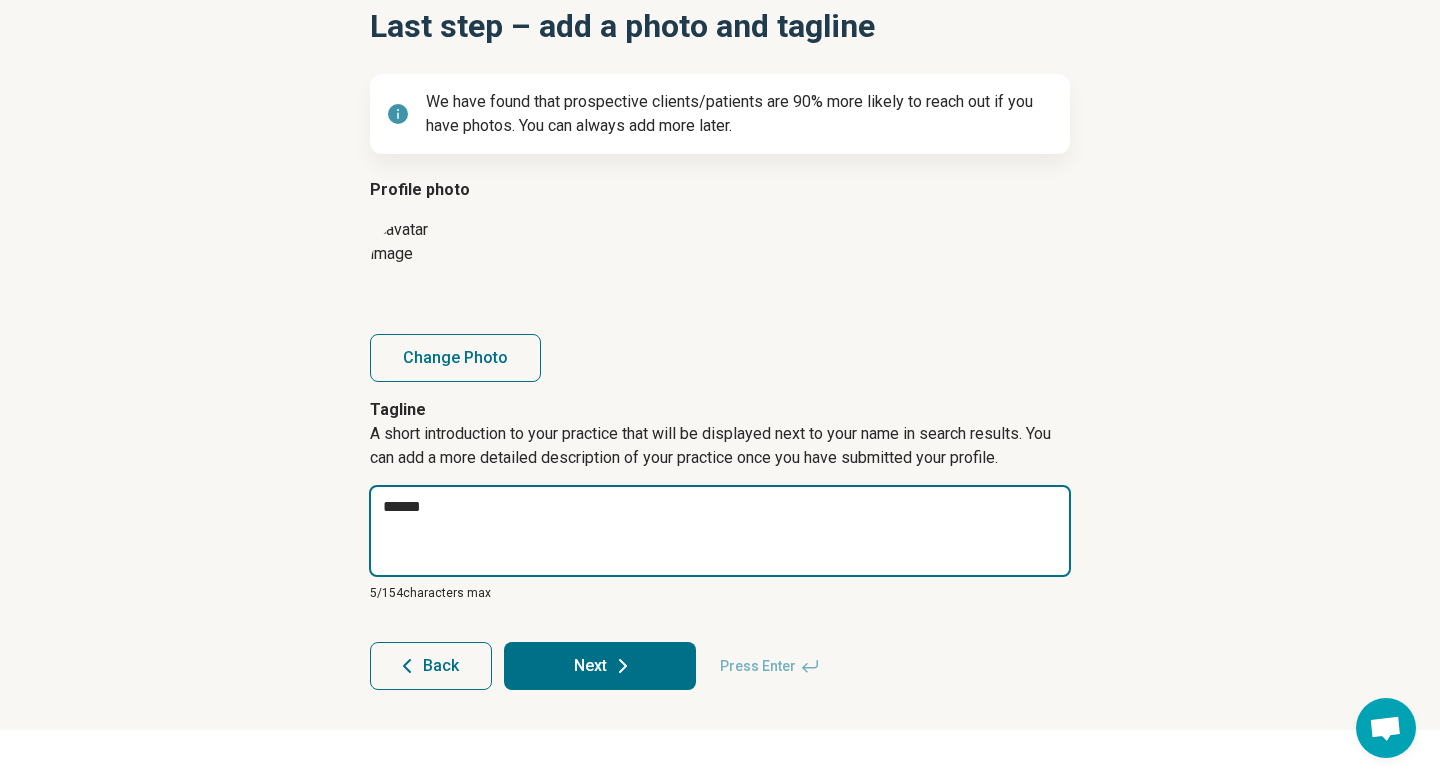 type on "*" 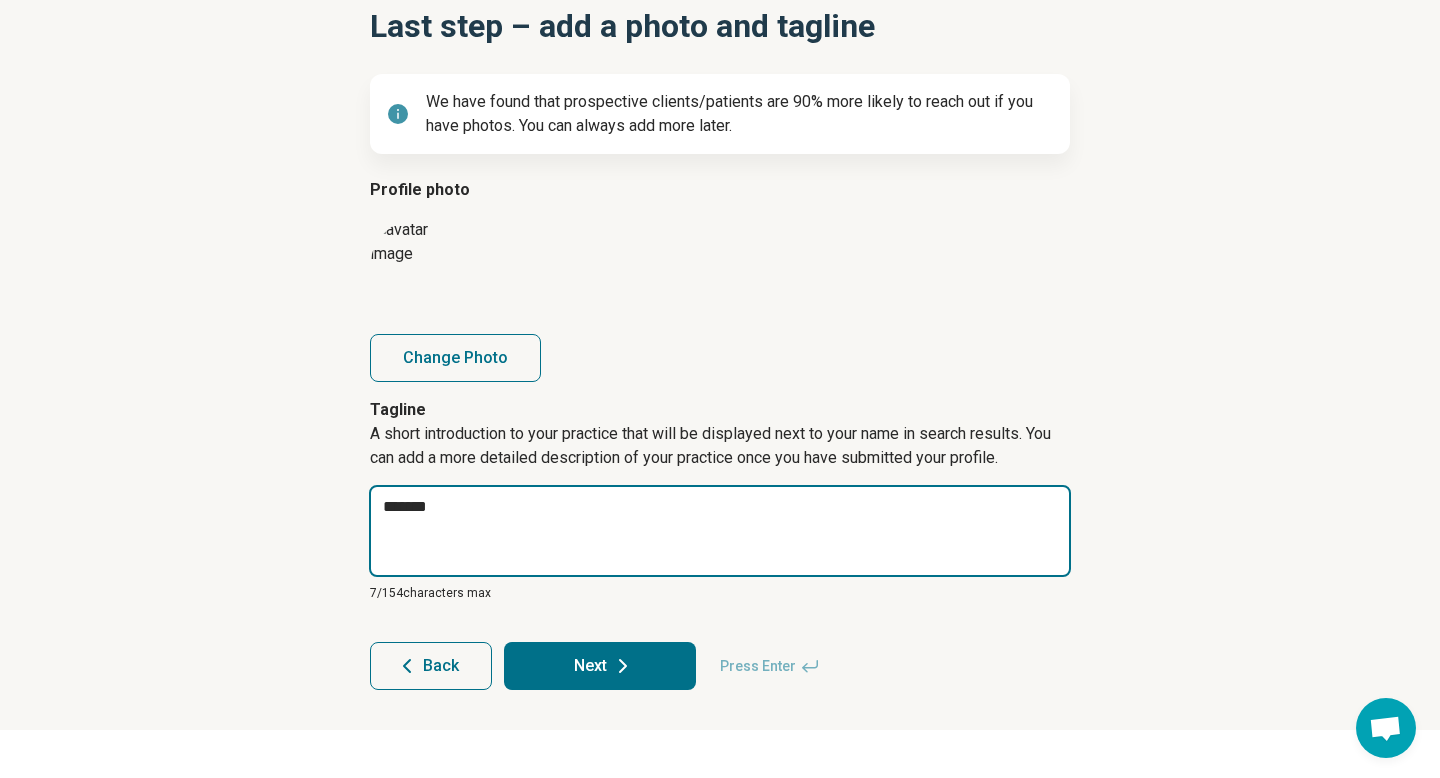 type on "*" 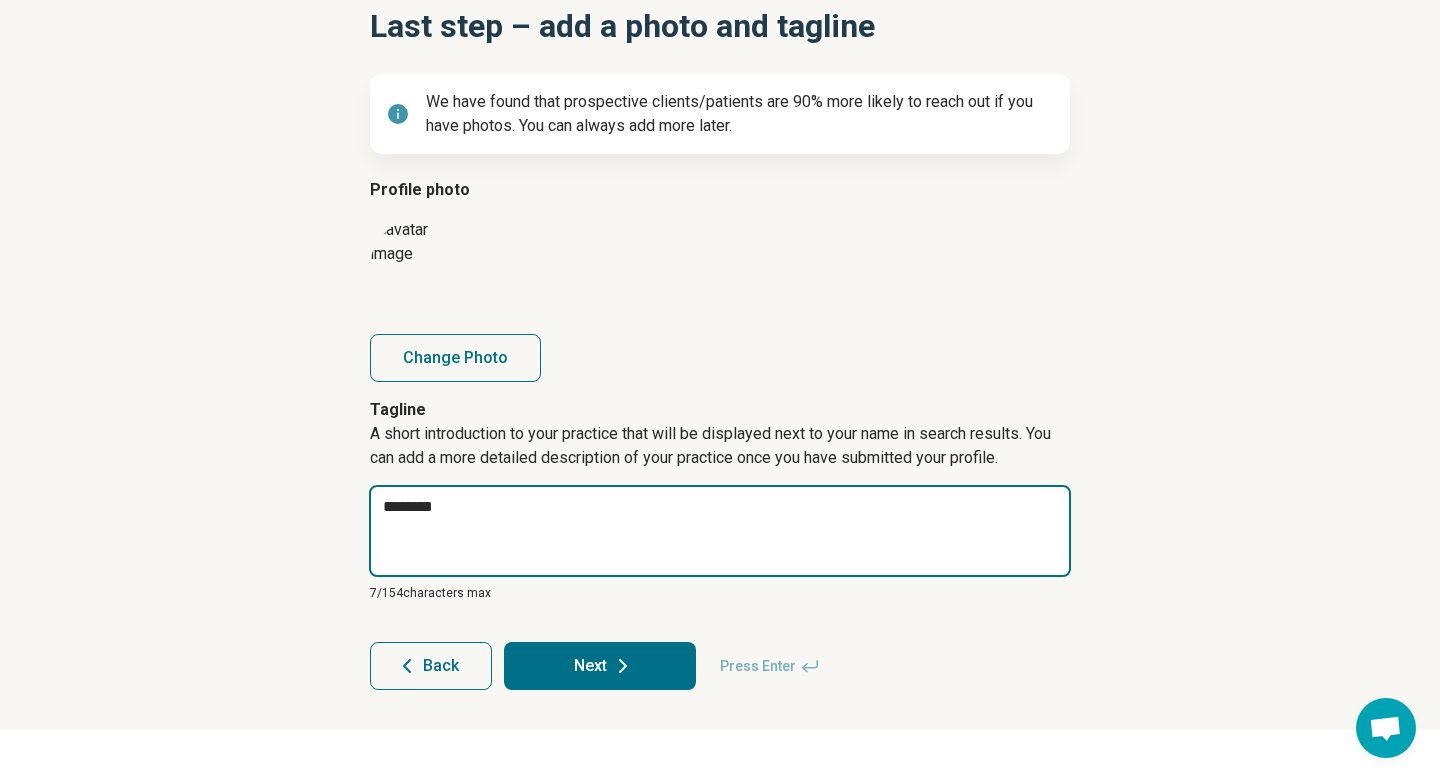 type on "*" 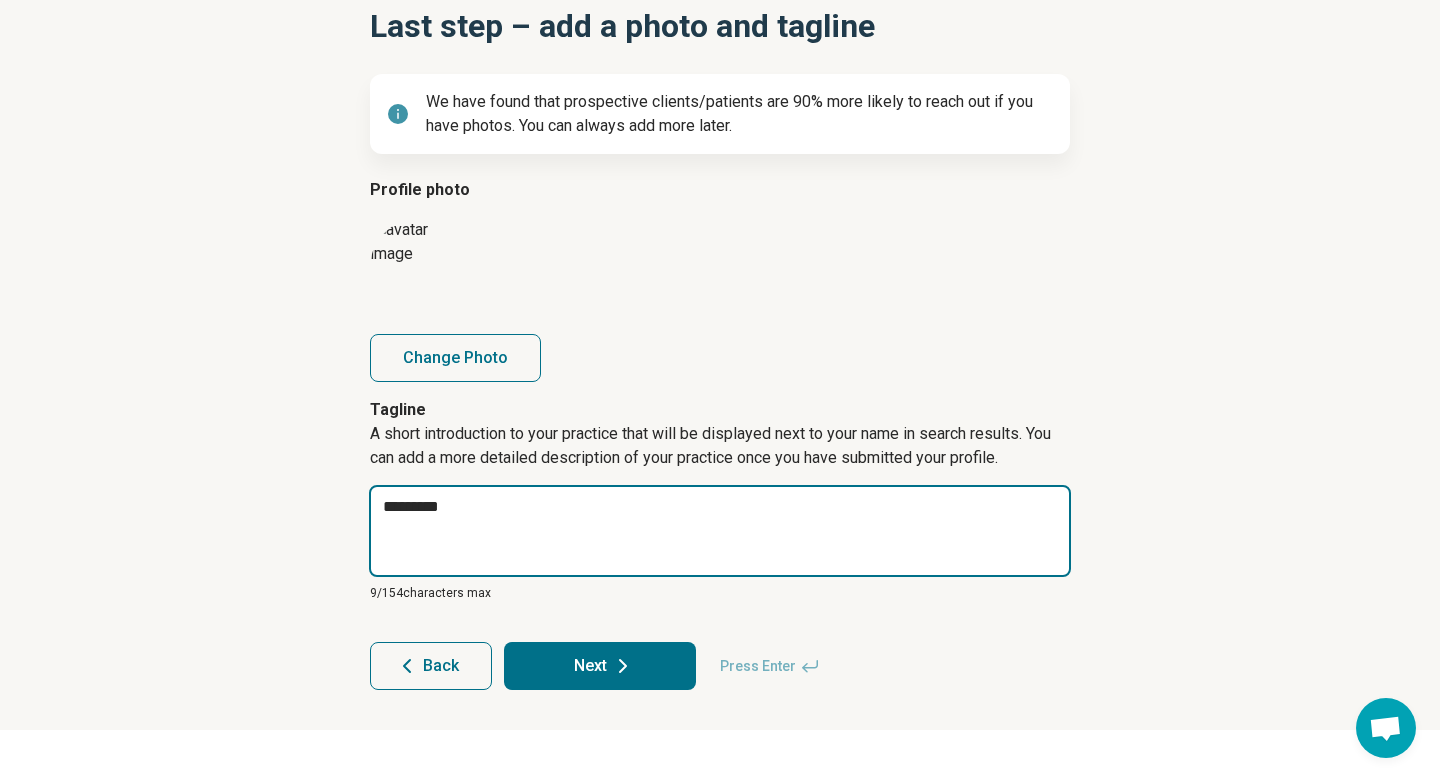 type on "*" 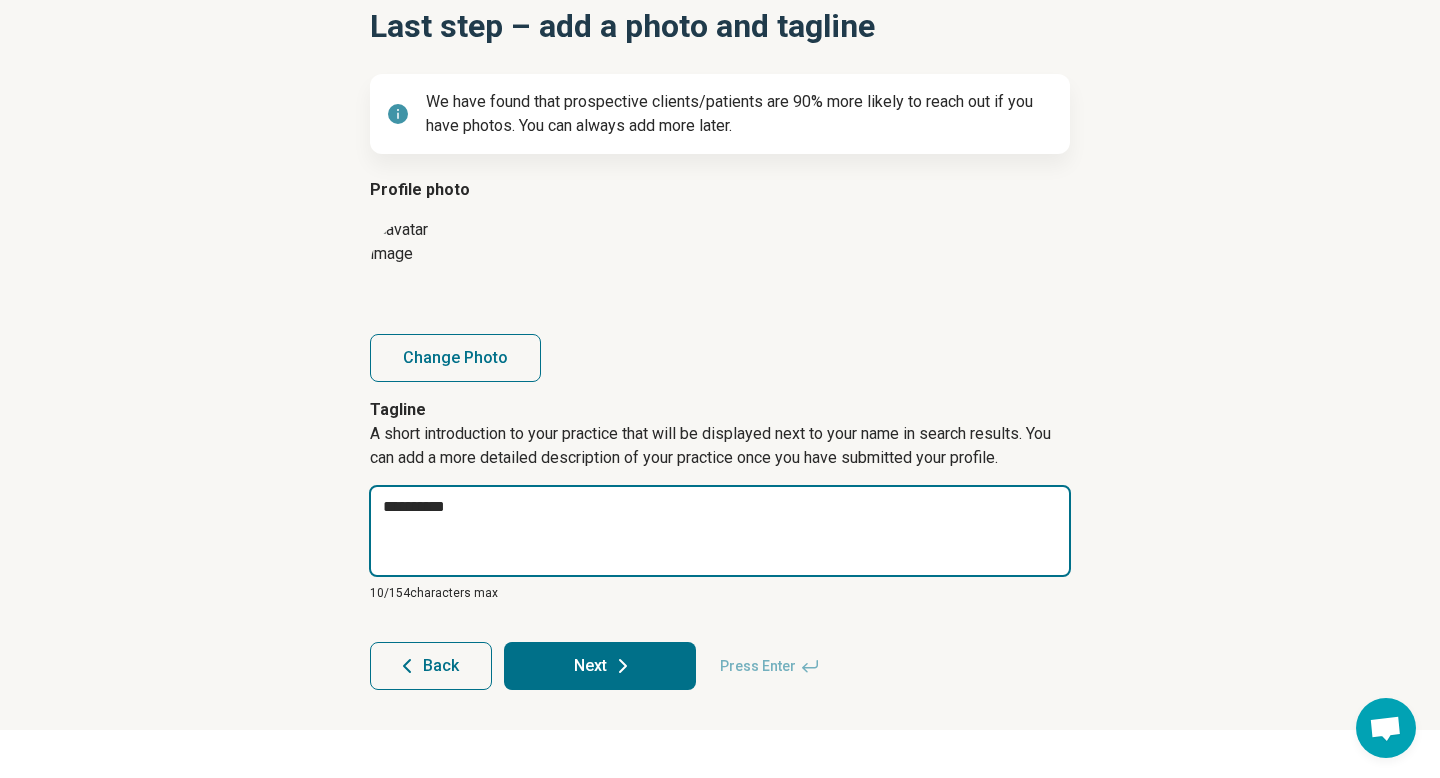 type on "*" 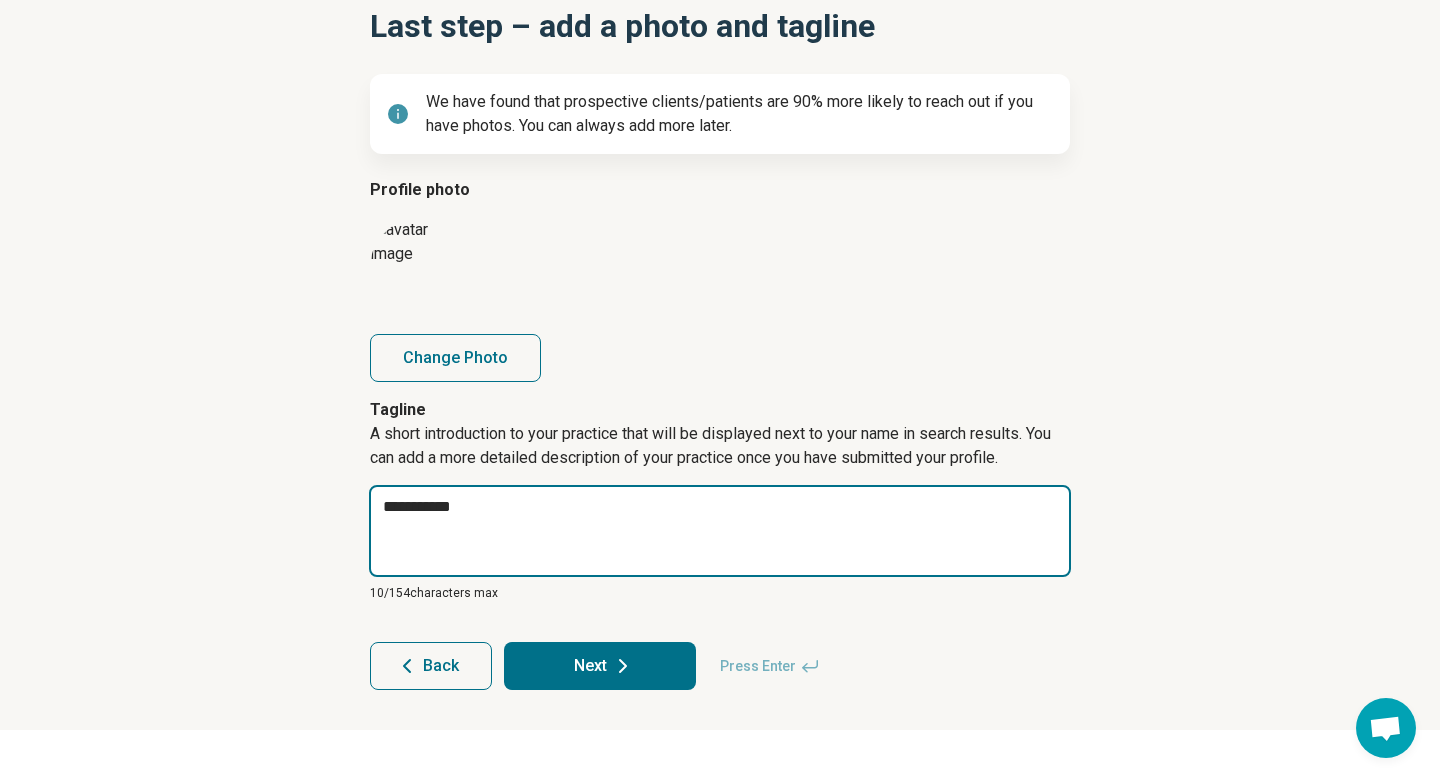 type on "*" 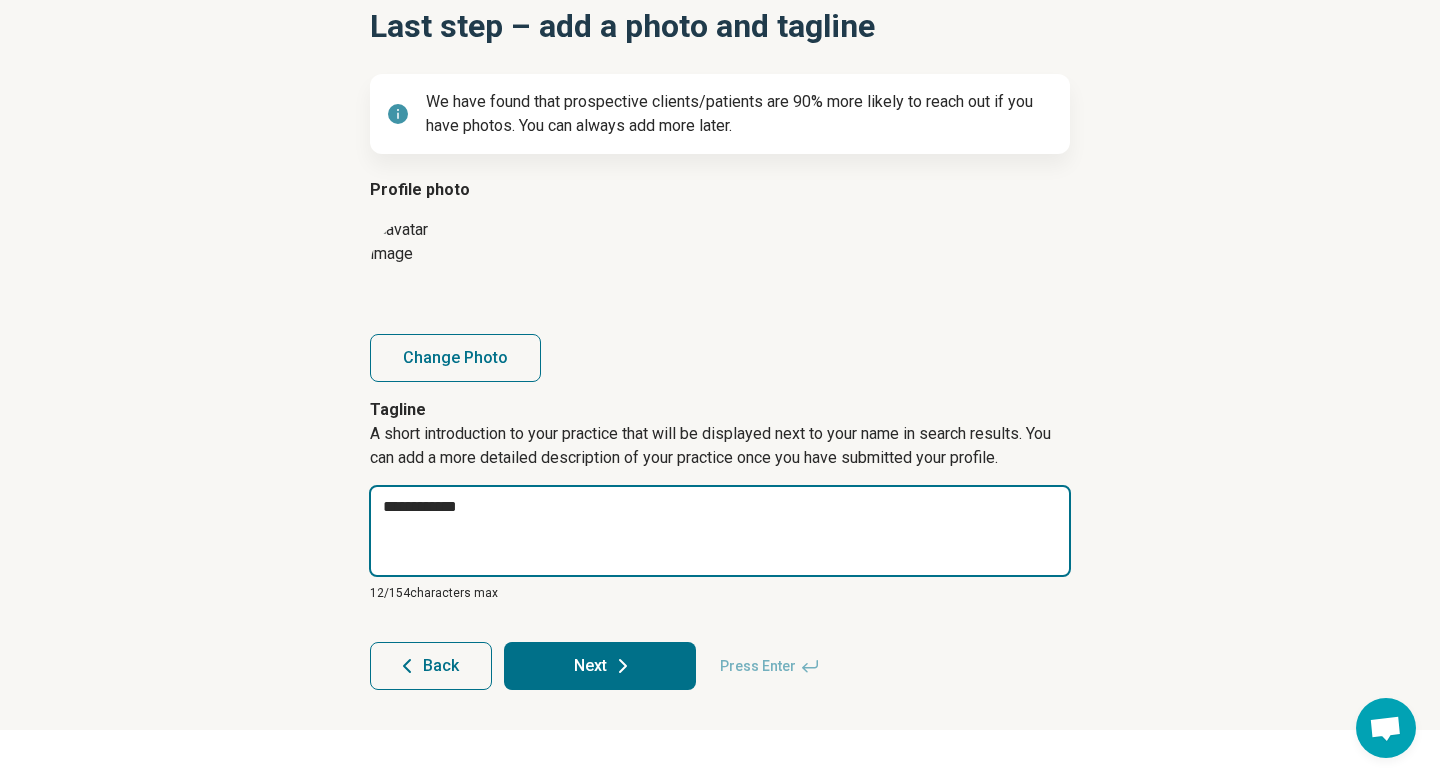 type on "*" 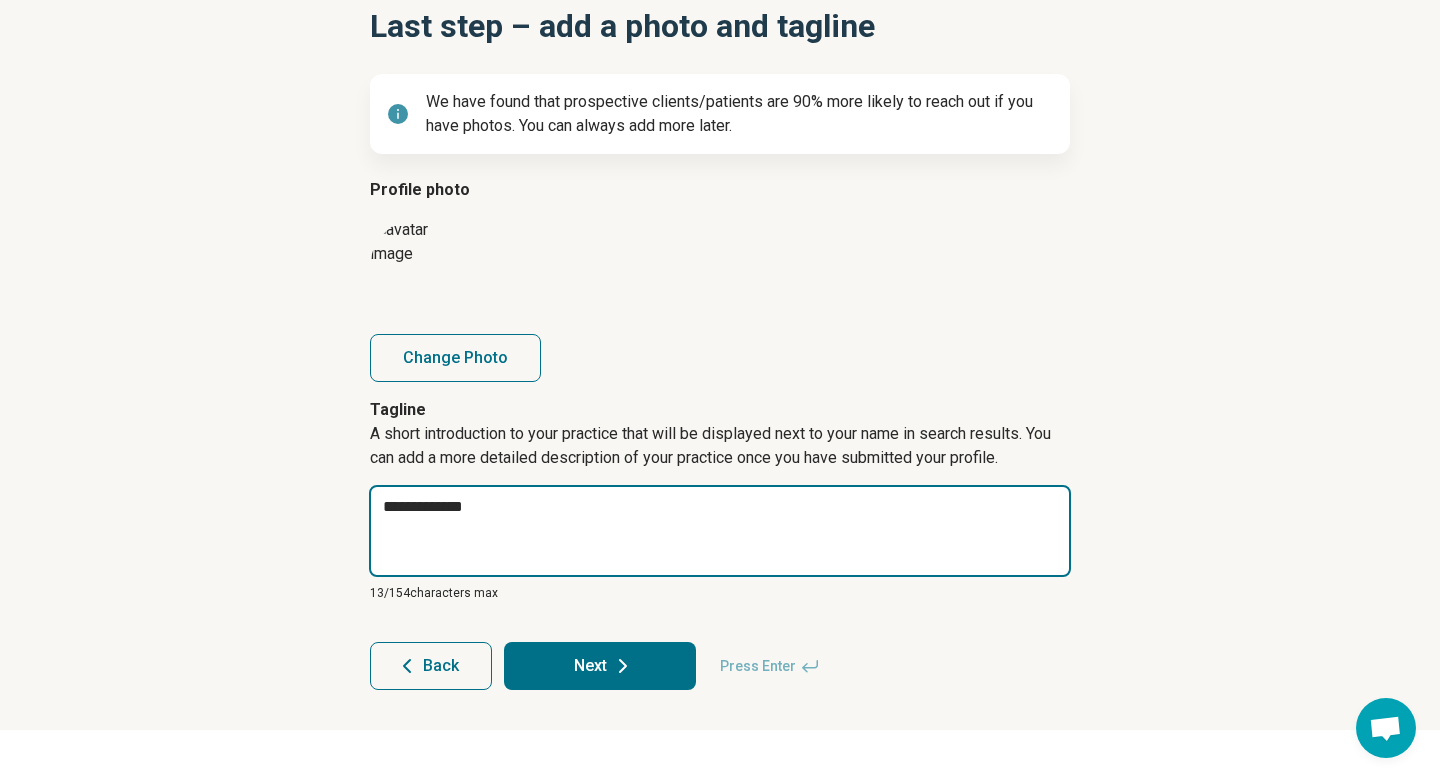 type on "*" 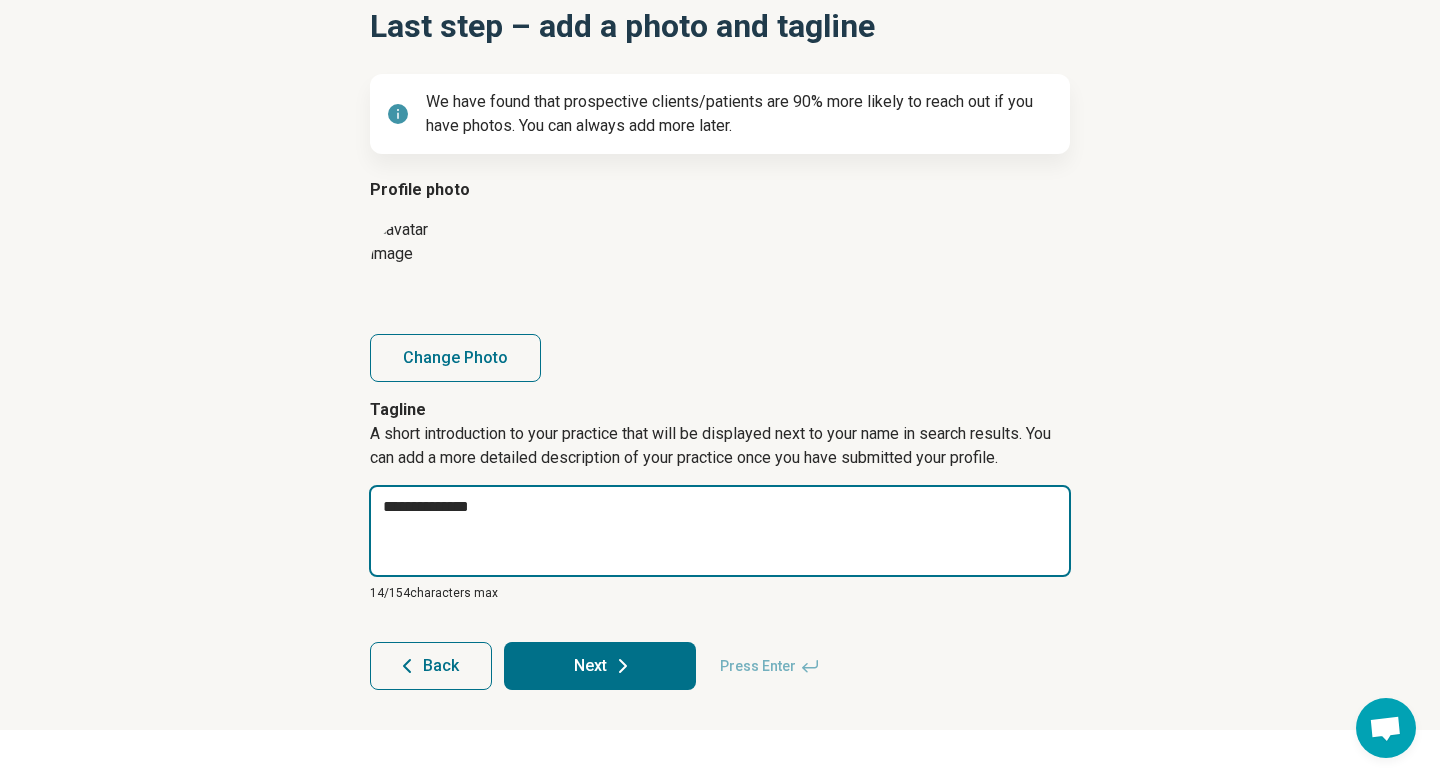 type on "*" 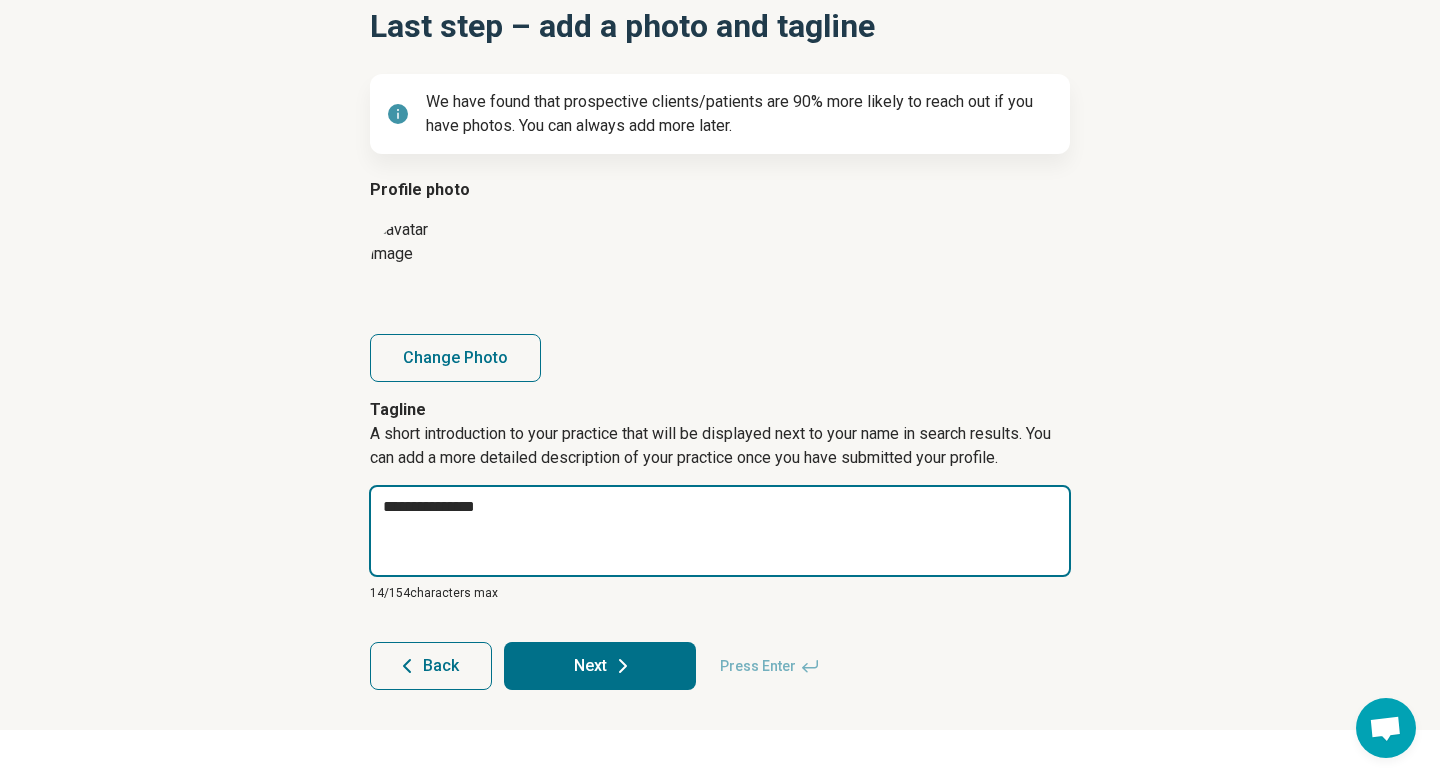 type on "*" 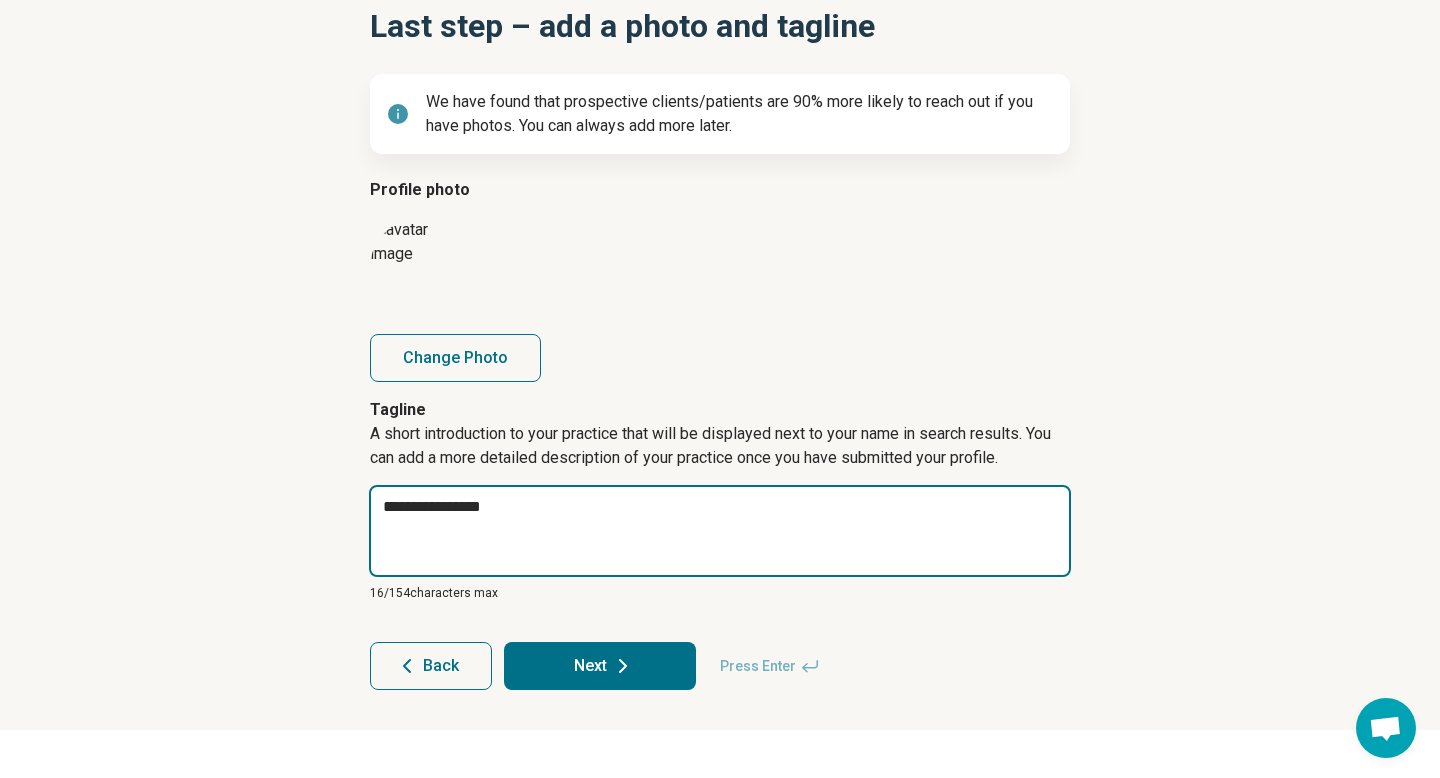 type on "*" 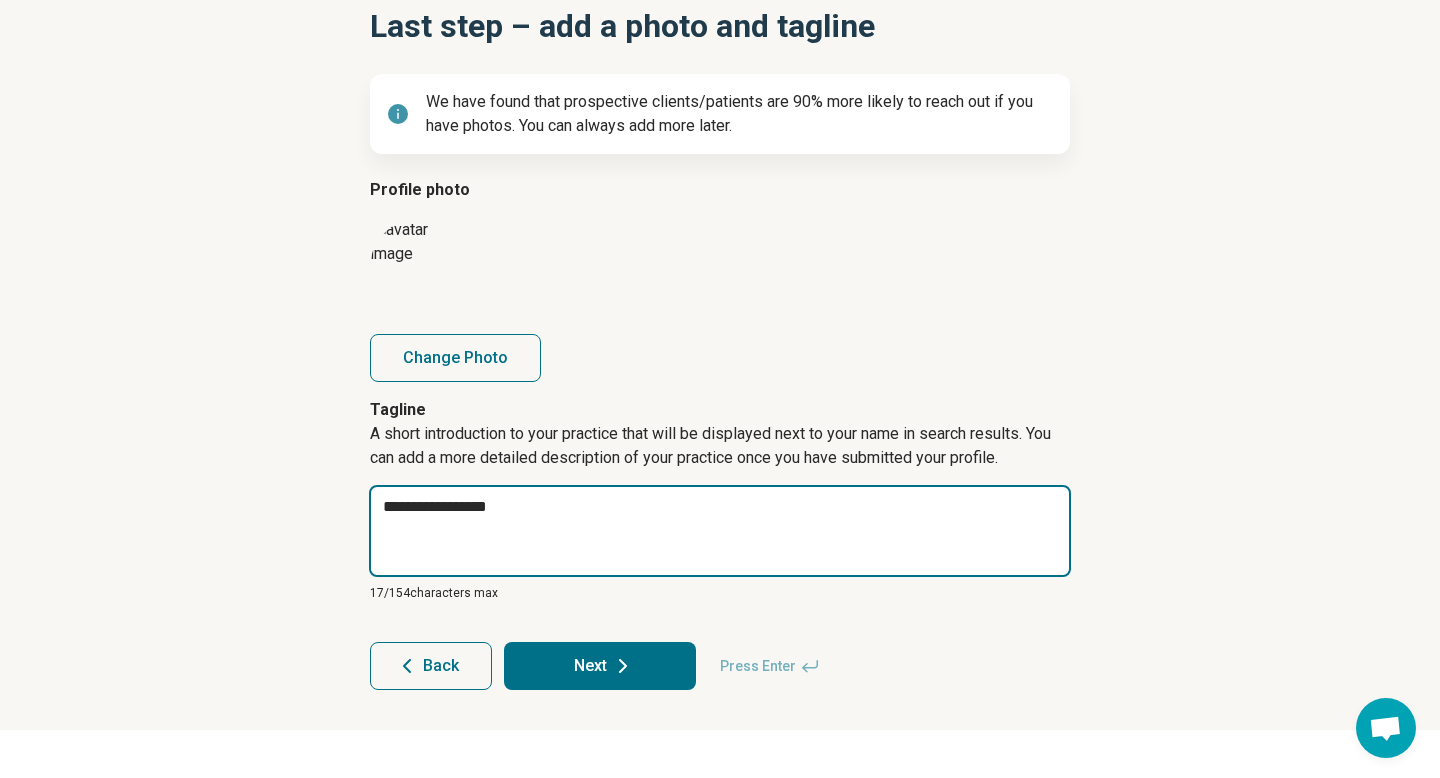 type on "*" 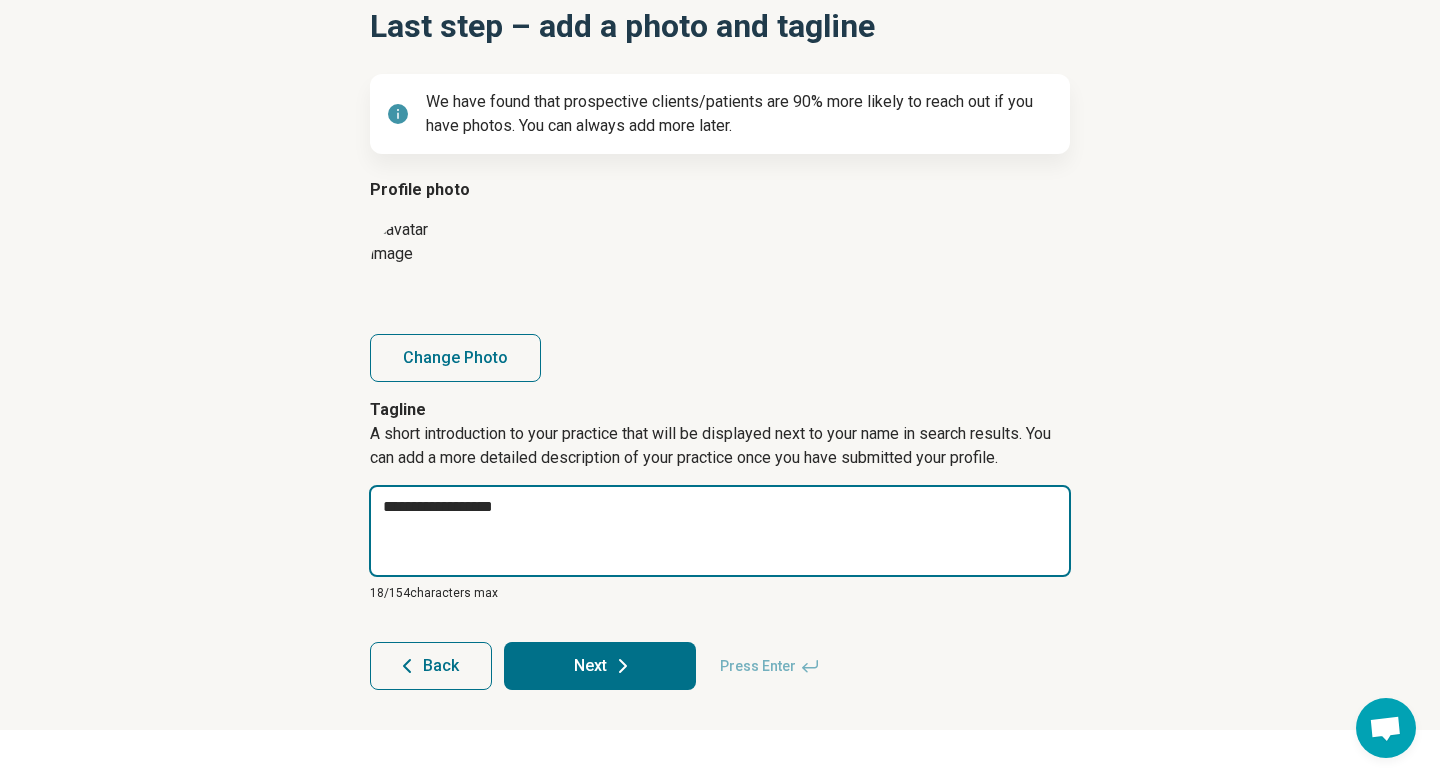 type on "*" 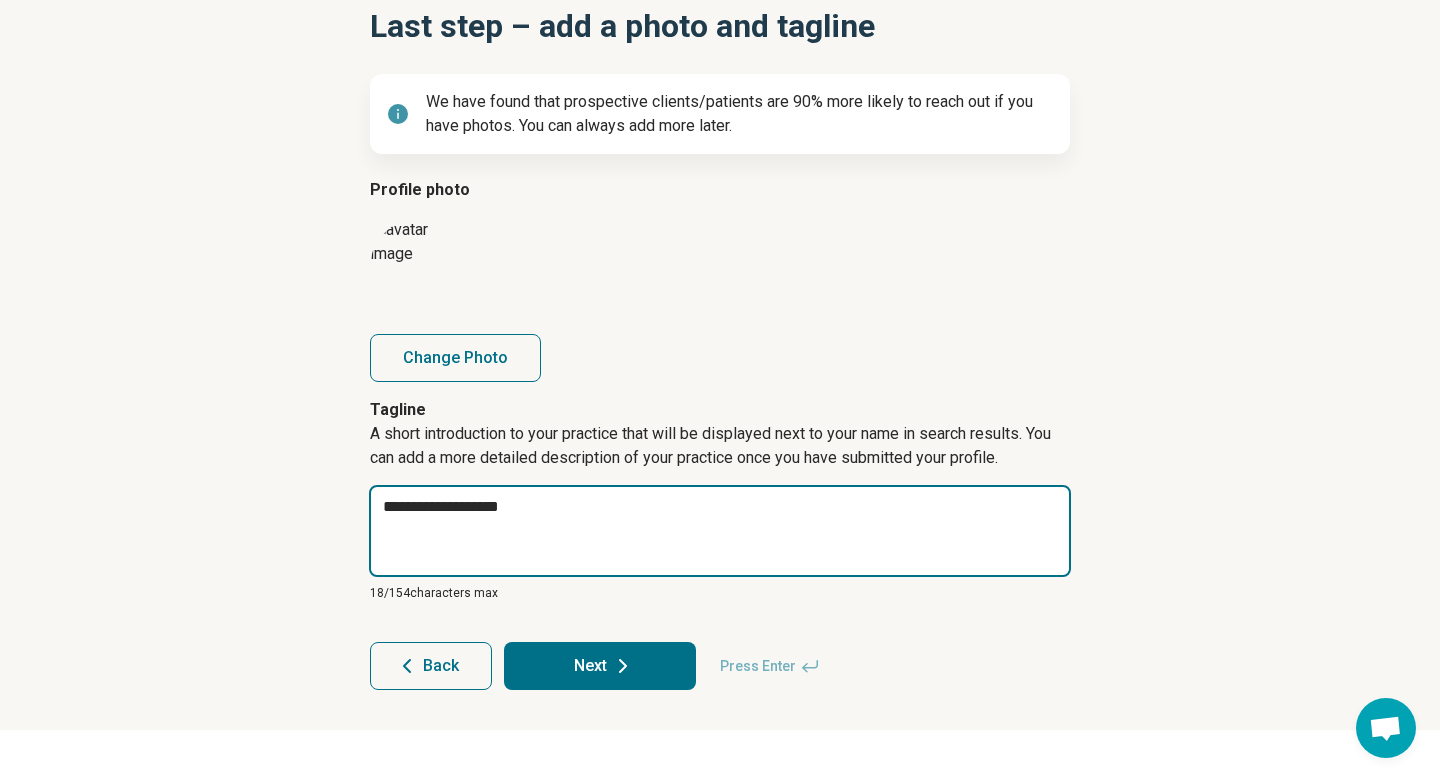 type on "*" 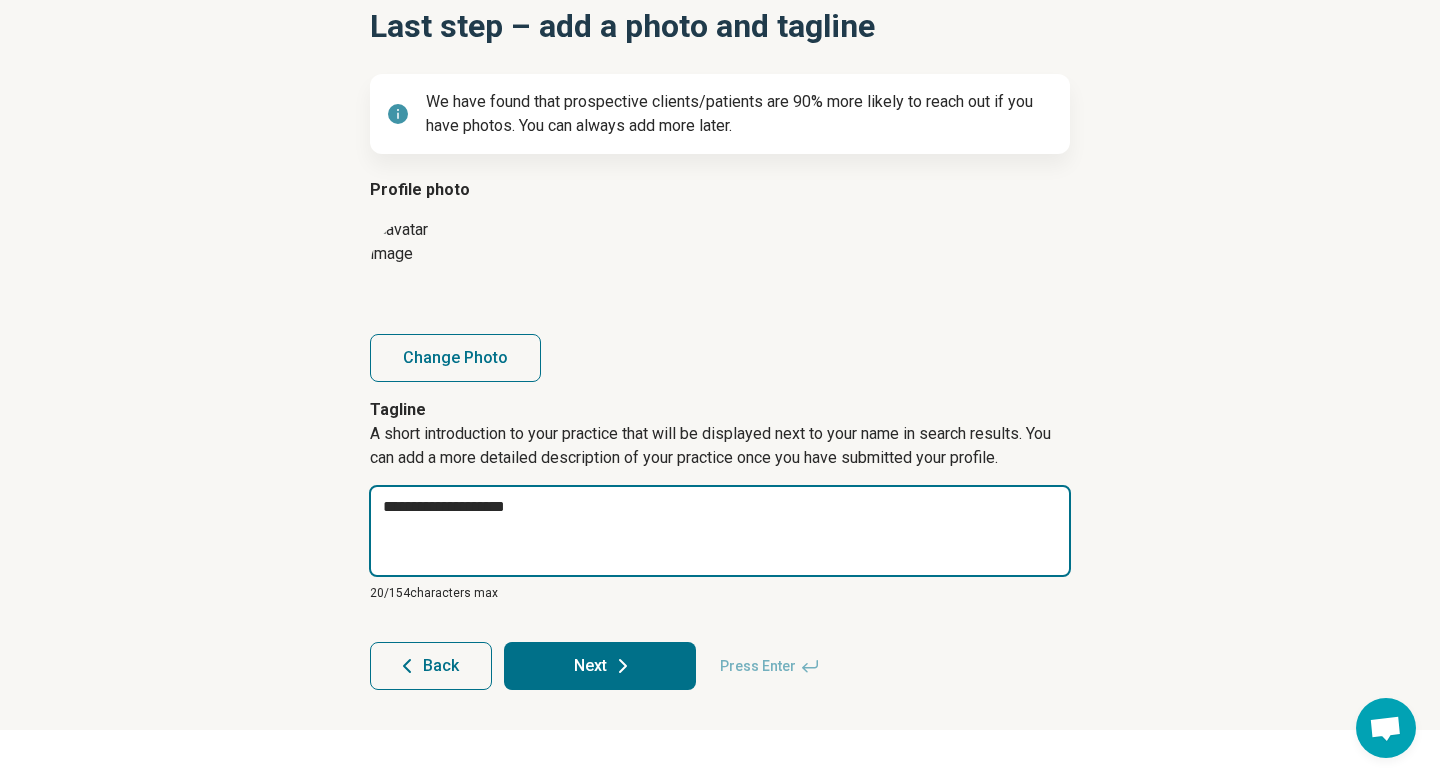 type on "*" 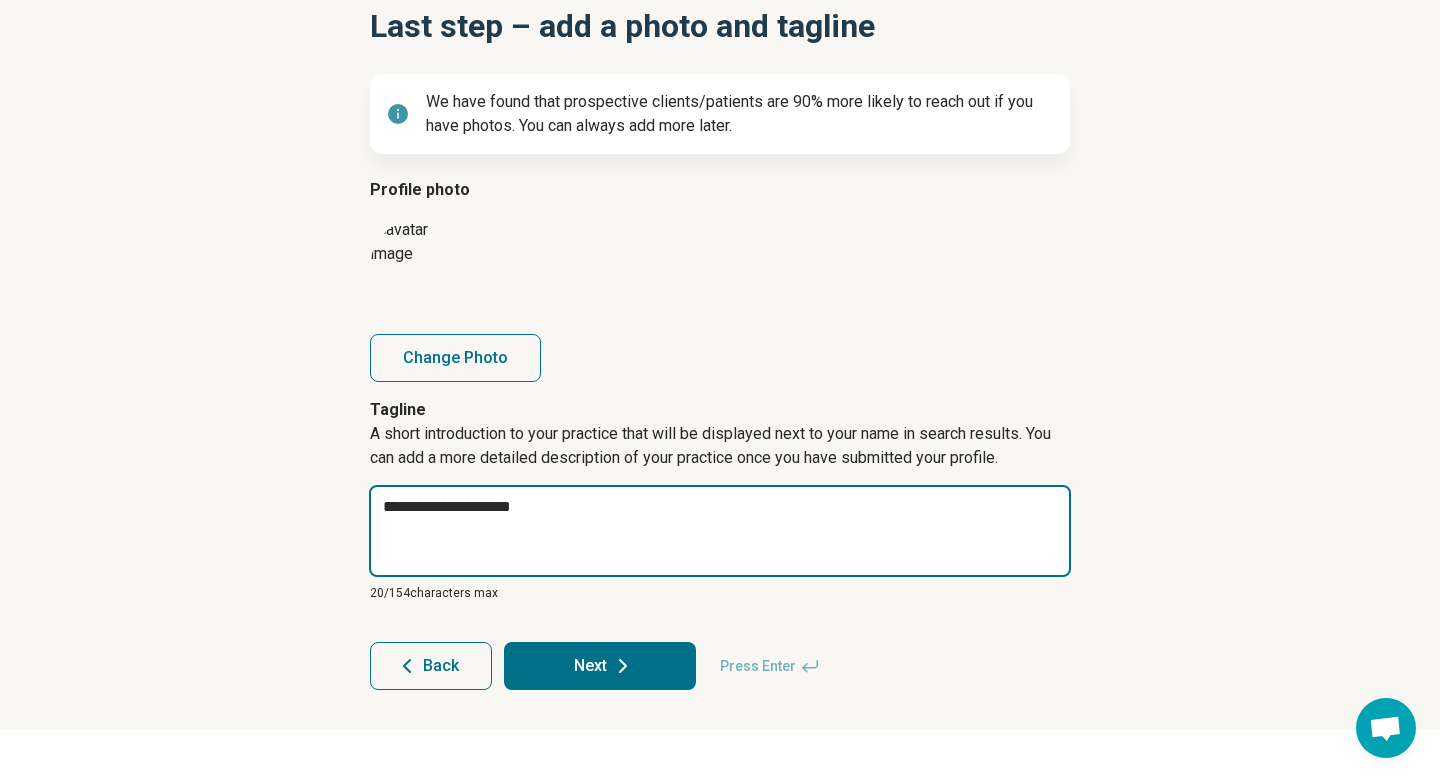 type on "*" 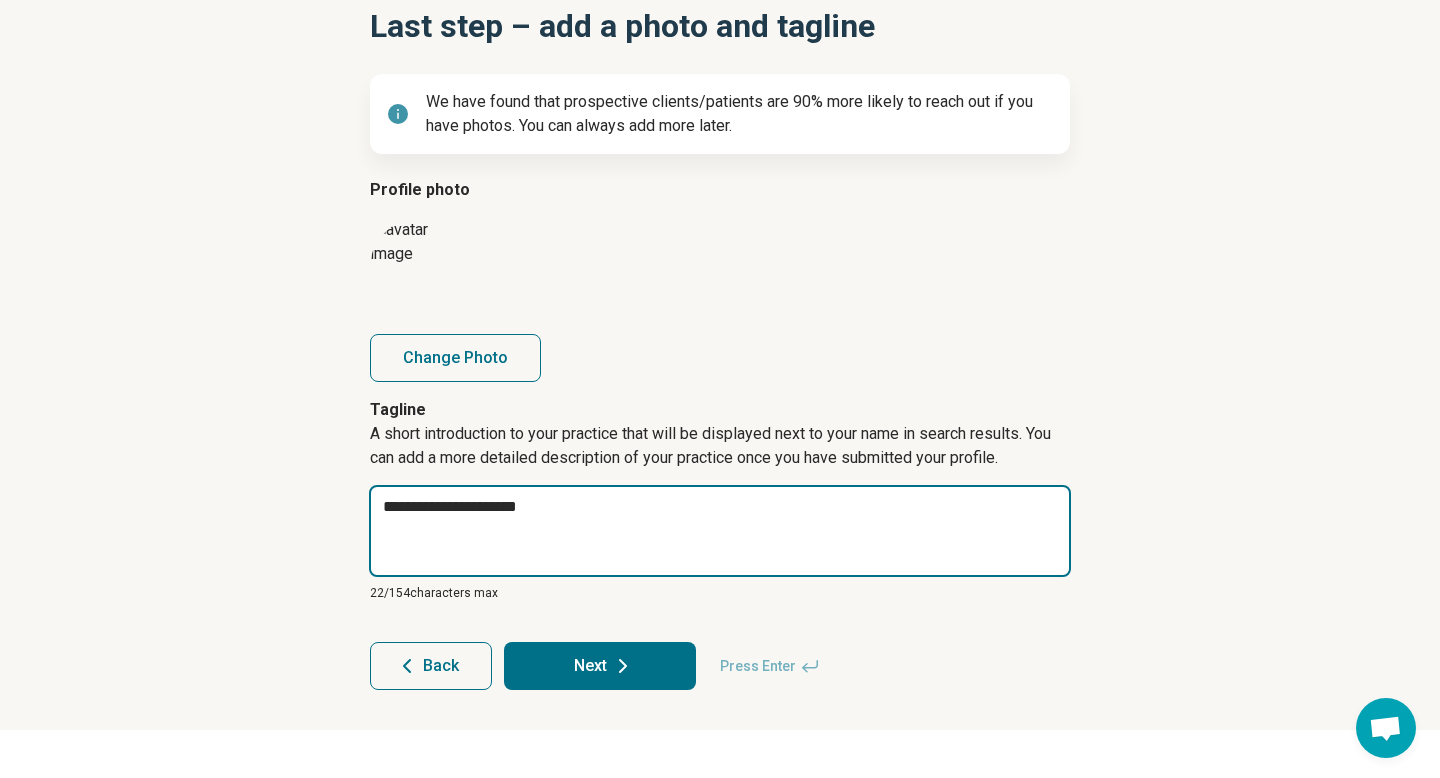 type on "*" 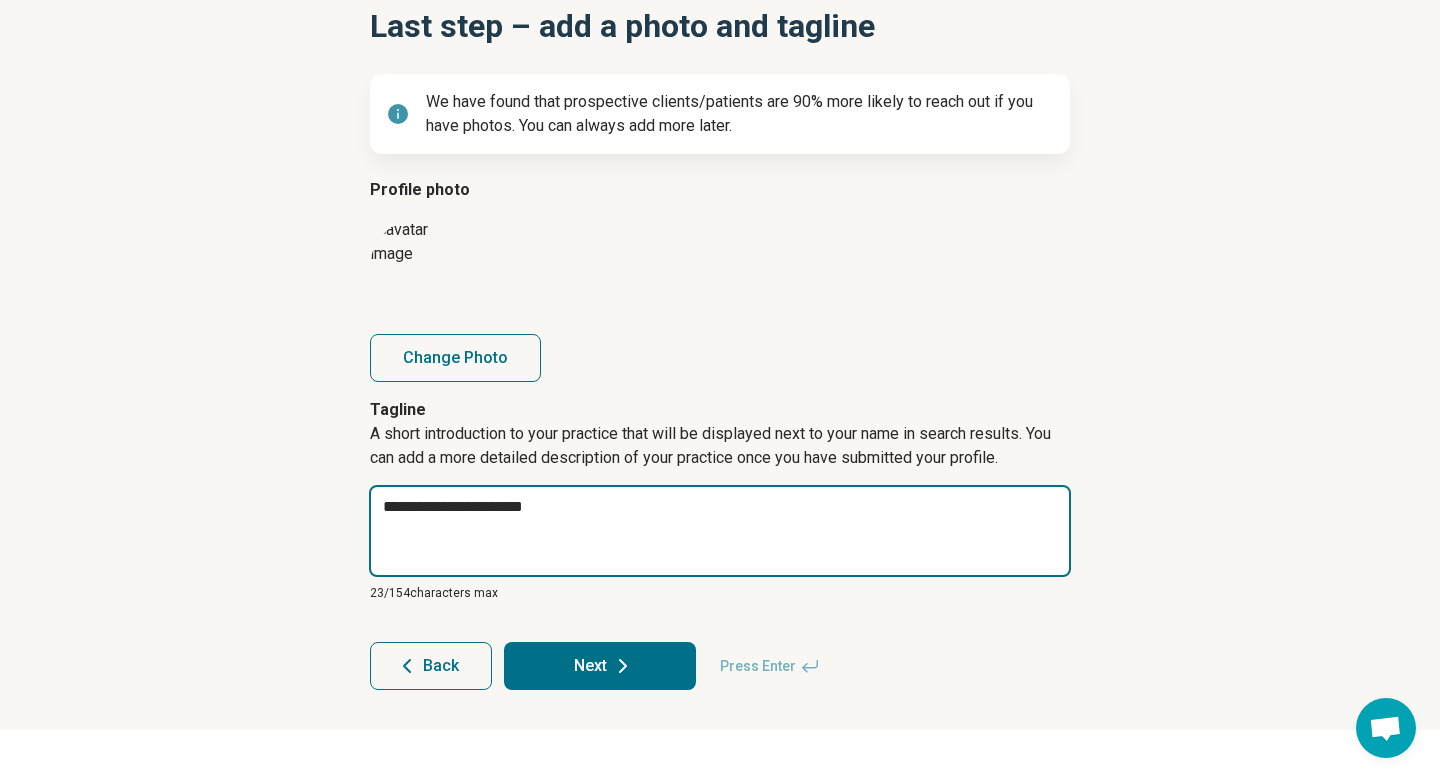 type on "*" 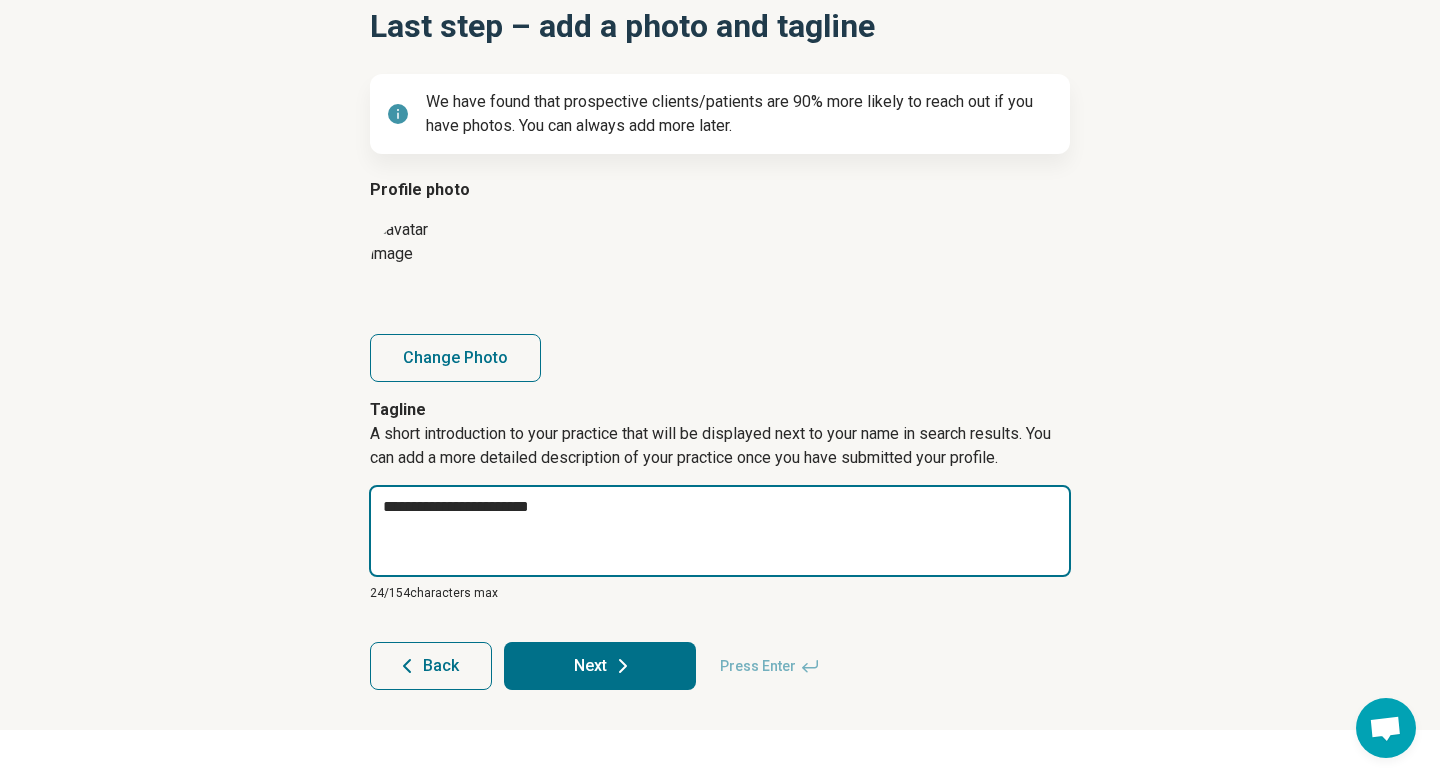 type on "*" 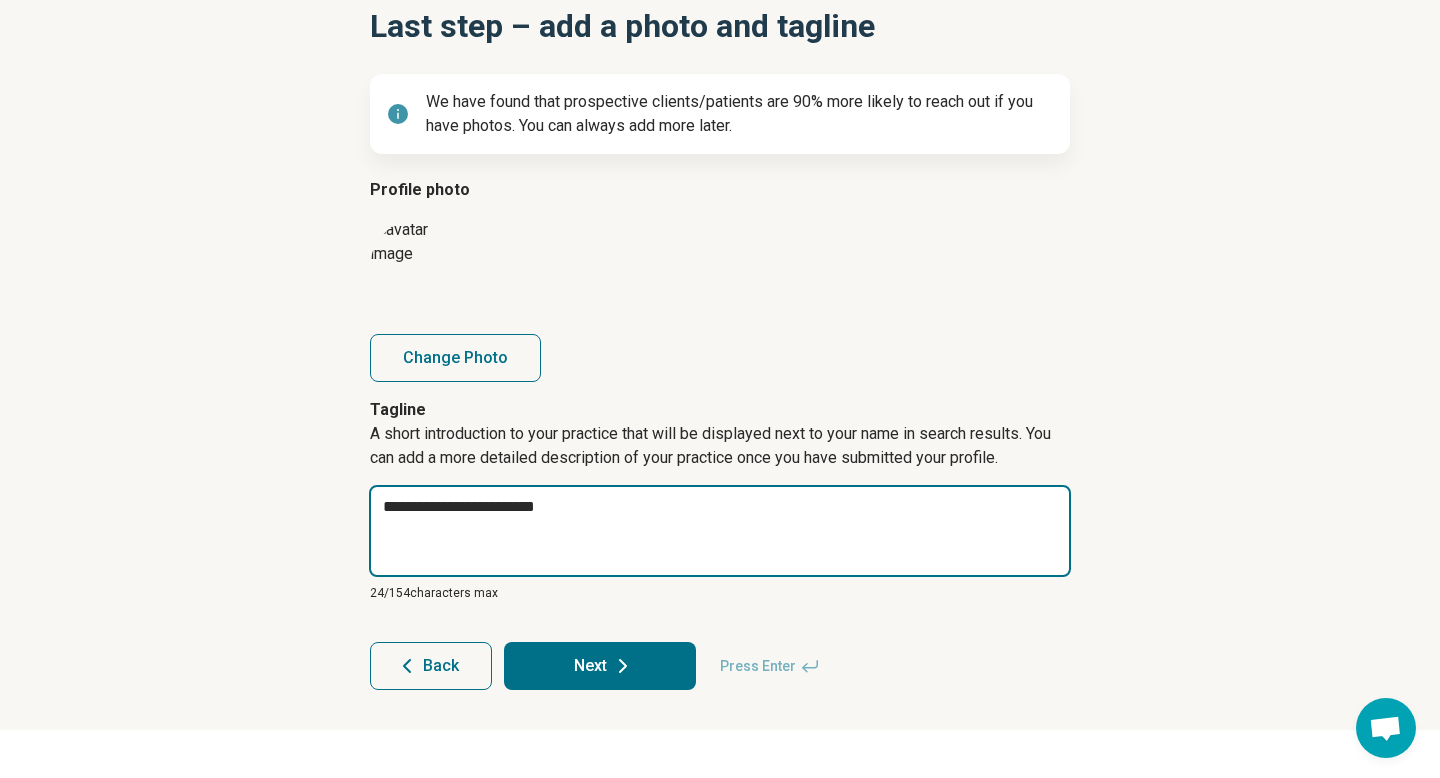 type on "*" 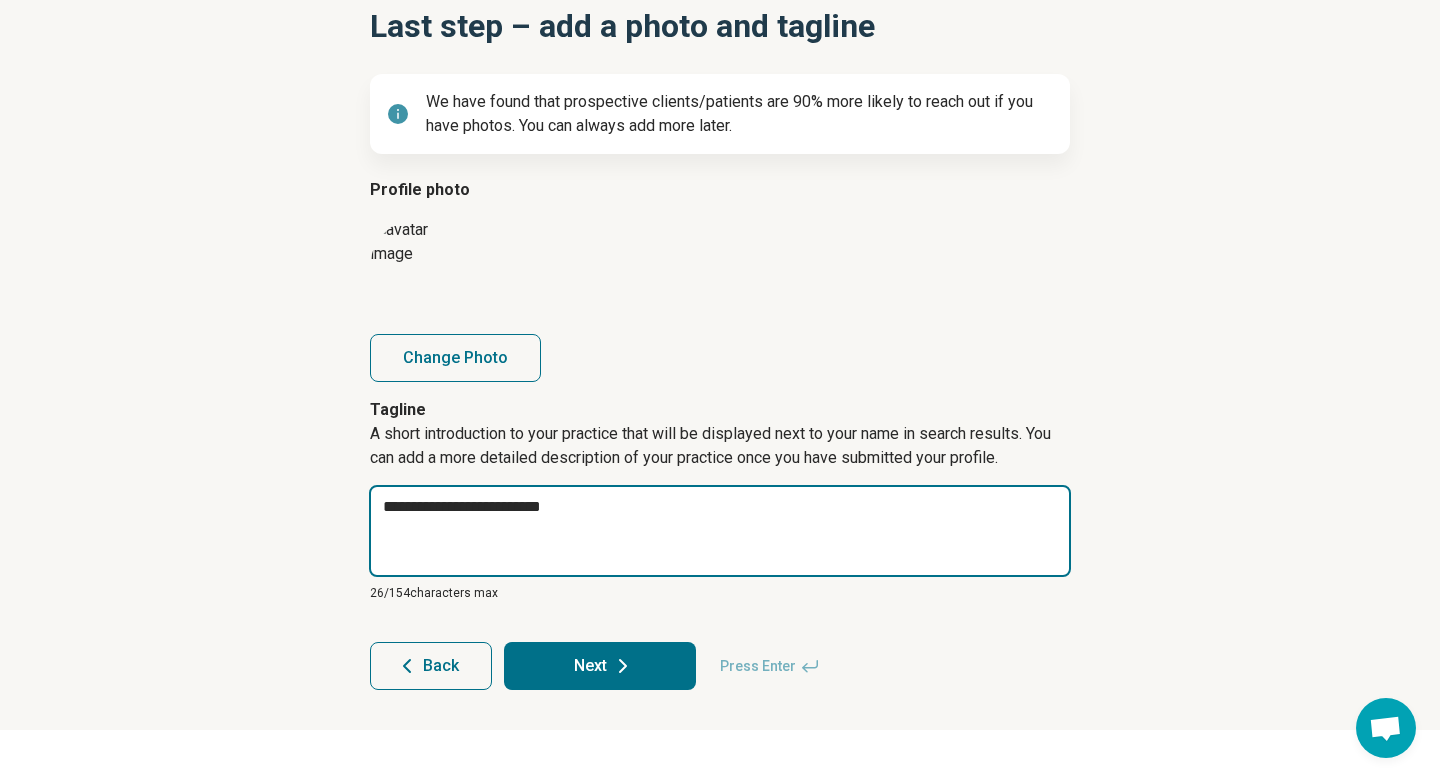 type on "*" 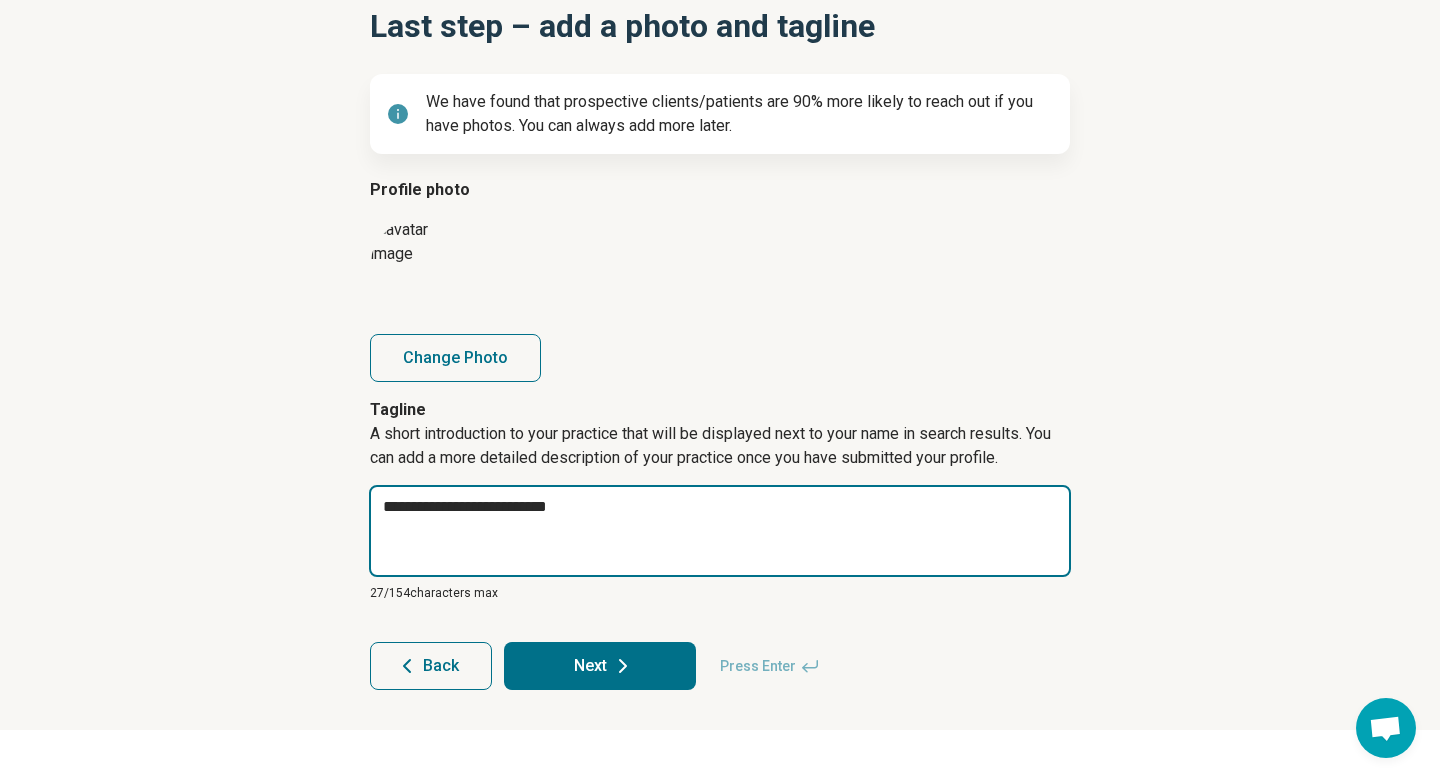 type on "*" 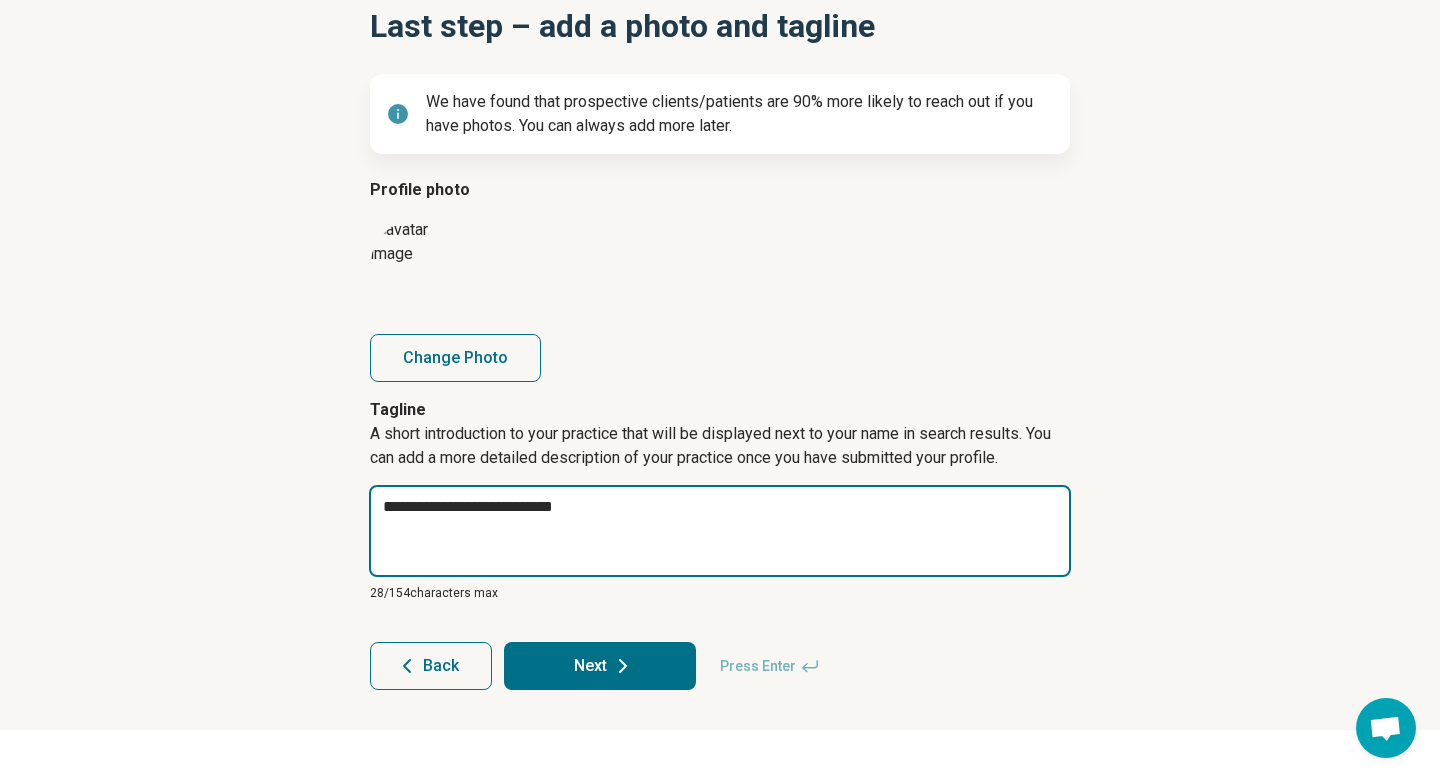 type on "*" 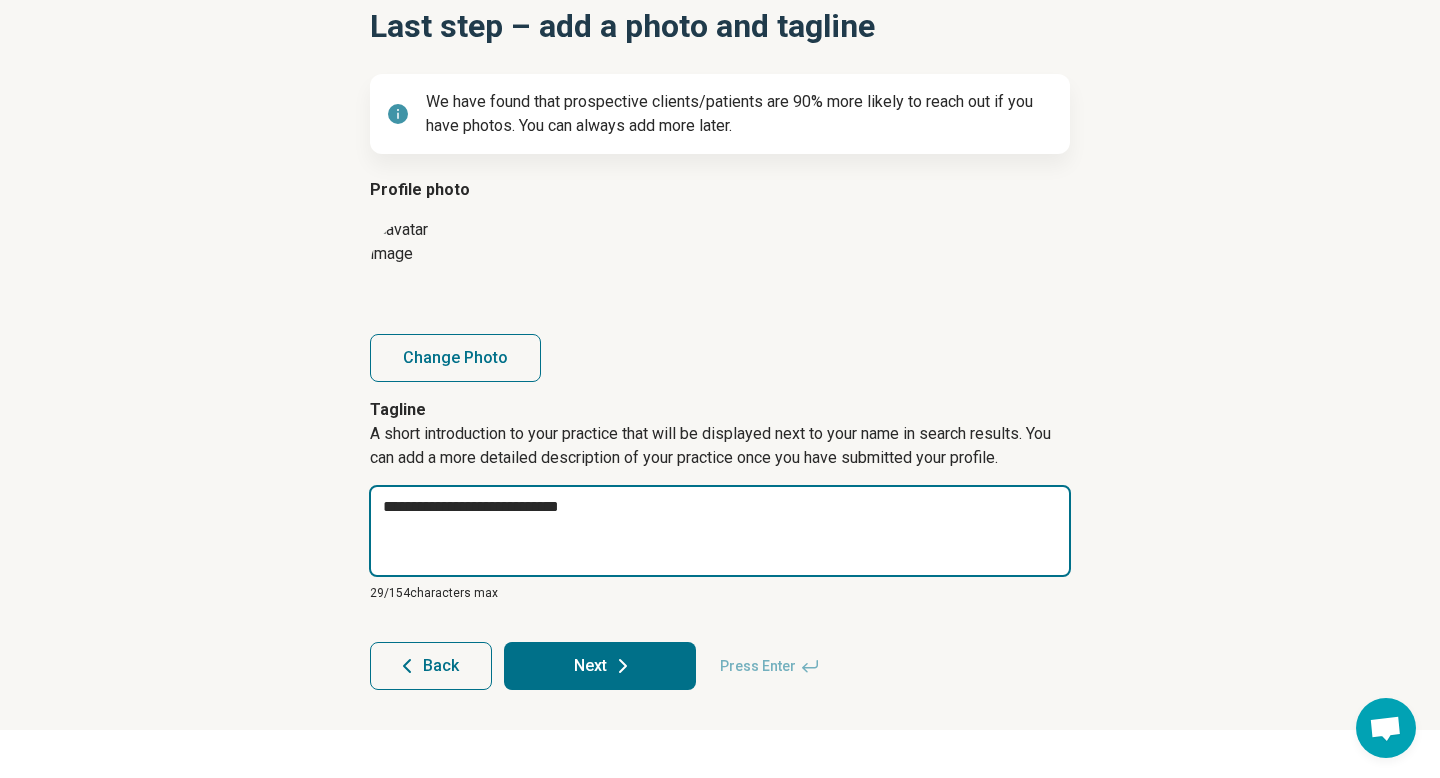 type on "*" 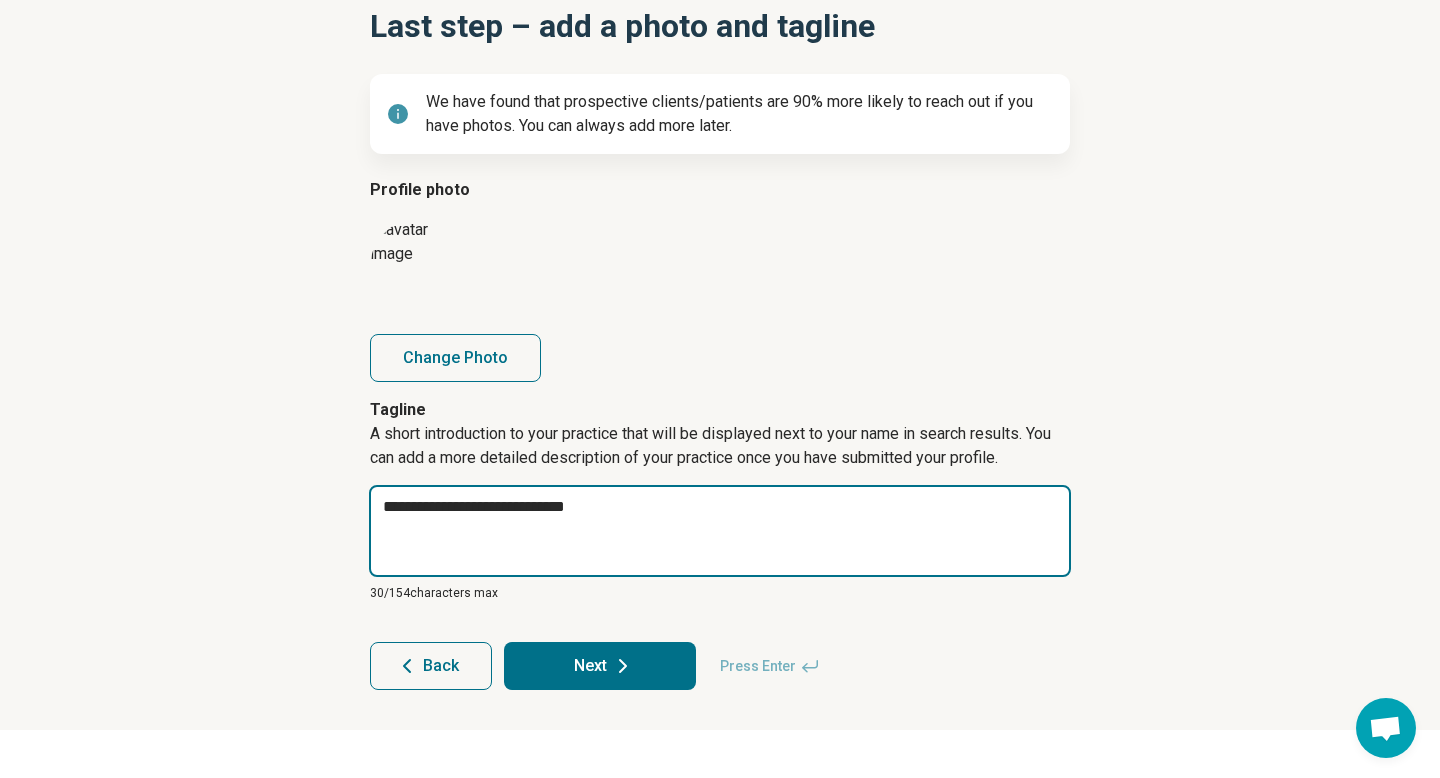 type on "*" 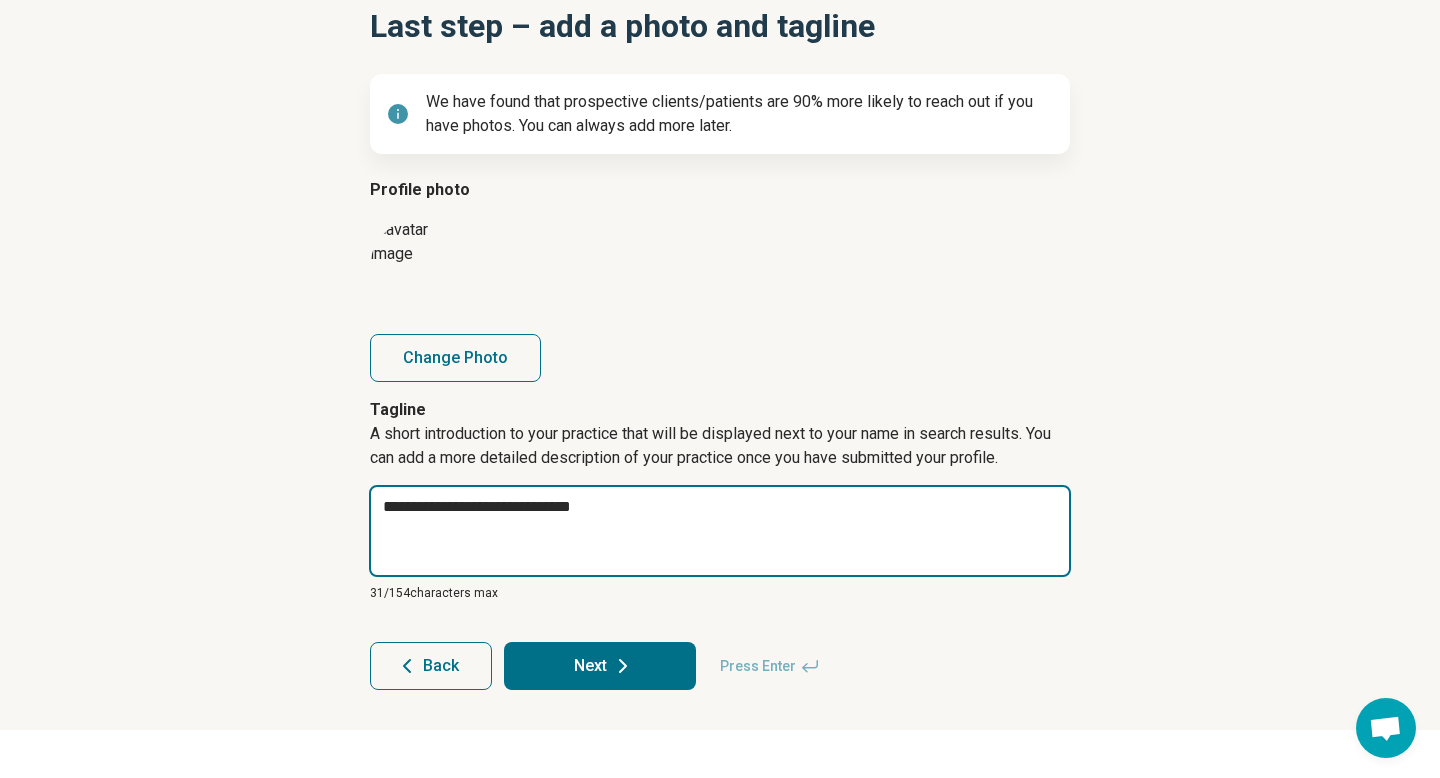 type on "*" 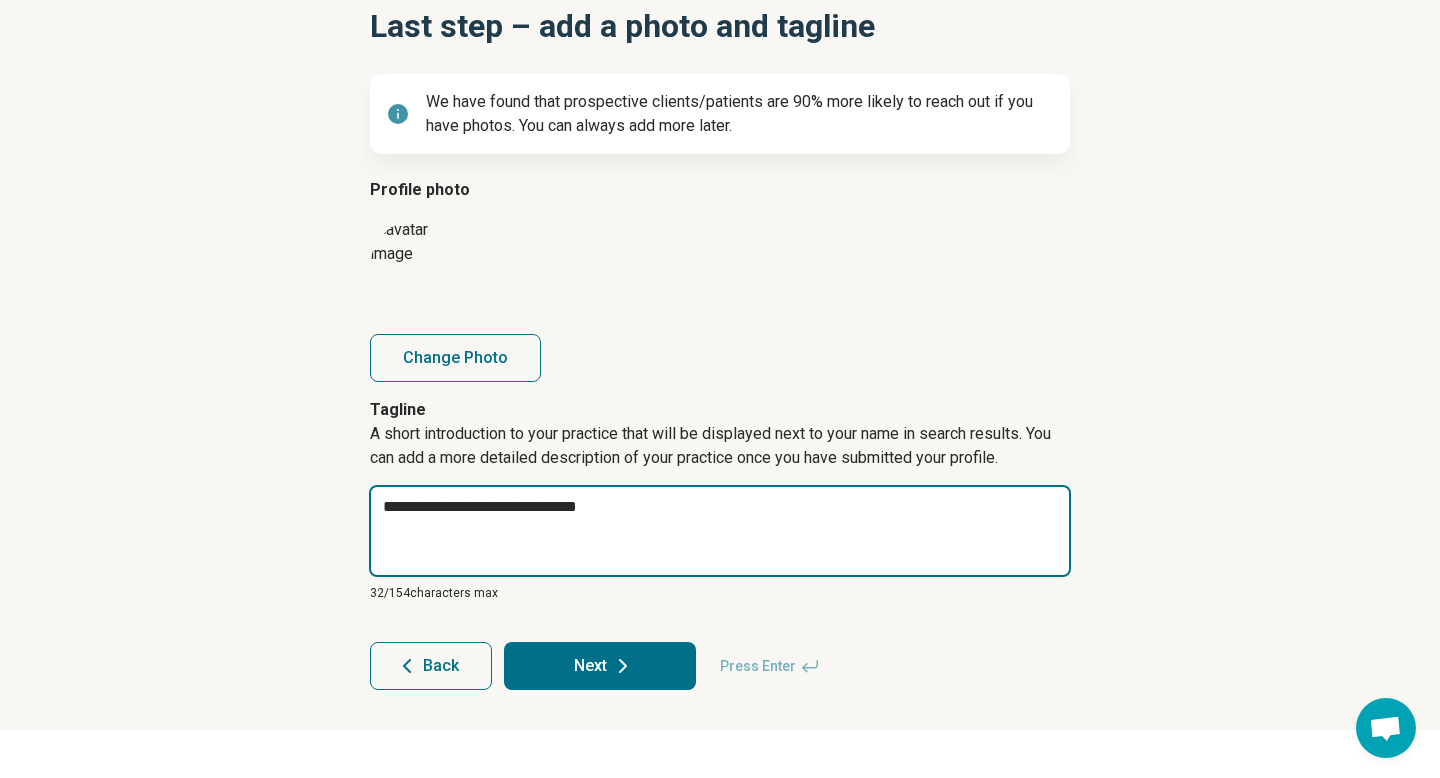 type on "*" 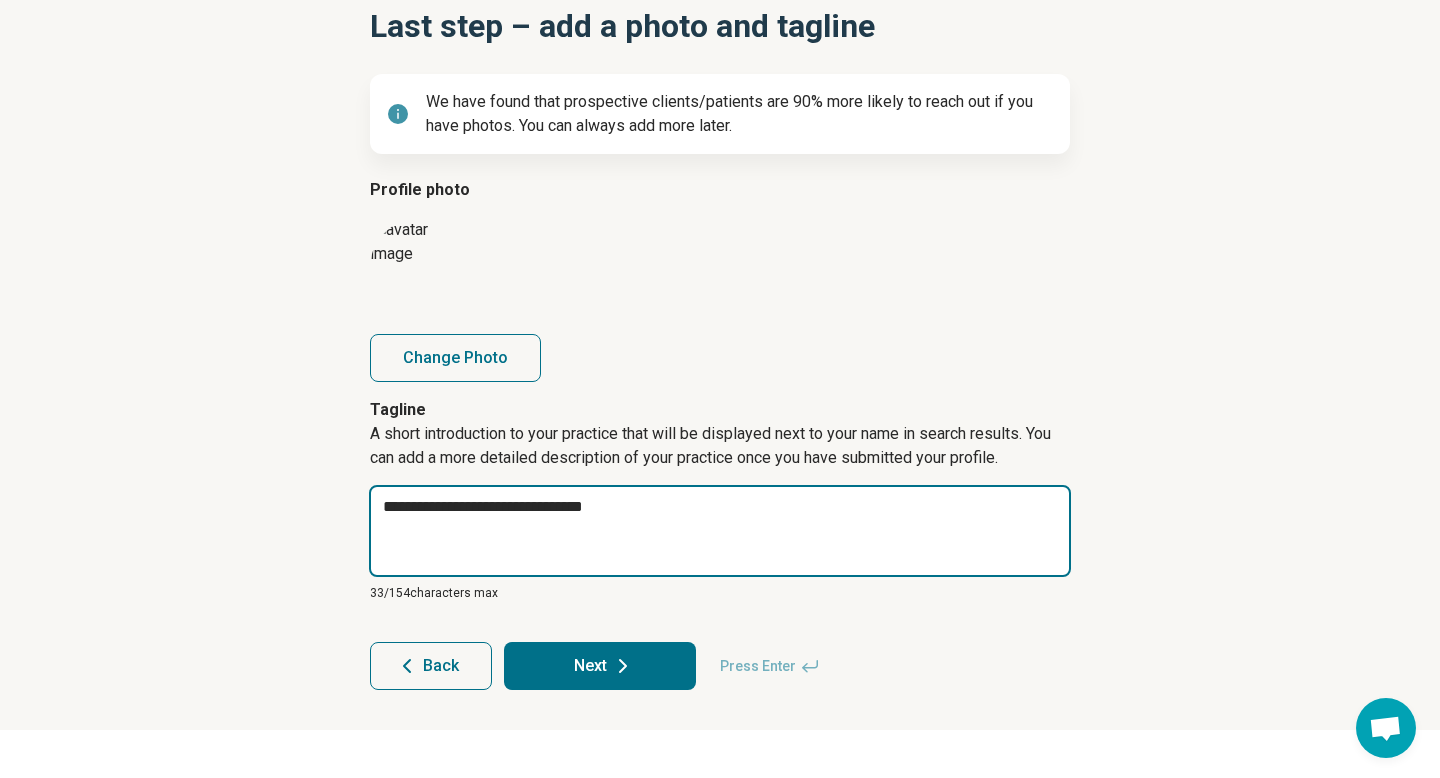 type on "*" 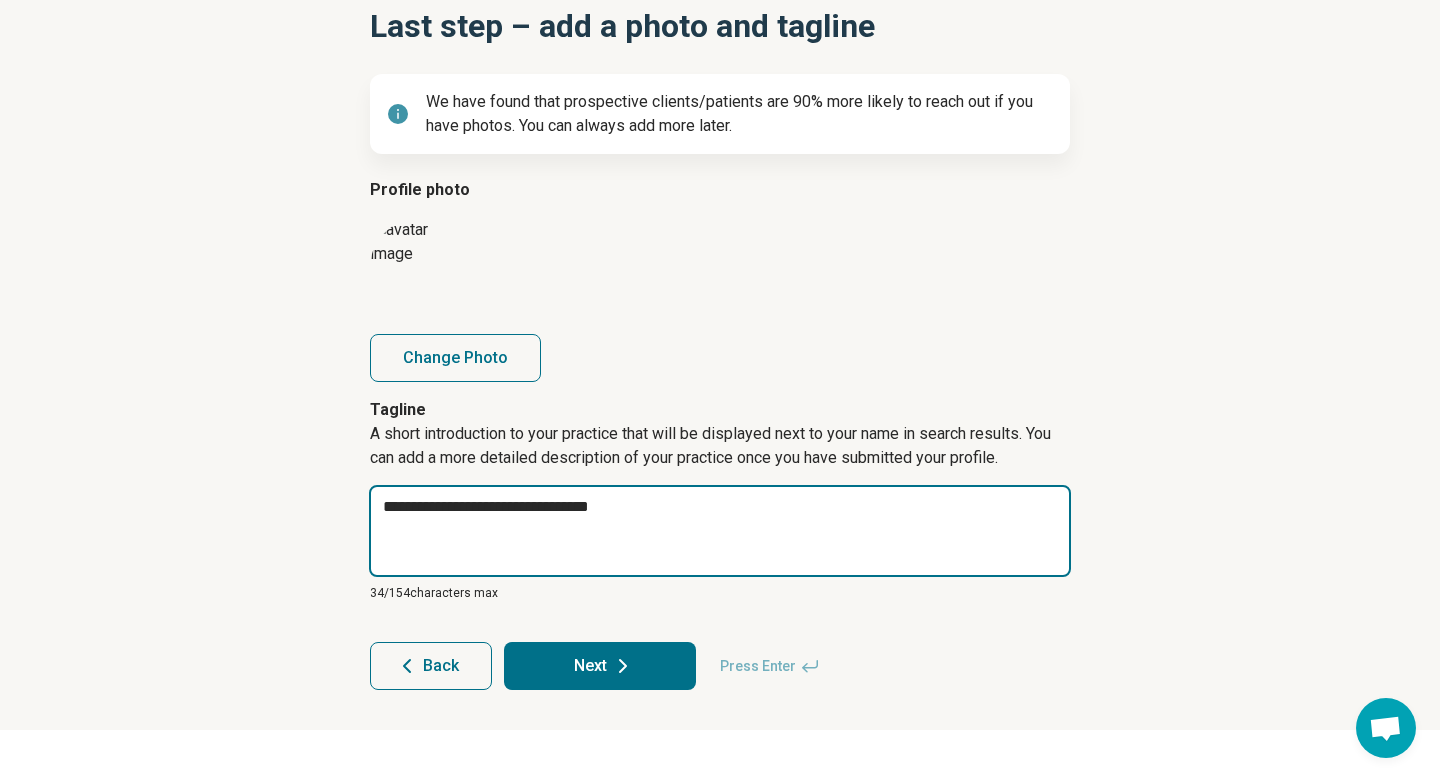 type on "*" 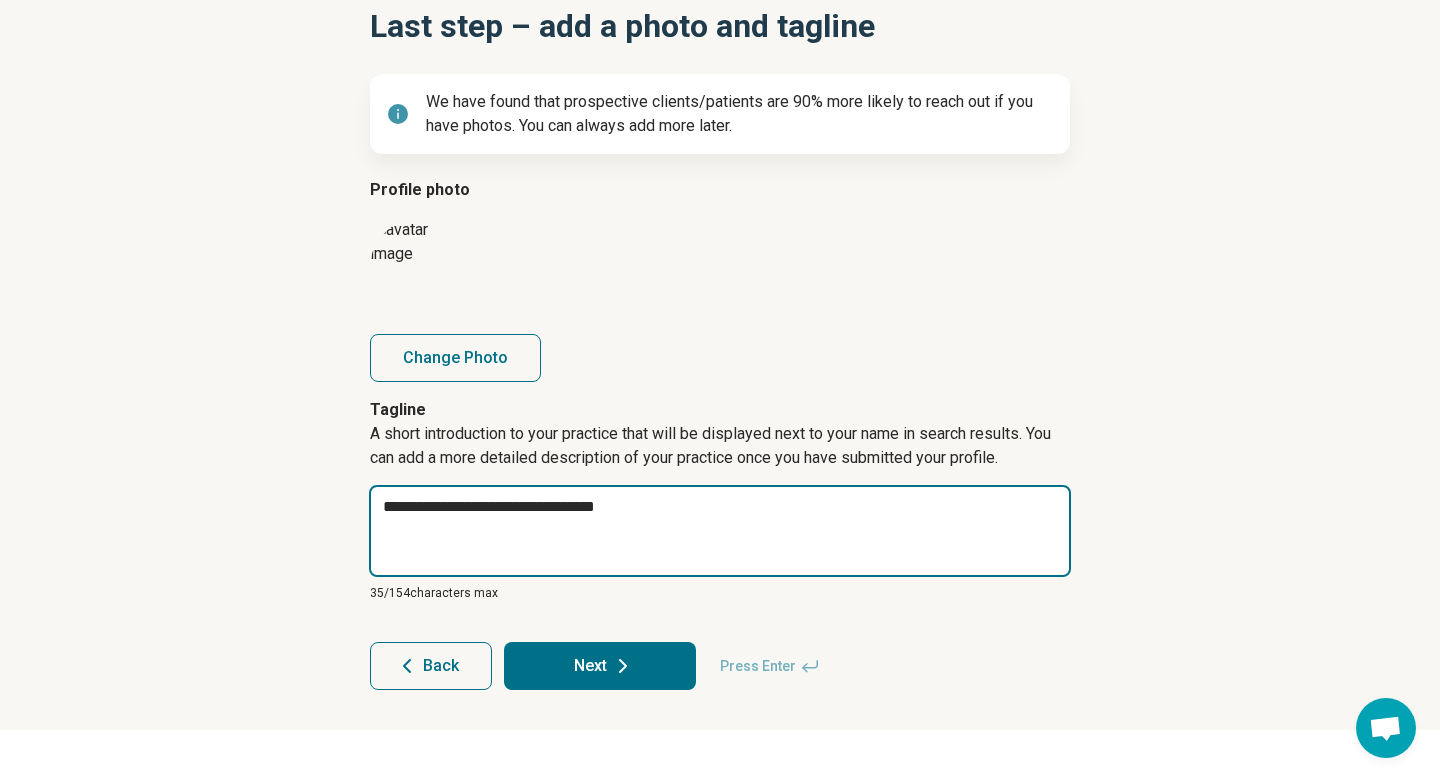 type on "**********" 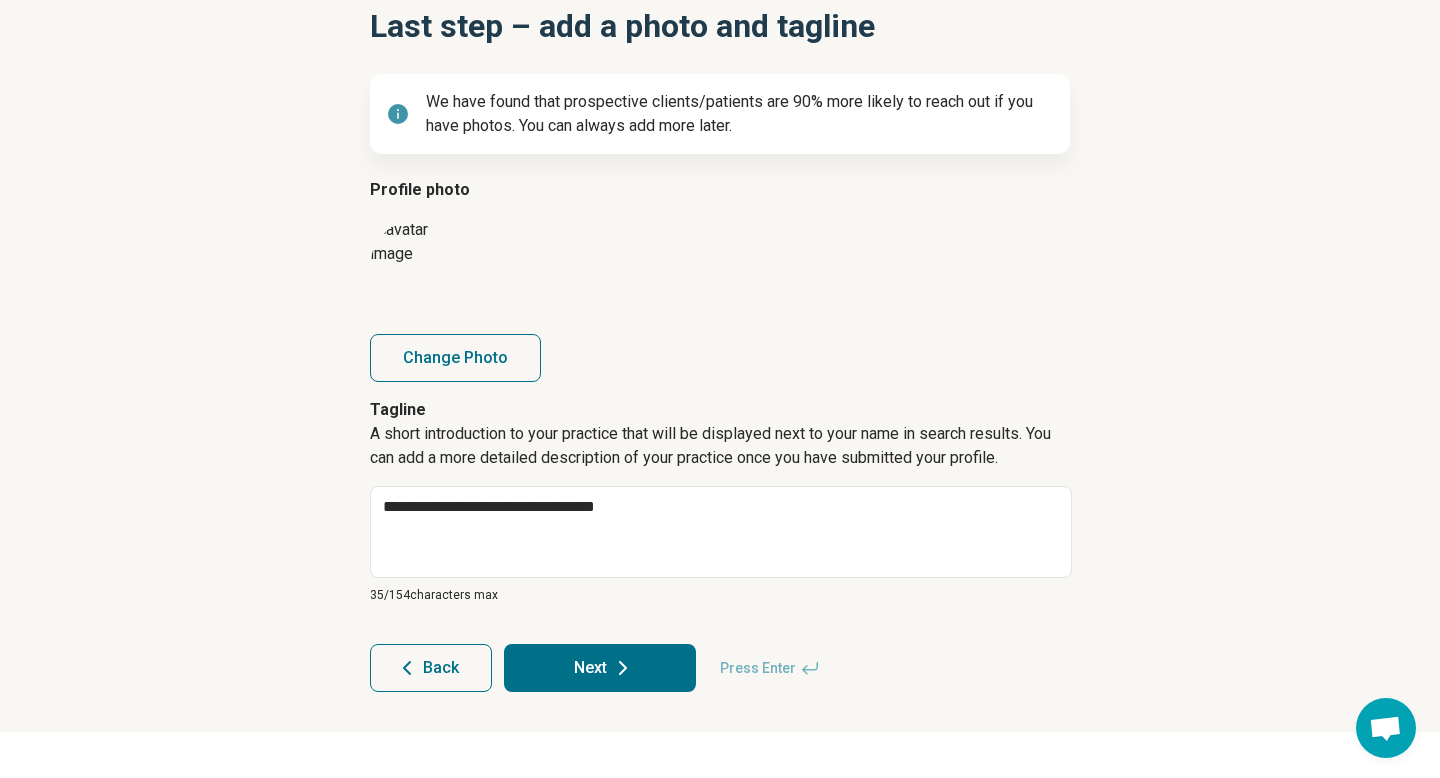 click on "Next" at bounding box center [600, 668] 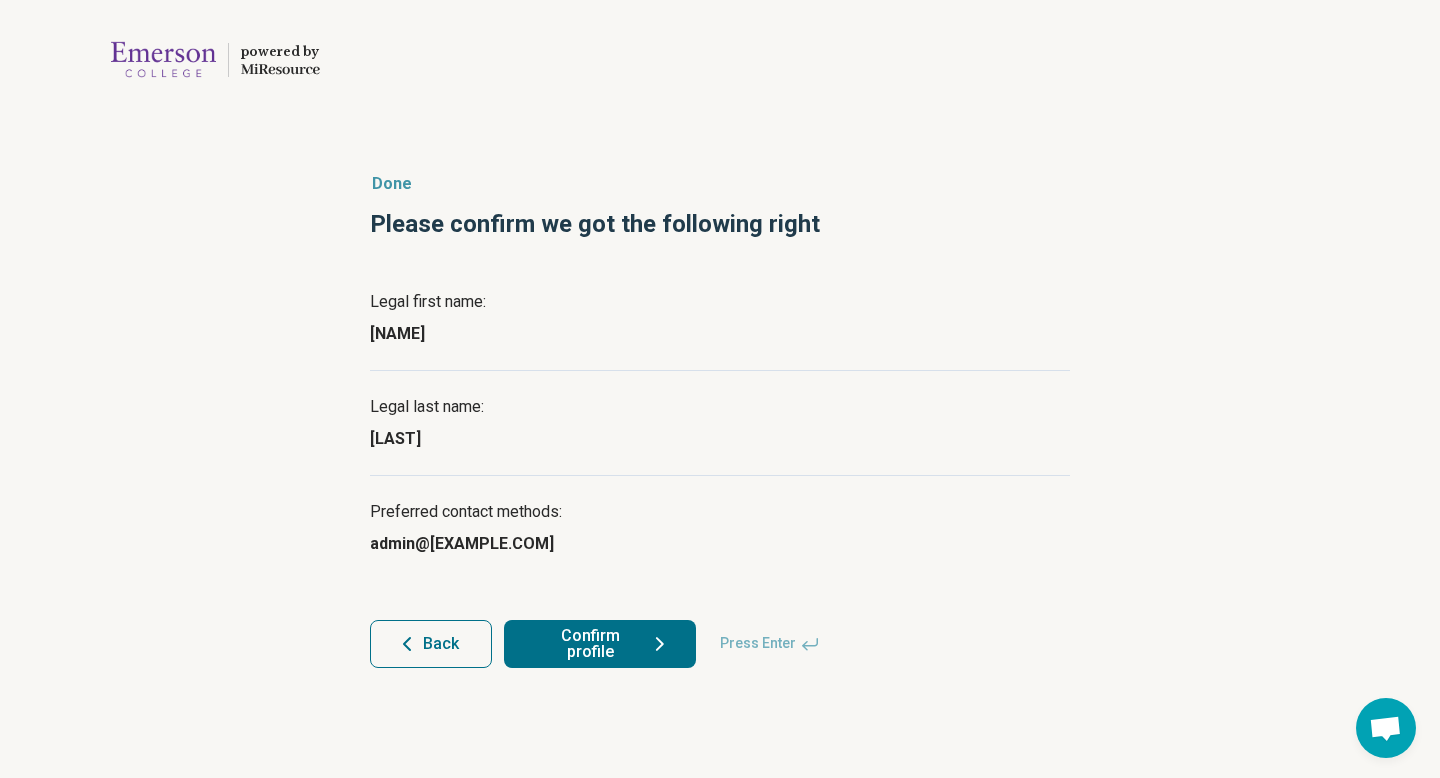 scroll, scrollTop: 0, scrollLeft: 0, axis: both 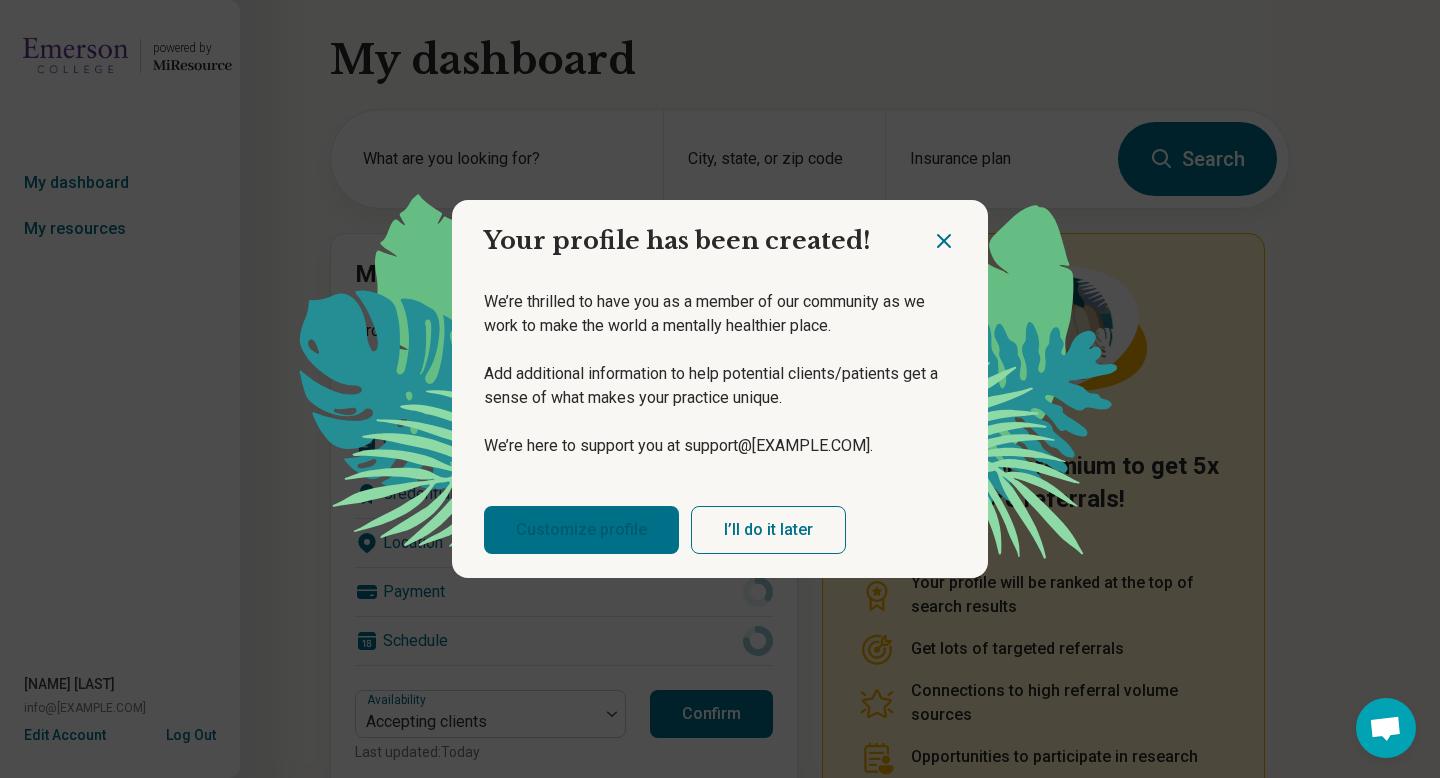 click on "Customize profile" at bounding box center (581, 530) 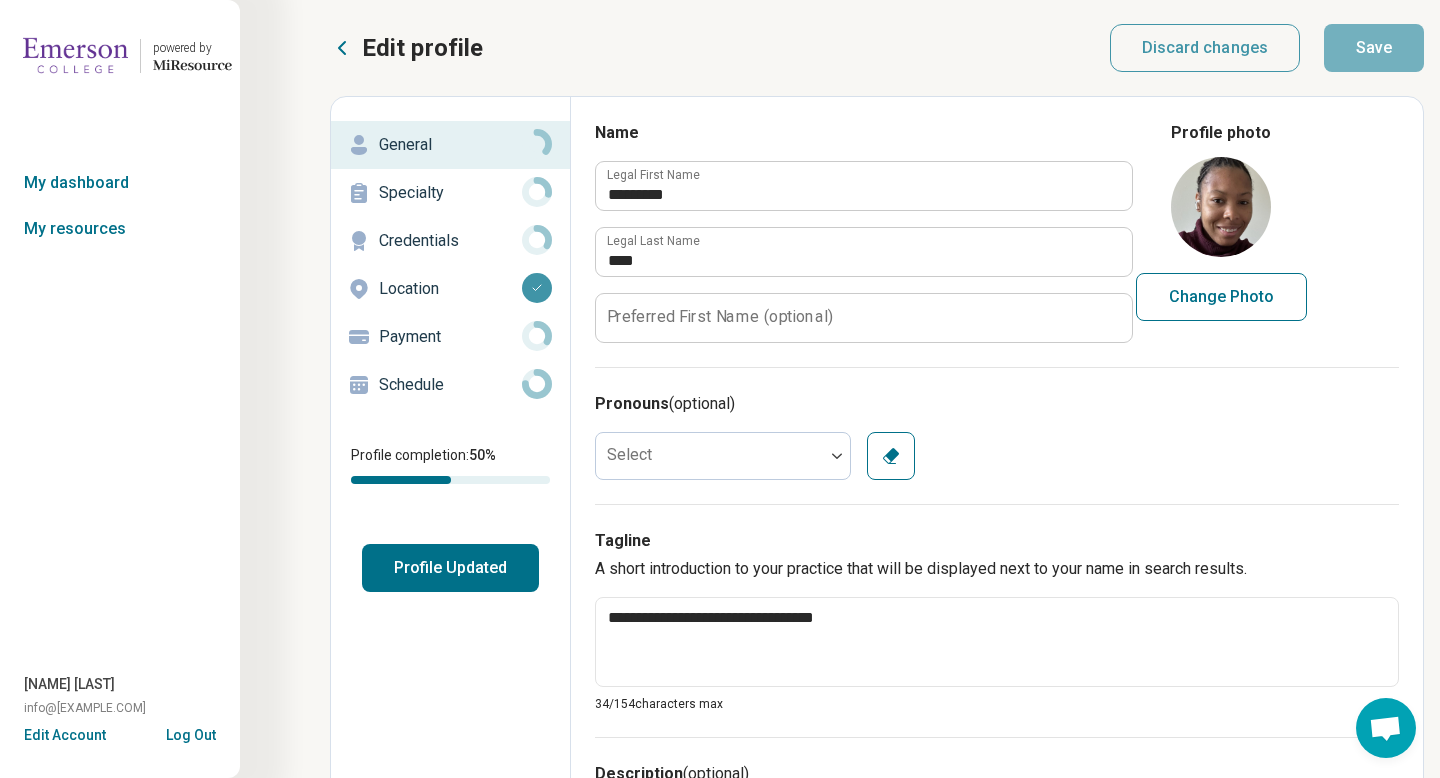 click on "Pronouns  (optional) Select Clear" at bounding box center (997, 435) 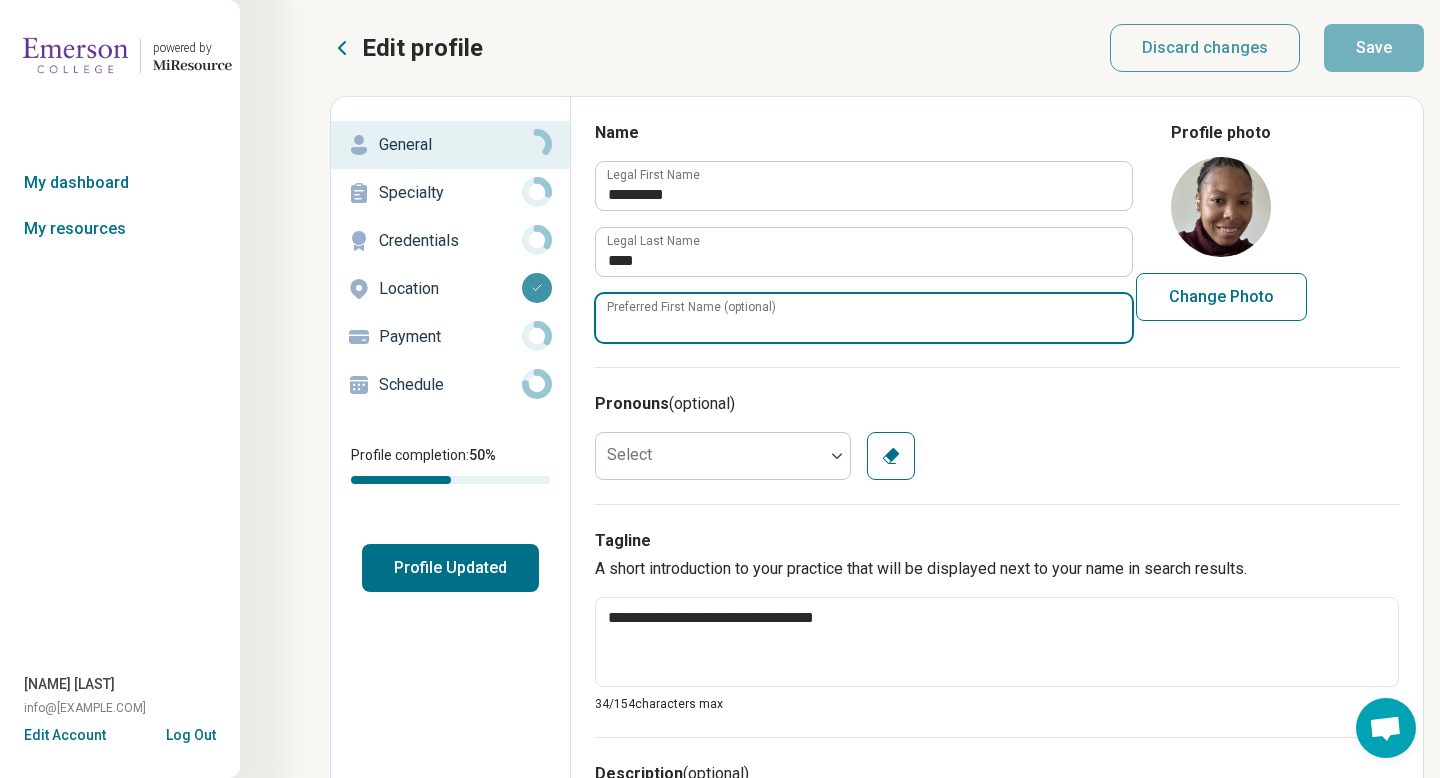 click on "Preferred First Name (optional)" at bounding box center [864, 318] 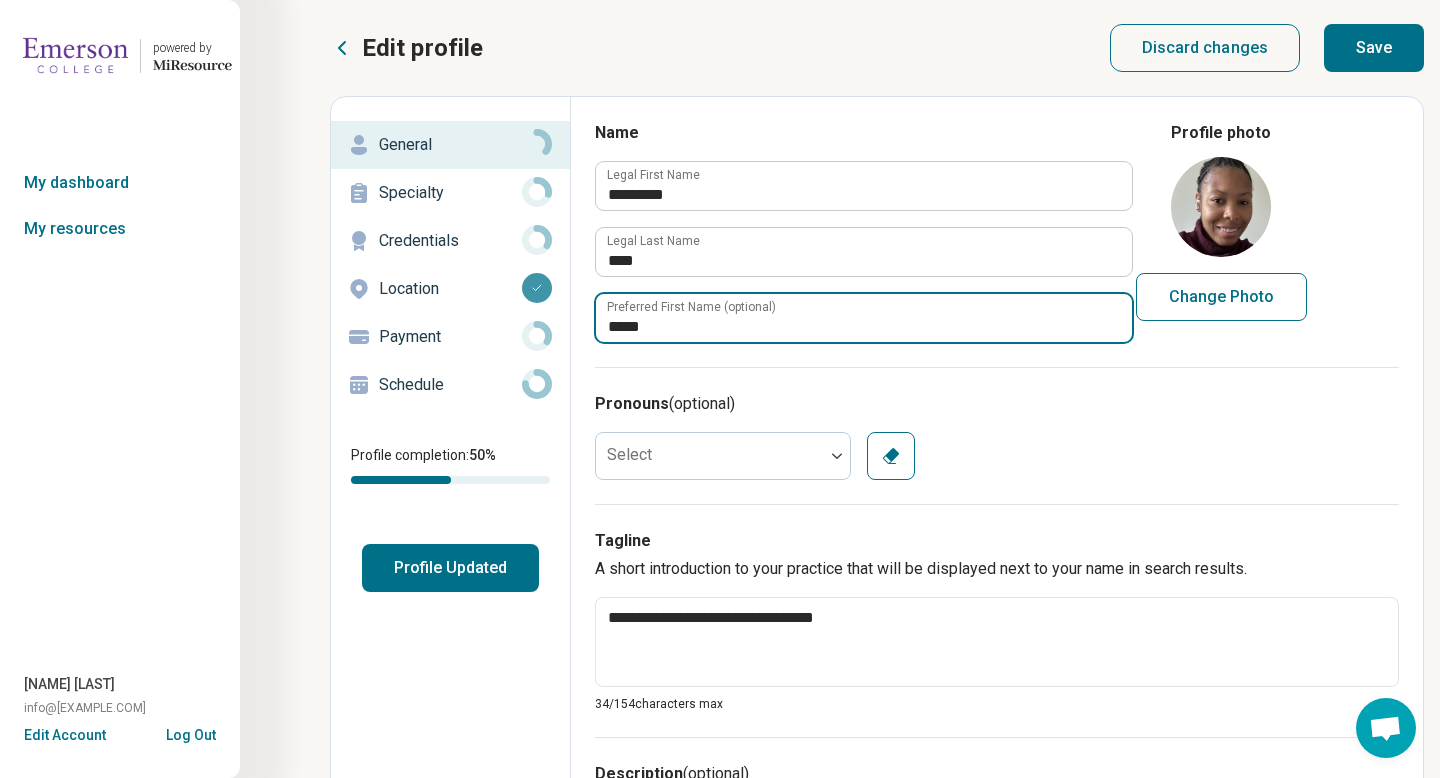type on "*****" 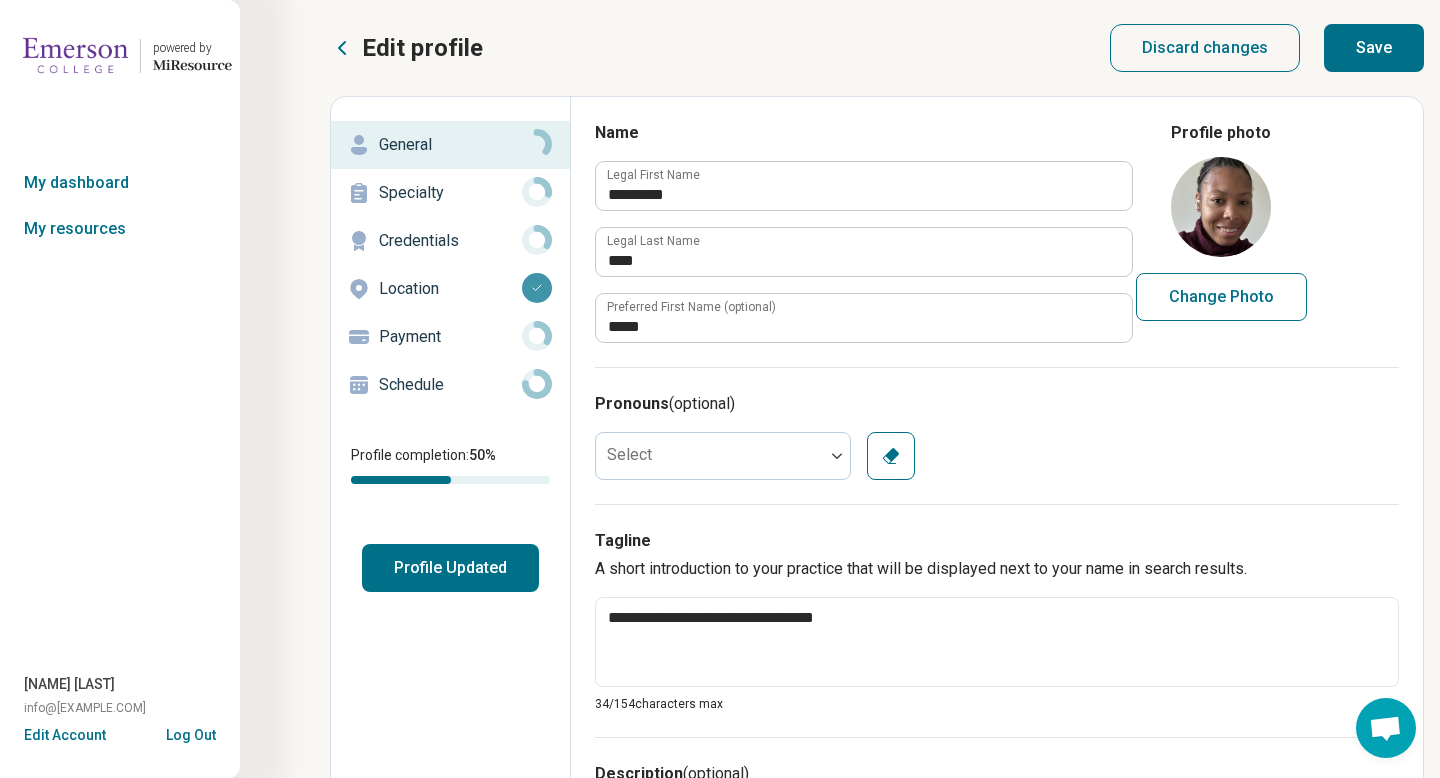 click on "Pronouns  (optional) Select Clear" at bounding box center (997, 435) 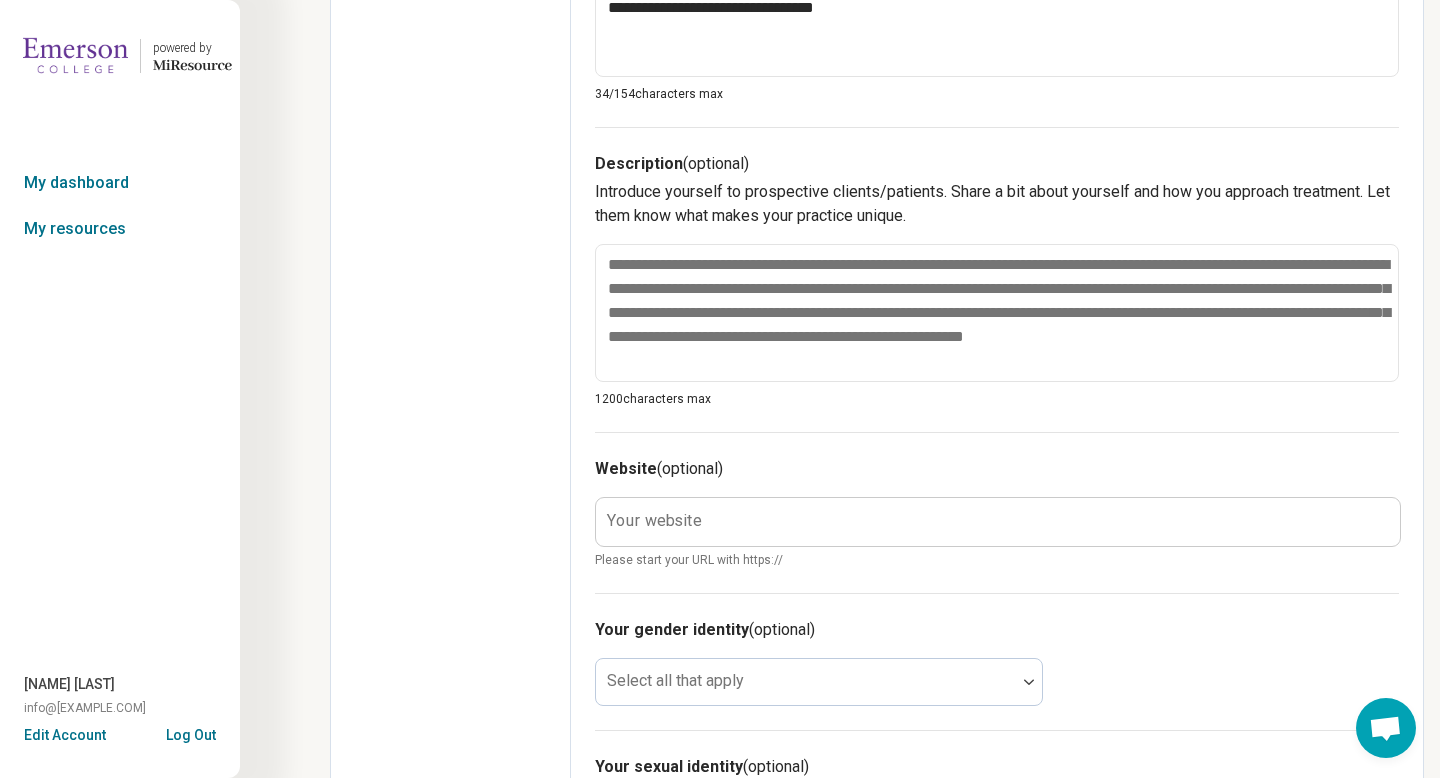 scroll, scrollTop: 680, scrollLeft: 0, axis: vertical 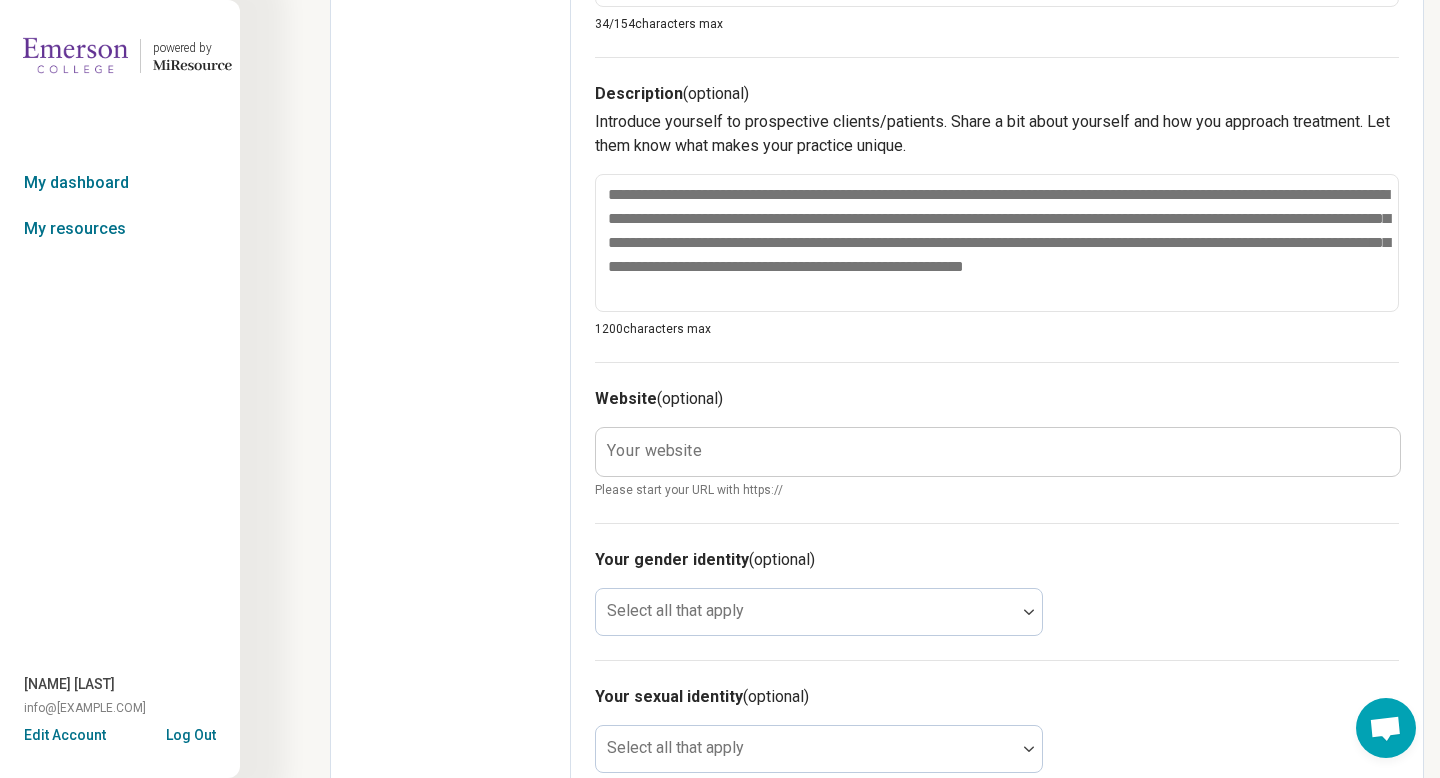 click on "Your website" at bounding box center (654, 451) 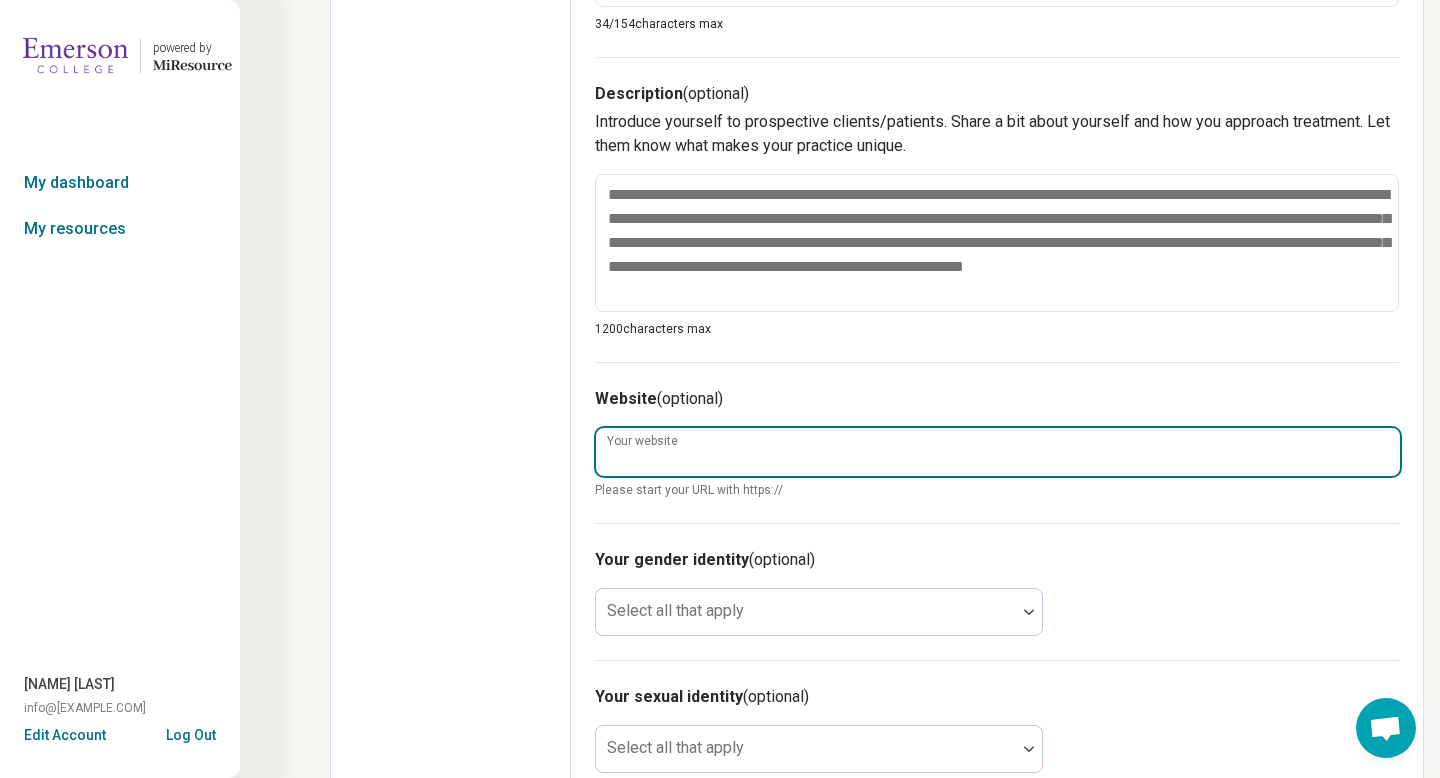 click on "Your website" at bounding box center (998, 452) 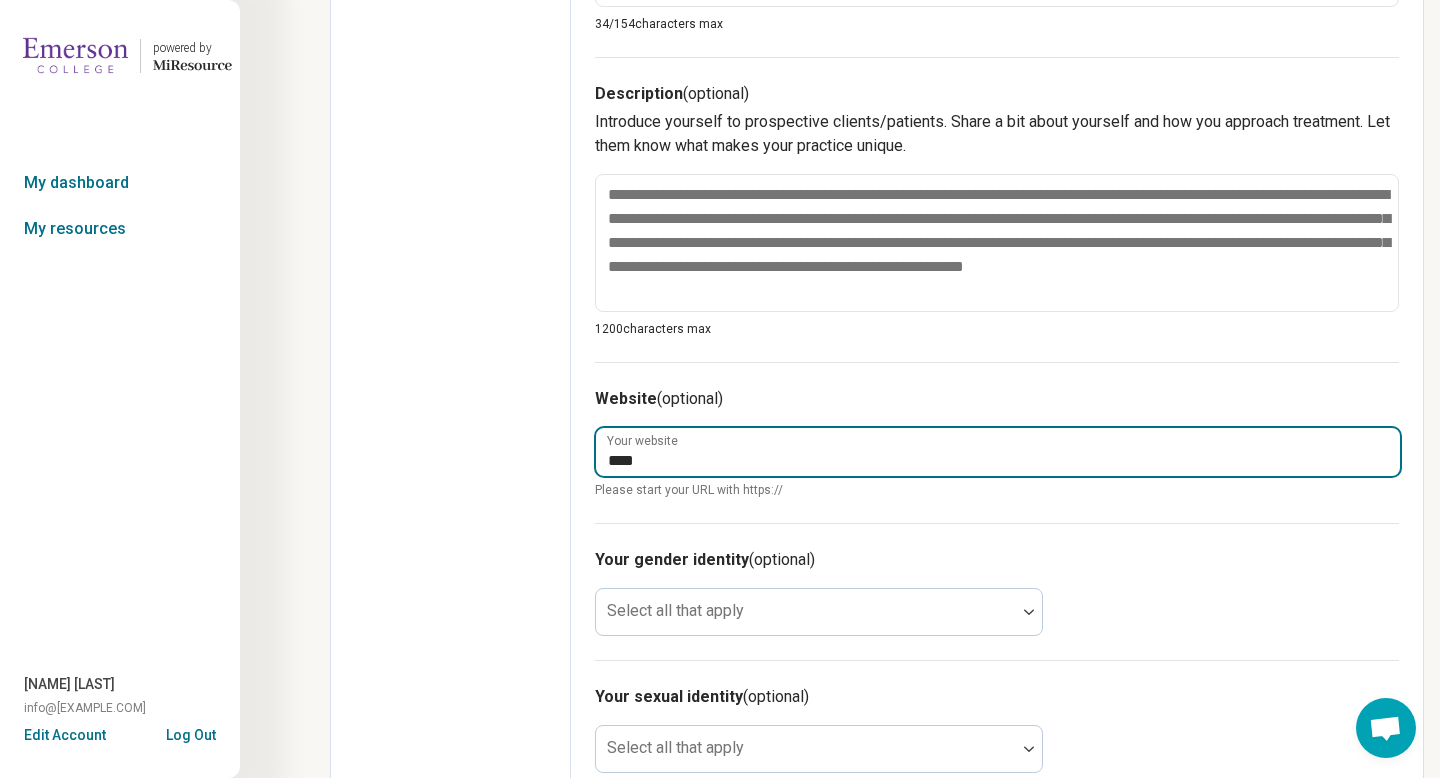 type on "**********" 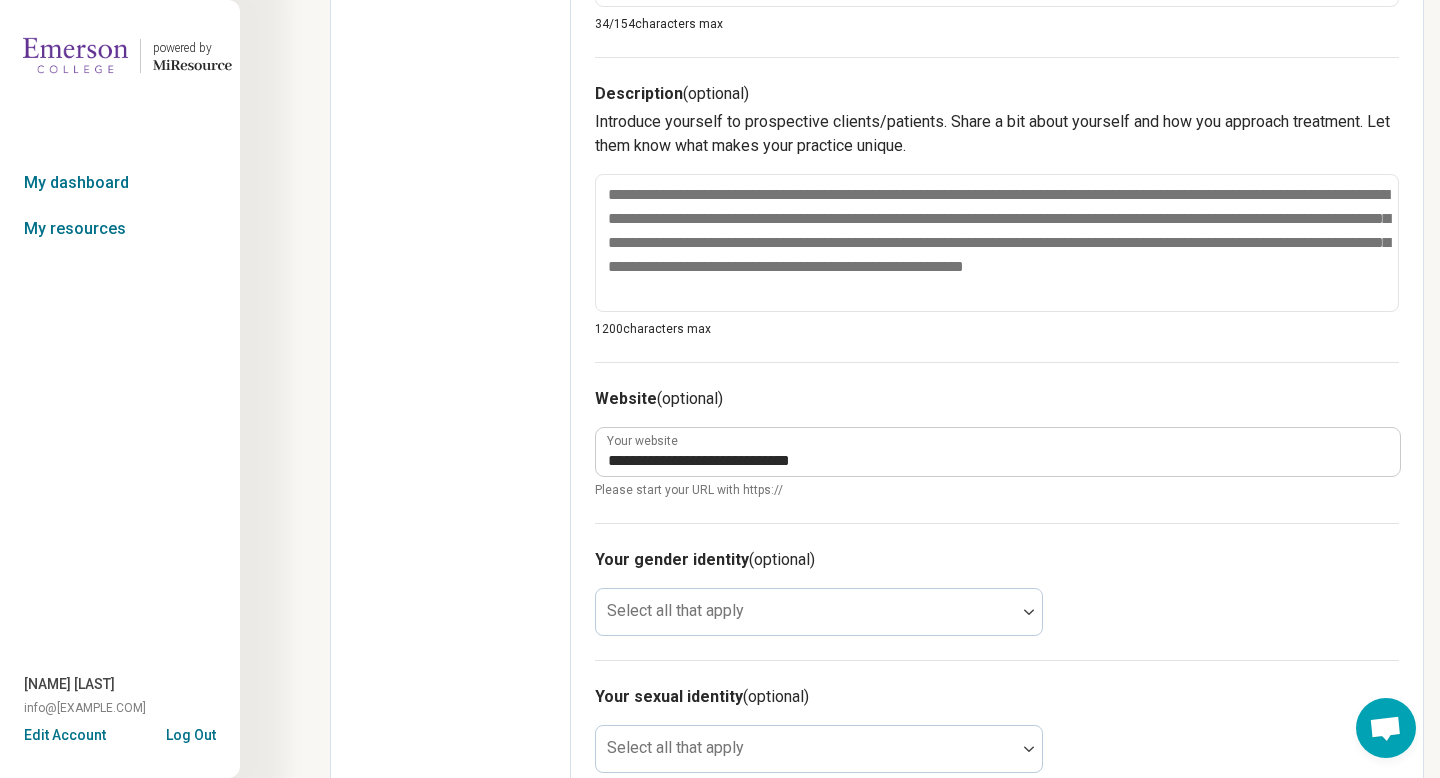 click on "**********" at bounding box center (997, 442) 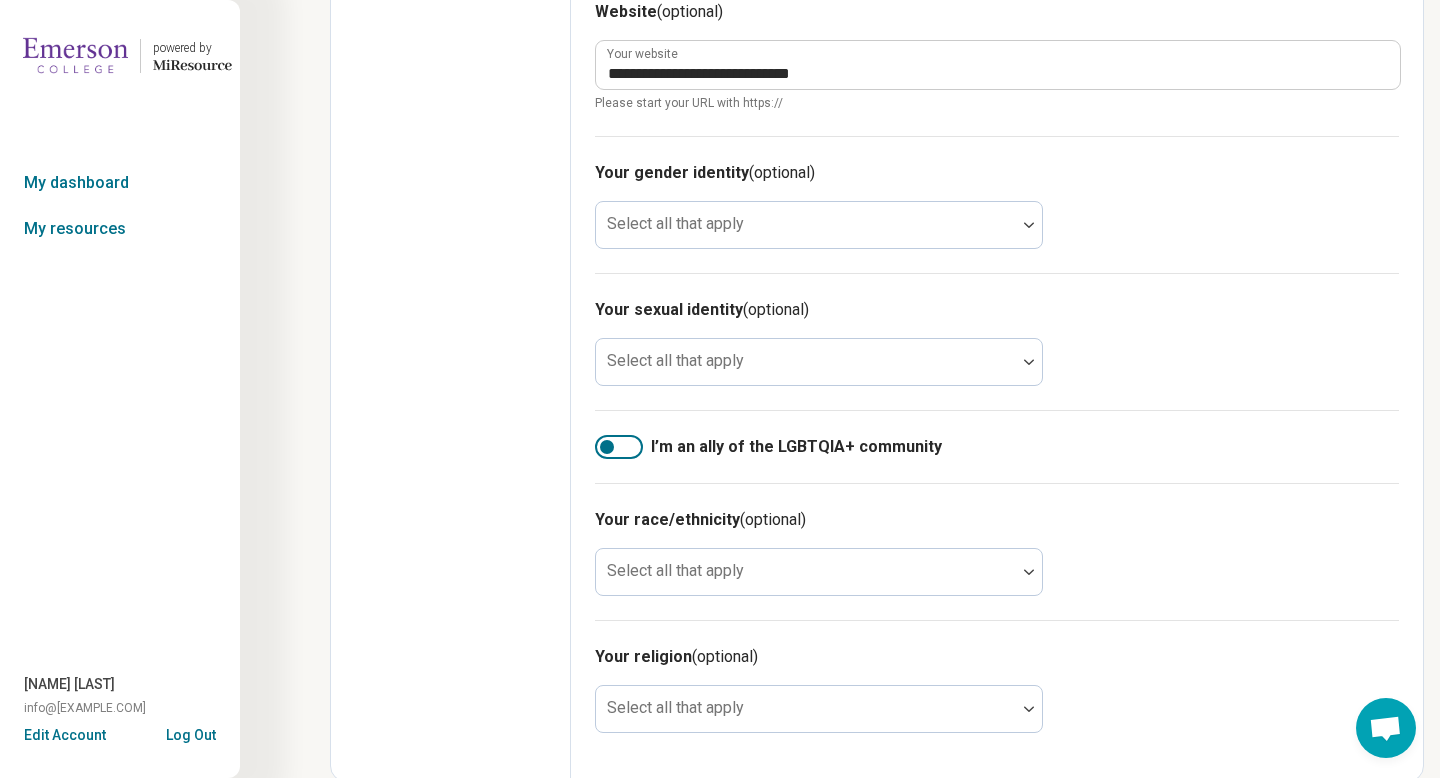scroll, scrollTop: 1071, scrollLeft: 0, axis: vertical 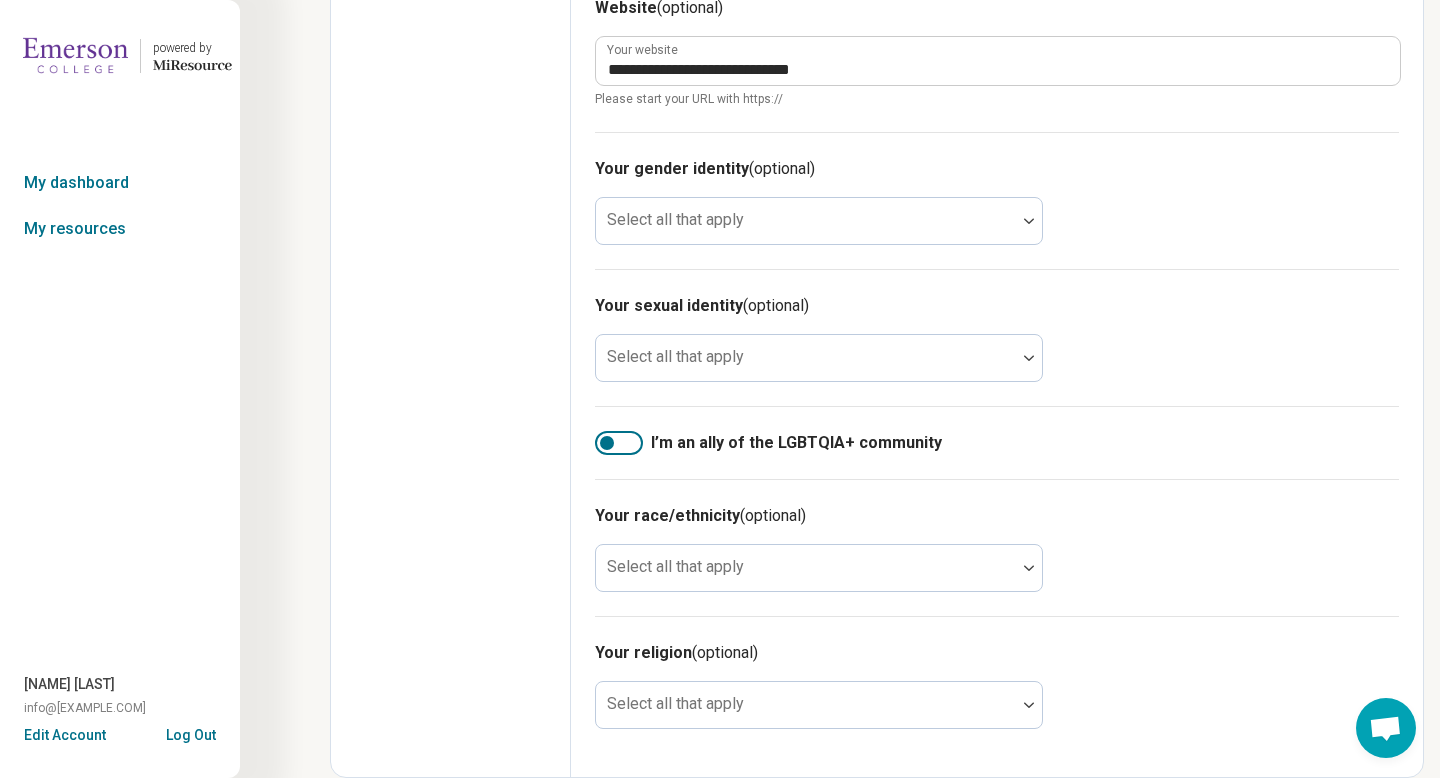 click at bounding box center [619, 443] 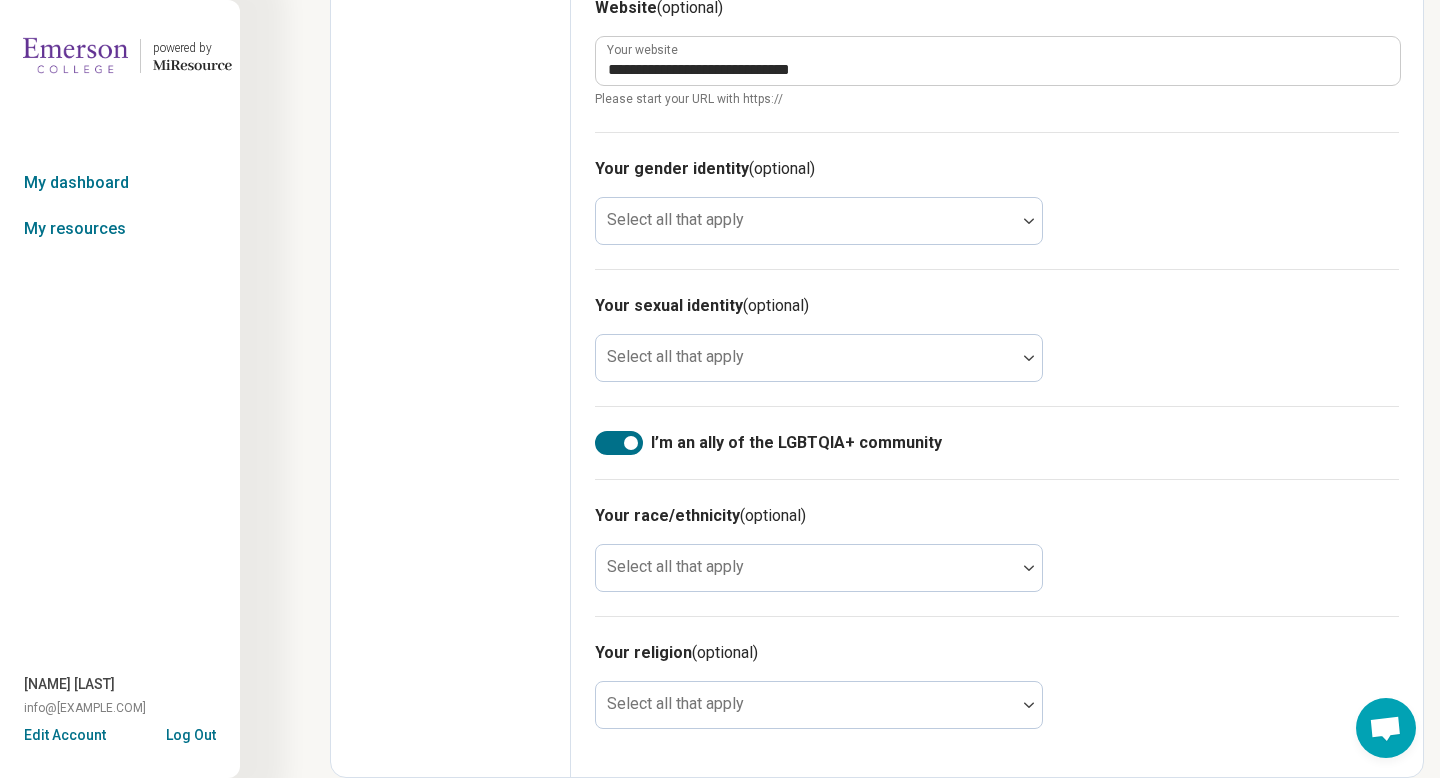 click on "Your race/ethnicity  (optional) Select all that apply" at bounding box center [997, 547] 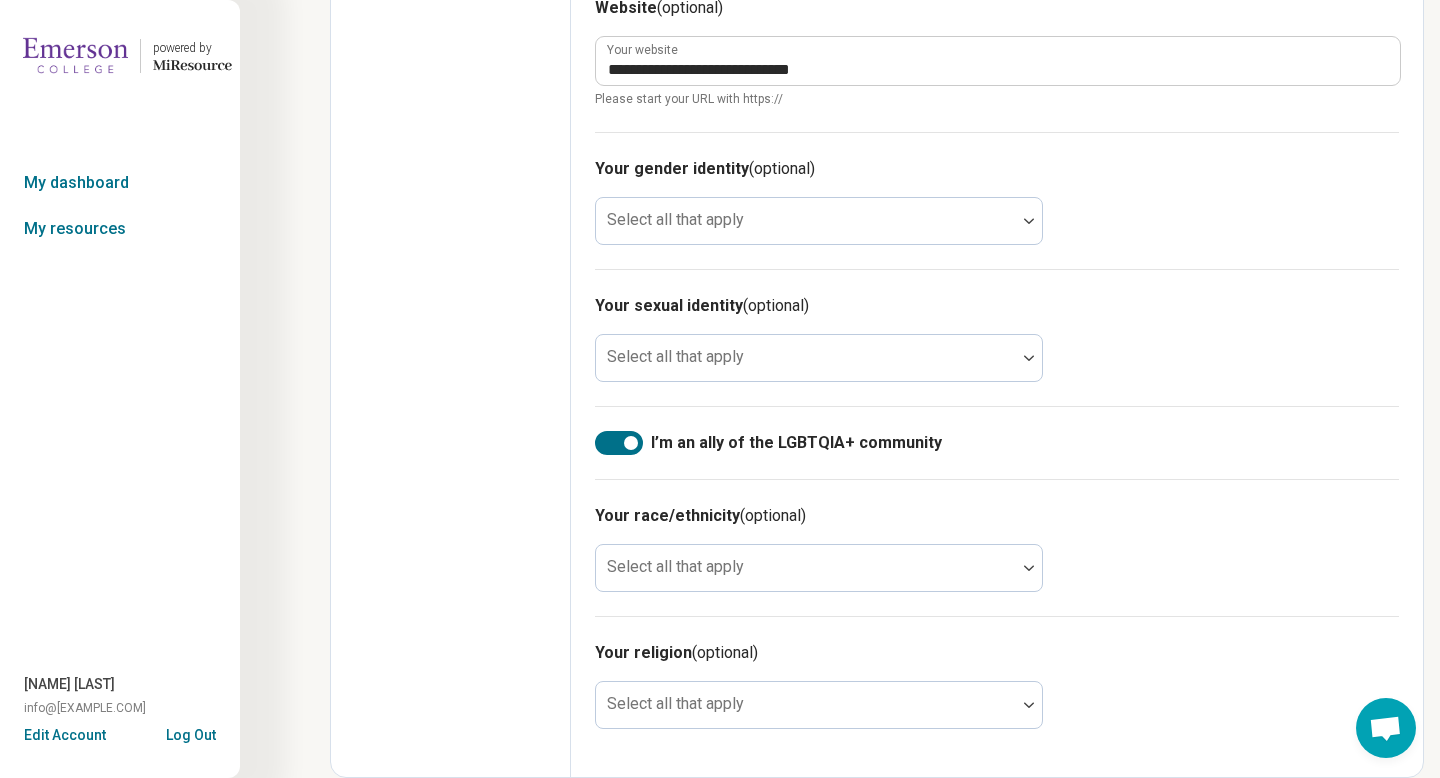 click on "Your race/ethnicity  (optional) Select all that apply" at bounding box center (997, 547) 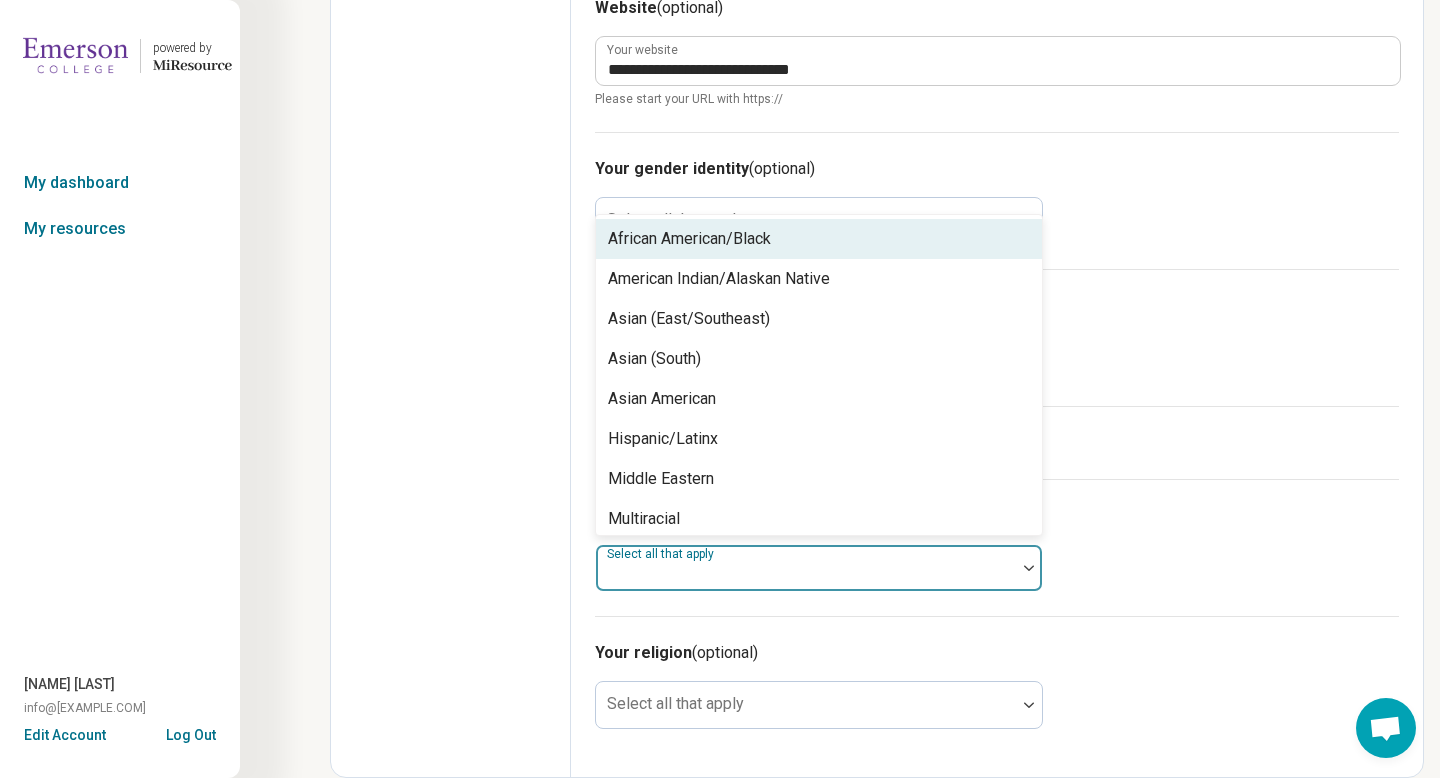 click on "Select all that apply" at bounding box center (819, 568) 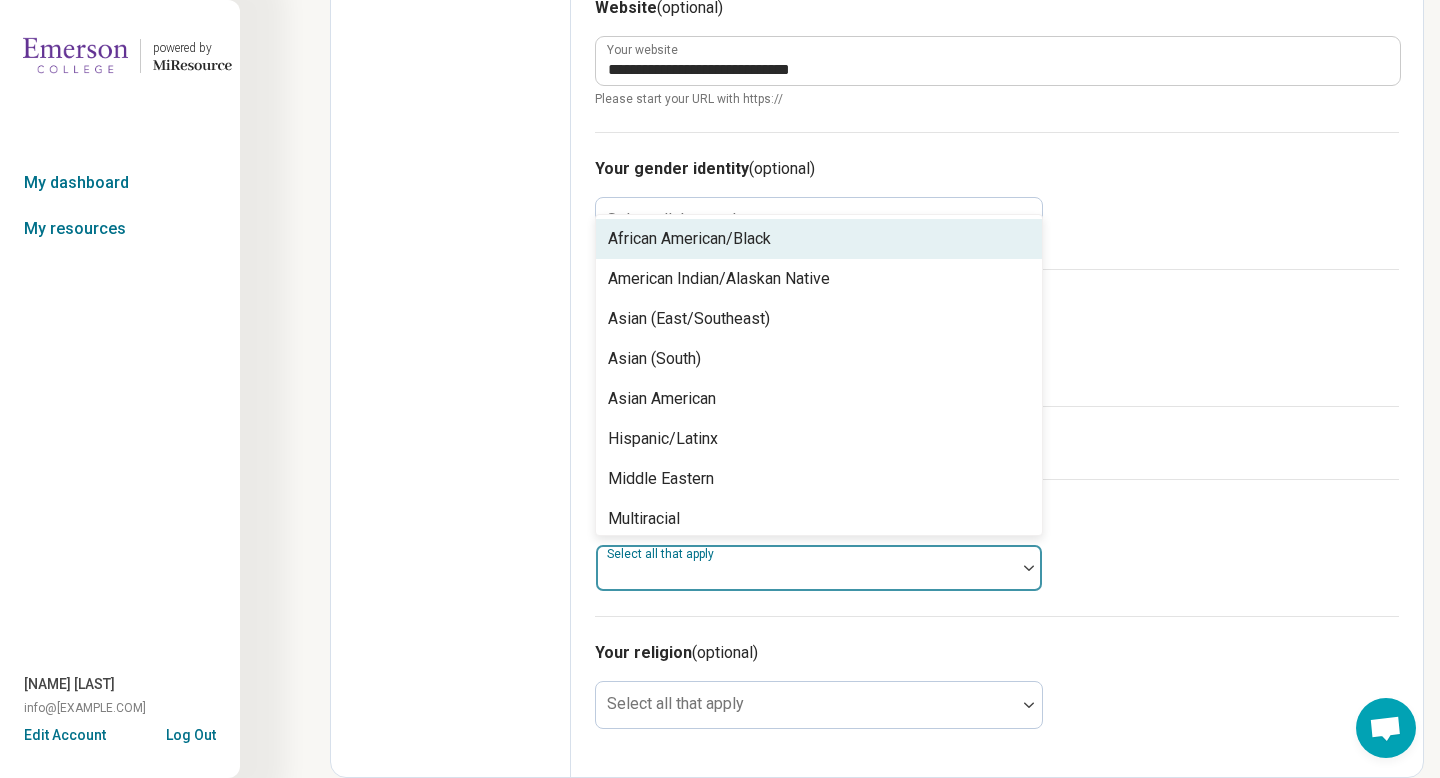click on "African American/Black" at bounding box center [689, 239] 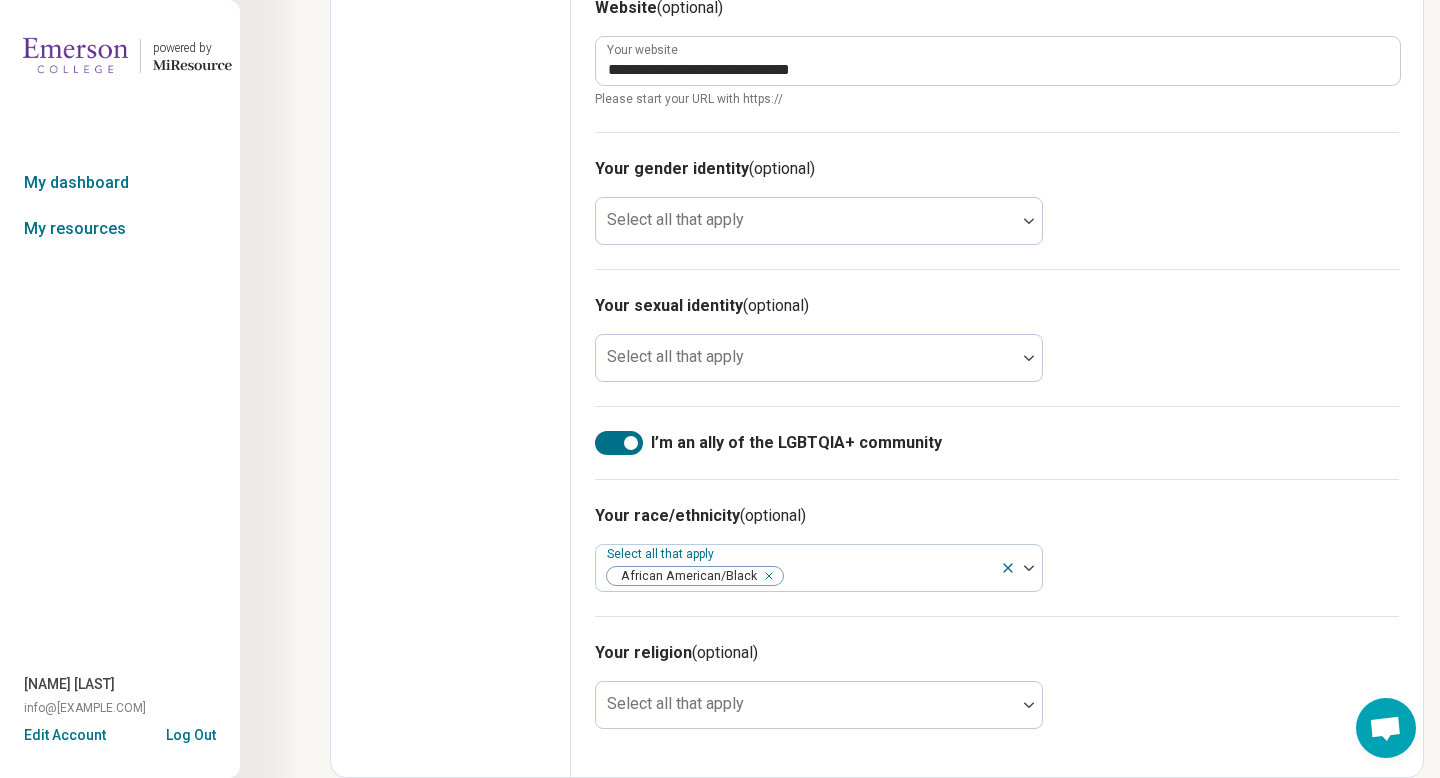 click on "Your religion  (optional) Select all that apply" at bounding box center [997, 684] 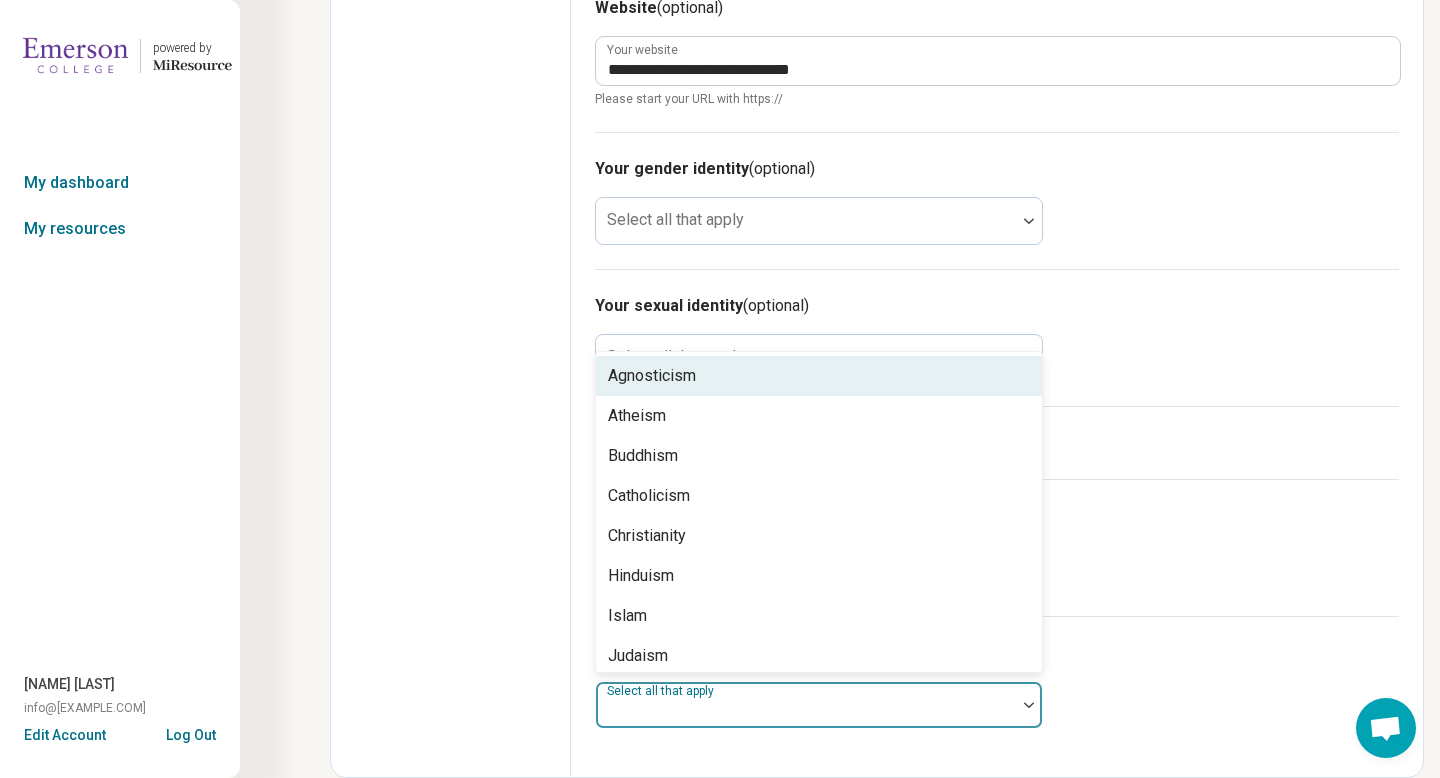 click on "Select all that apply" at bounding box center (819, 705) 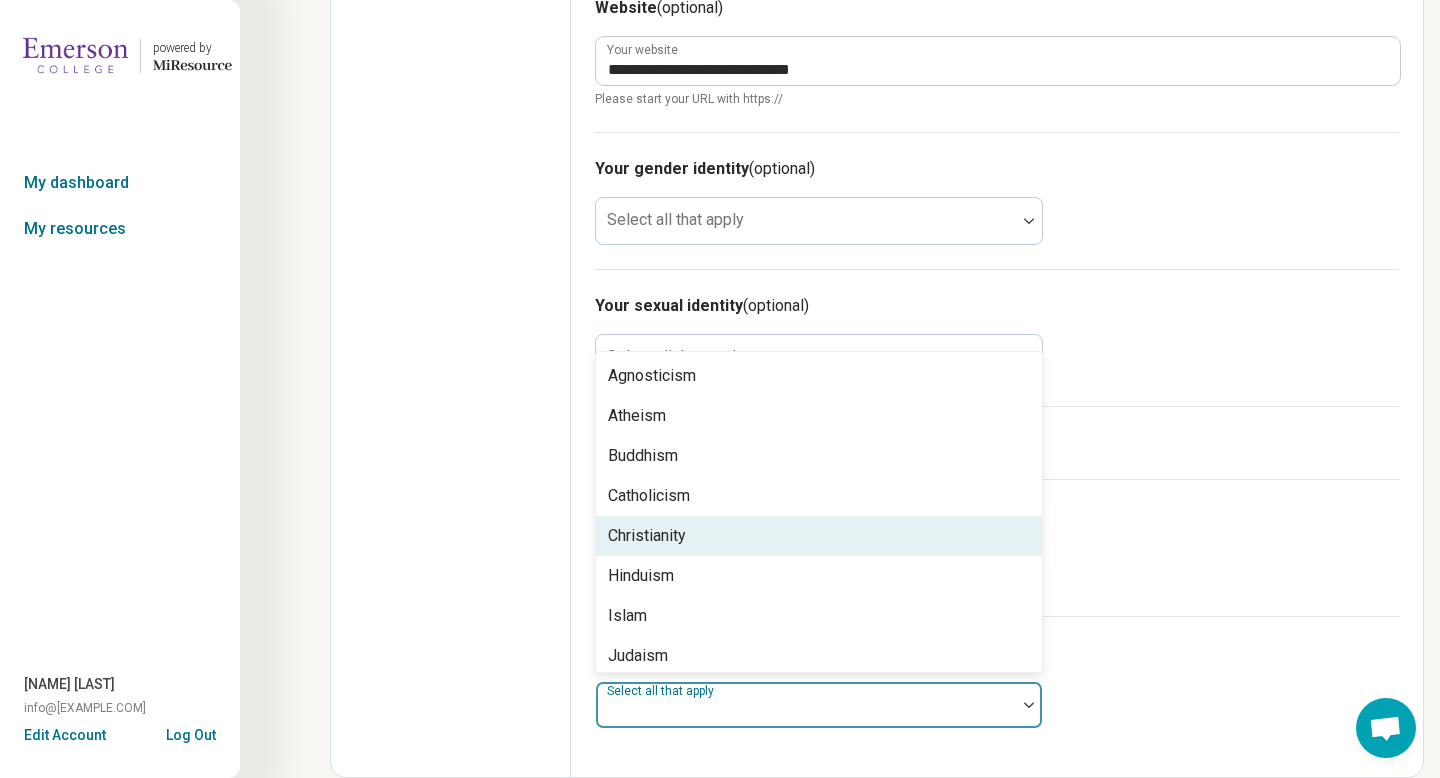 click on "Christianity" at bounding box center (647, 536) 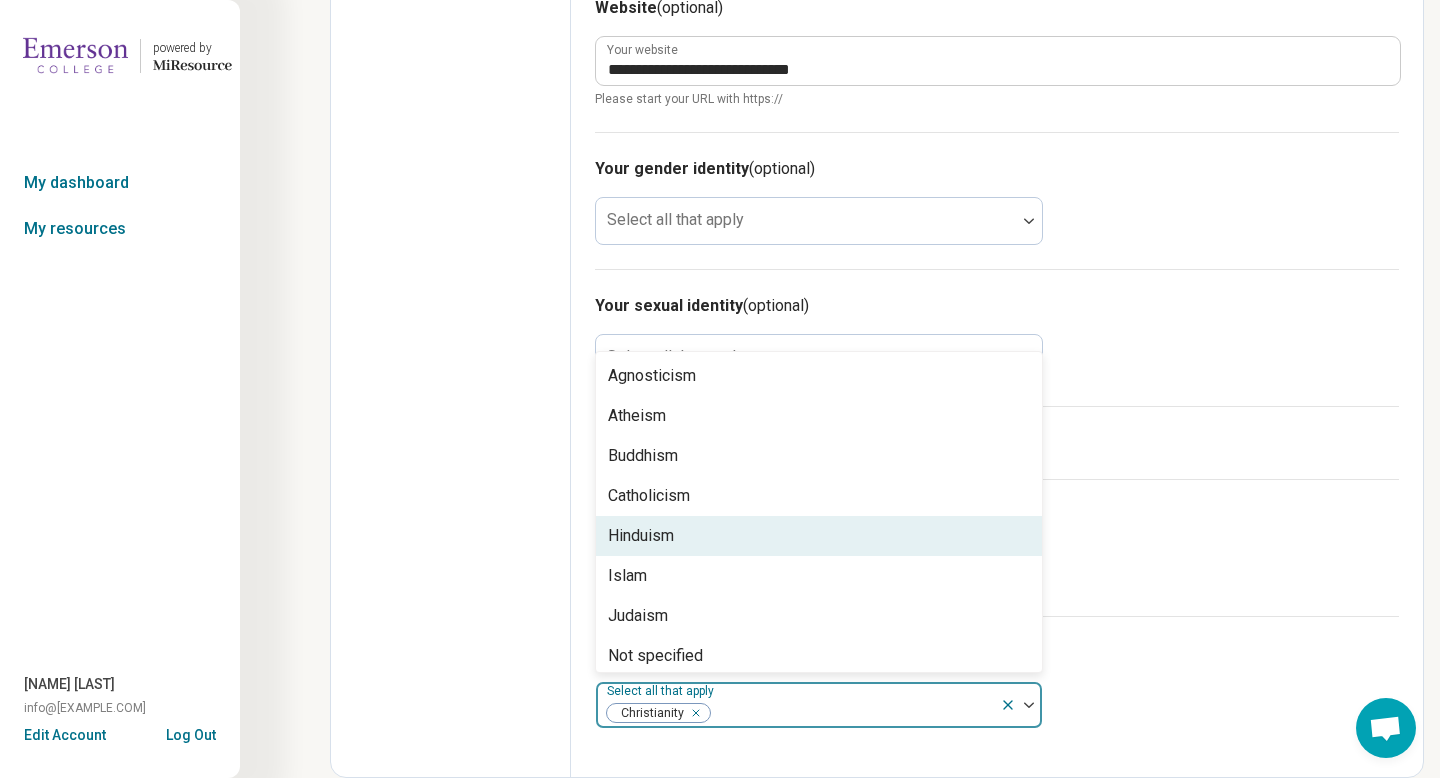 click on "Your race/ethnicity (optional) Select all that apply African American/Black" at bounding box center (997, 547) 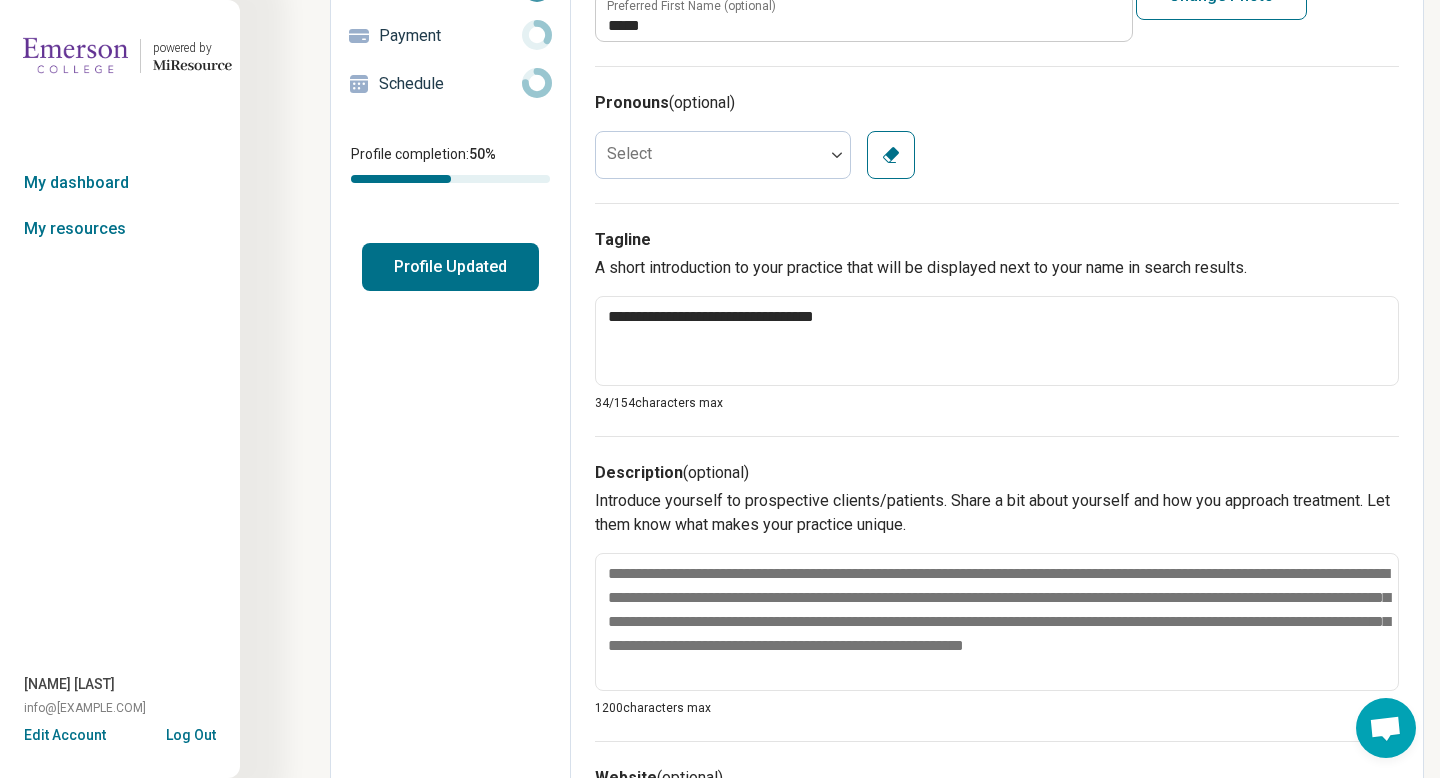 scroll, scrollTop: 271, scrollLeft: 0, axis: vertical 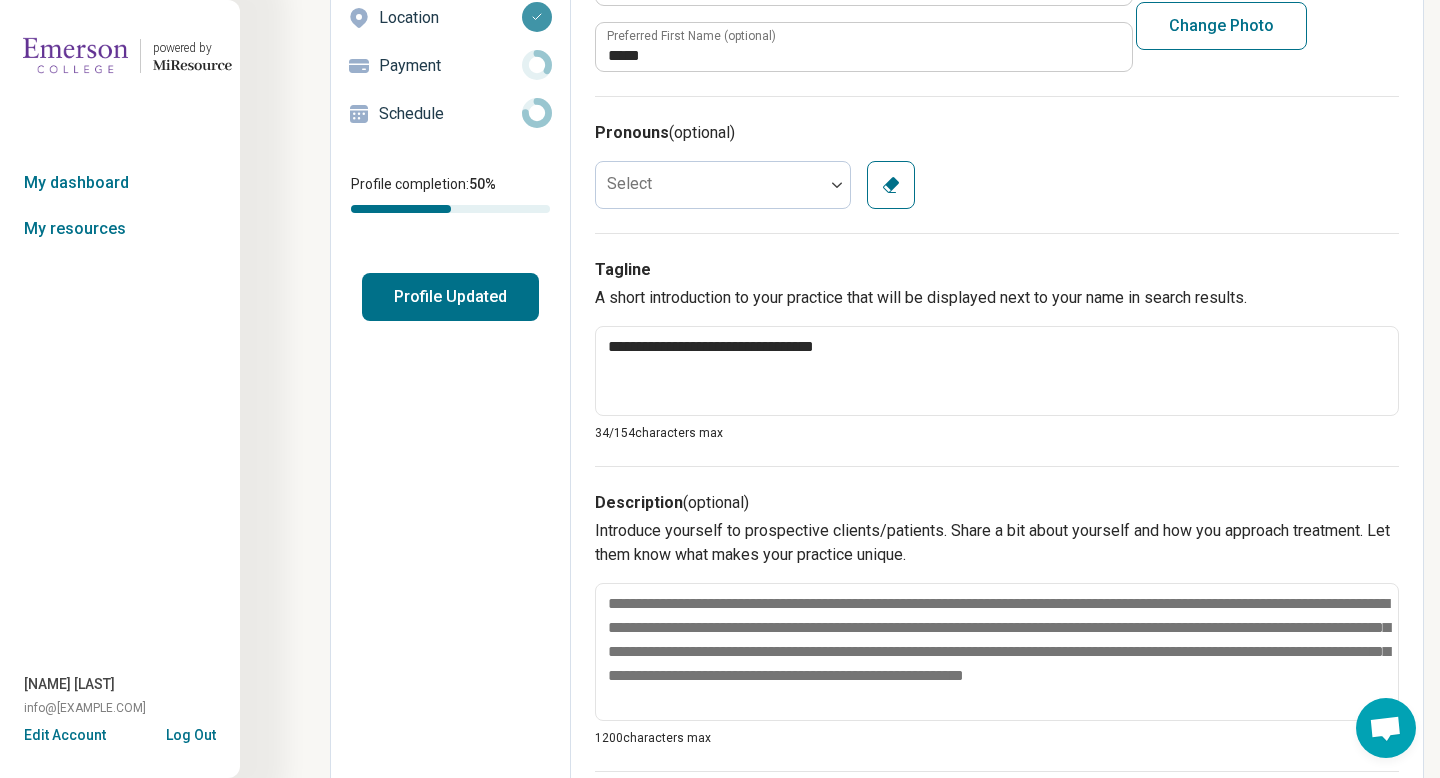 click on "Tagline" at bounding box center (997, 270) 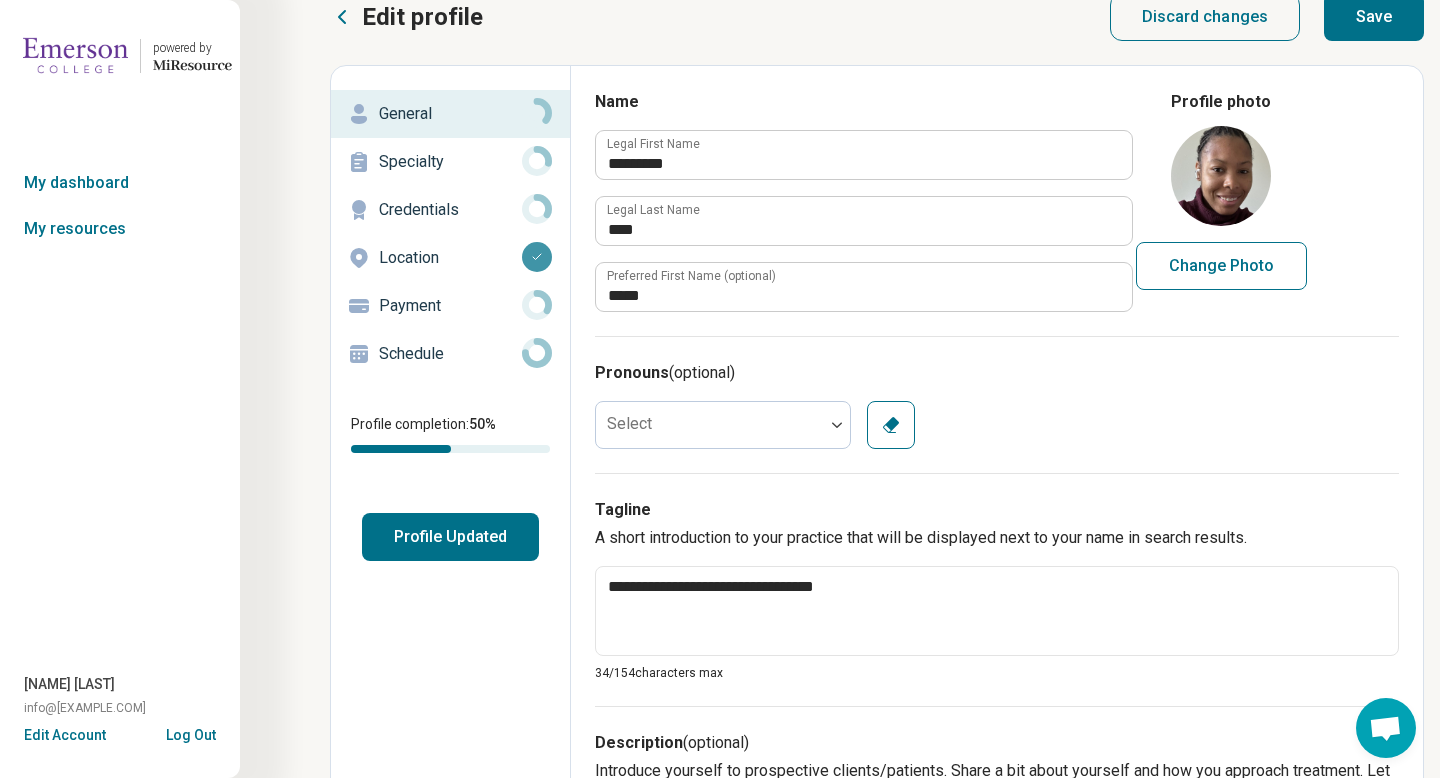 scroll, scrollTop: 0, scrollLeft: 0, axis: both 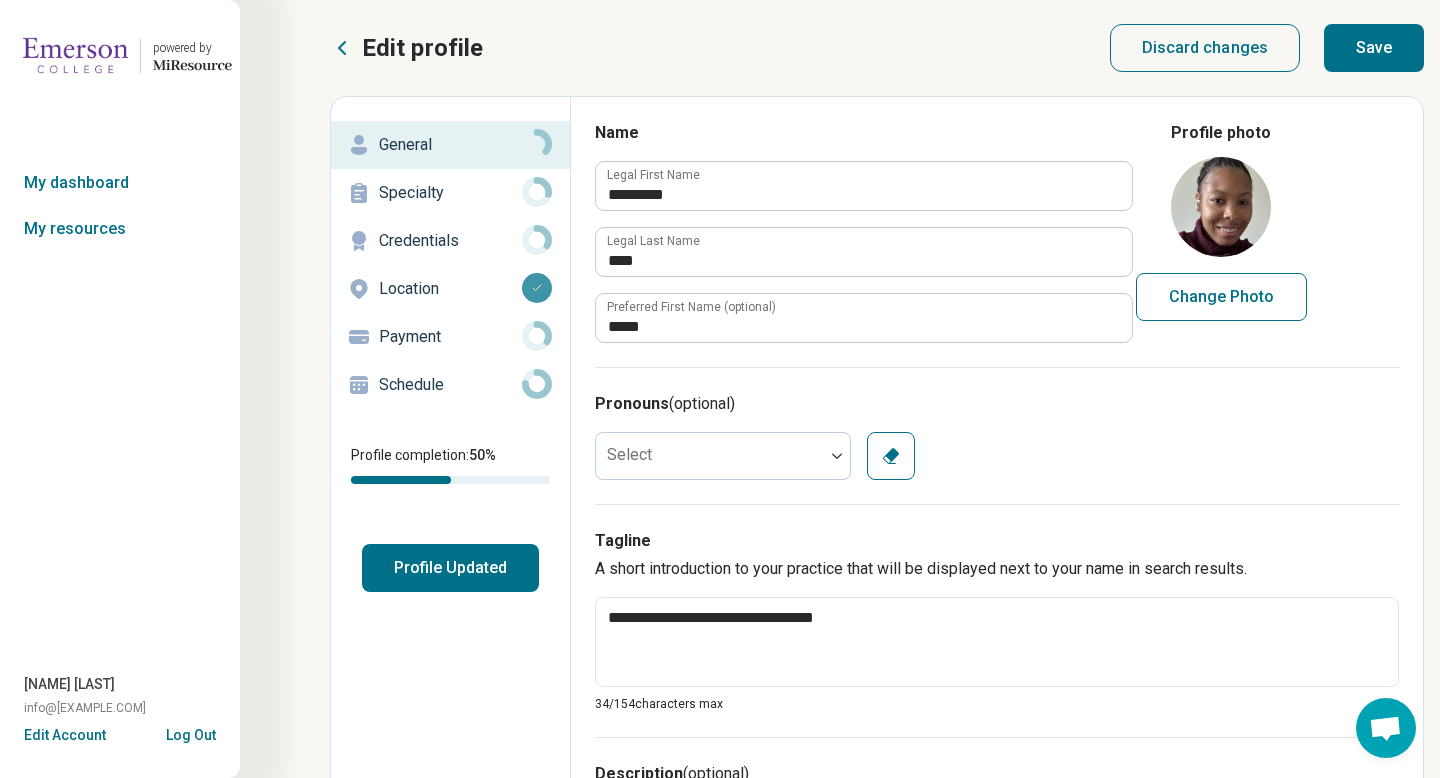 click on "Save" at bounding box center [1374, 48] 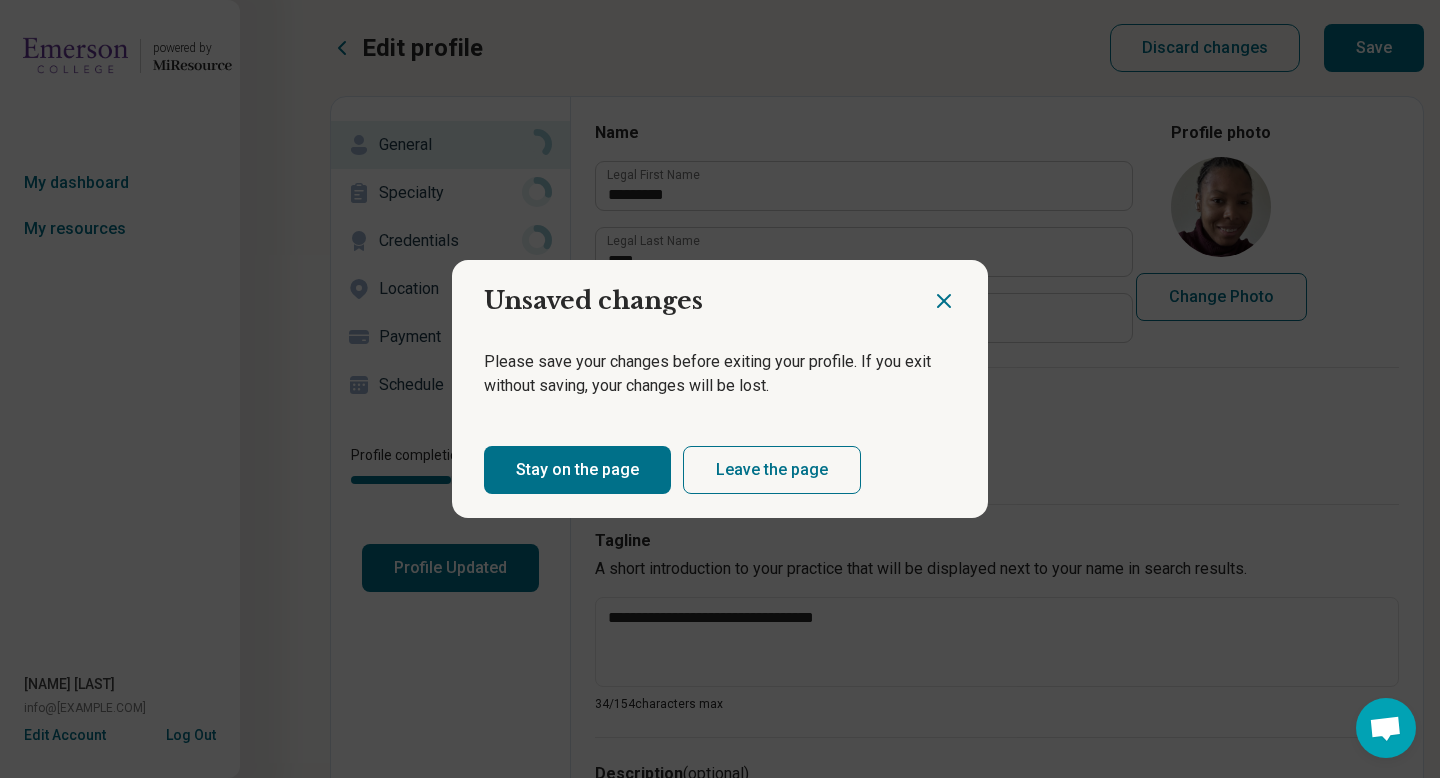 click on "Stay on the page" at bounding box center [577, 470] 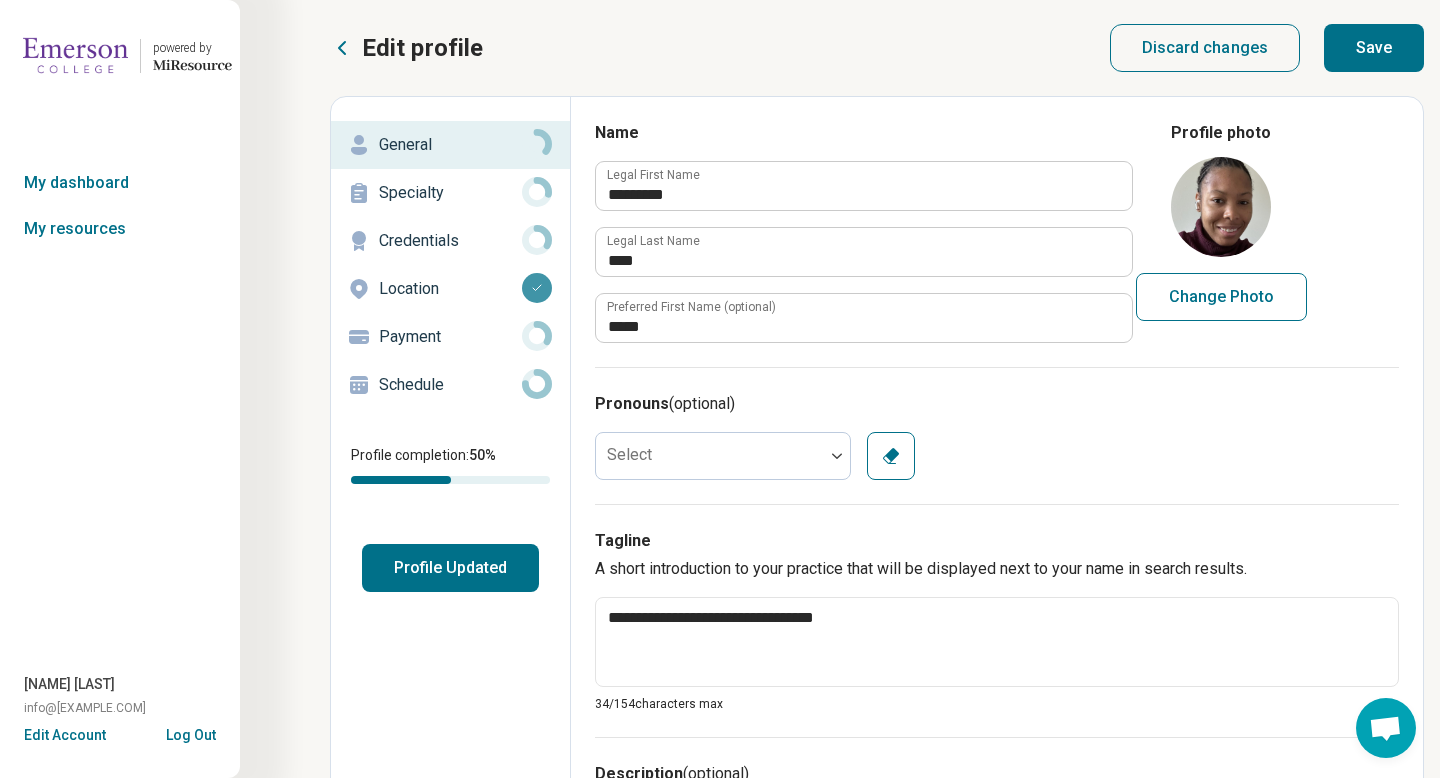 click on "Save" at bounding box center [1374, 48] 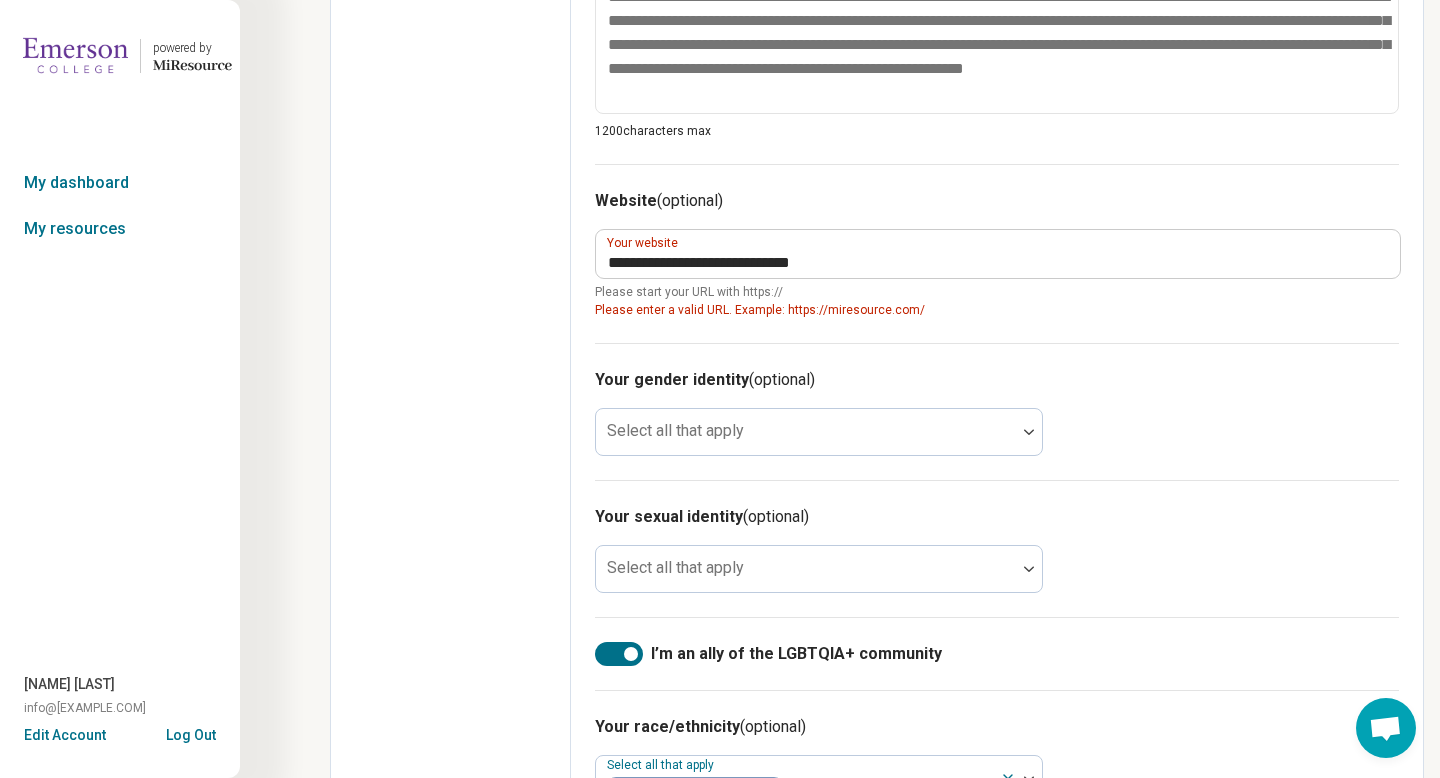 scroll, scrollTop: 880, scrollLeft: 0, axis: vertical 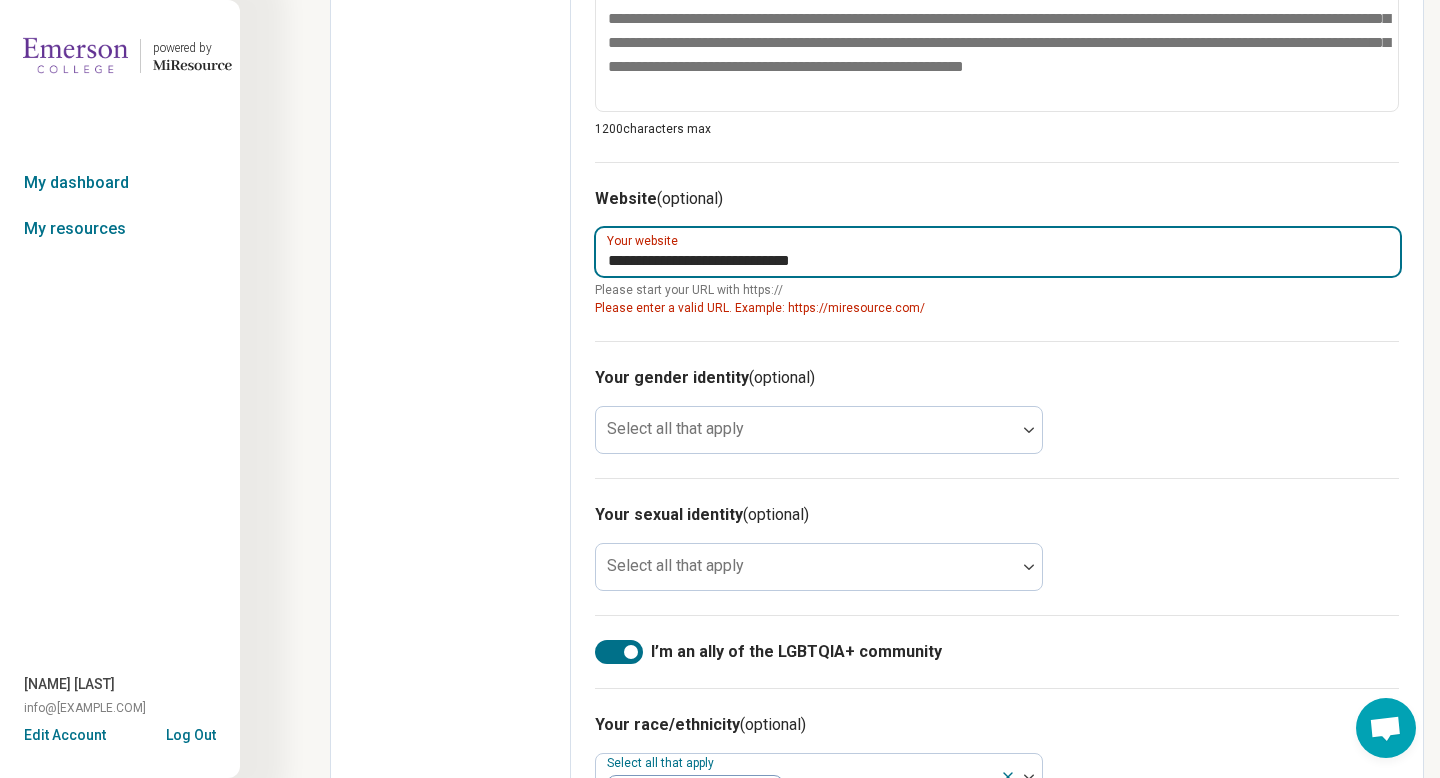 drag, startPoint x: 647, startPoint y: 260, endPoint x: 534, endPoint y: 266, distance: 113.15918 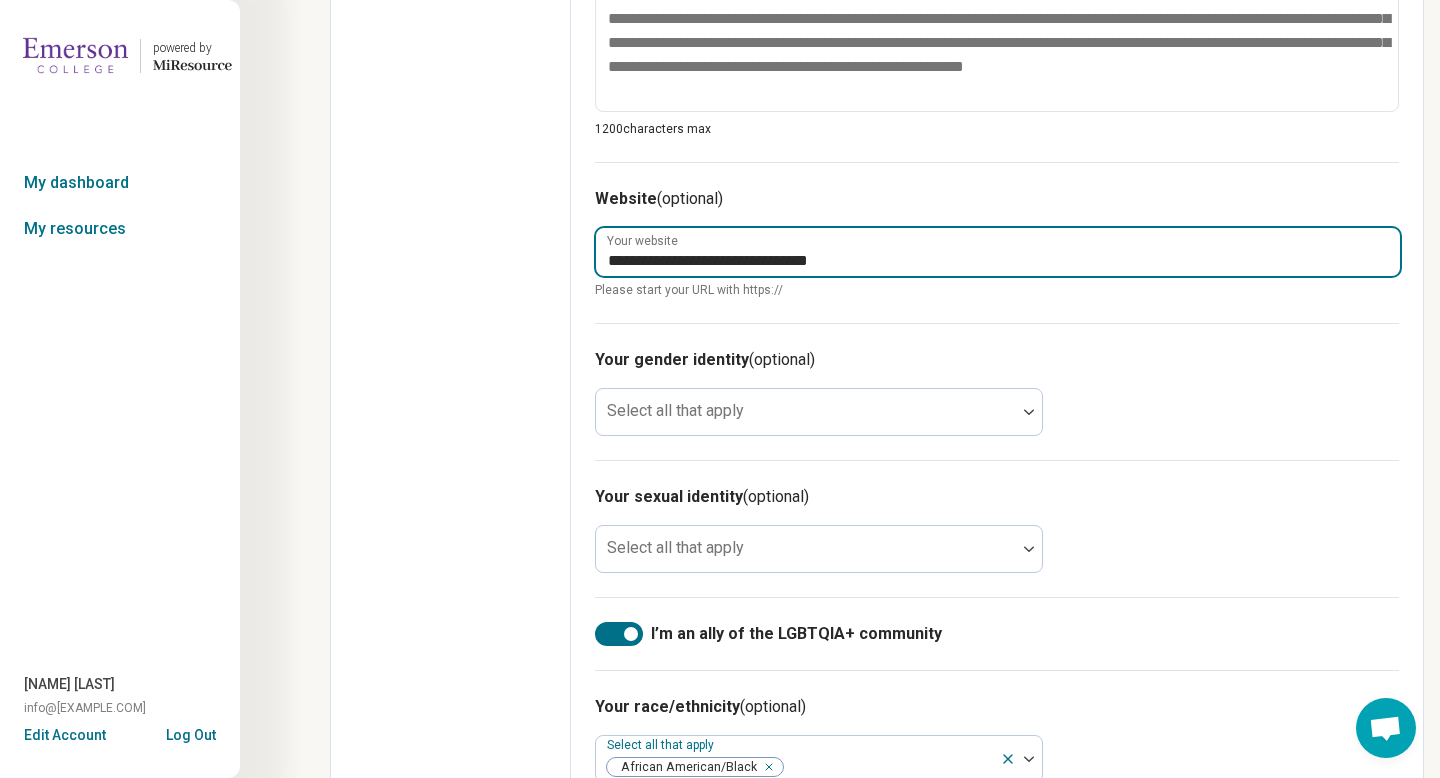 type on "**********" 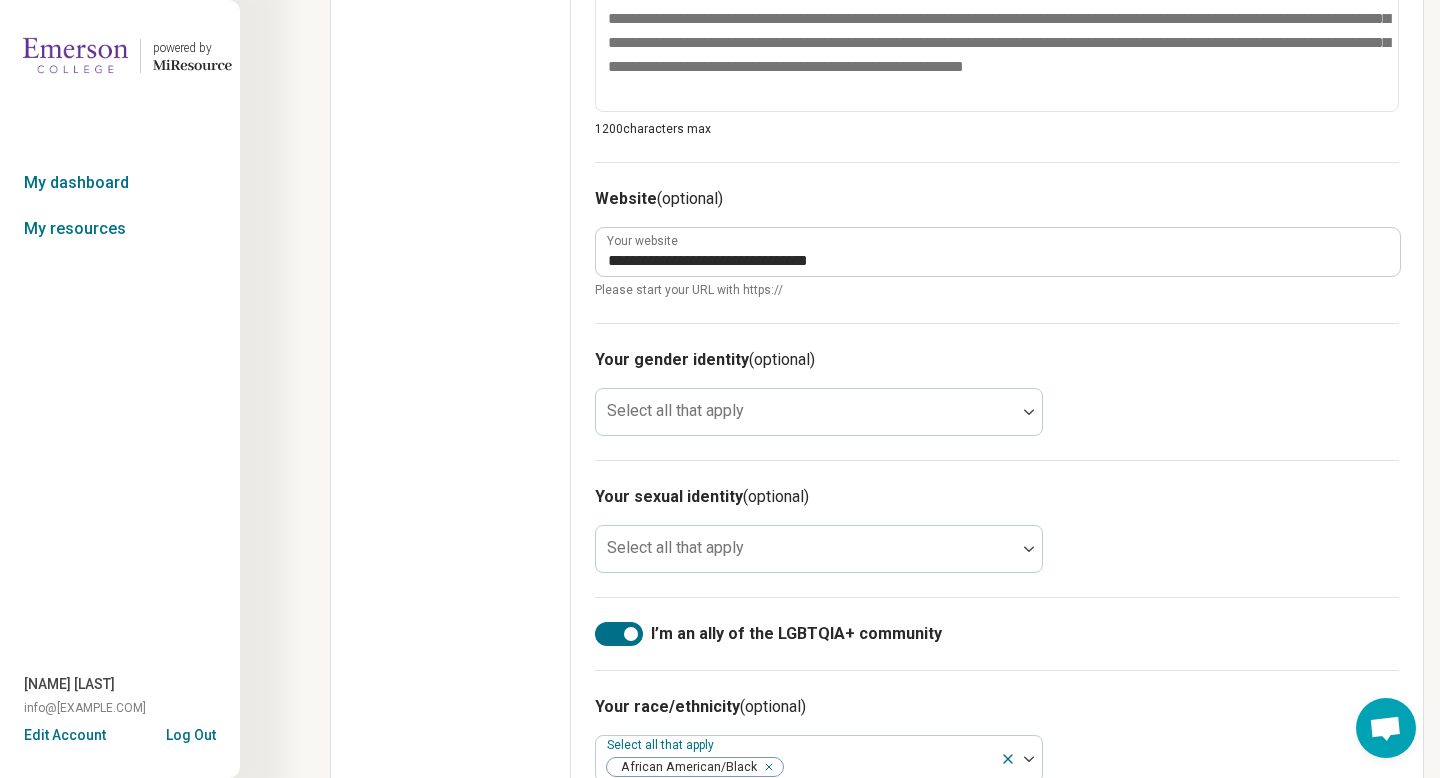 click on "Your gender identity  (optional) Select all that apply" at bounding box center [997, 391] 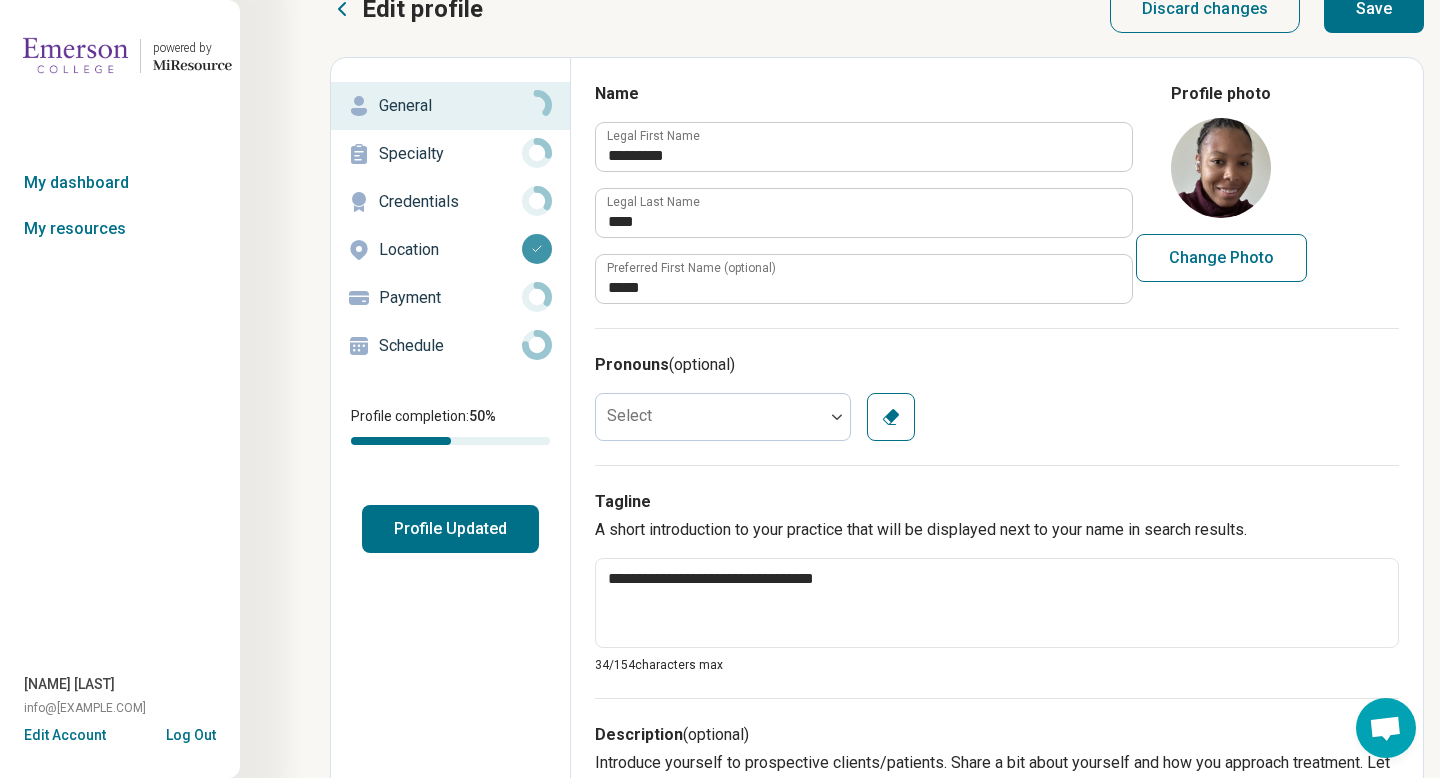 scroll, scrollTop: 0, scrollLeft: 0, axis: both 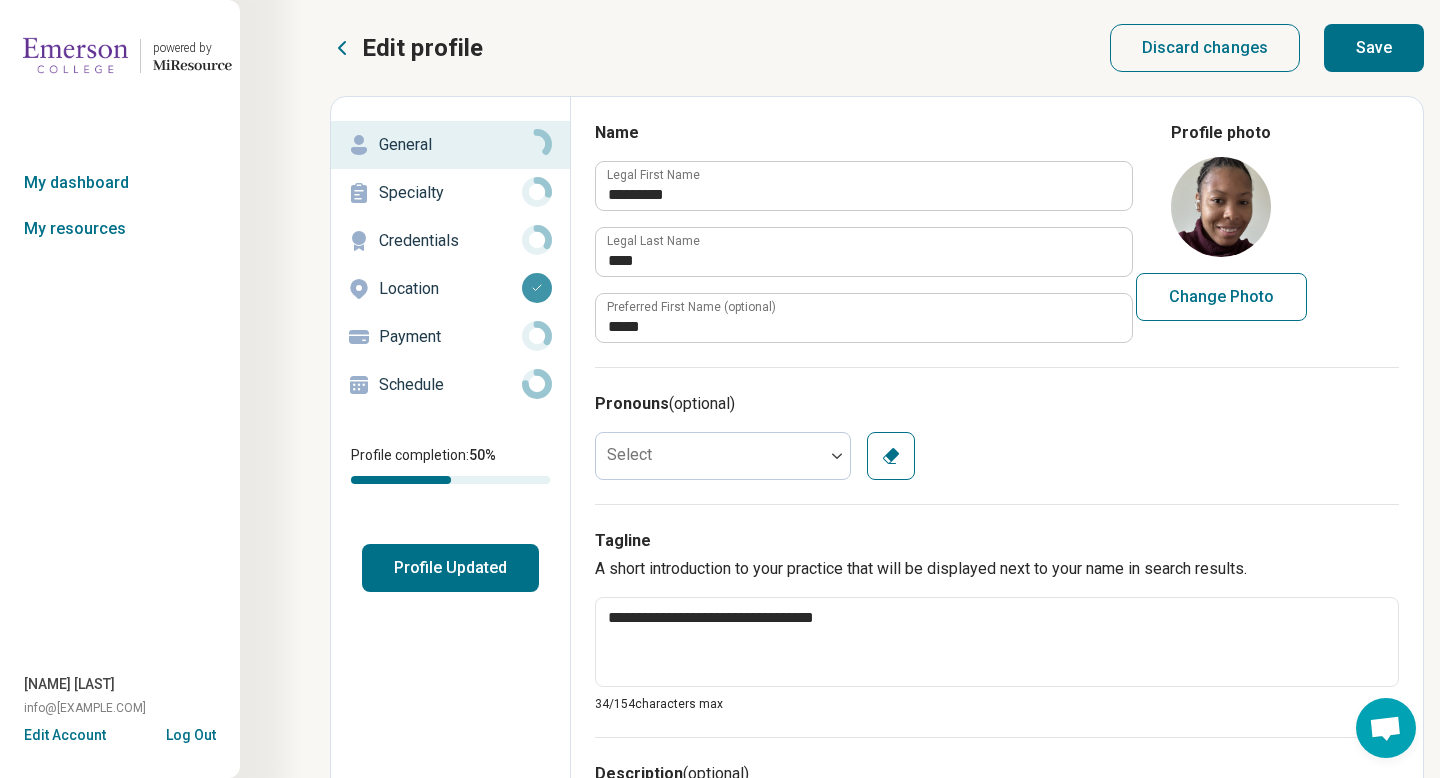 click on "Save" at bounding box center [1374, 48] 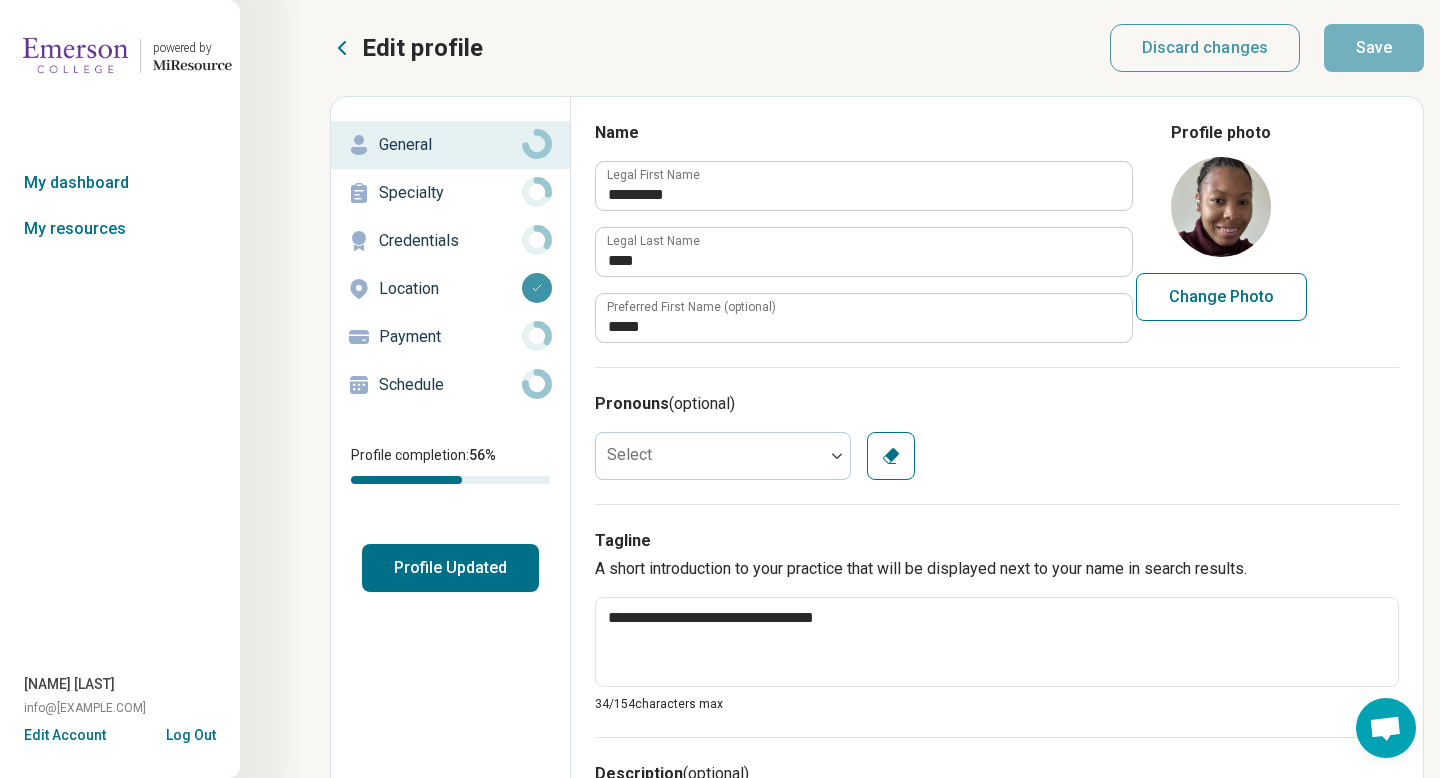 click on "Specialty" at bounding box center (450, 193) 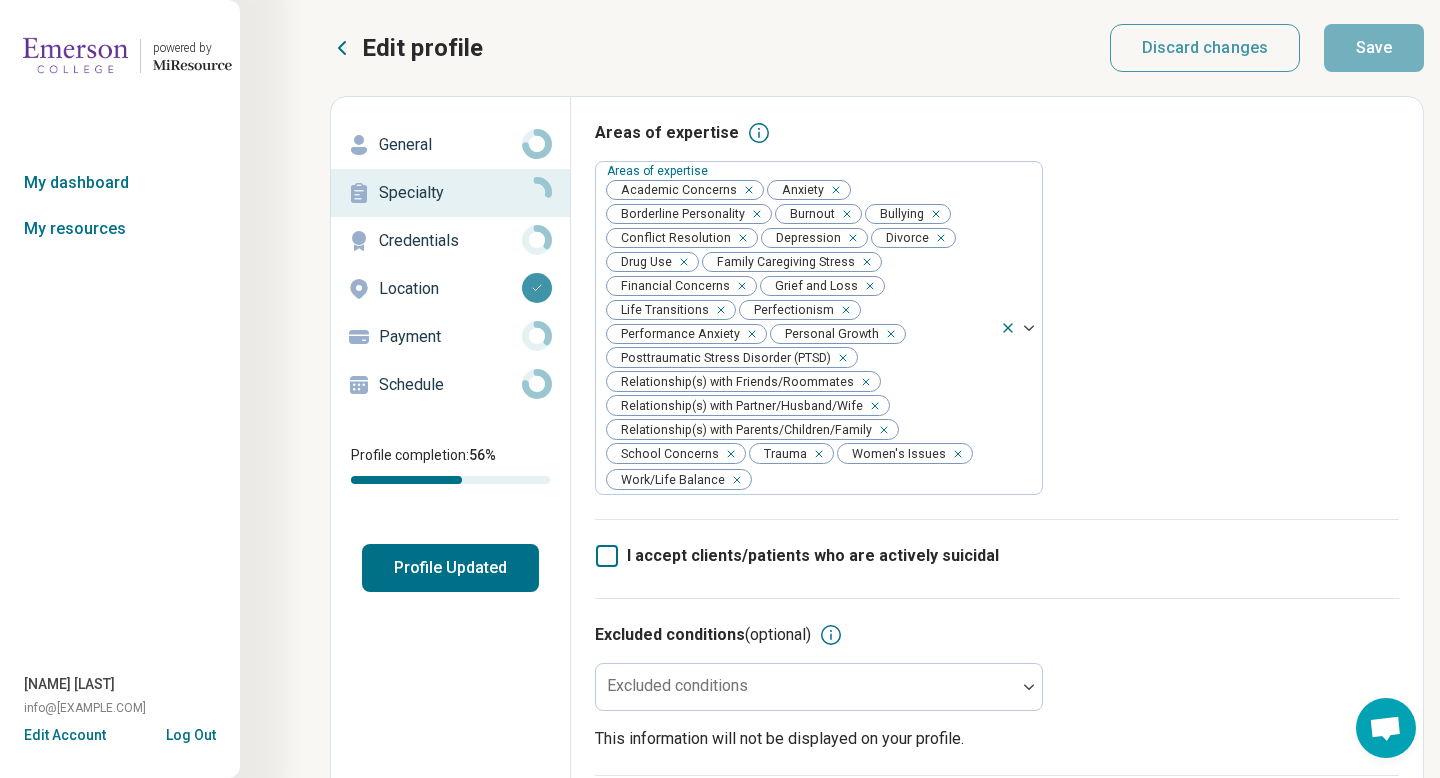 click on "I accept clients/patients who are actively suicidal" at bounding box center (997, 558) 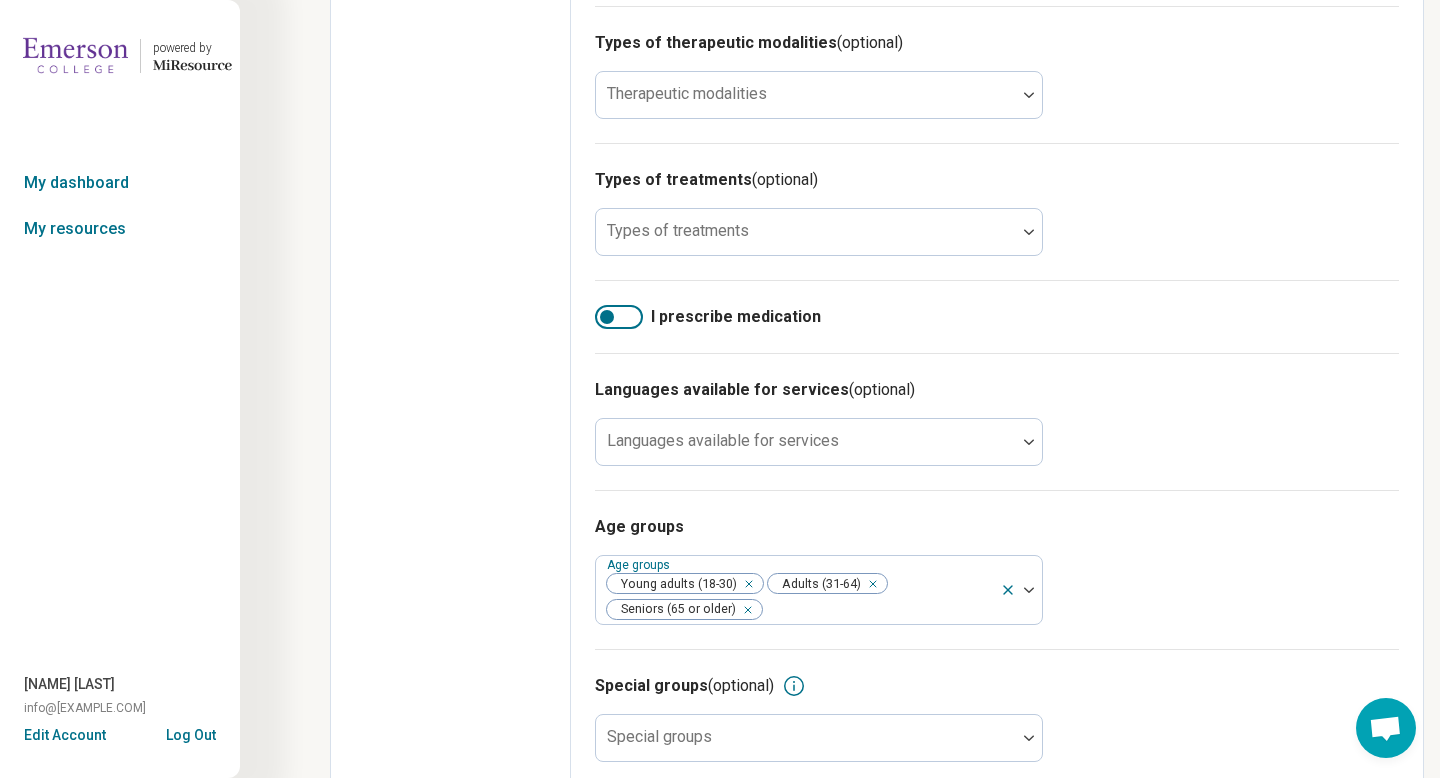 scroll, scrollTop: 811, scrollLeft: 0, axis: vertical 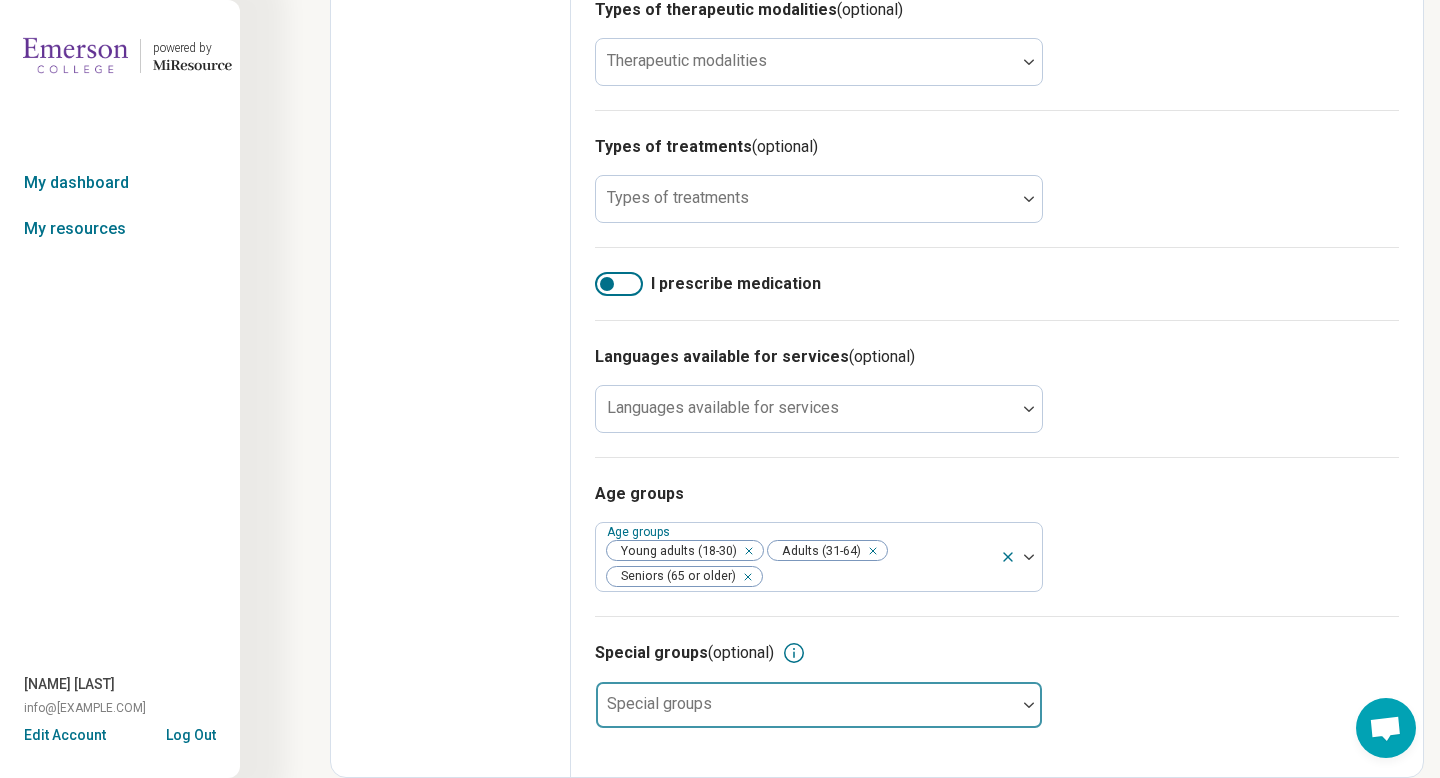 click at bounding box center [806, 713] 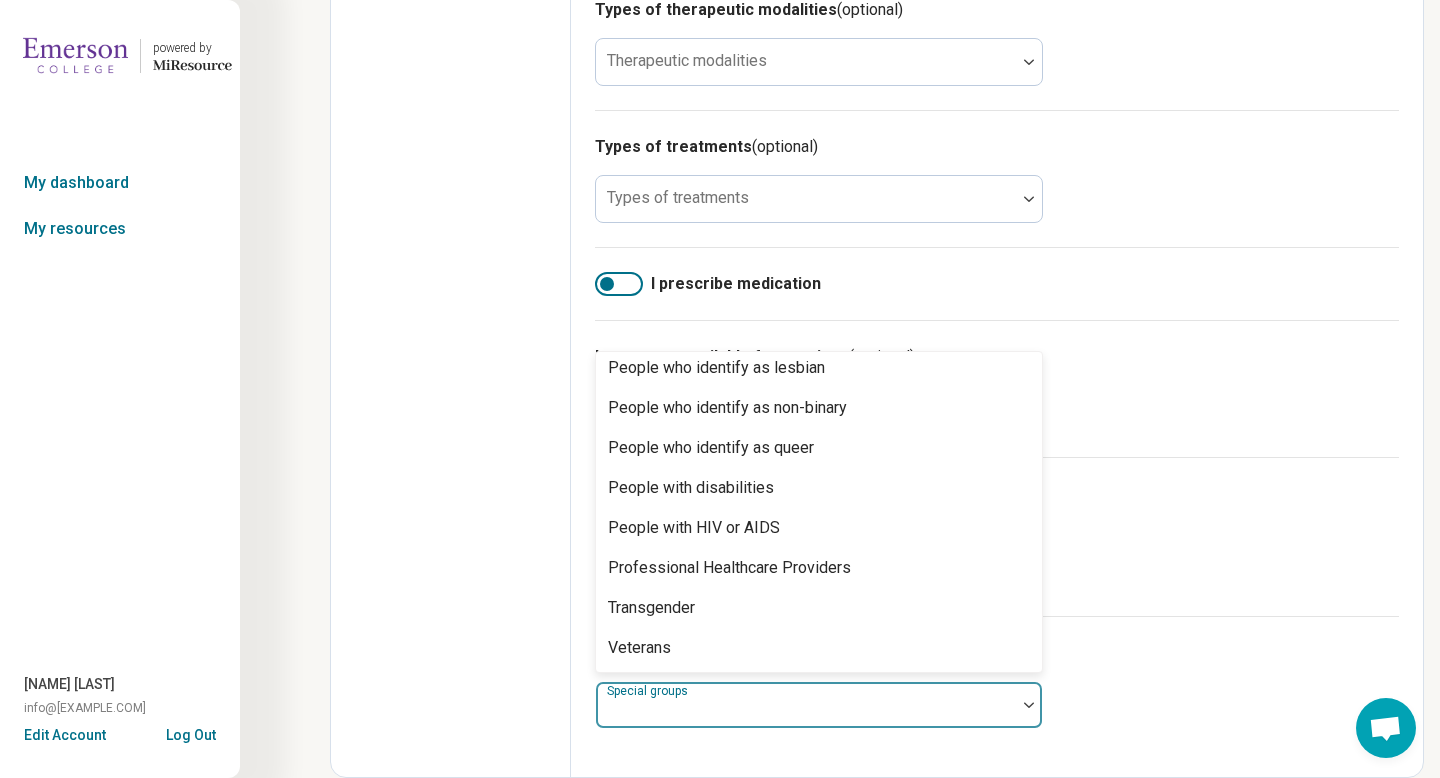scroll, scrollTop: 0, scrollLeft: 0, axis: both 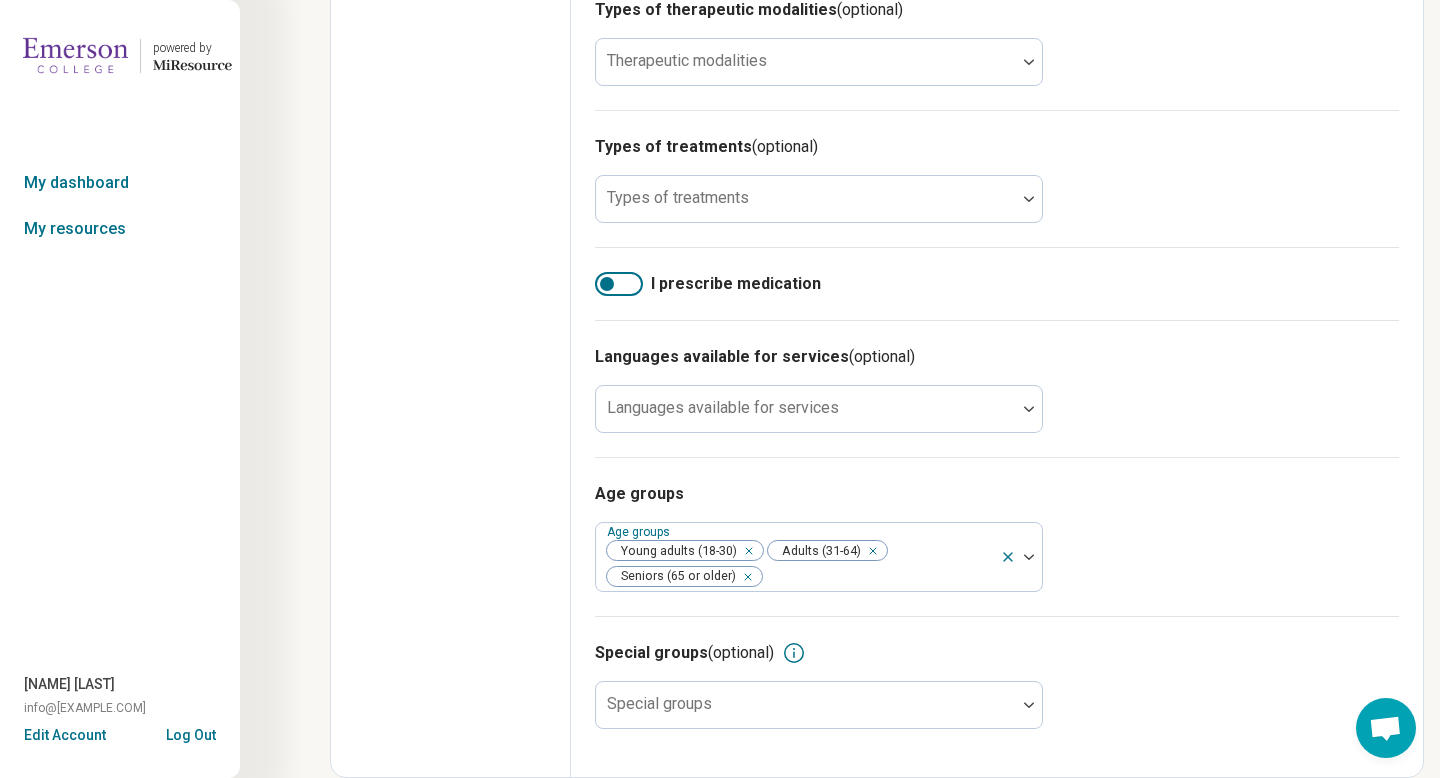 click on "Edit profile General Specialty Credentials Location Payment Schedule Profile completion:  56 % Profile Updated" at bounding box center (451, 36) 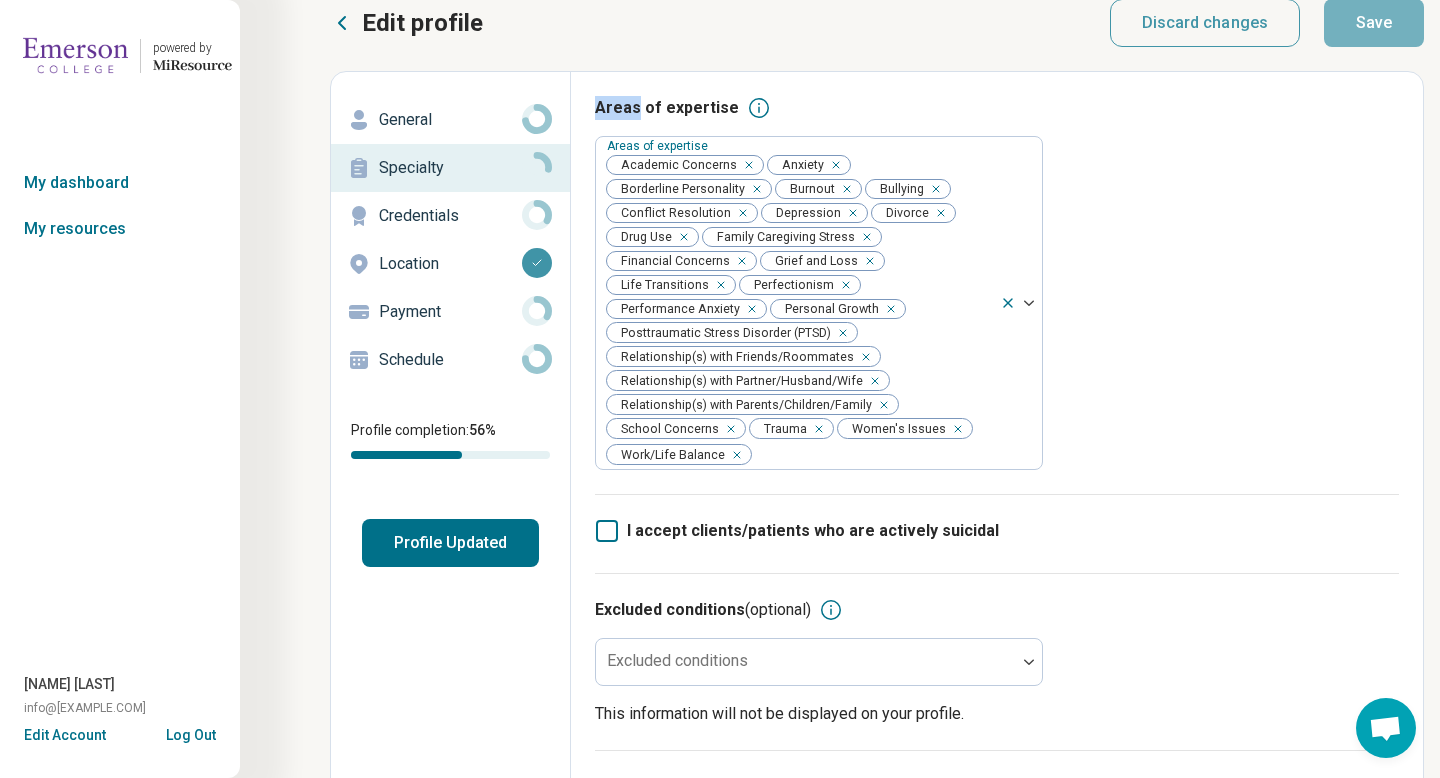 scroll, scrollTop: 0, scrollLeft: 0, axis: both 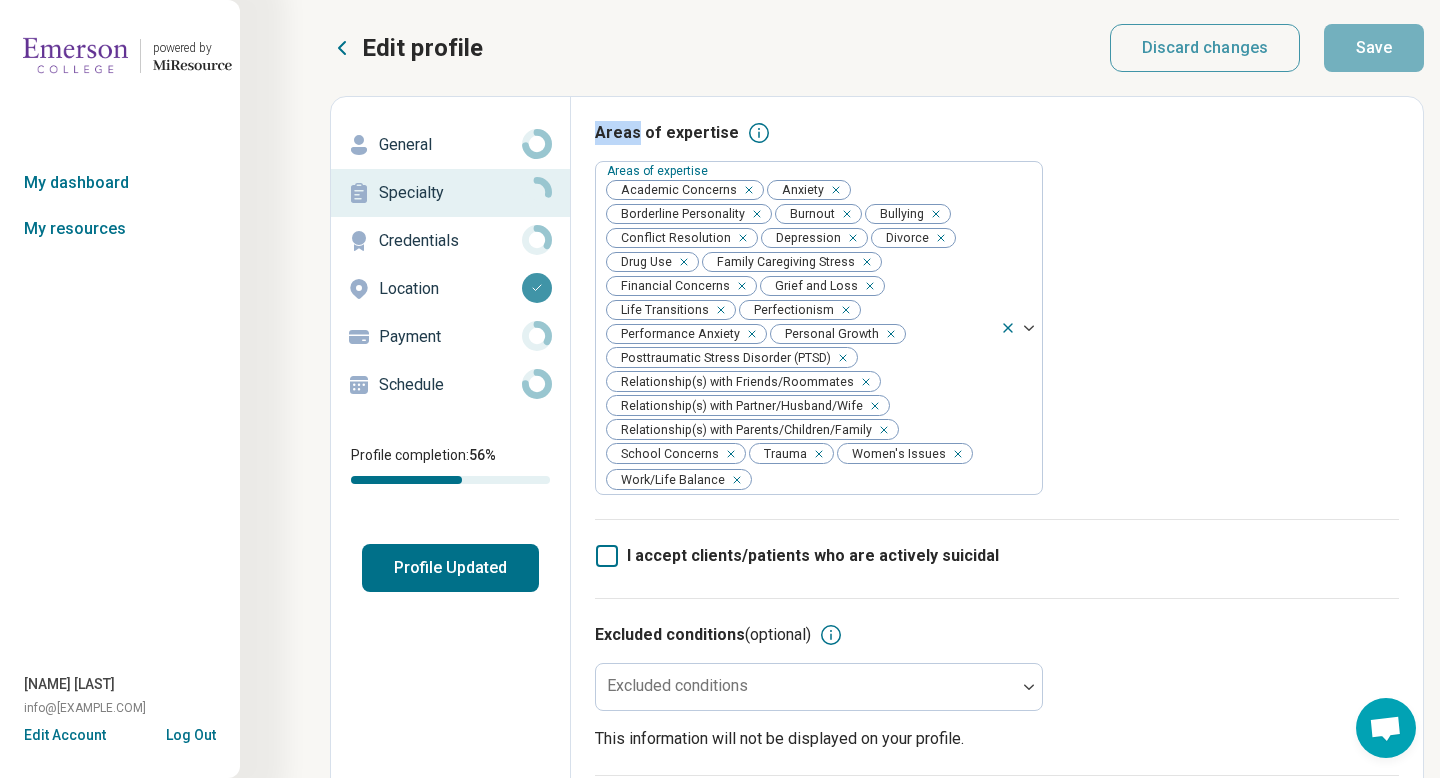 click on "Credentials" at bounding box center [450, 241] 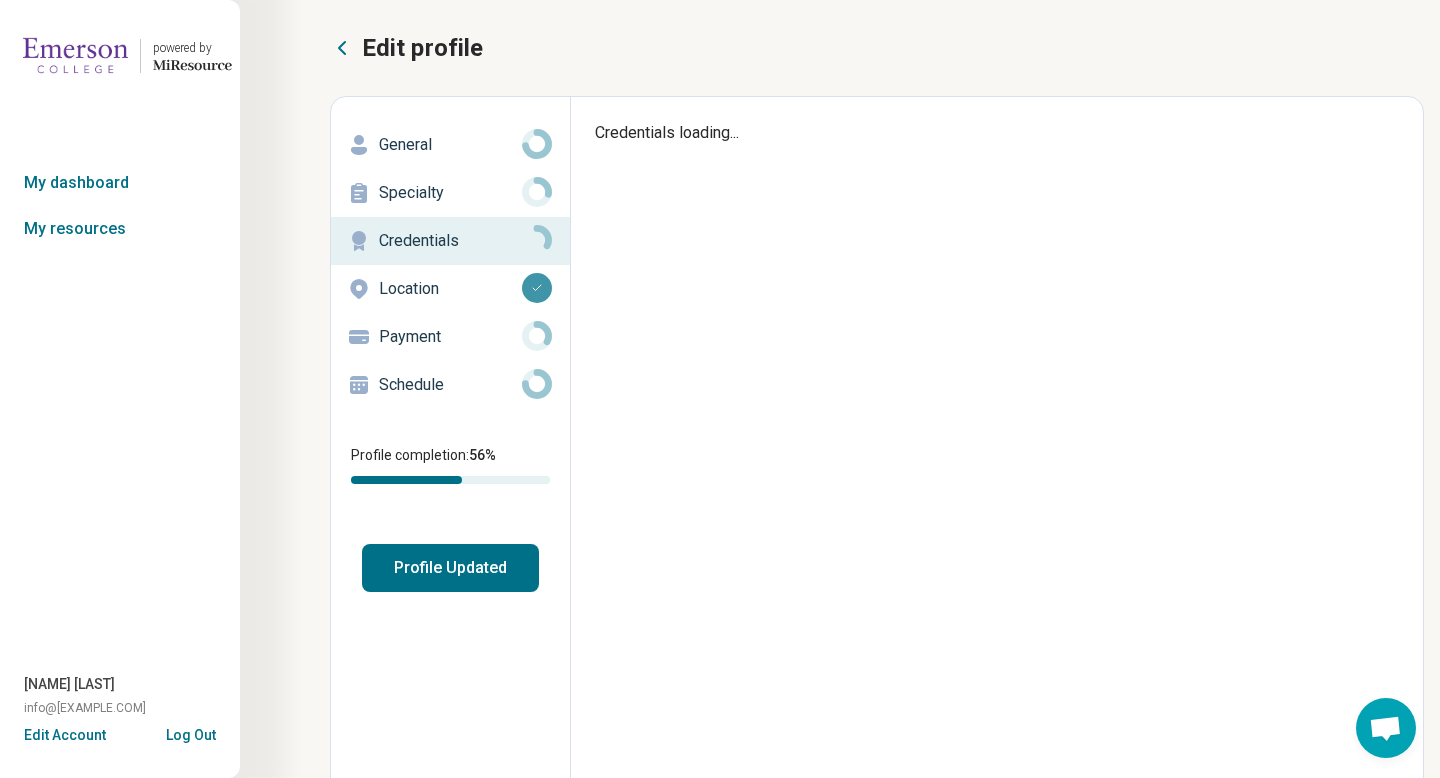 type on "*" 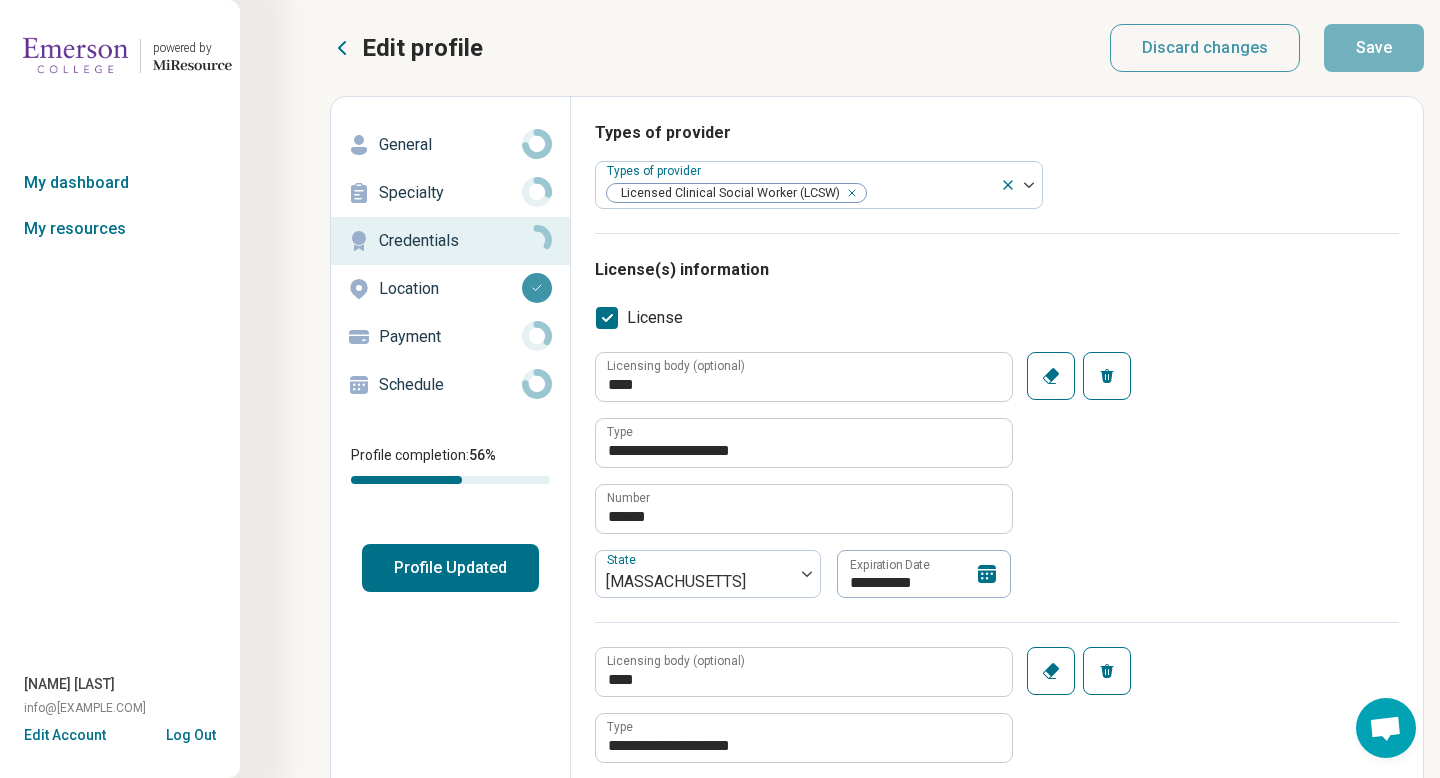 click on "**********" at bounding box center [997, 674] 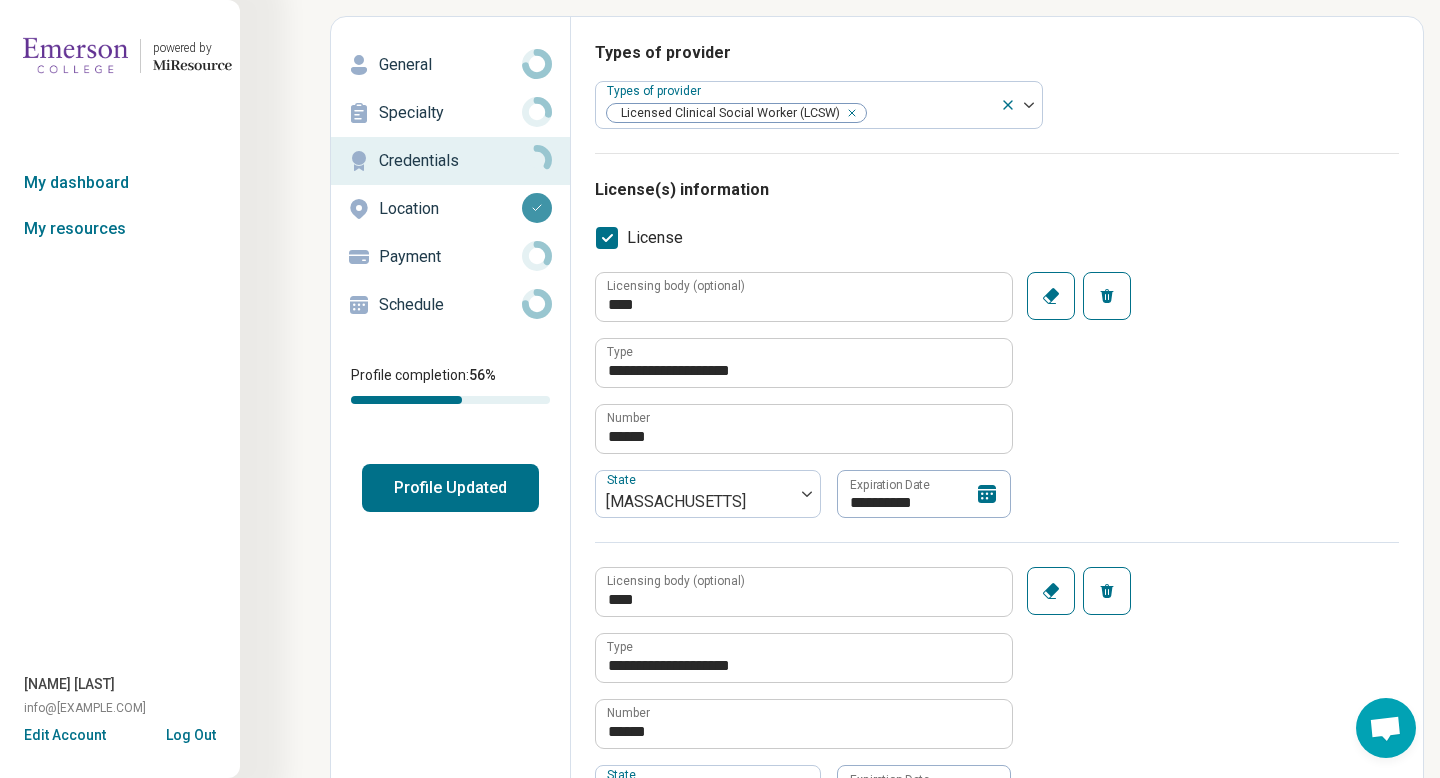scroll, scrollTop: 0, scrollLeft: 0, axis: both 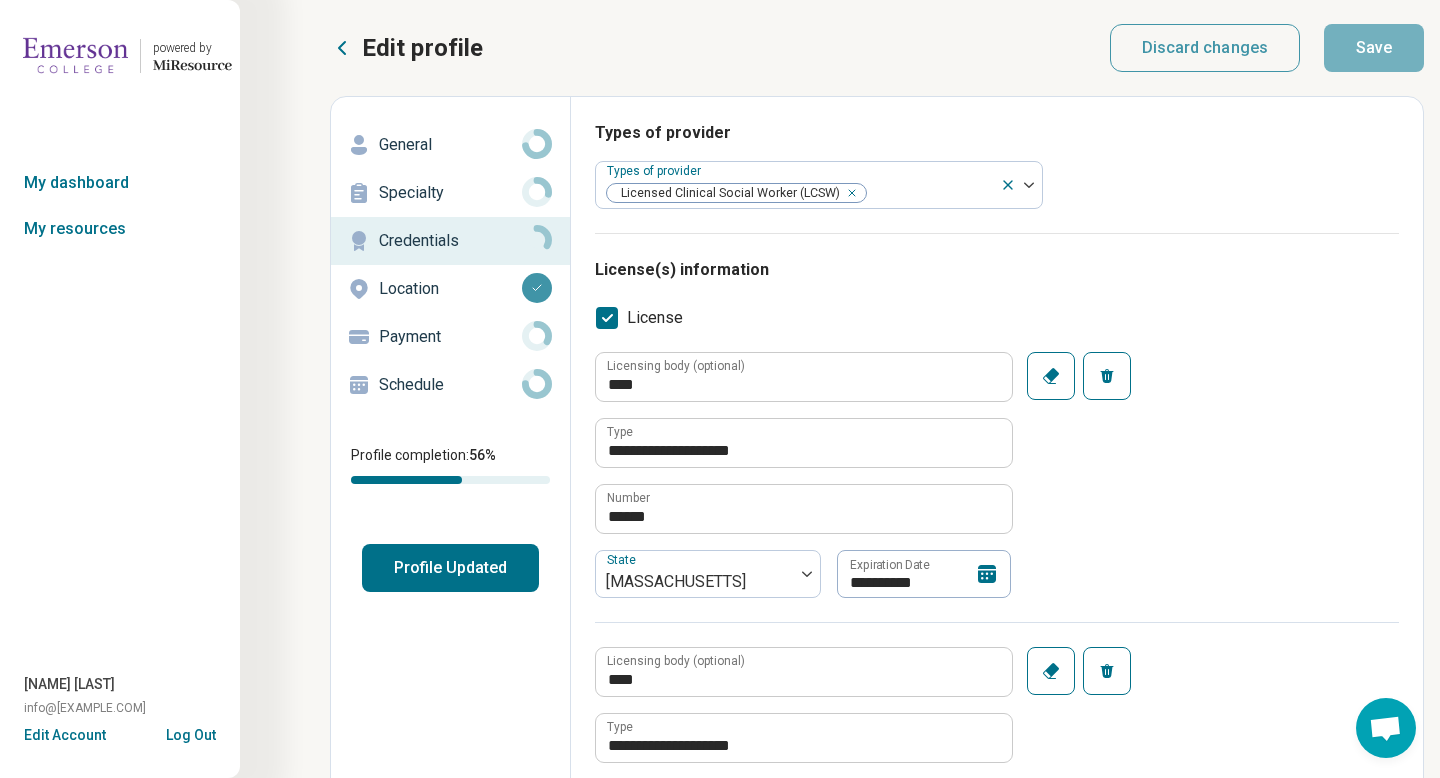 click on "Location" at bounding box center (450, 289) 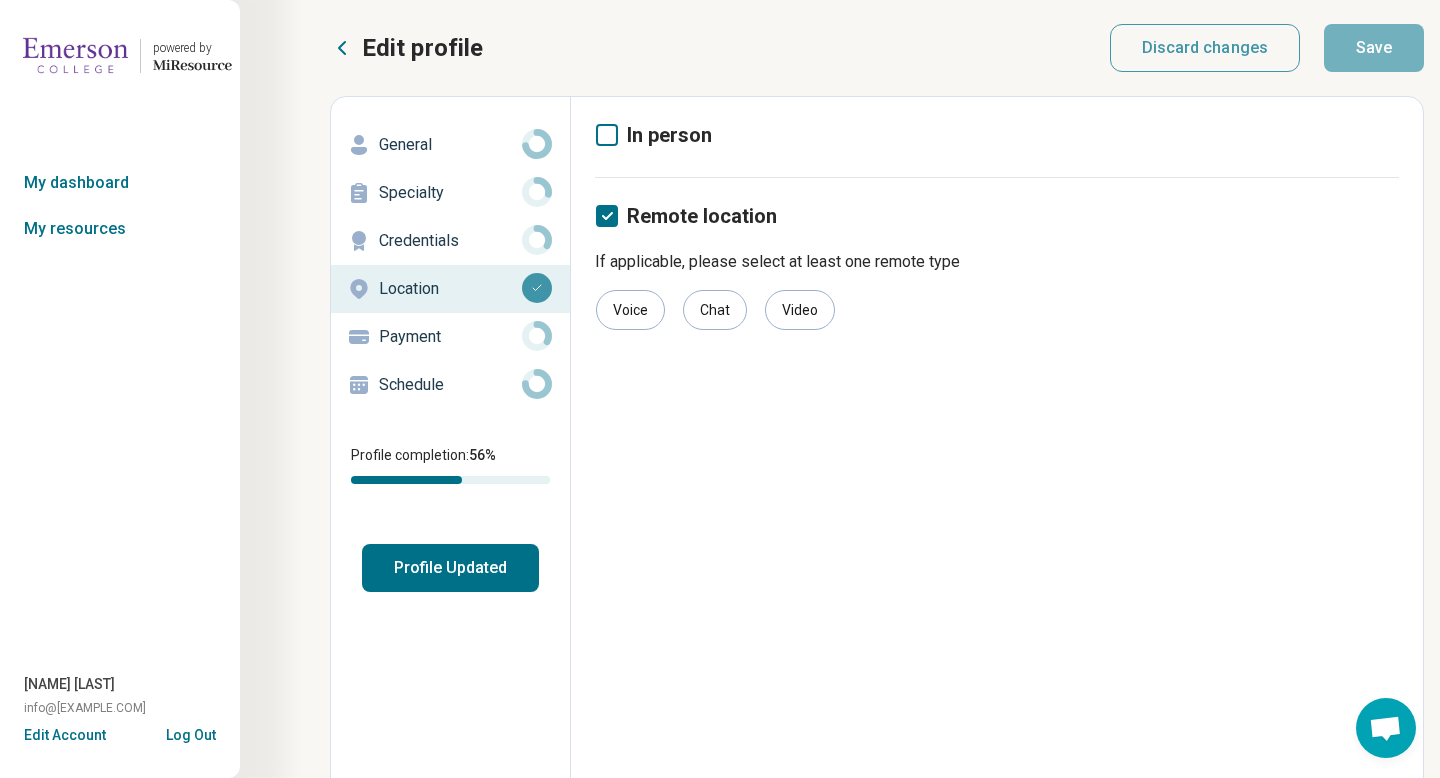 click on "Payment" at bounding box center [450, 337] 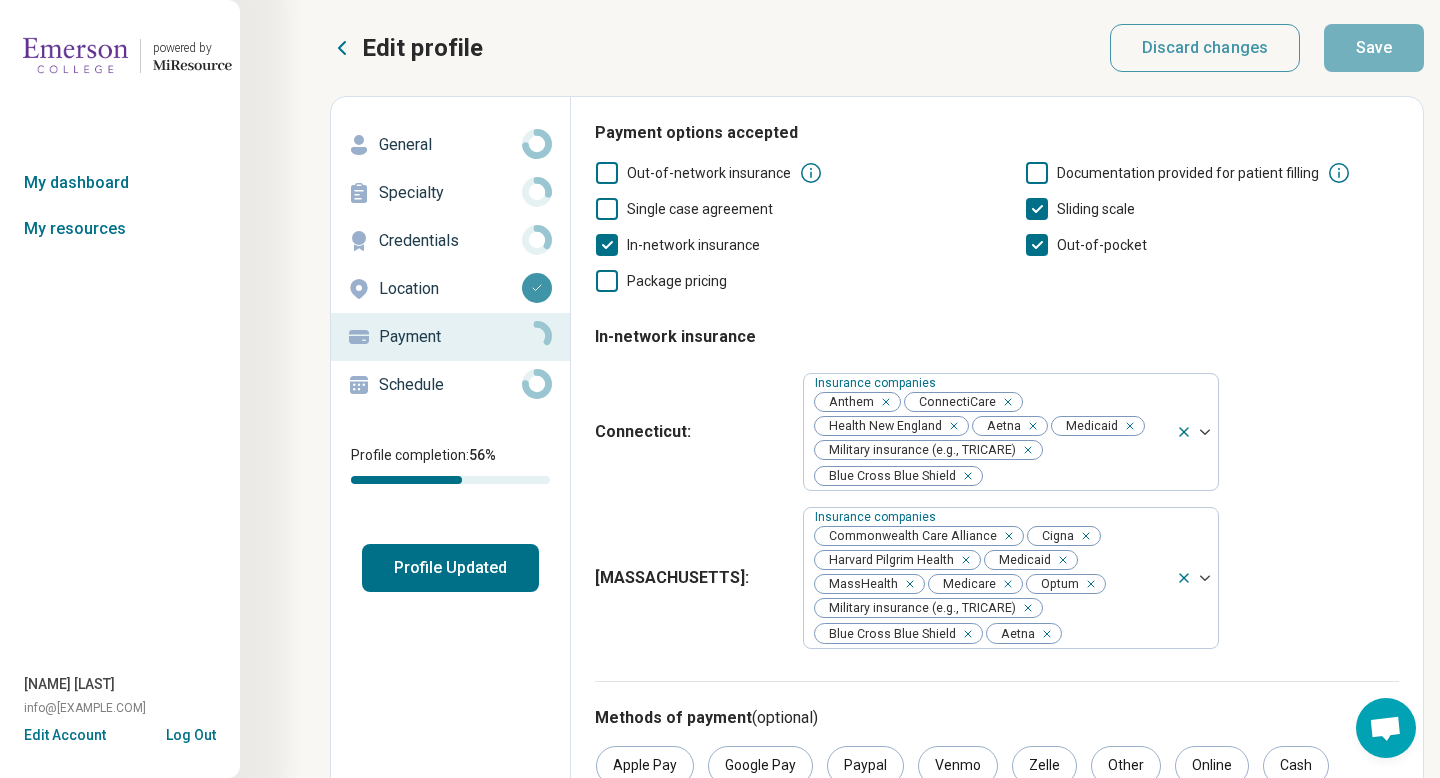 click on "[CONNECTICUT] : Insurance companies Anthem ConnectiCare Health New England Aetna Medicaid Military insurance (e.g., TRICARE) Blue Cross Blue Shield" at bounding box center (997, 432) 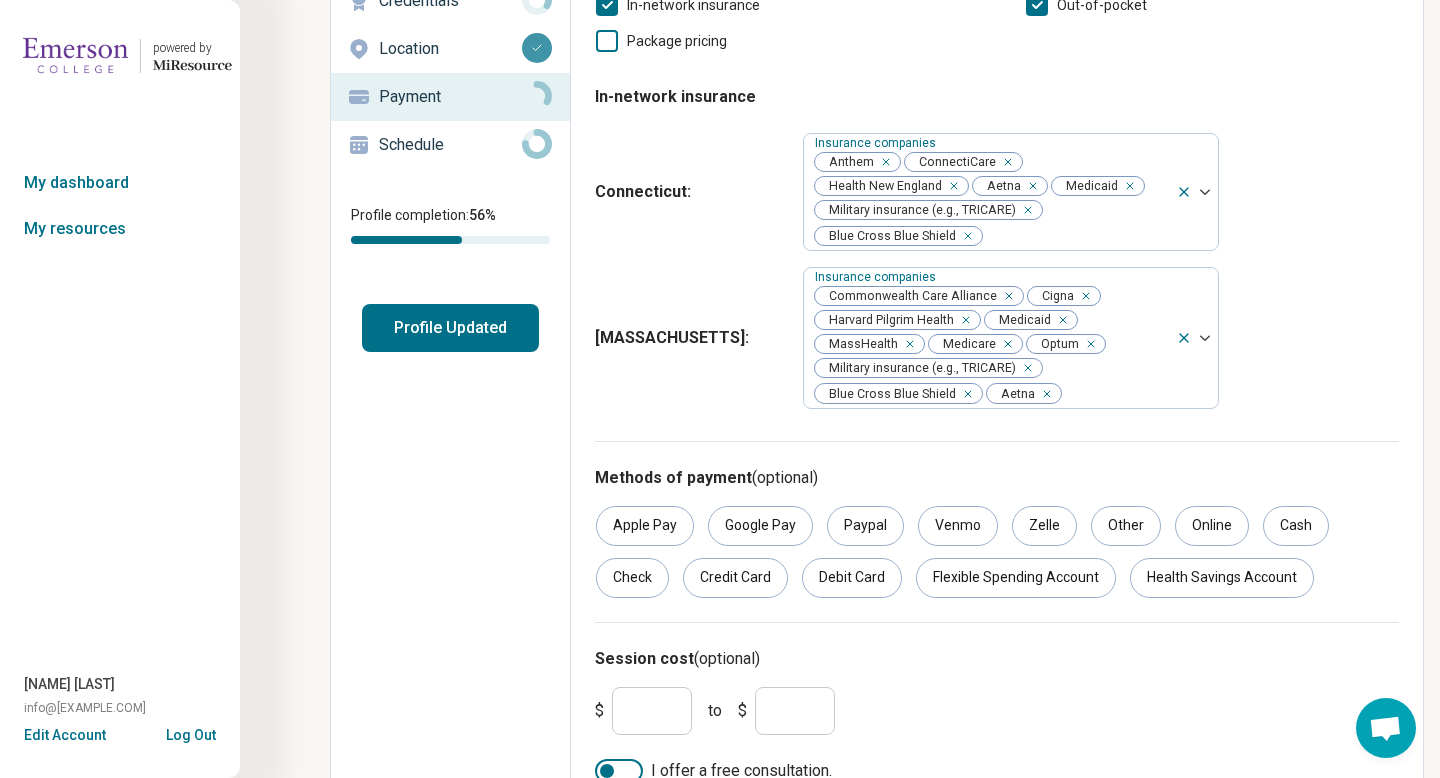 scroll, scrollTop: 275, scrollLeft: 0, axis: vertical 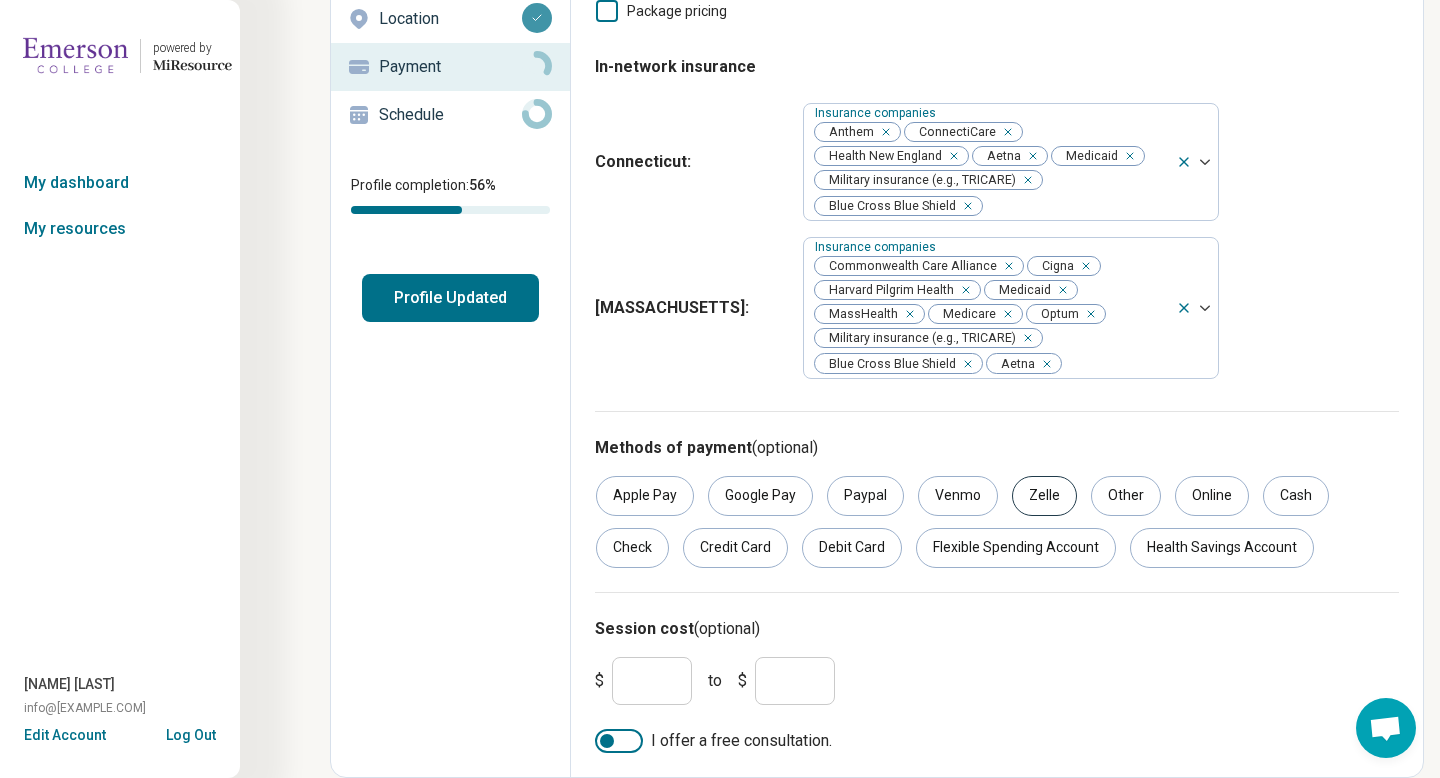 click on "Zelle" at bounding box center (1044, 496) 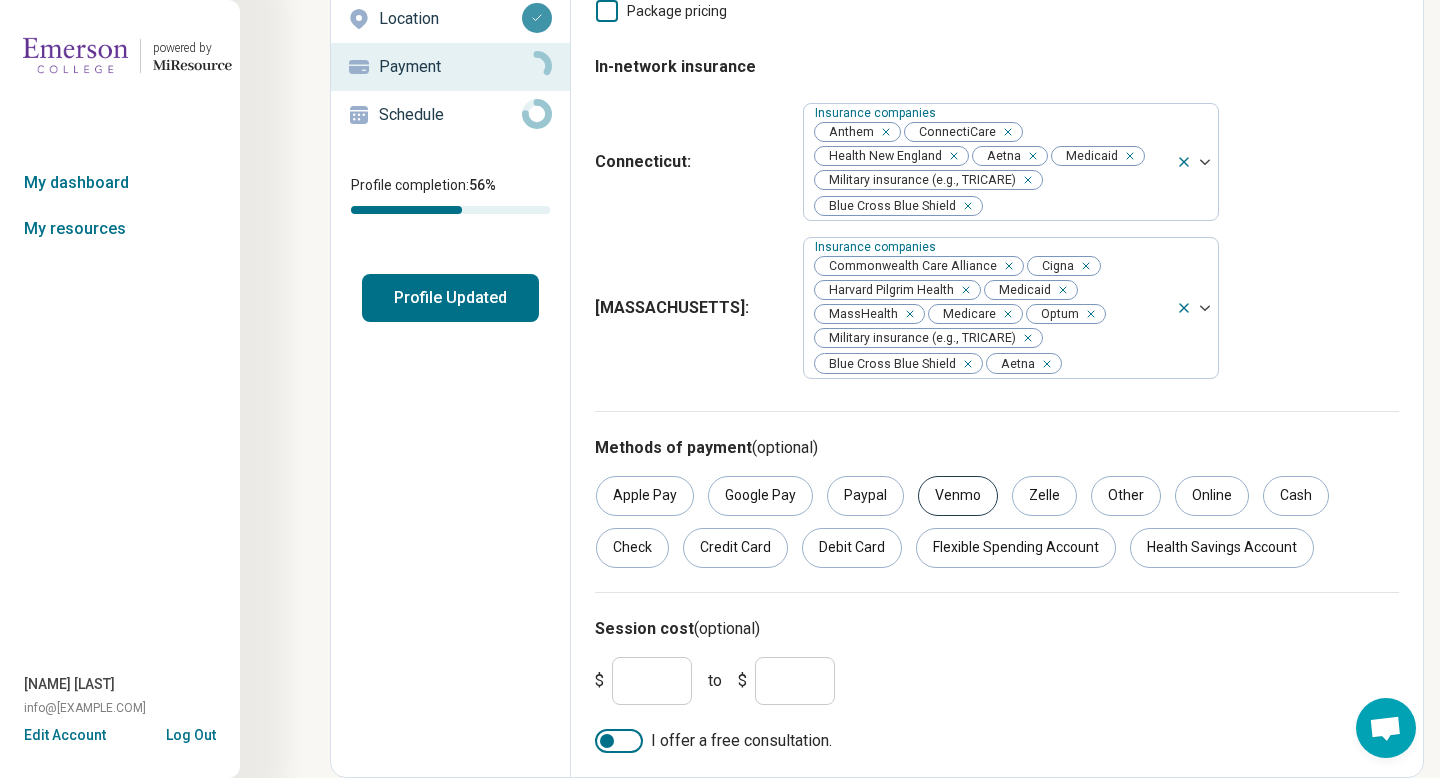 click on "Venmo" at bounding box center [958, 496] 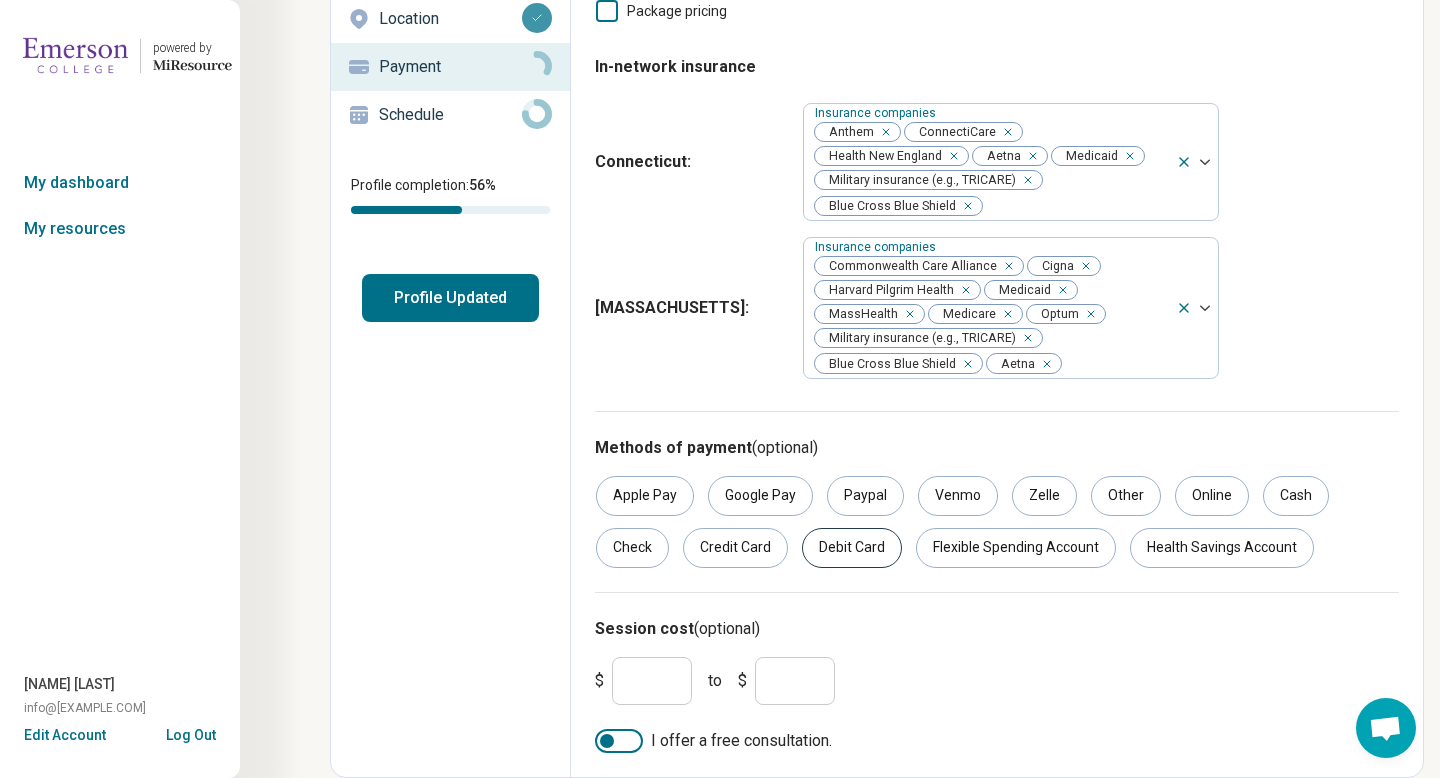 click on "Debit Card" at bounding box center [852, 548] 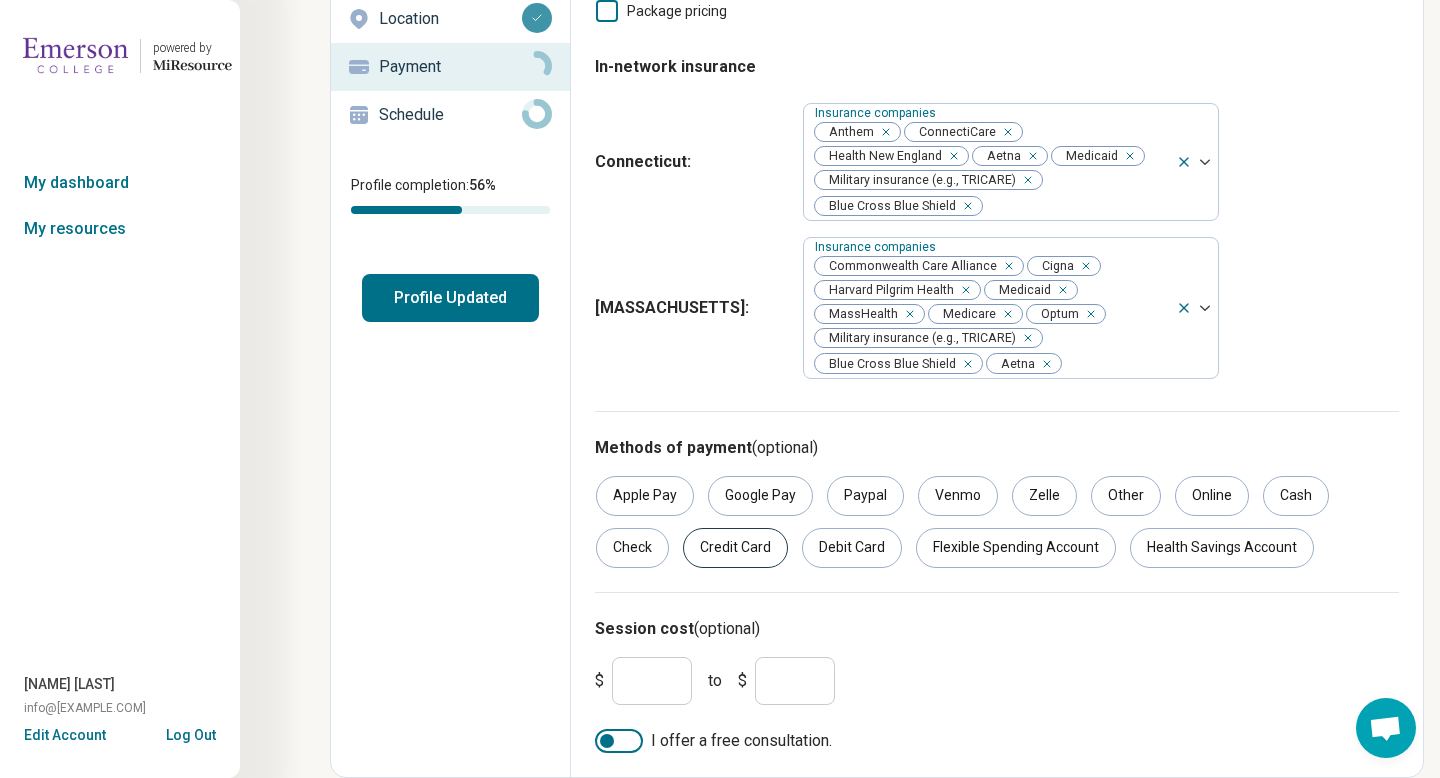 click on "Credit Card" at bounding box center (735, 548) 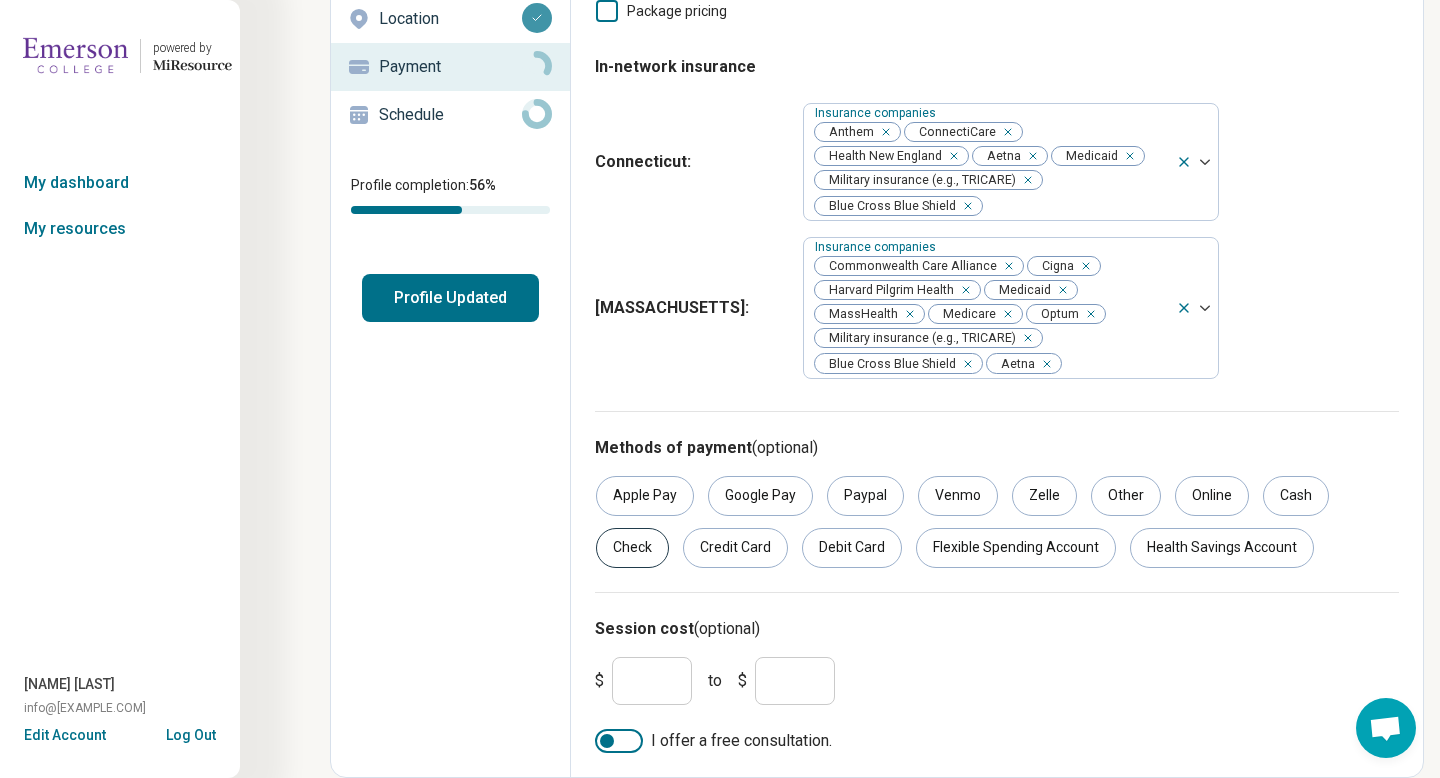 click on "Check" at bounding box center (632, 548) 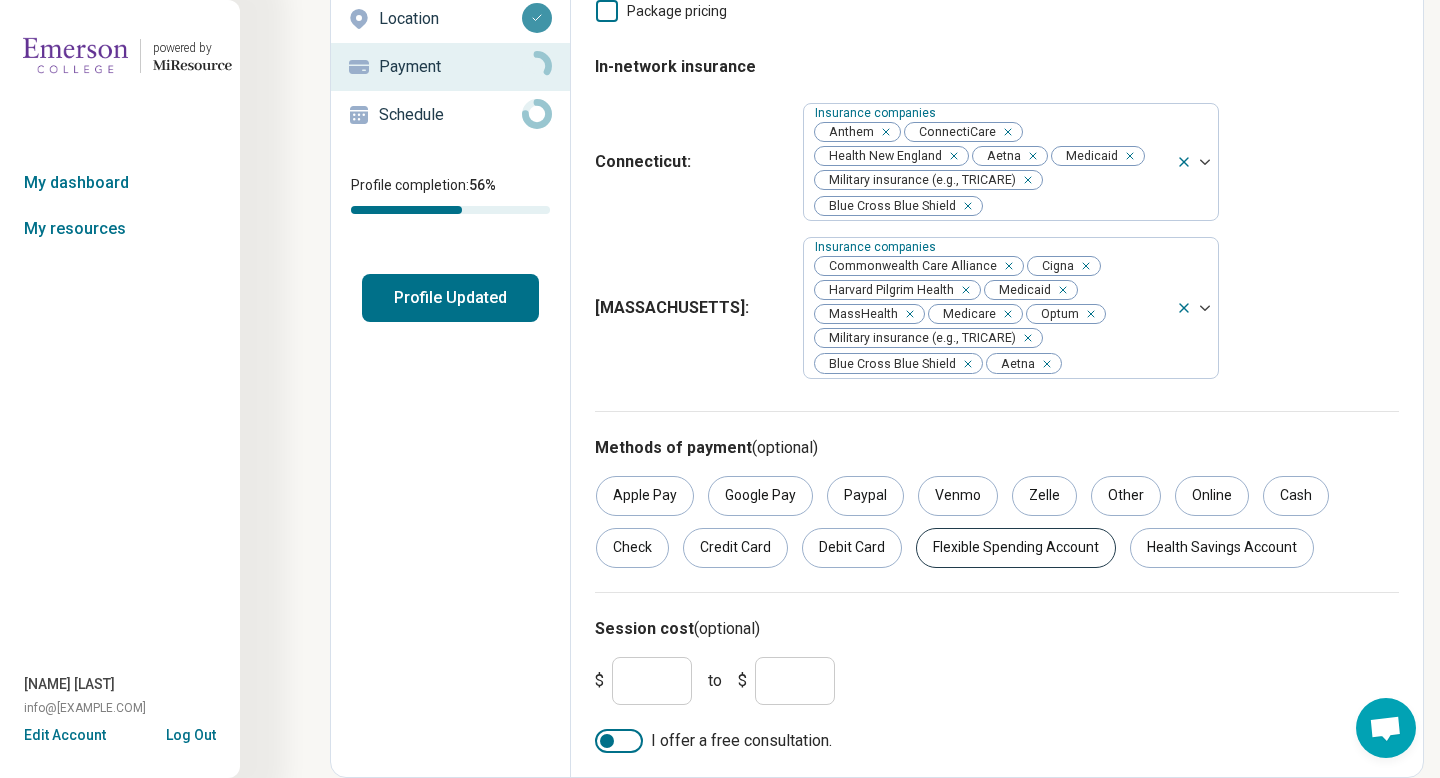 click on "Flexible Spending Account" at bounding box center [1016, 548] 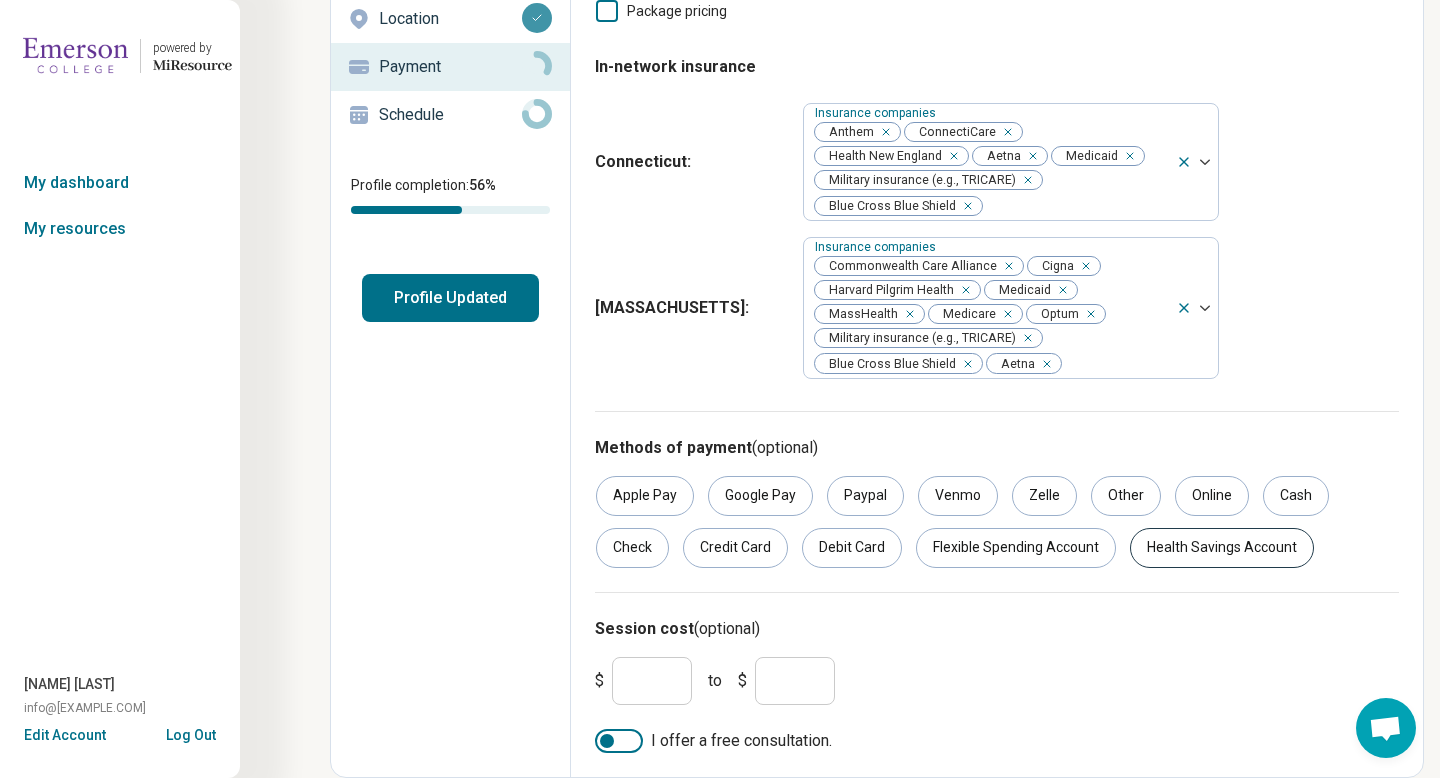 click on "Health Savings Account" at bounding box center (1222, 548) 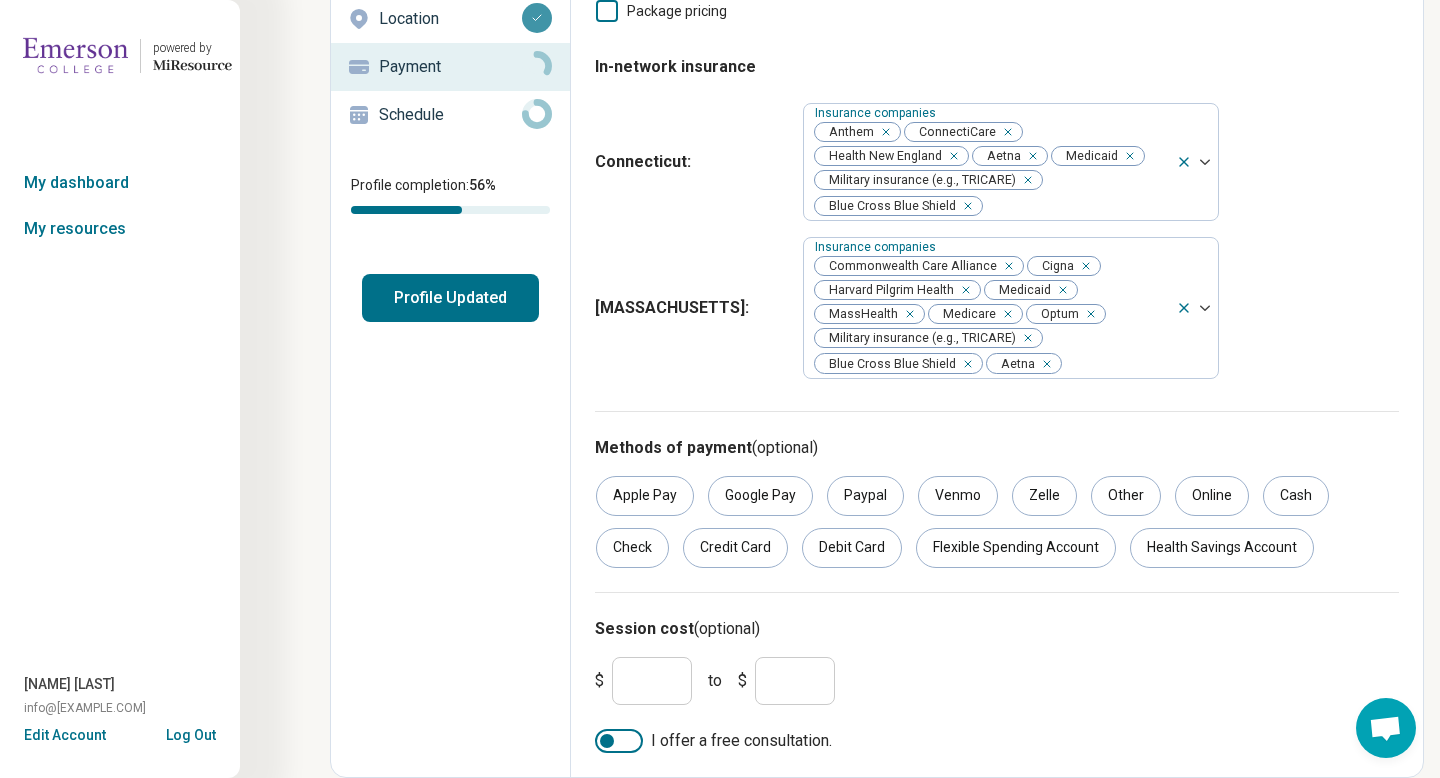 click on "Session cost  (optional) $ * to $ * I offer a free consultation." at bounding box center (997, 672) 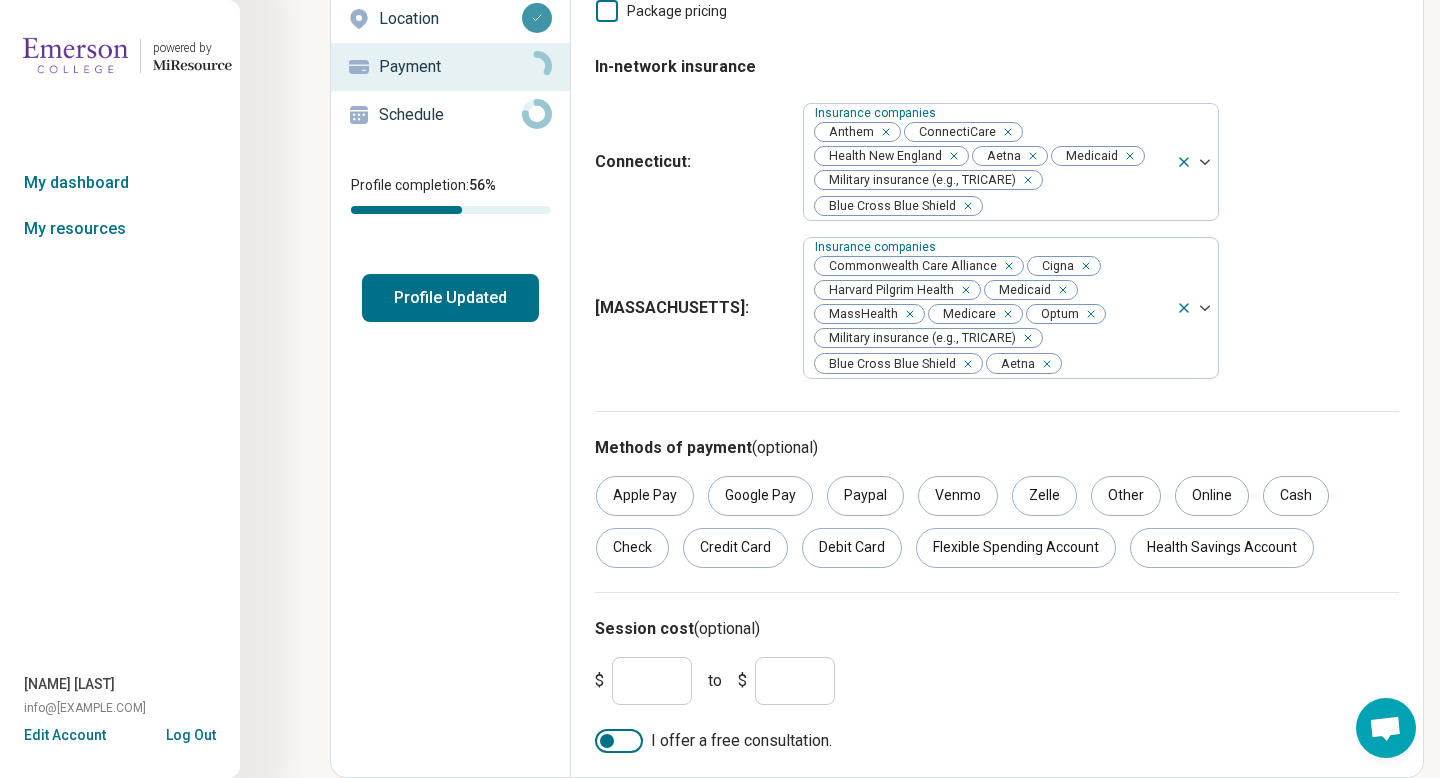 click on "Session cost  (optional)" at bounding box center [997, 629] 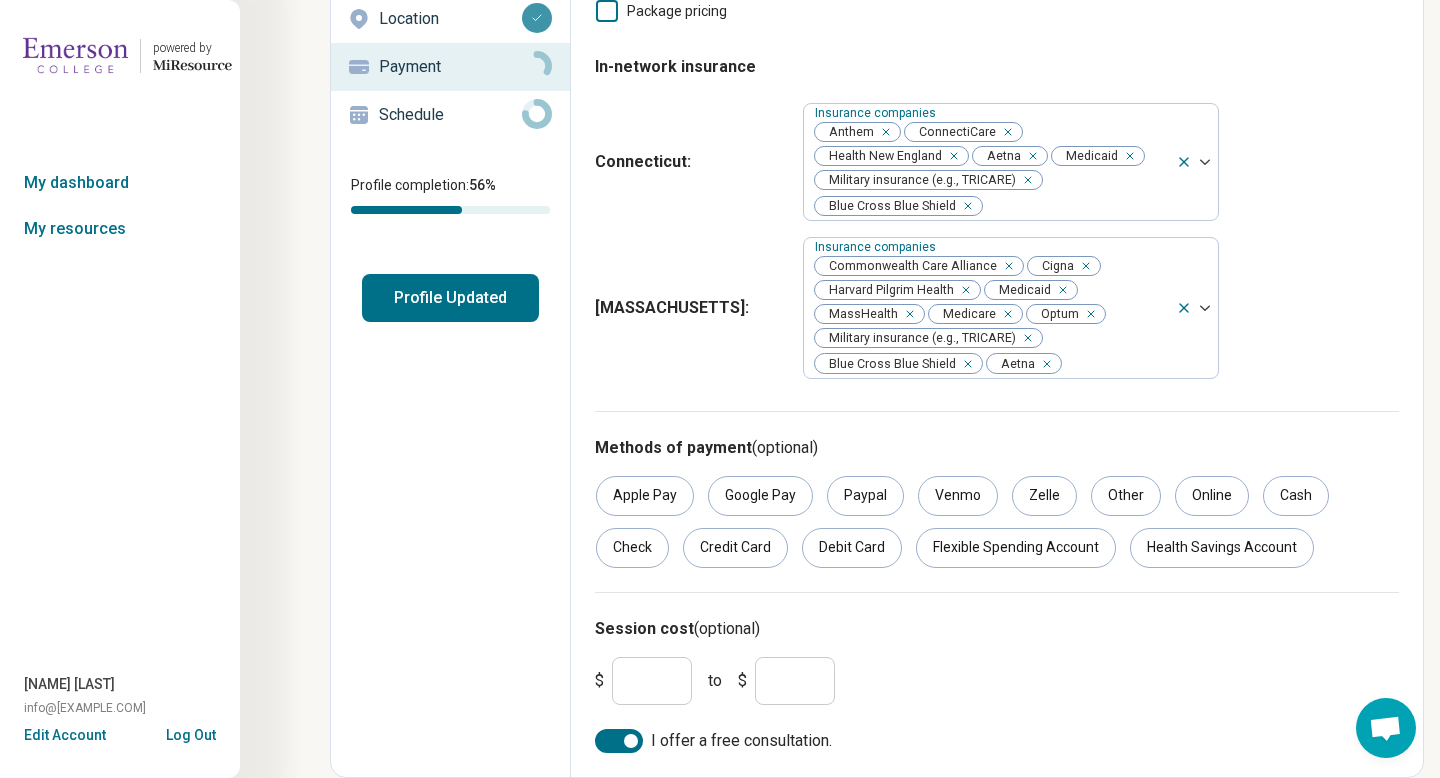 click on "*" at bounding box center (652, 681) 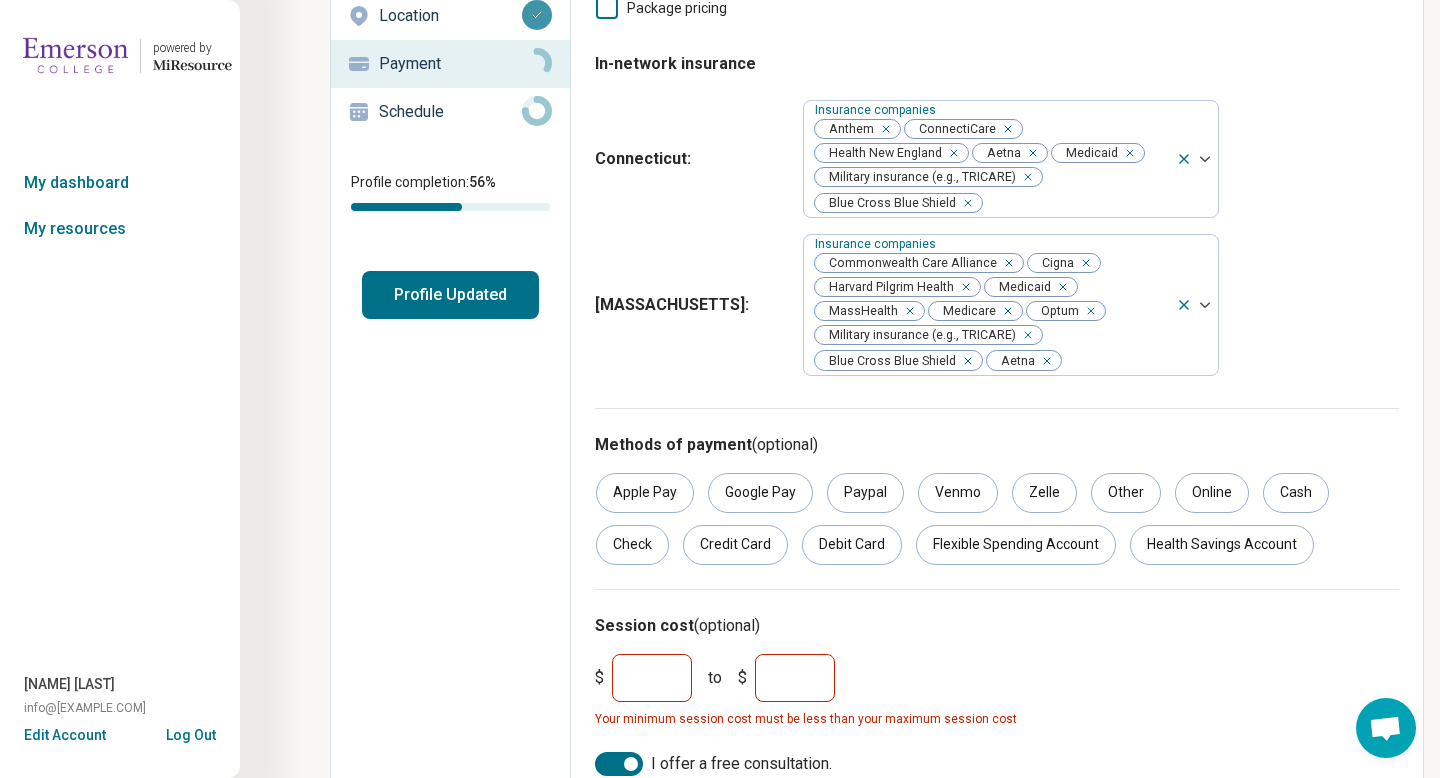 type on "**" 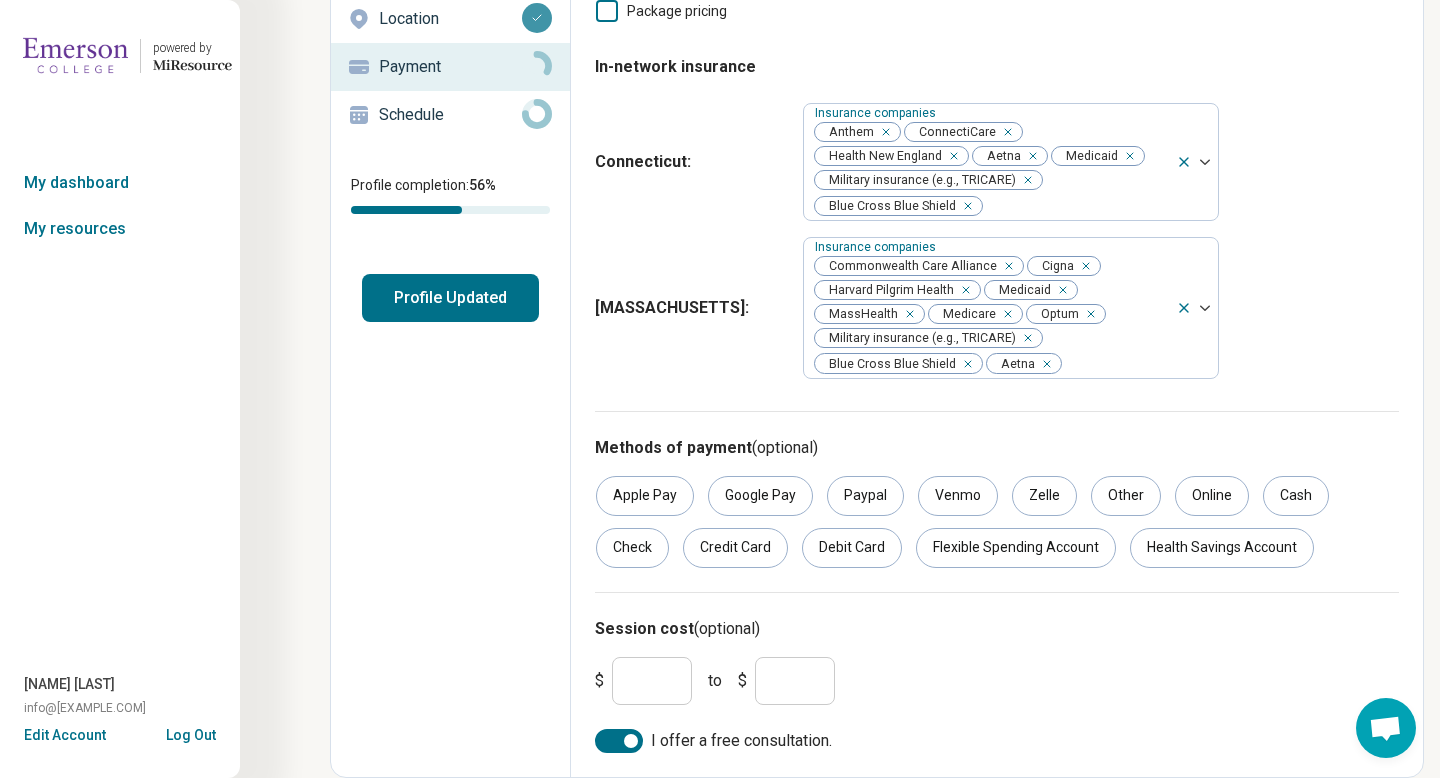 type on "***" 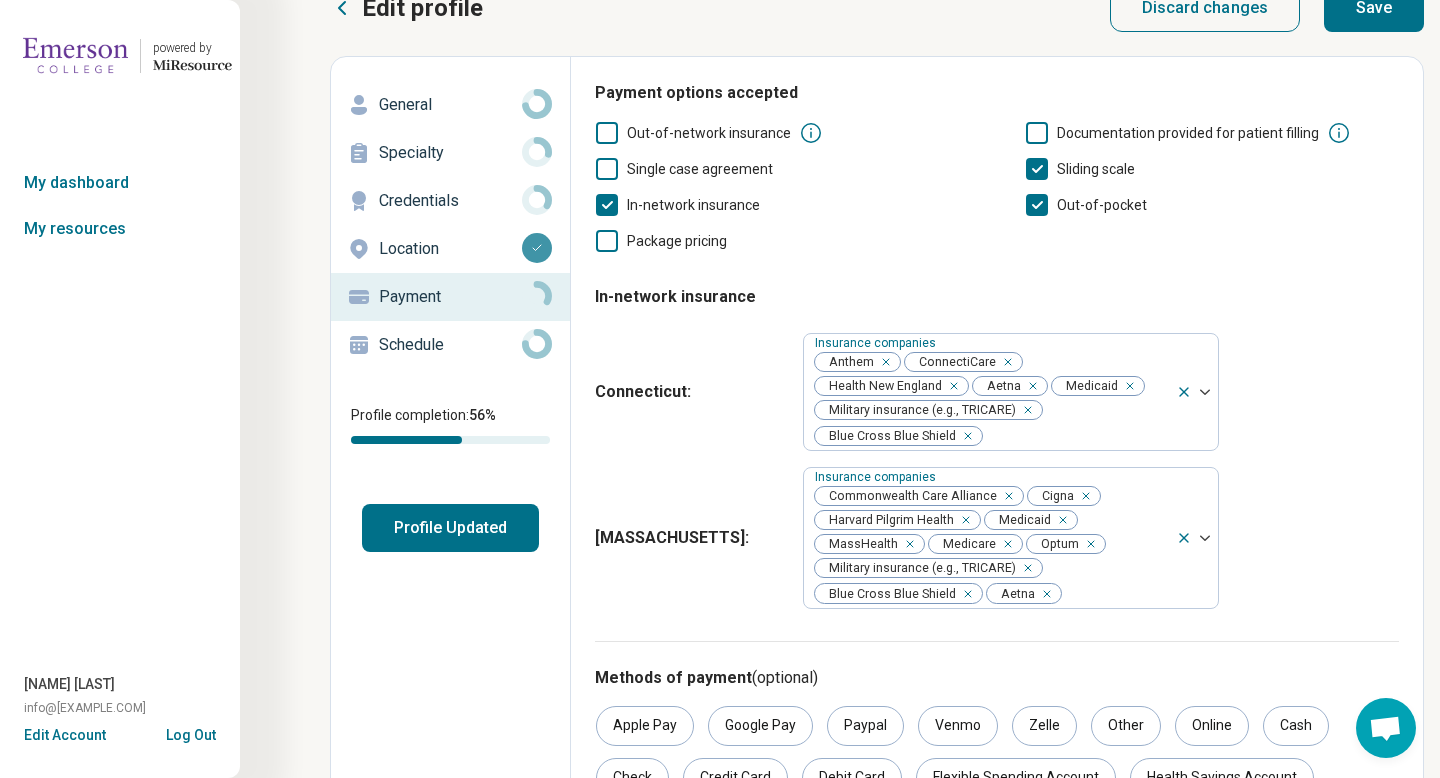 scroll, scrollTop: 0, scrollLeft: 0, axis: both 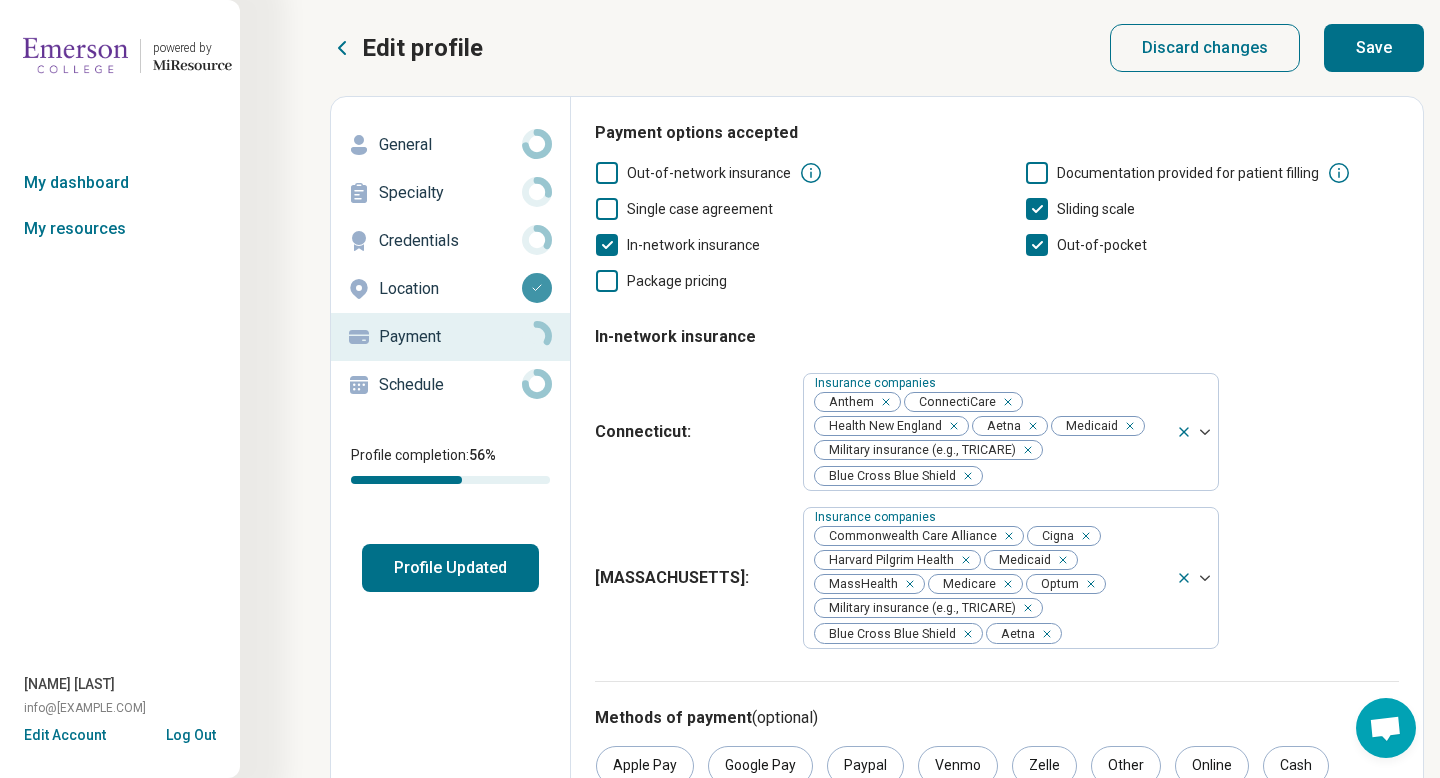 click on "Save" at bounding box center [1374, 48] 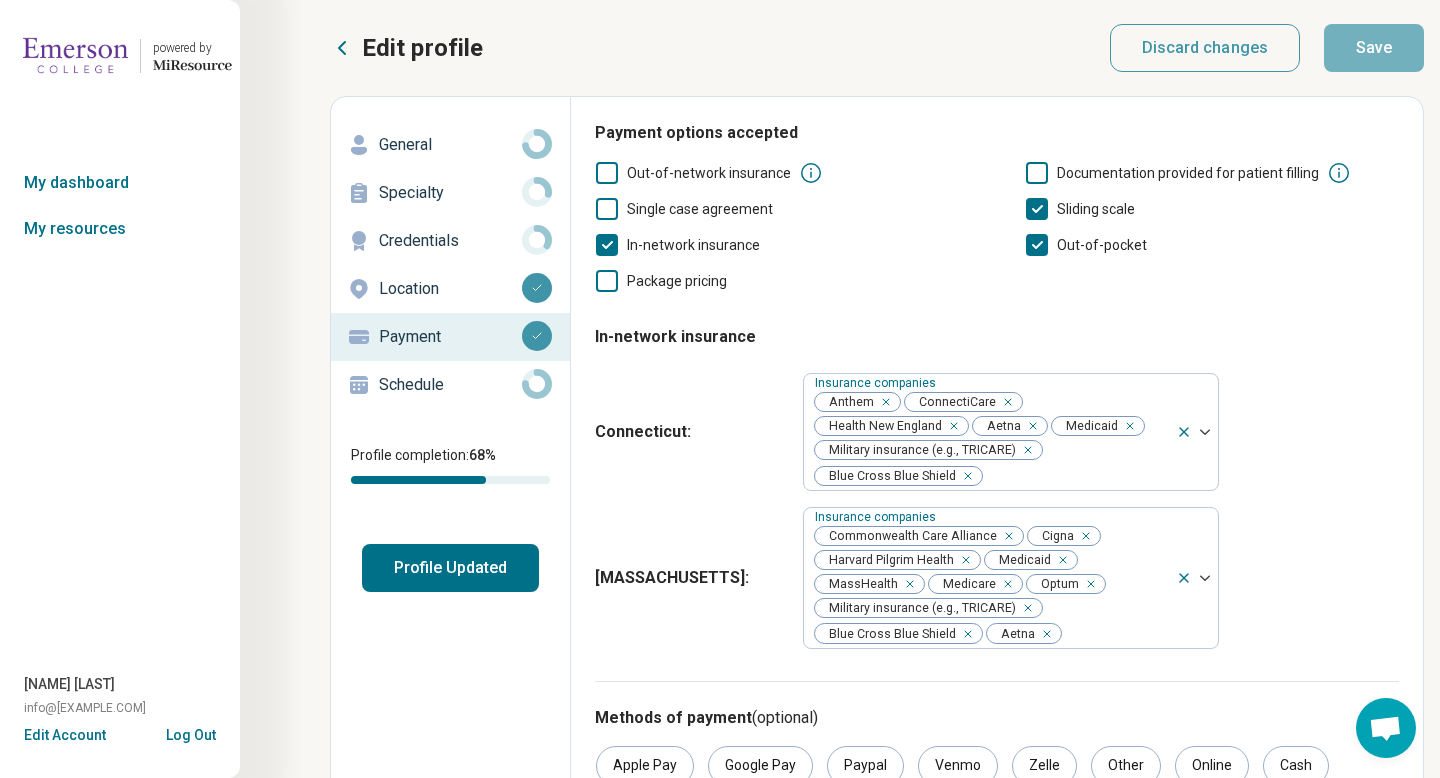 click on "Schedule" at bounding box center (450, 385) 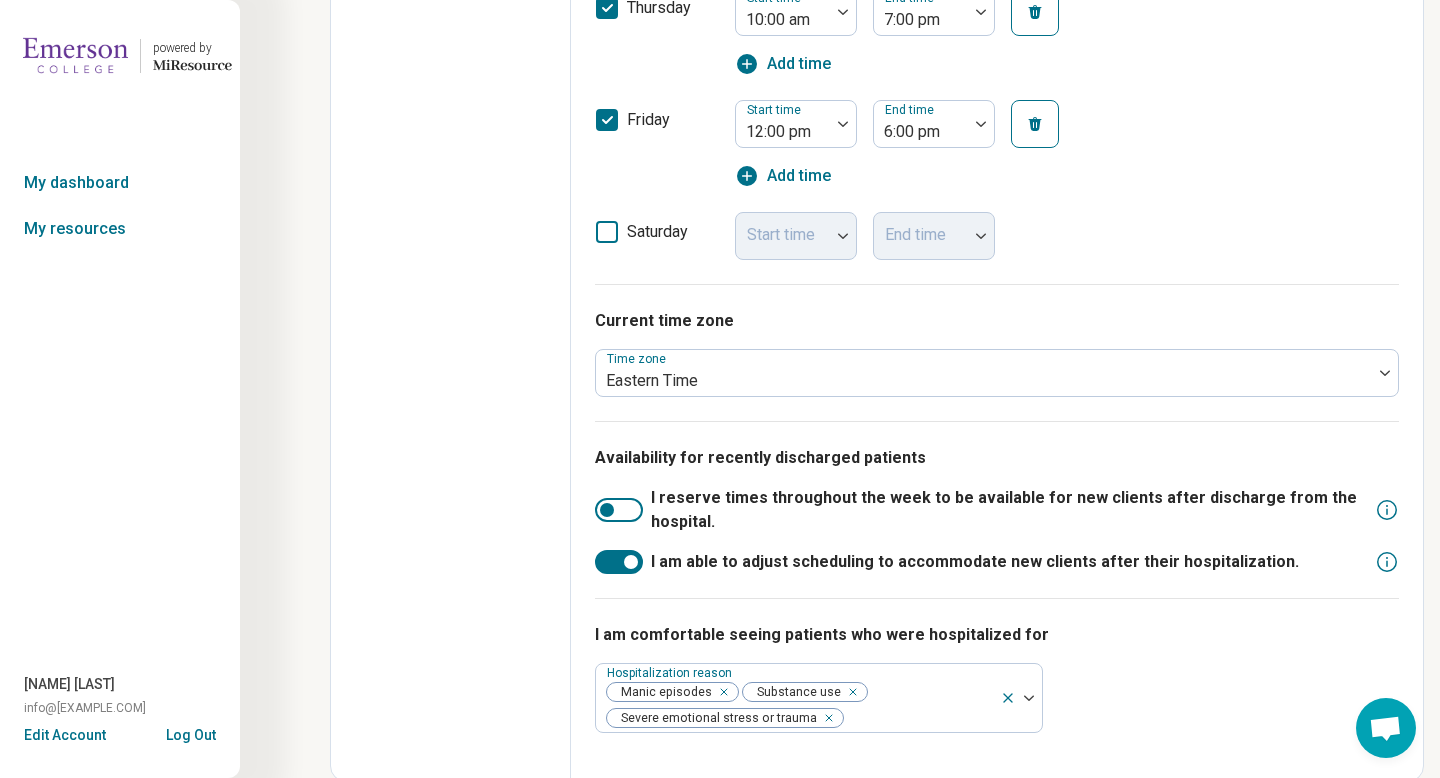 scroll, scrollTop: 1088, scrollLeft: 0, axis: vertical 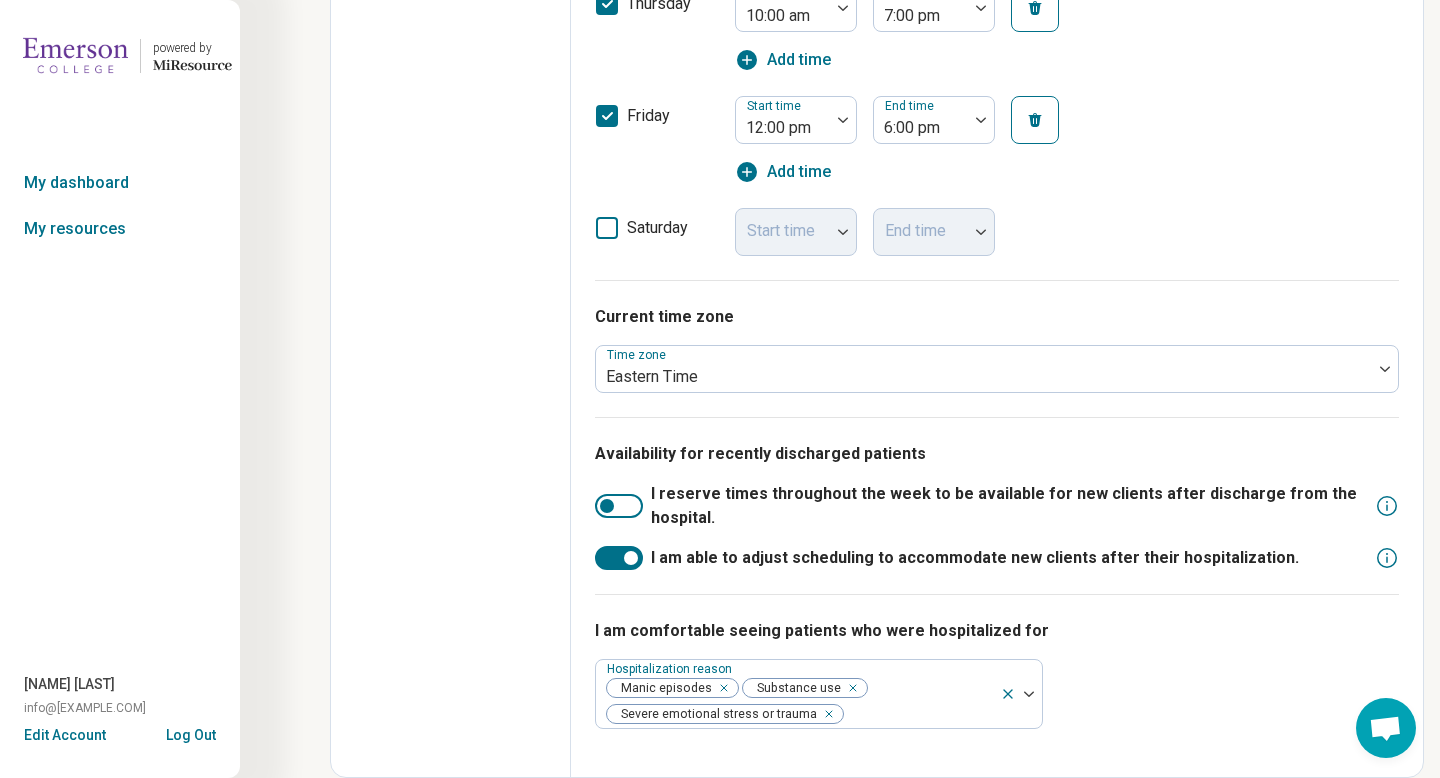 click on "Current time zone Time zone Eastern Time" at bounding box center (997, 348) 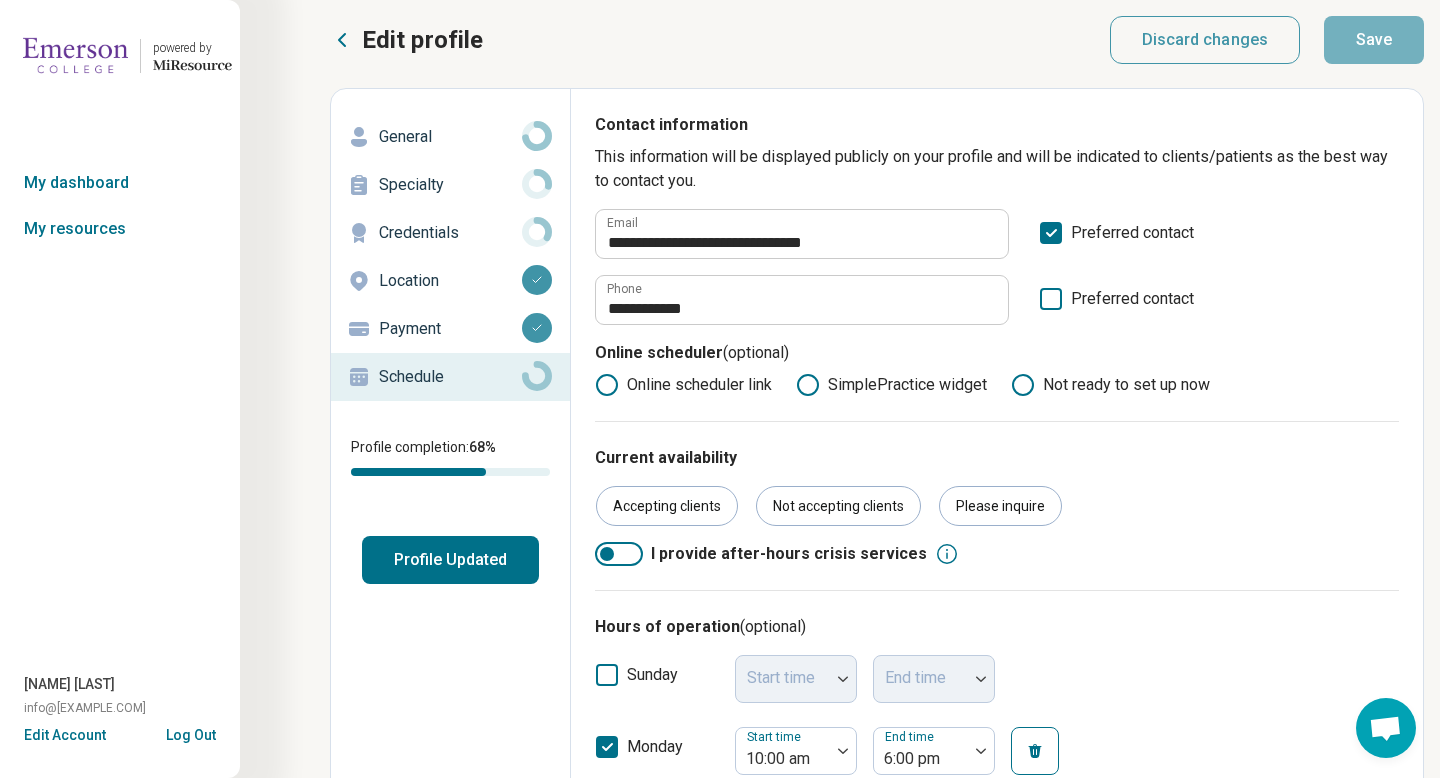 scroll, scrollTop: 0, scrollLeft: 0, axis: both 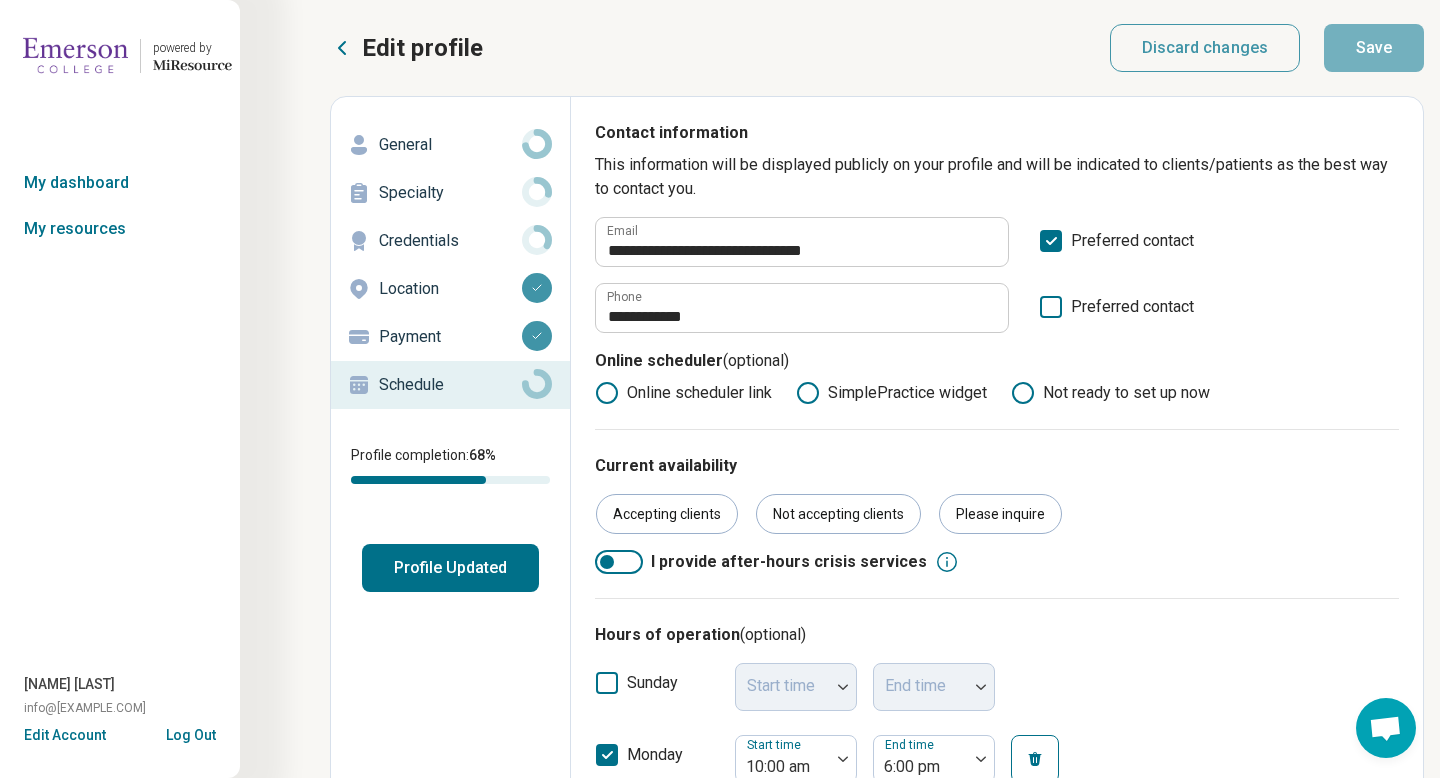 click on "Credentials" at bounding box center [450, 241] 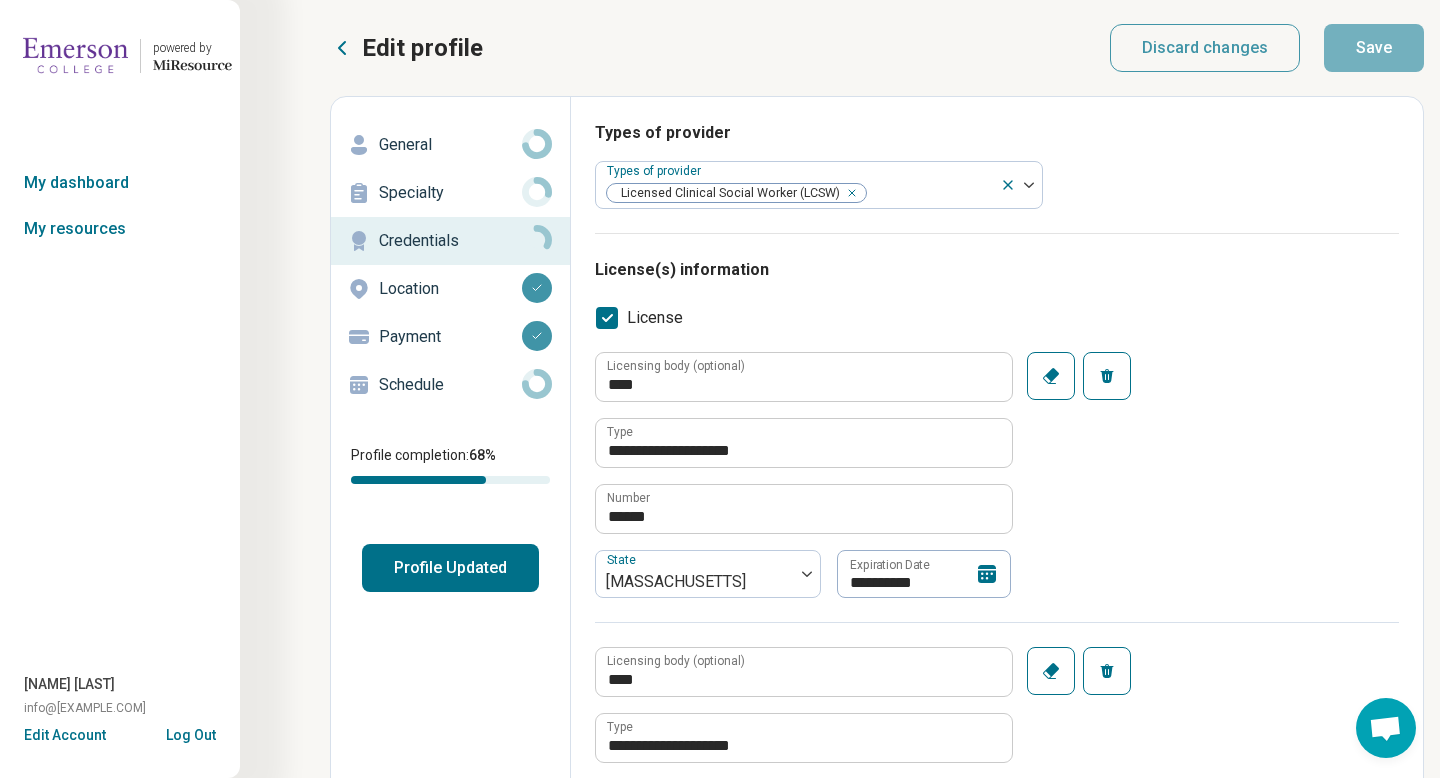 click on "Specialty" at bounding box center [450, 193] 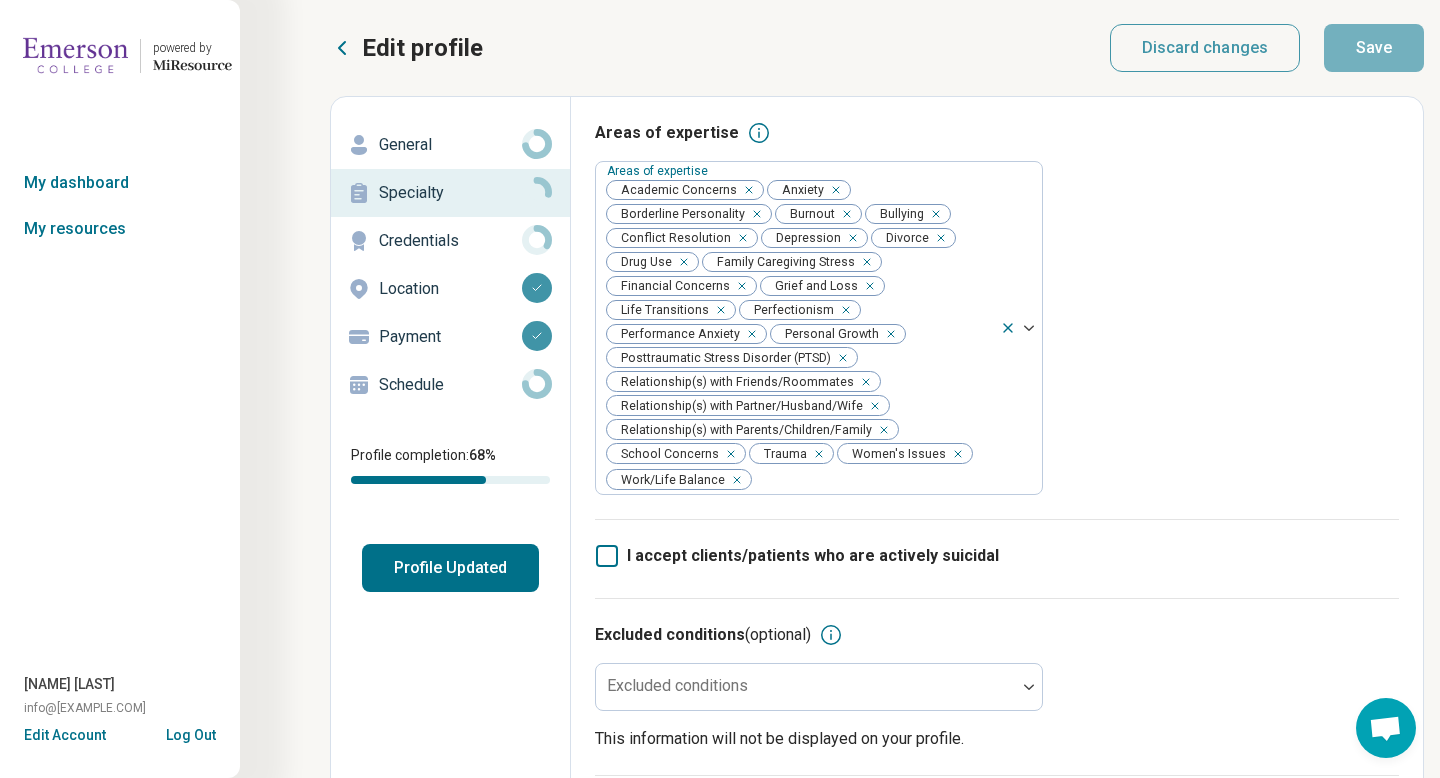 click on "General" at bounding box center [450, 145] 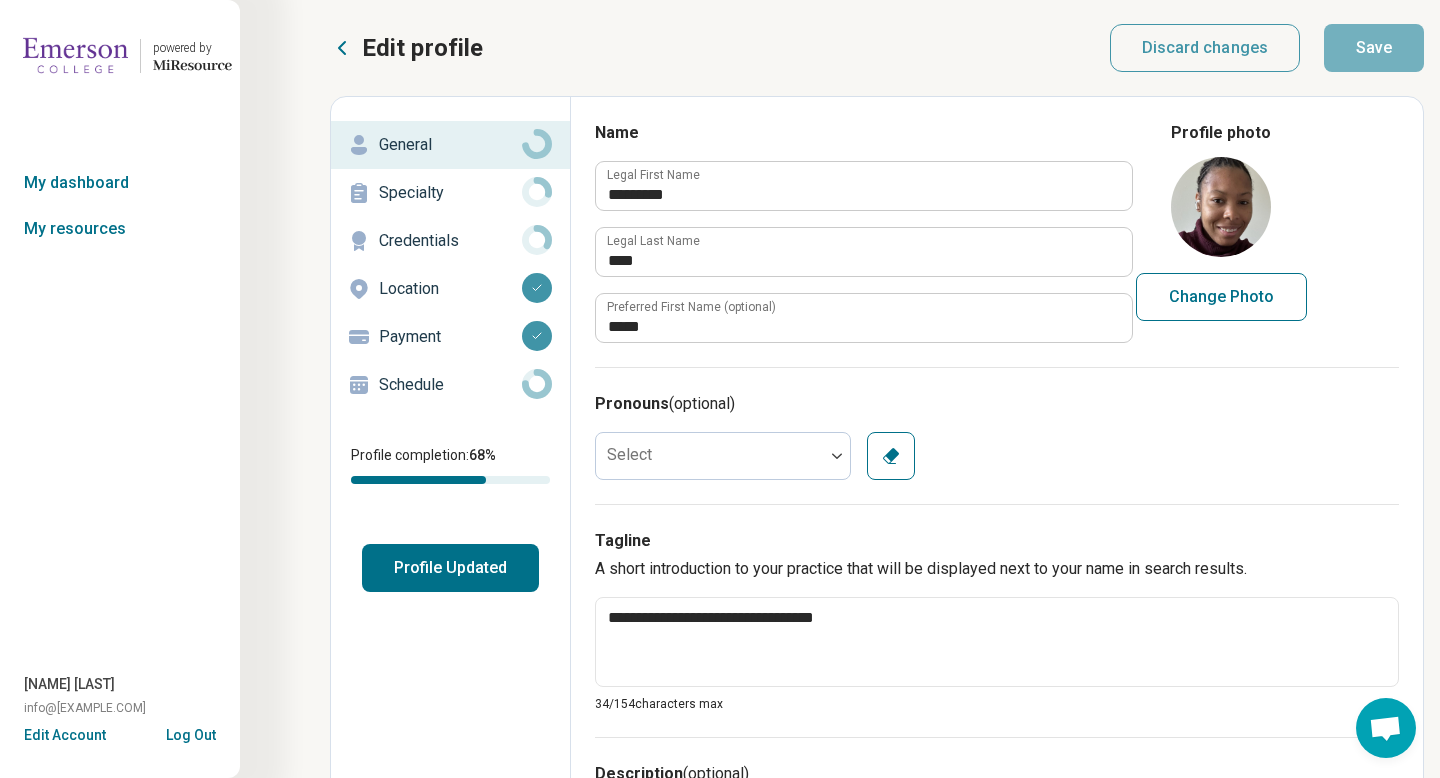 click on "Pronouns  (optional) Select Clear" at bounding box center (997, 435) 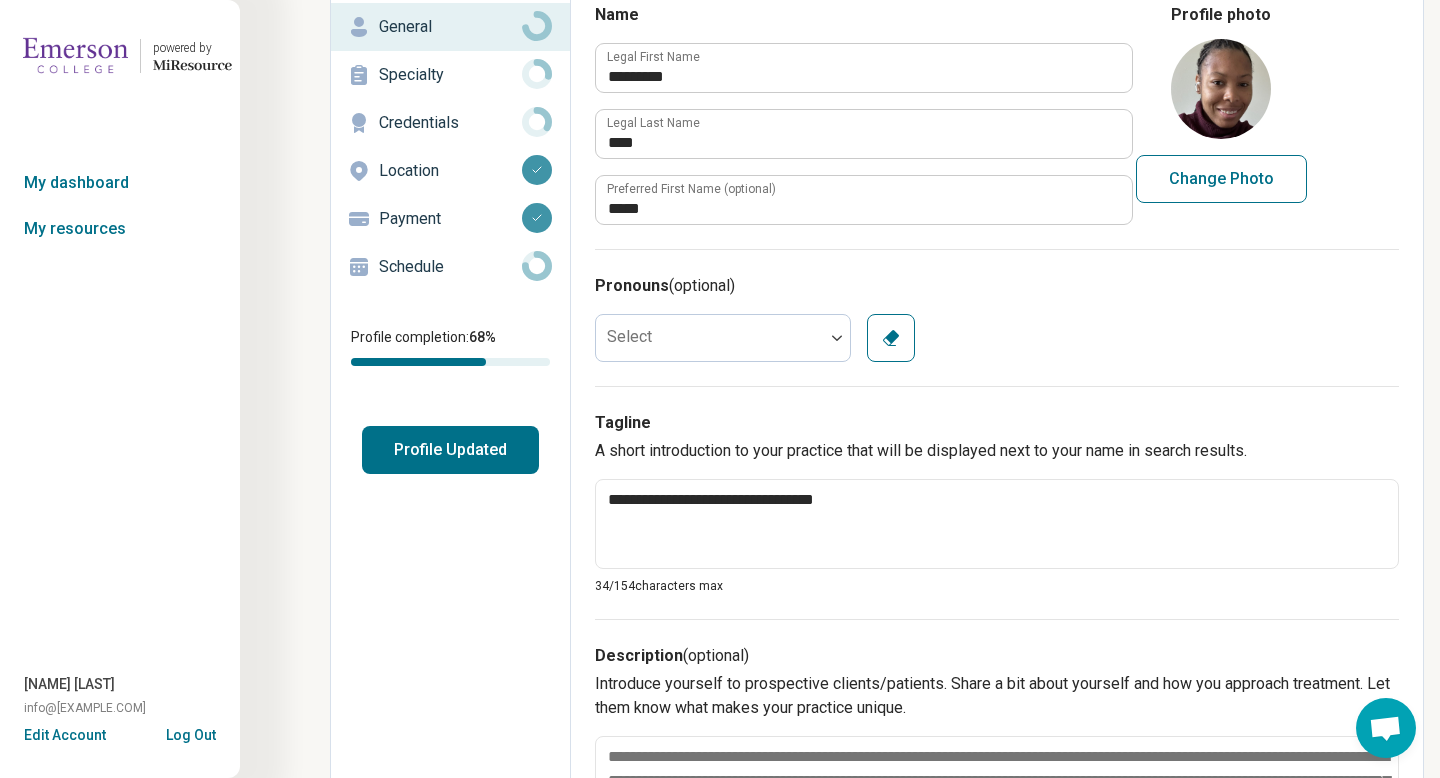 scroll, scrollTop: 71, scrollLeft: 0, axis: vertical 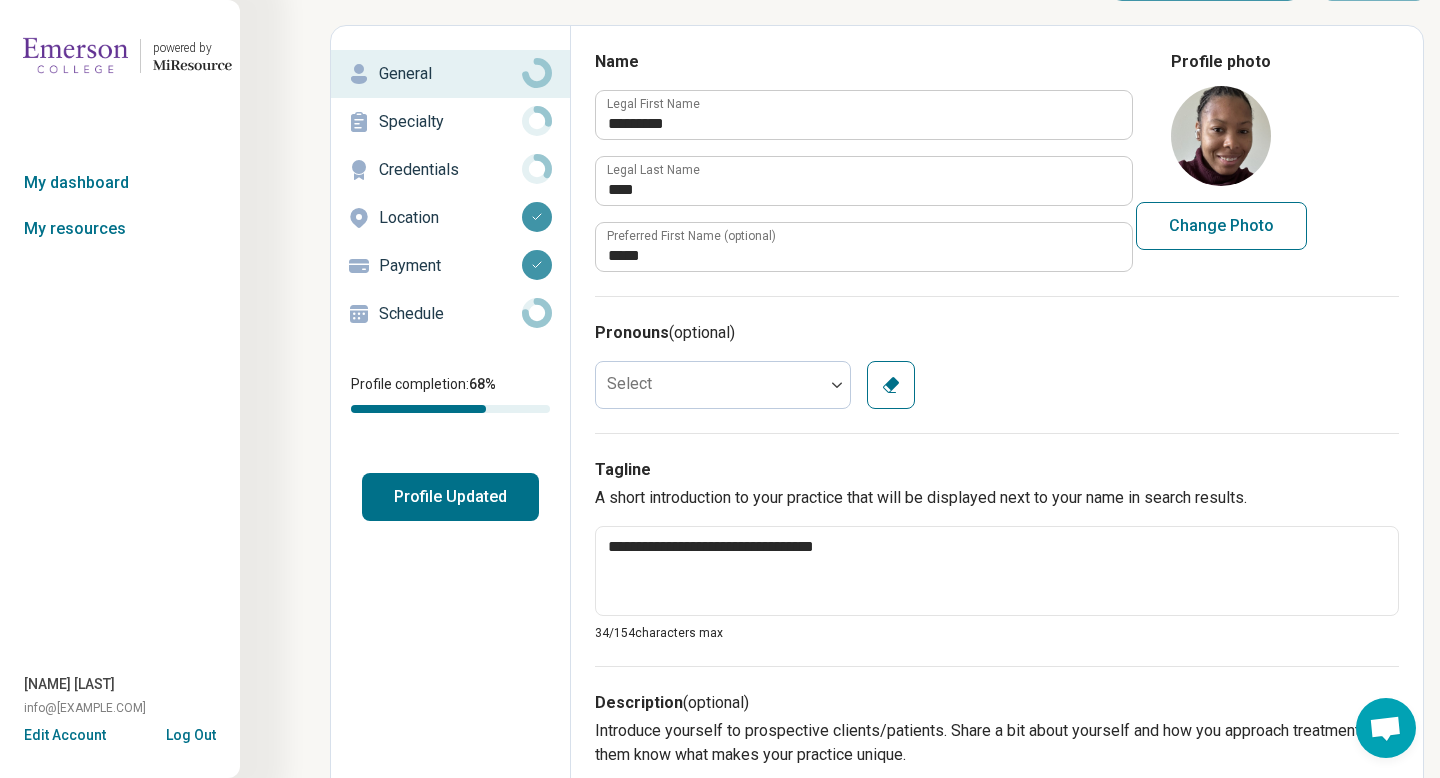 click at bounding box center [710, 385] 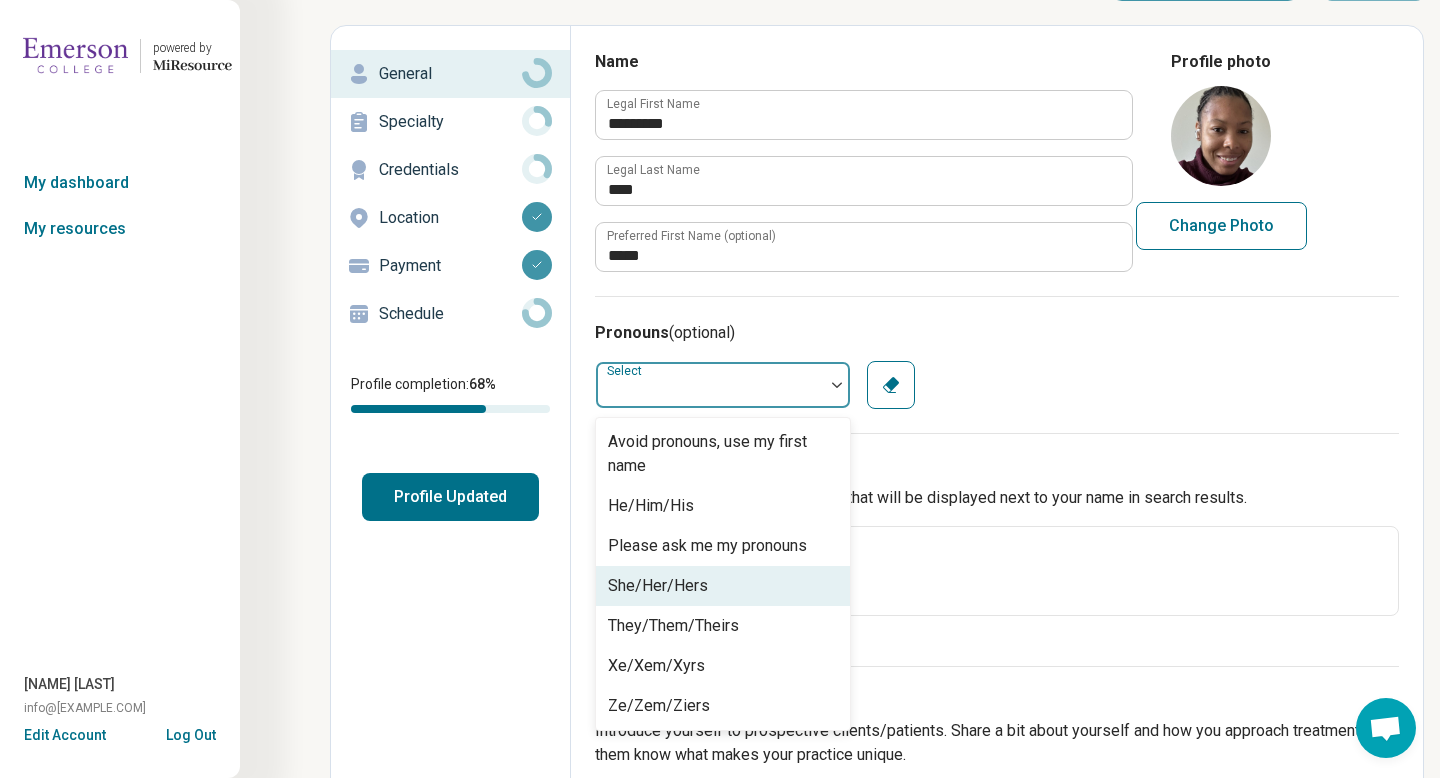 click on "She/Her/Hers" at bounding box center [658, 586] 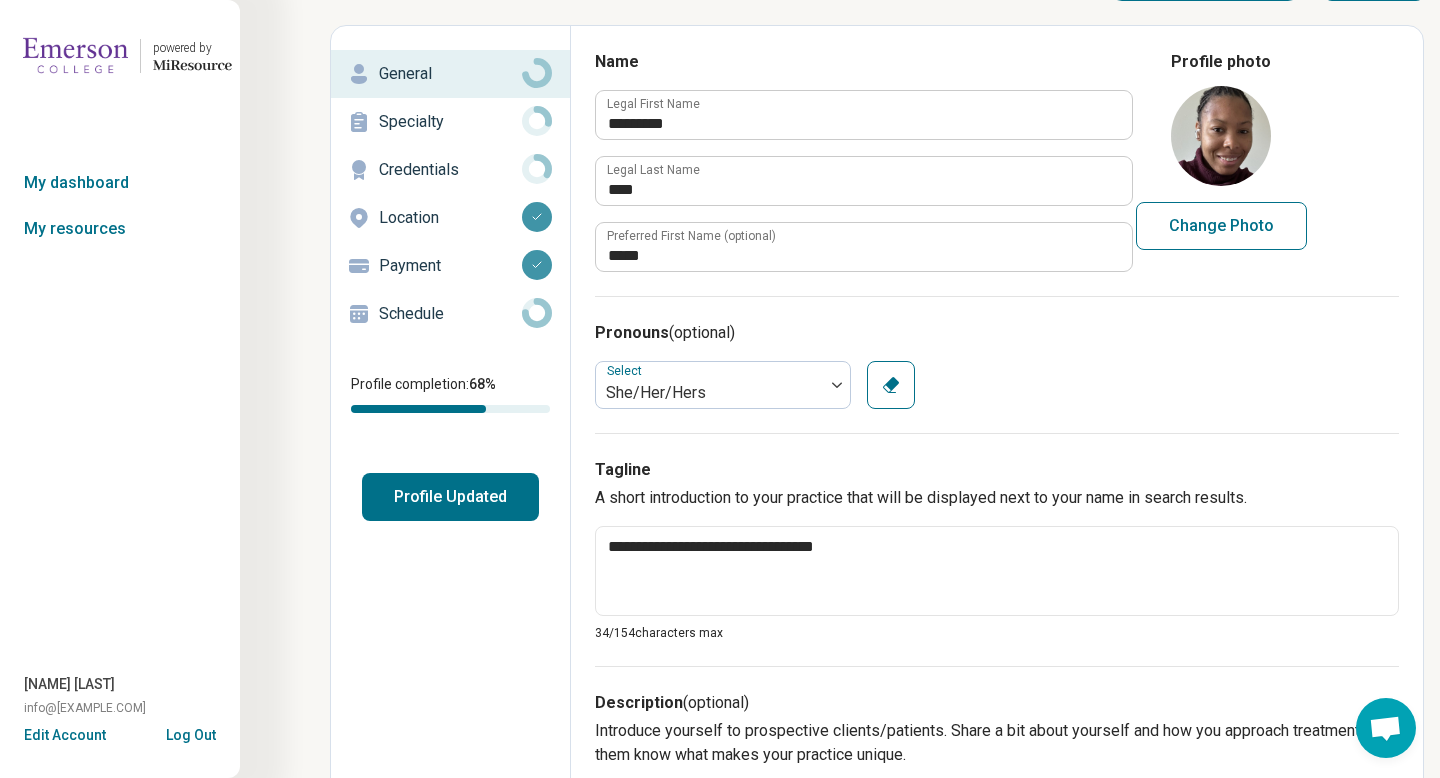 click on "**********" at bounding box center (997, 549) 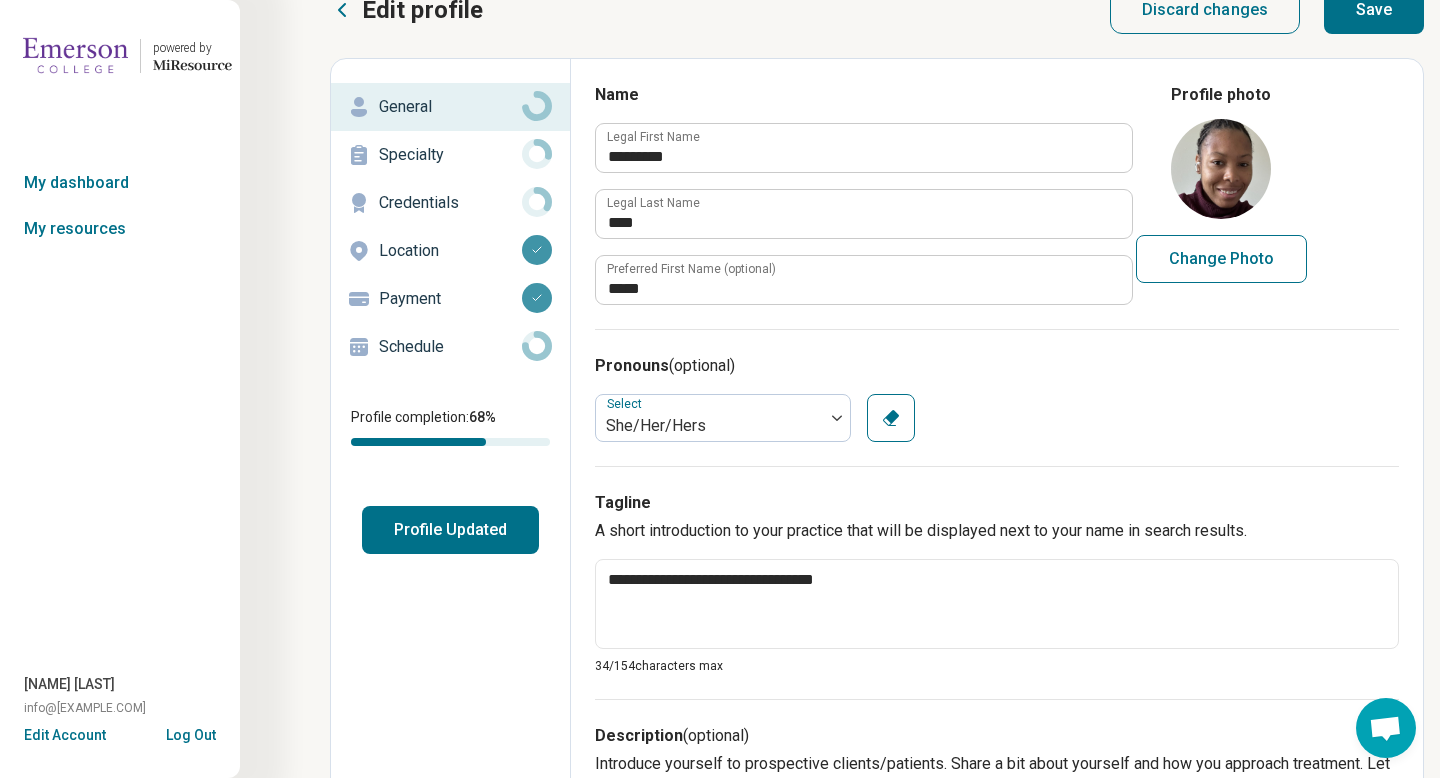 scroll, scrollTop: 0, scrollLeft: 0, axis: both 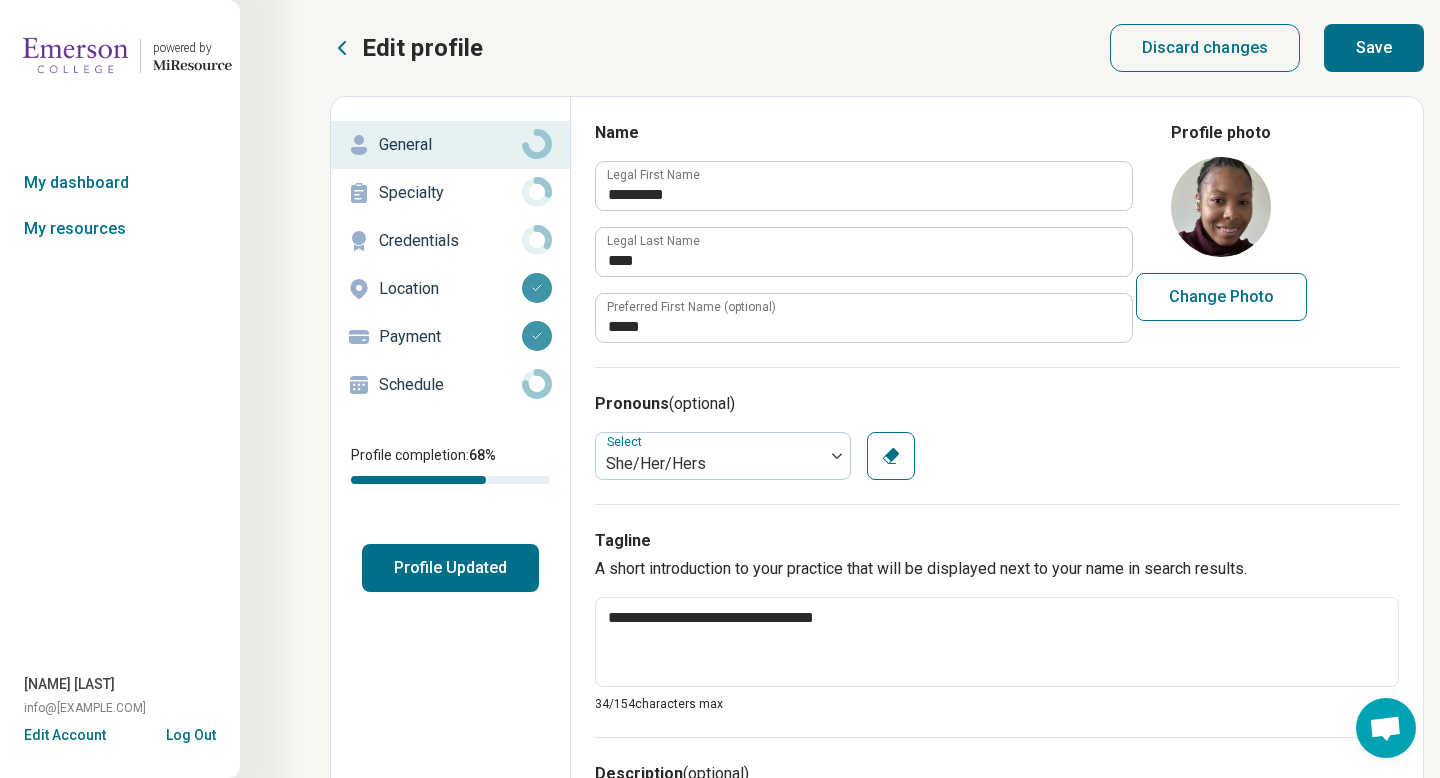 click on "Save" at bounding box center (1374, 48) 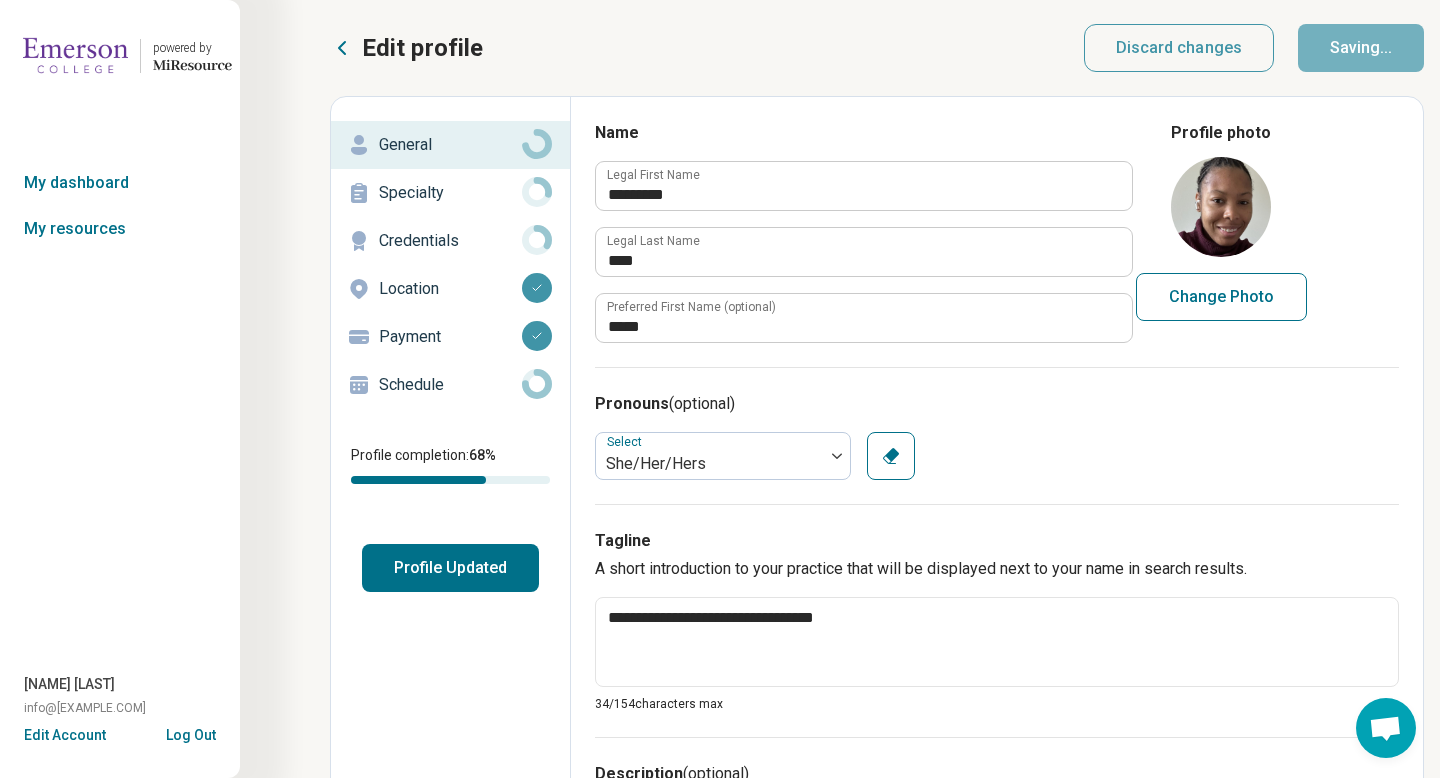 type on "*" 